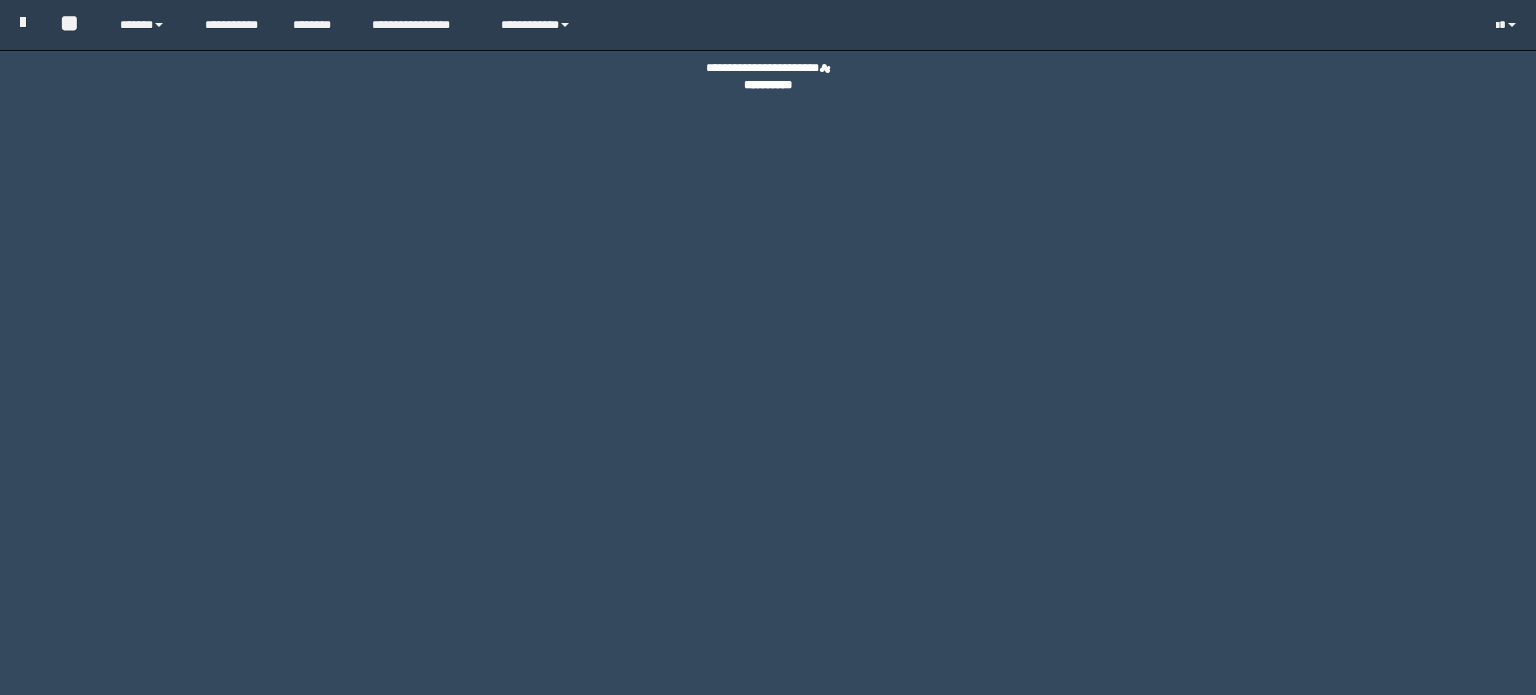 scroll, scrollTop: 0, scrollLeft: 0, axis: both 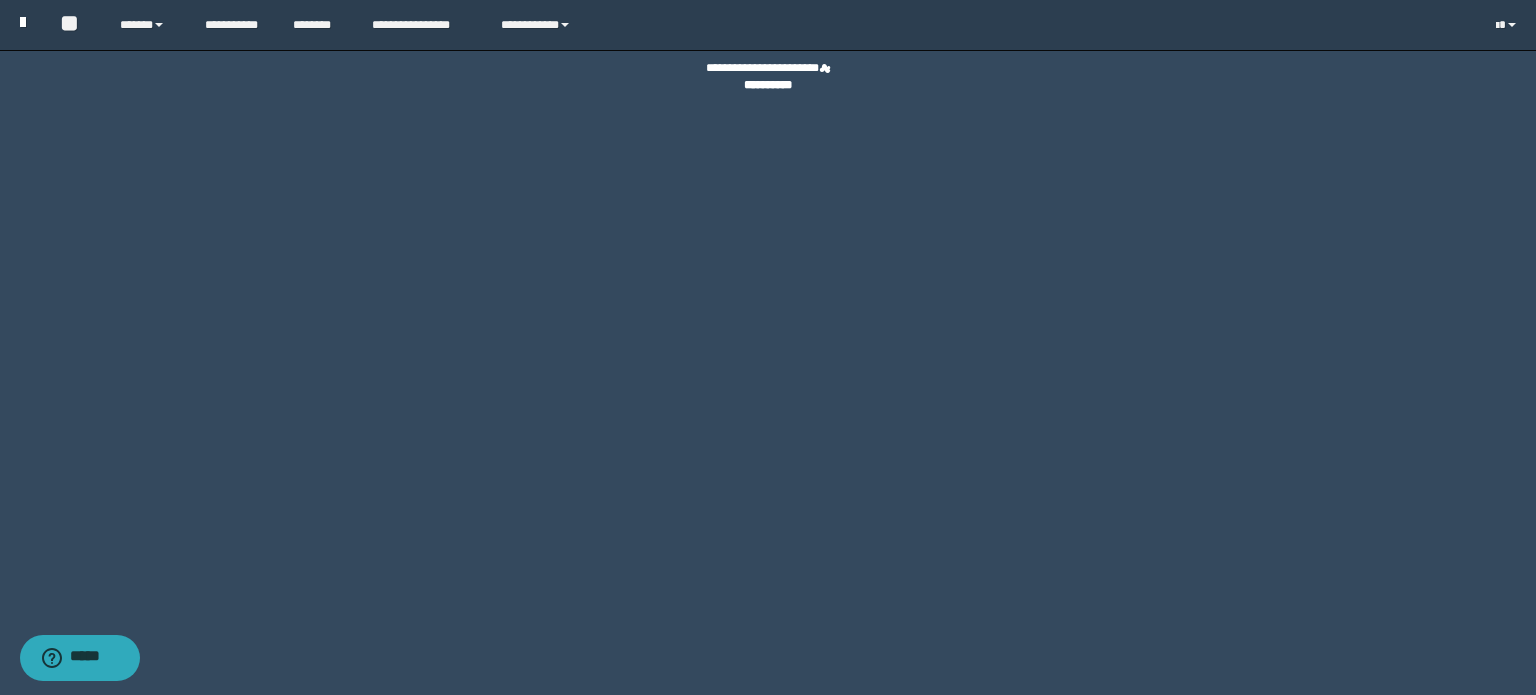 click at bounding box center (23, 22) 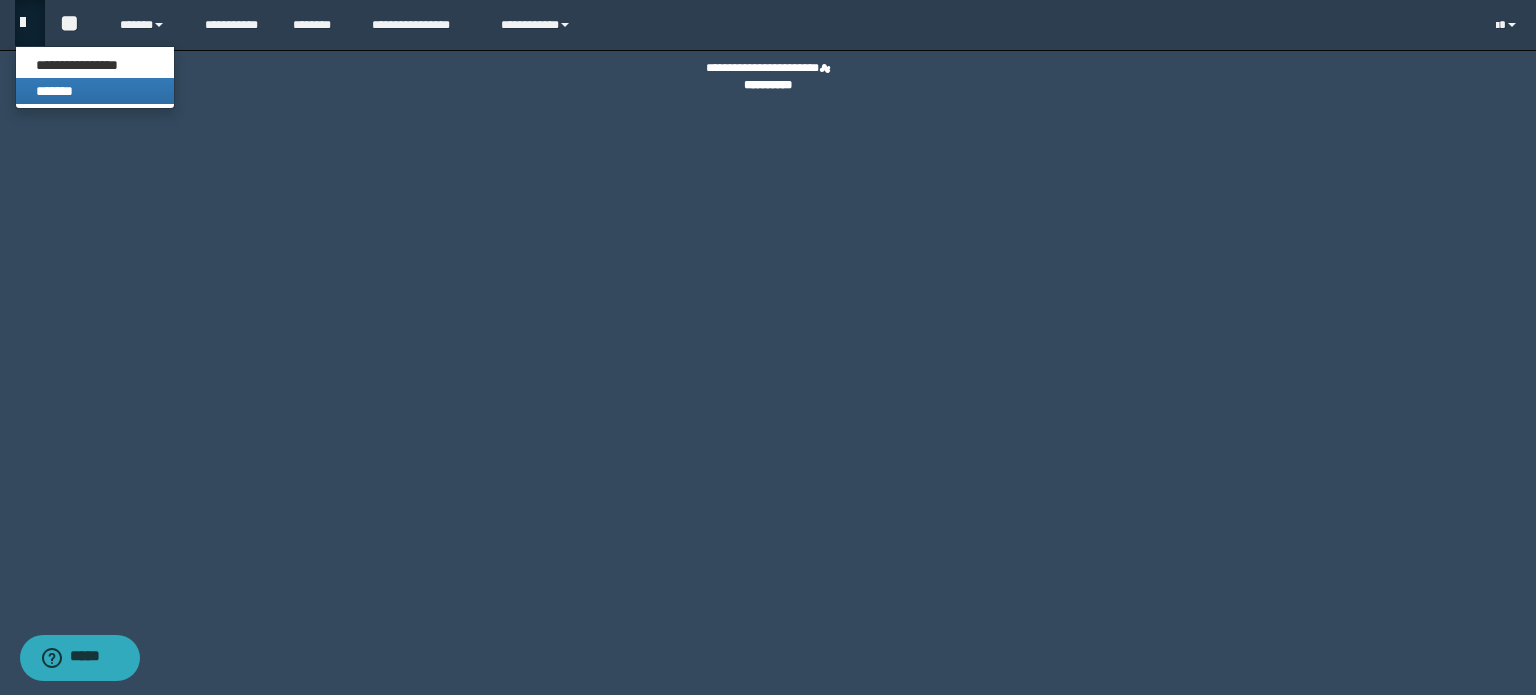 click on "*******" at bounding box center [95, 91] 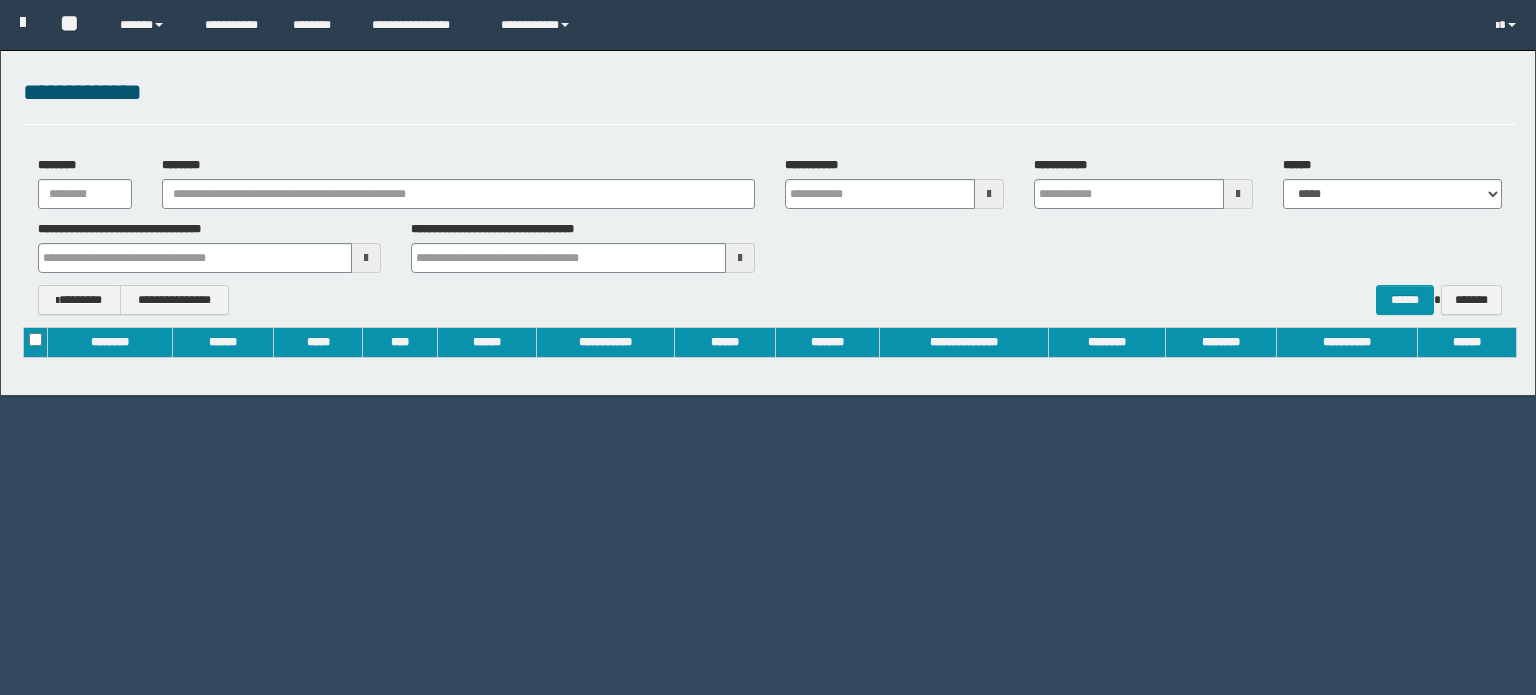 scroll, scrollTop: 0, scrollLeft: 0, axis: both 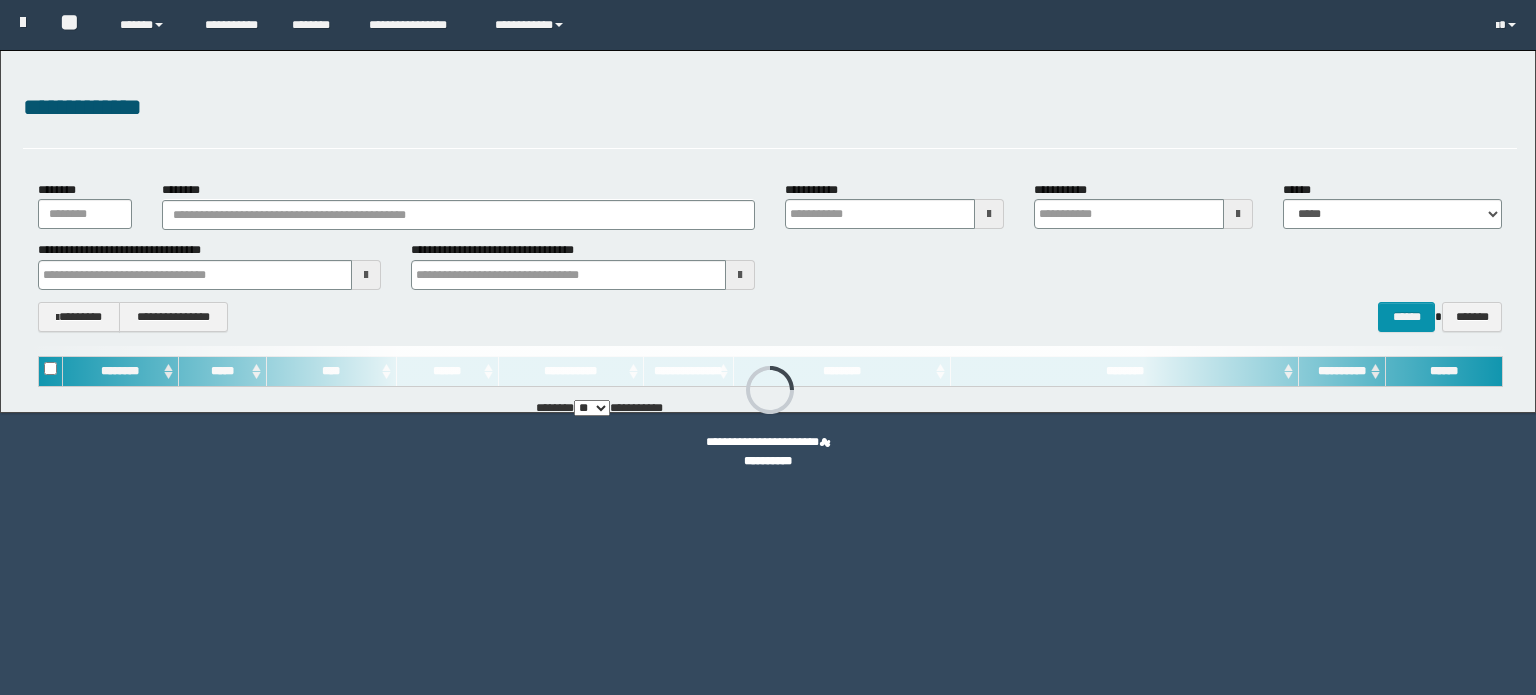 type on "**********" 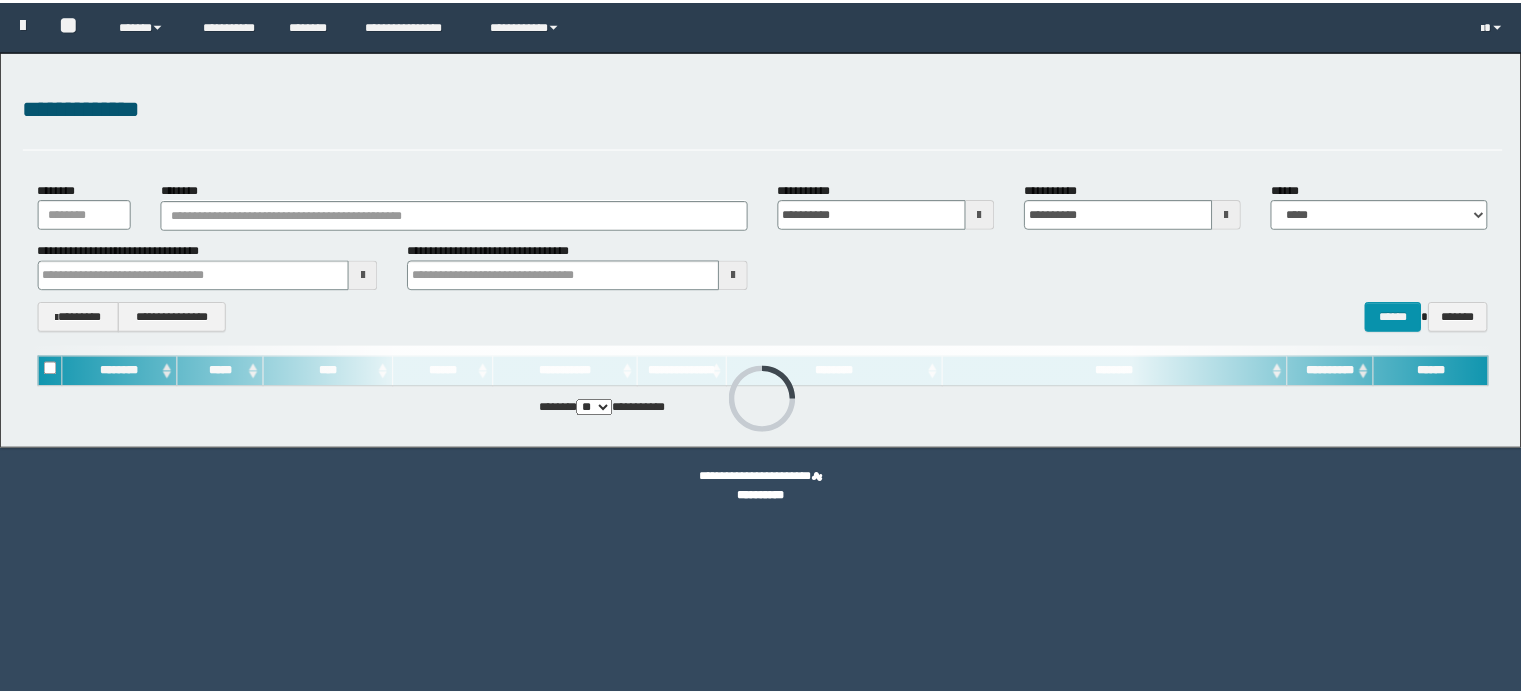 scroll, scrollTop: 0, scrollLeft: 0, axis: both 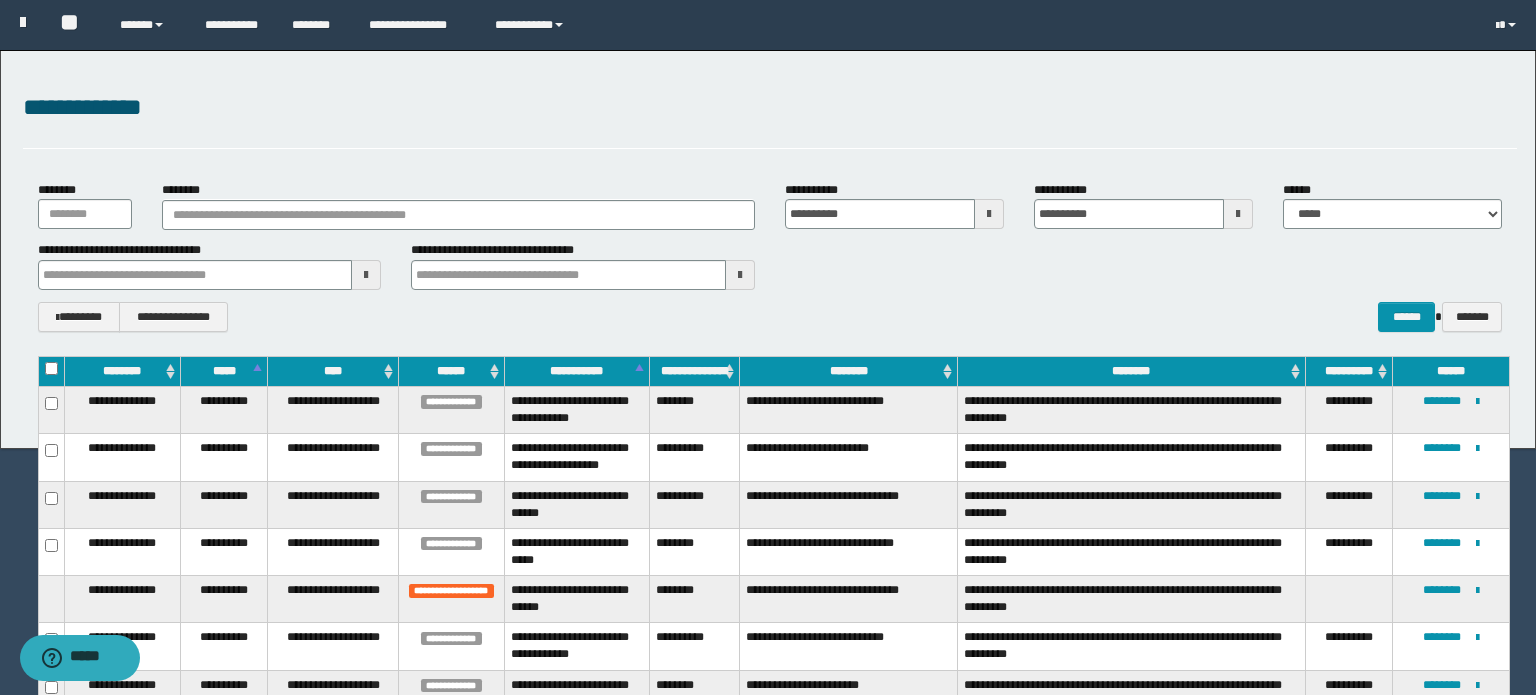 type 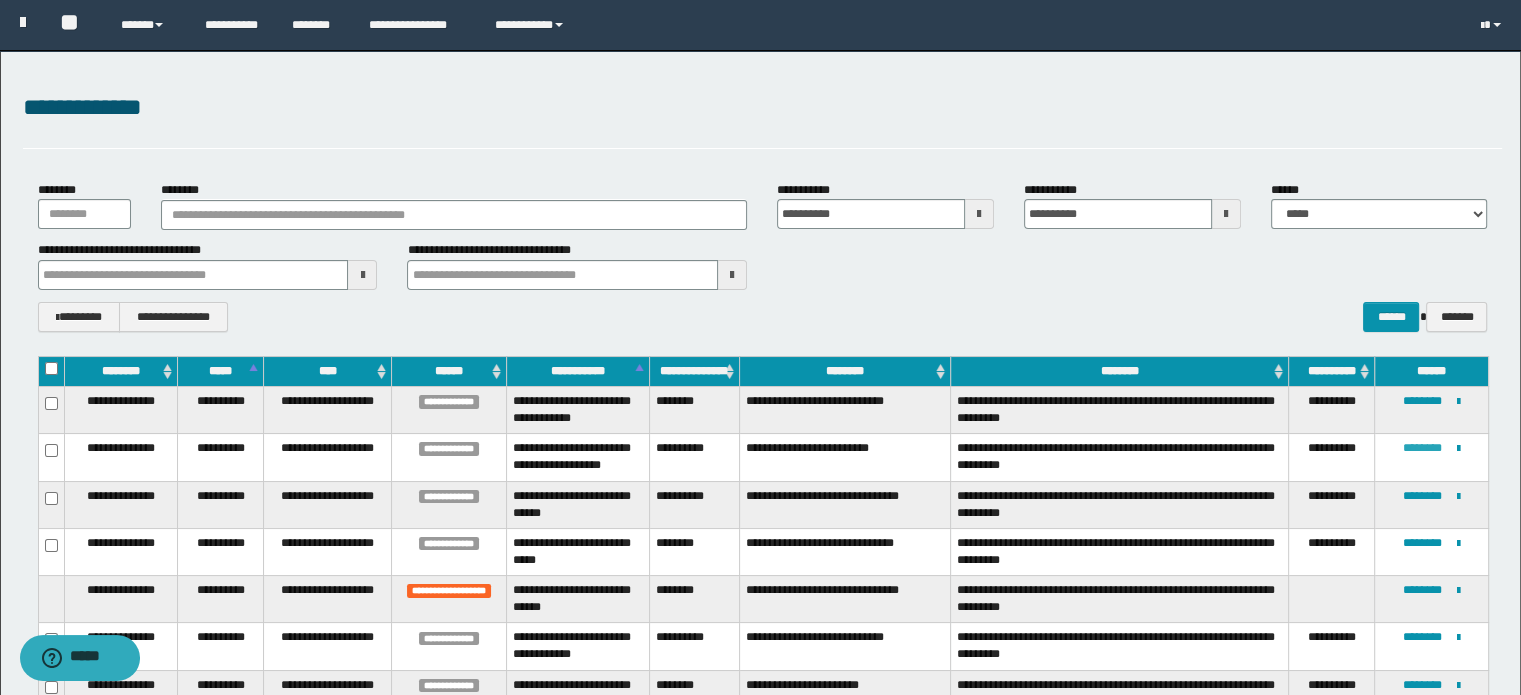click on "********" at bounding box center (1422, 448) 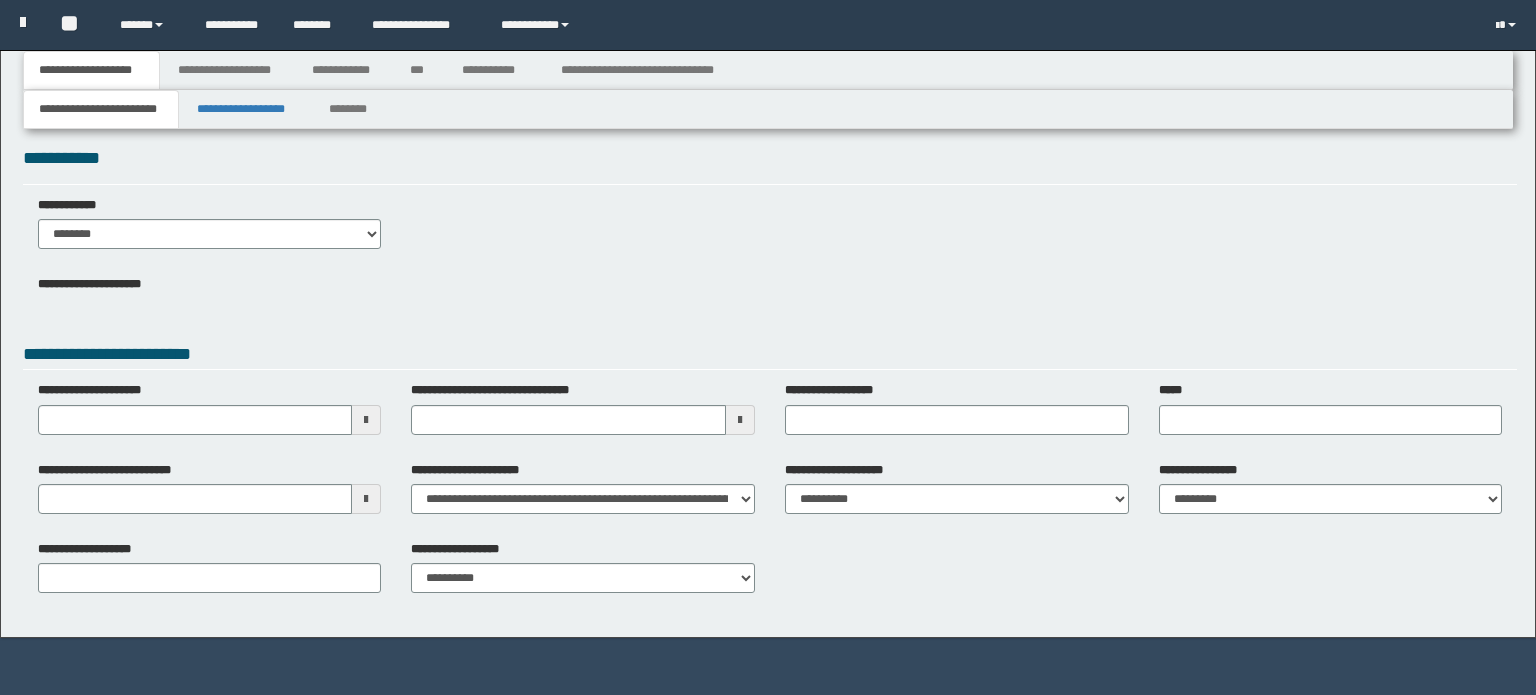 scroll, scrollTop: 0, scrollLeft: 0, axis: both 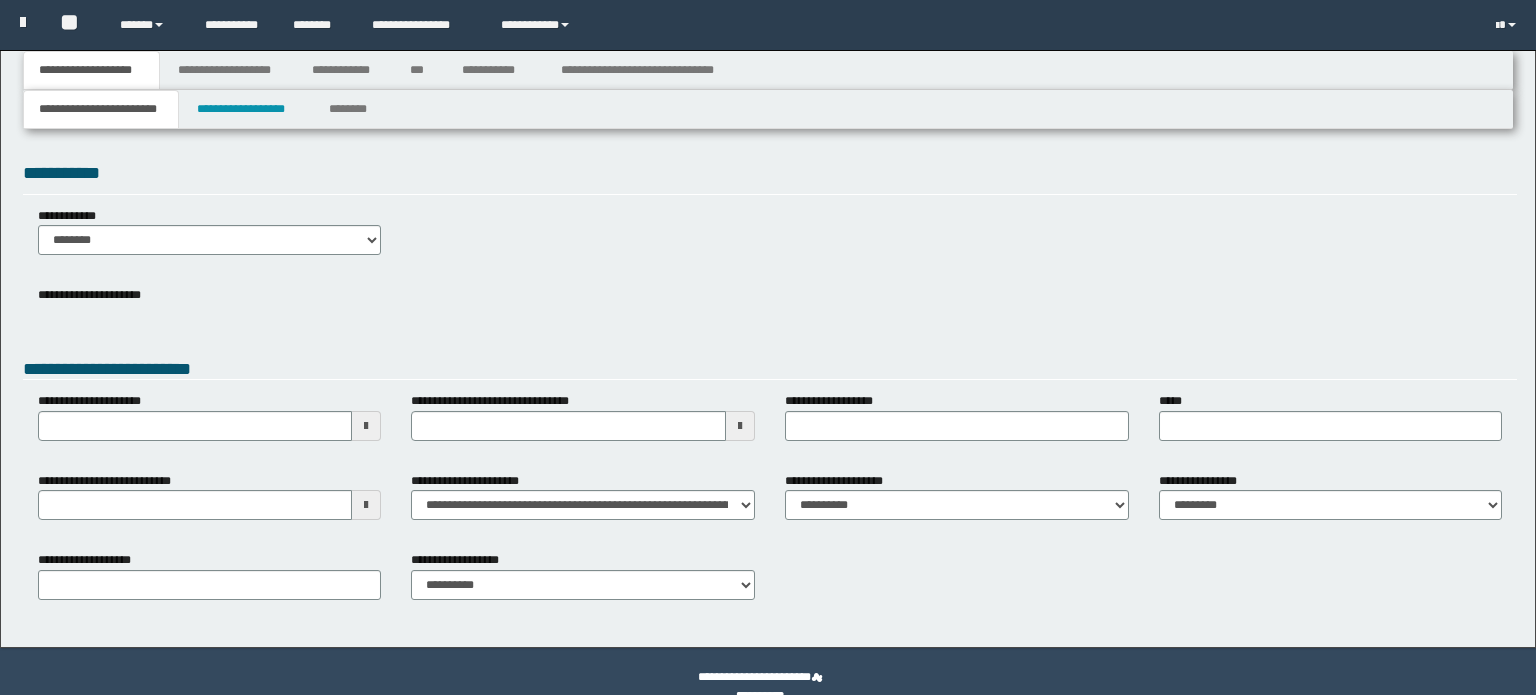 type 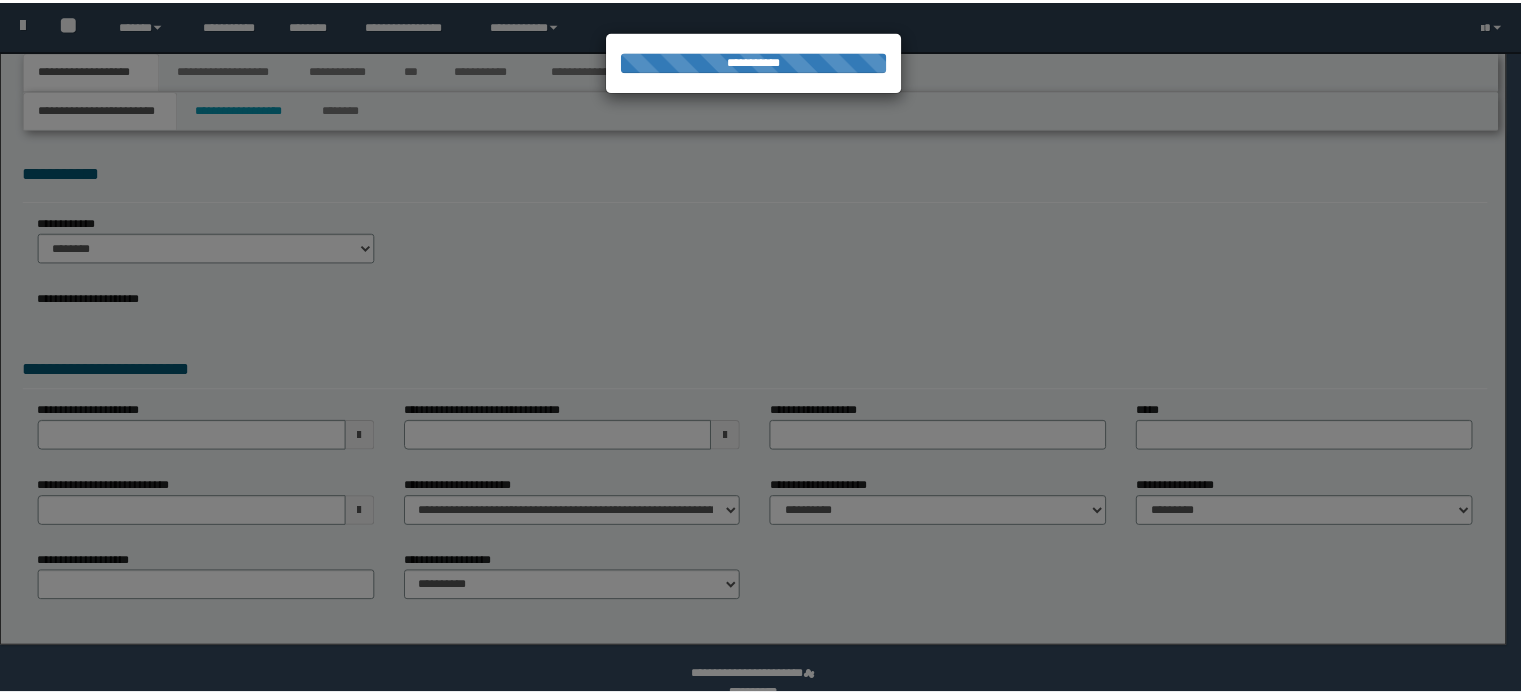 scroll, scrollTop: 0, scrollLeft: 0, axis: both 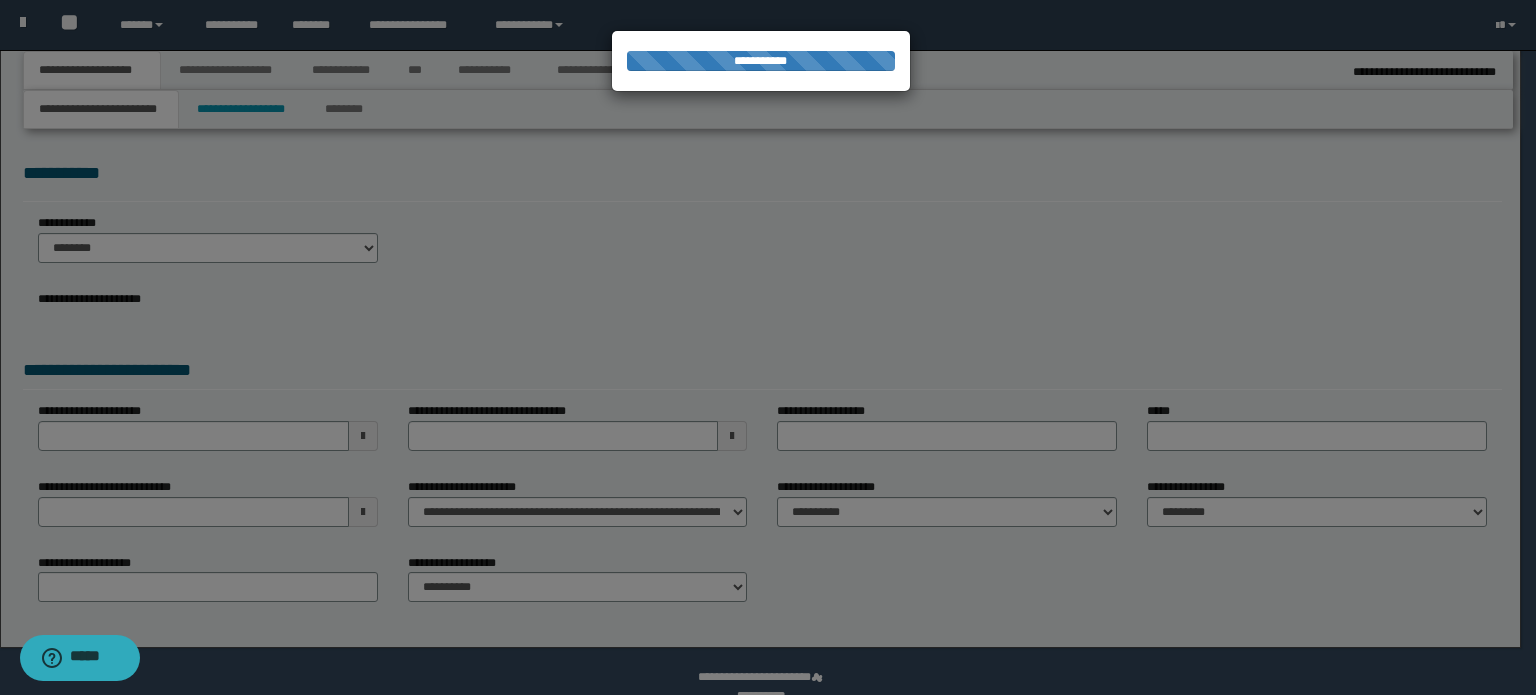 type on "**********" 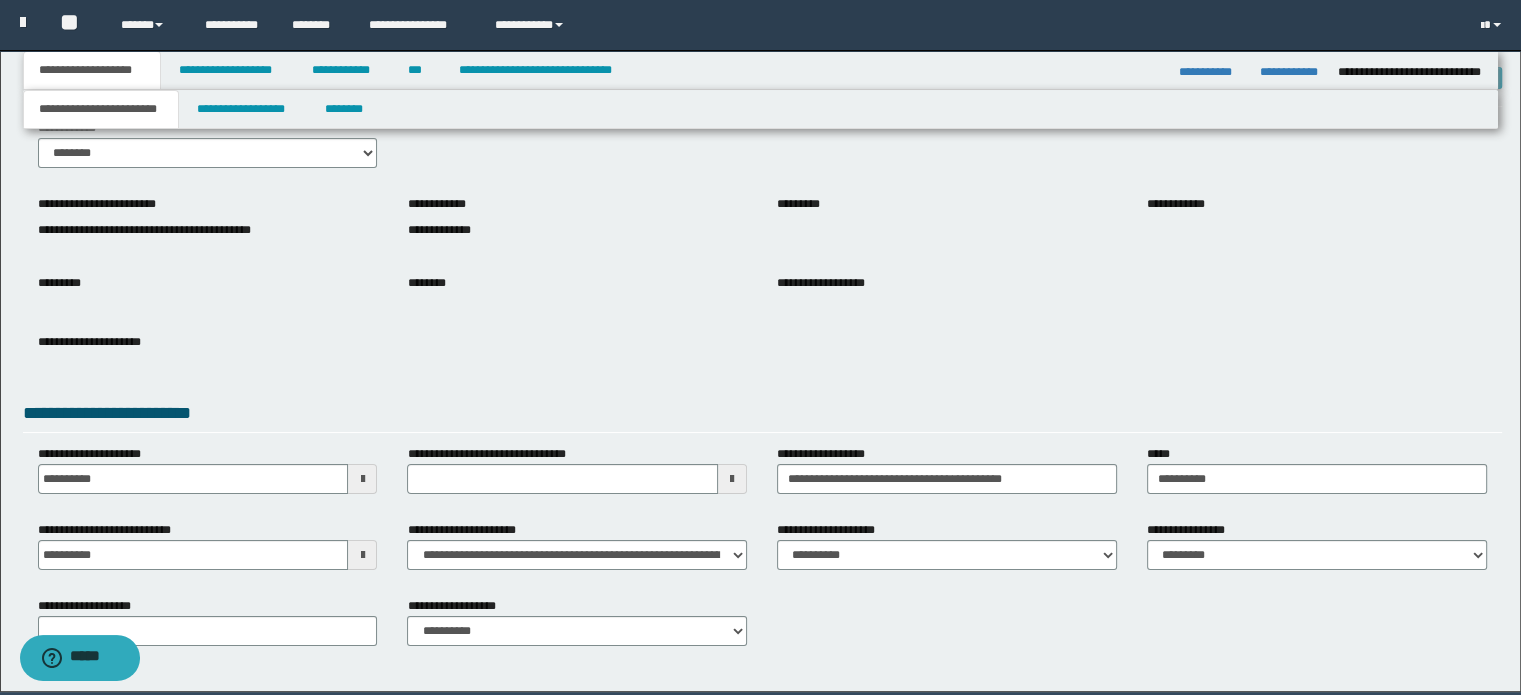 scroll, scrollTop: 168, scrollLeft: 0, axis: vertical 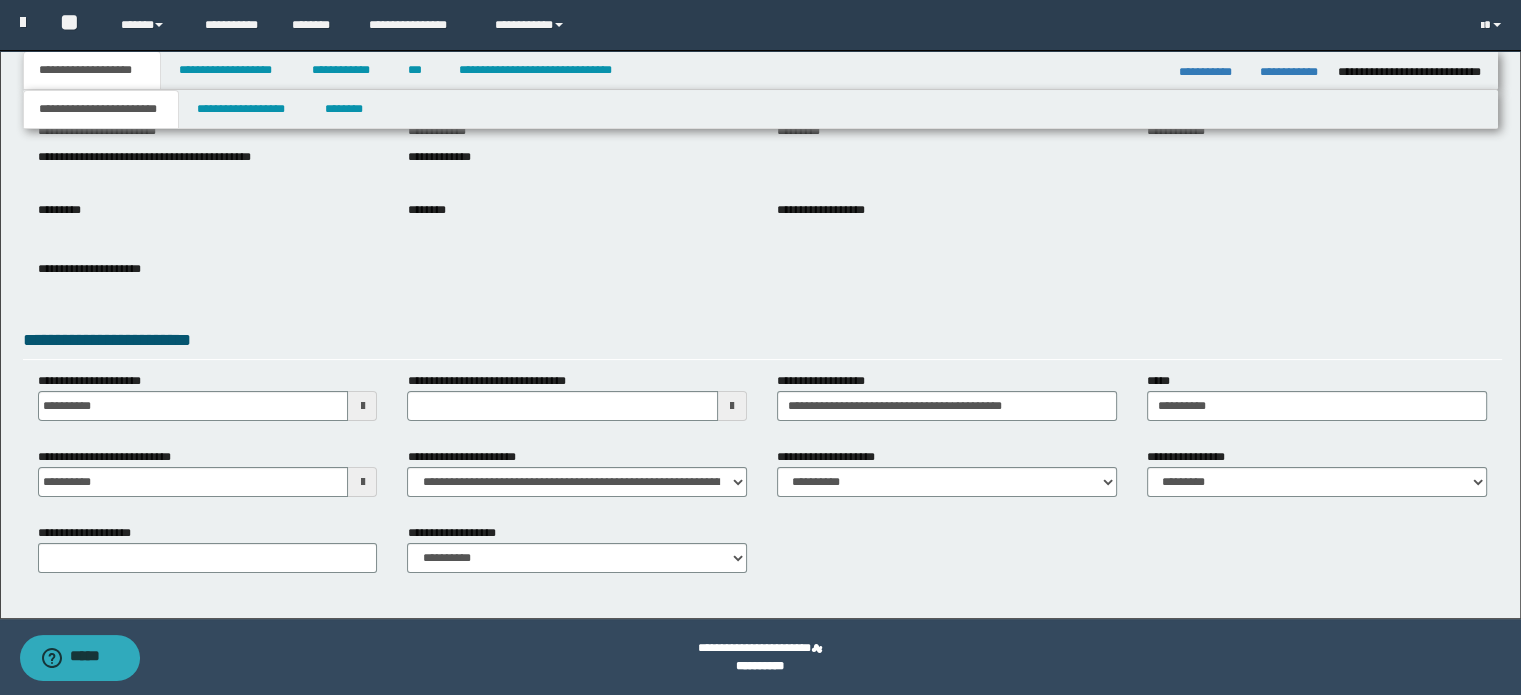 type 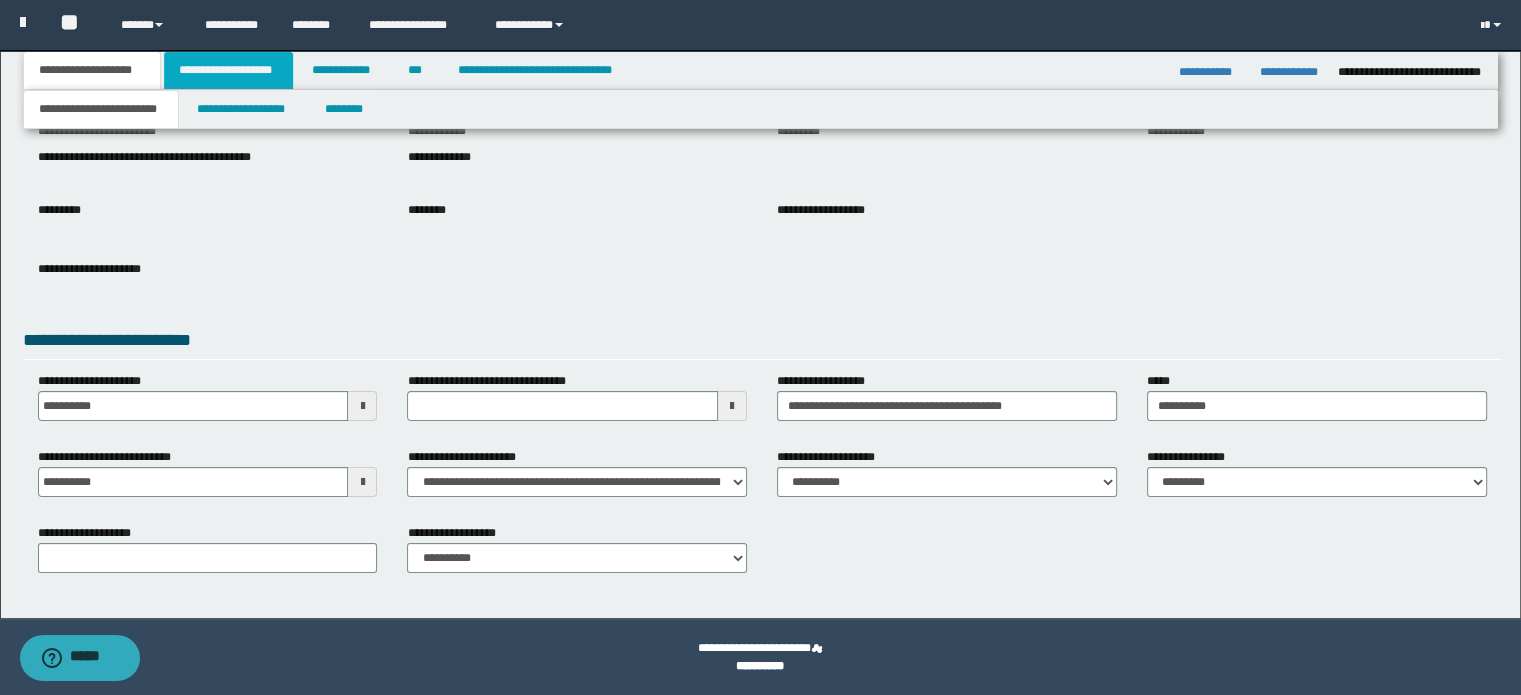 click on "**********" at bounding box center [228, 70] 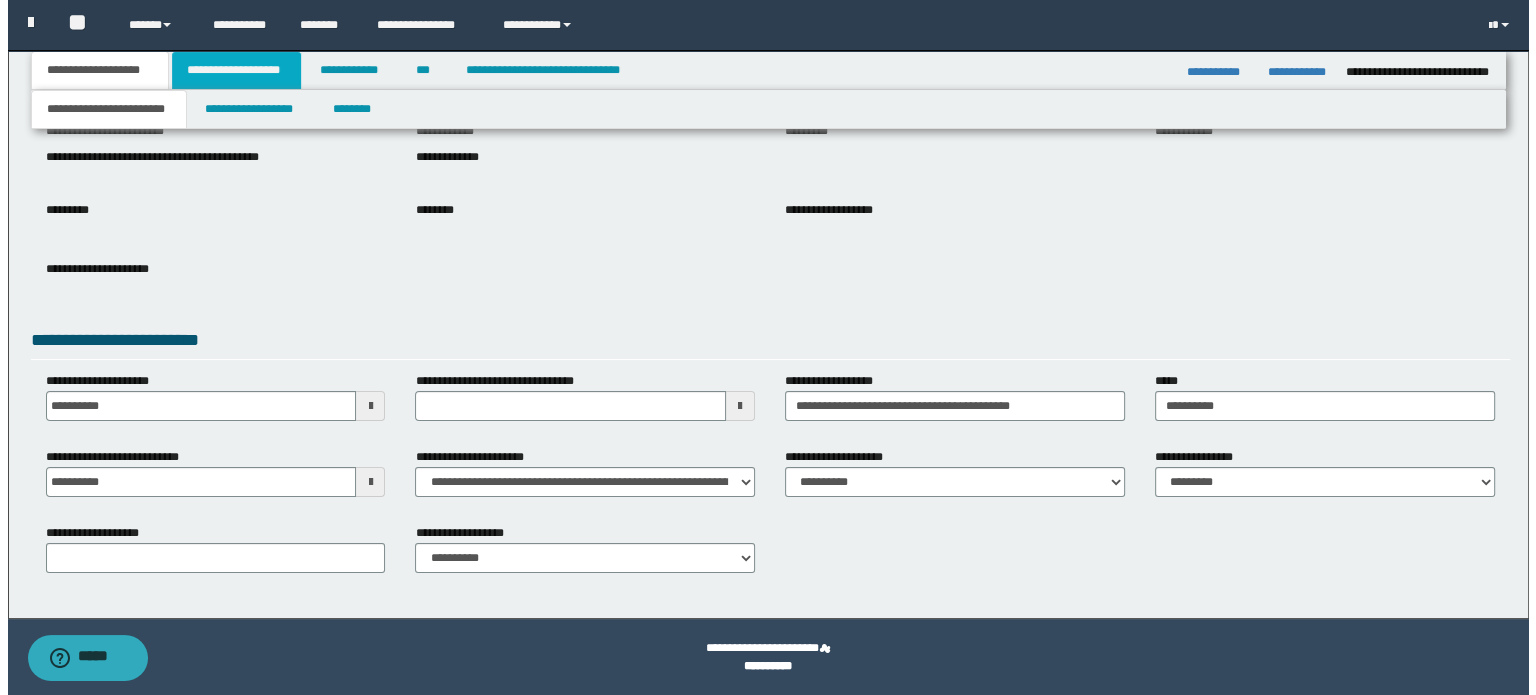 scroll, scrollTop: 0, scrollLeft: 0, axis: both 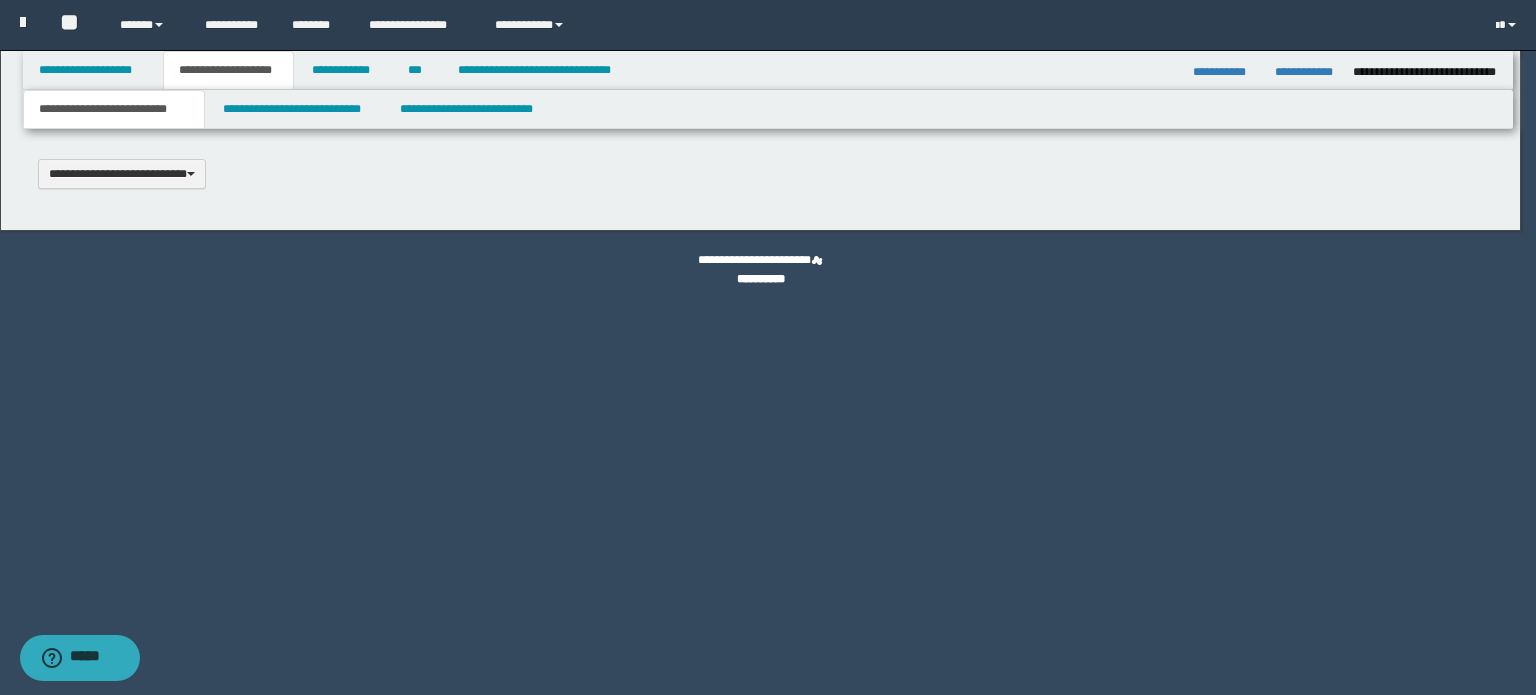 type 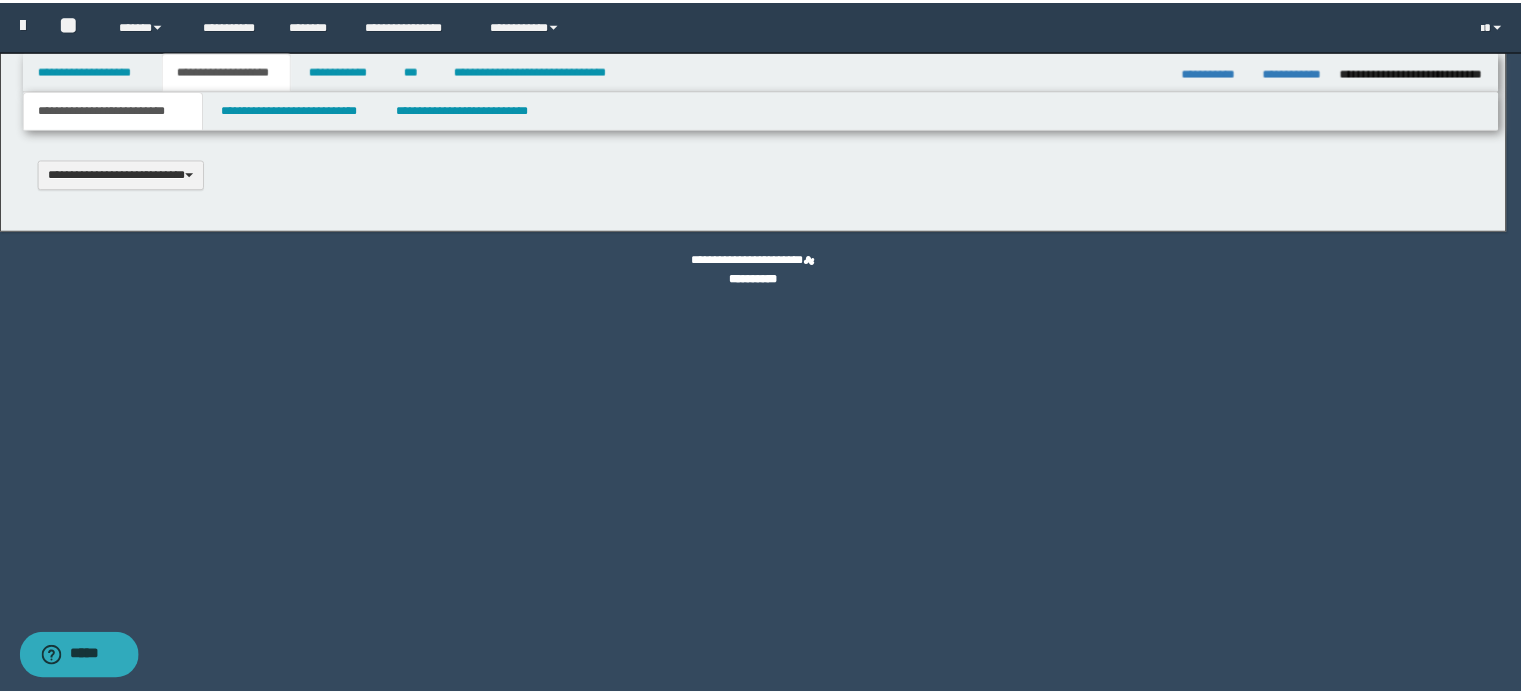 scroll, scrollTop: 0, scrollLeft: 0, axis: both 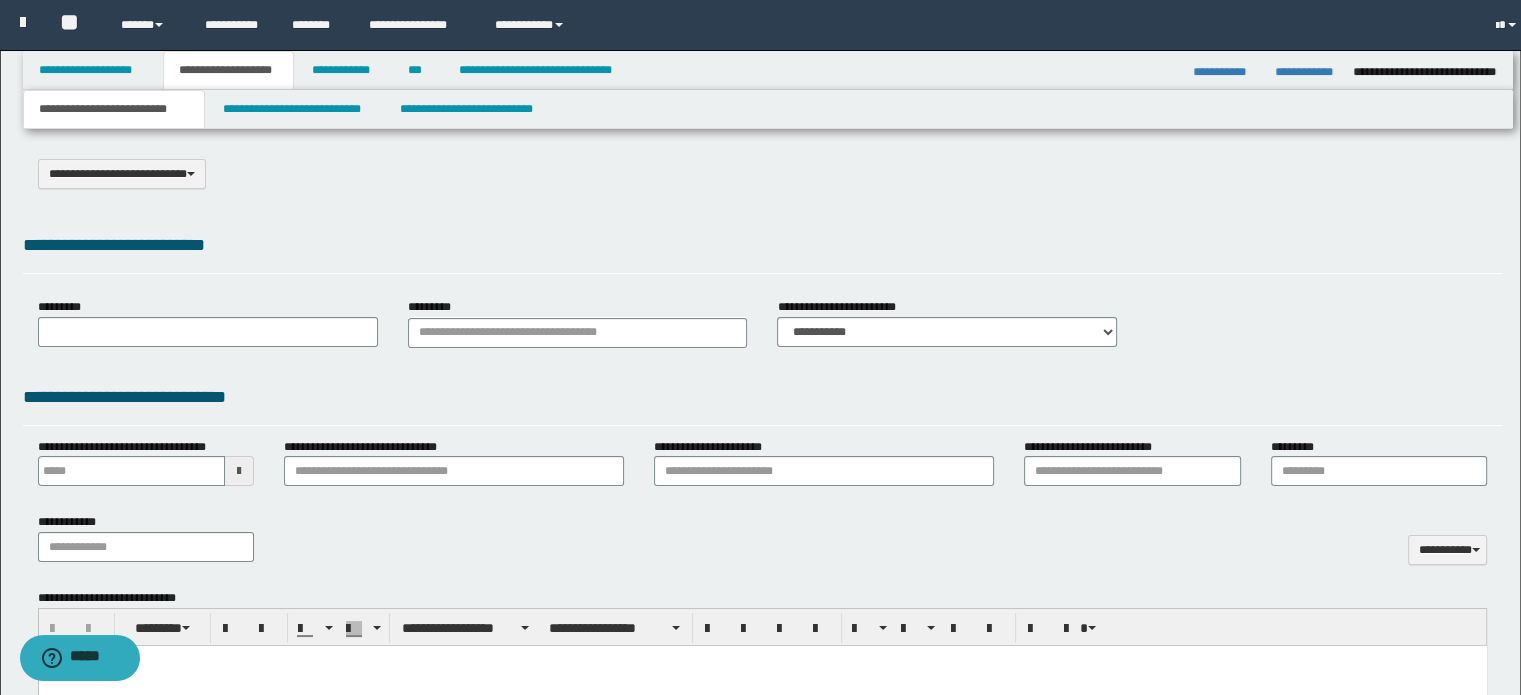 type on "**********" 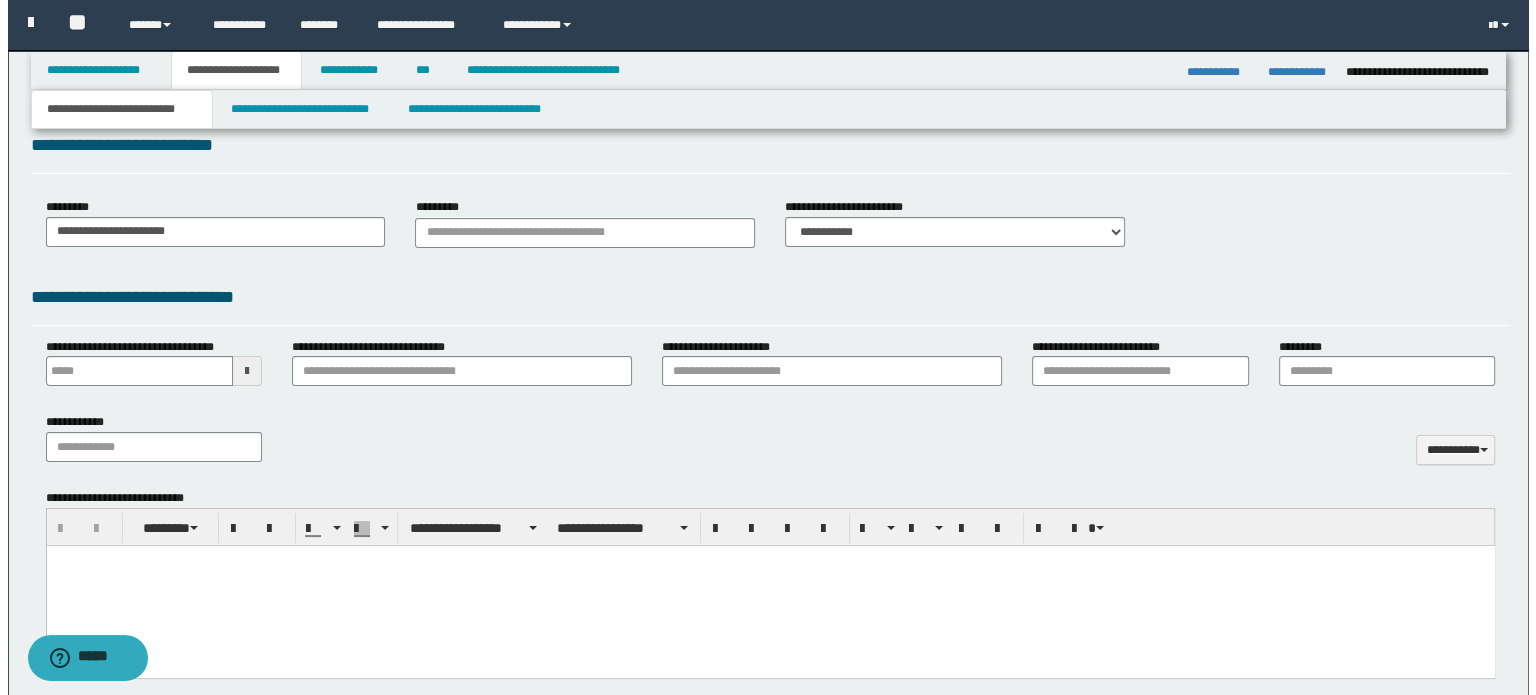 scroll, scrollTop: 0, scrollLeft: 0, axis: both 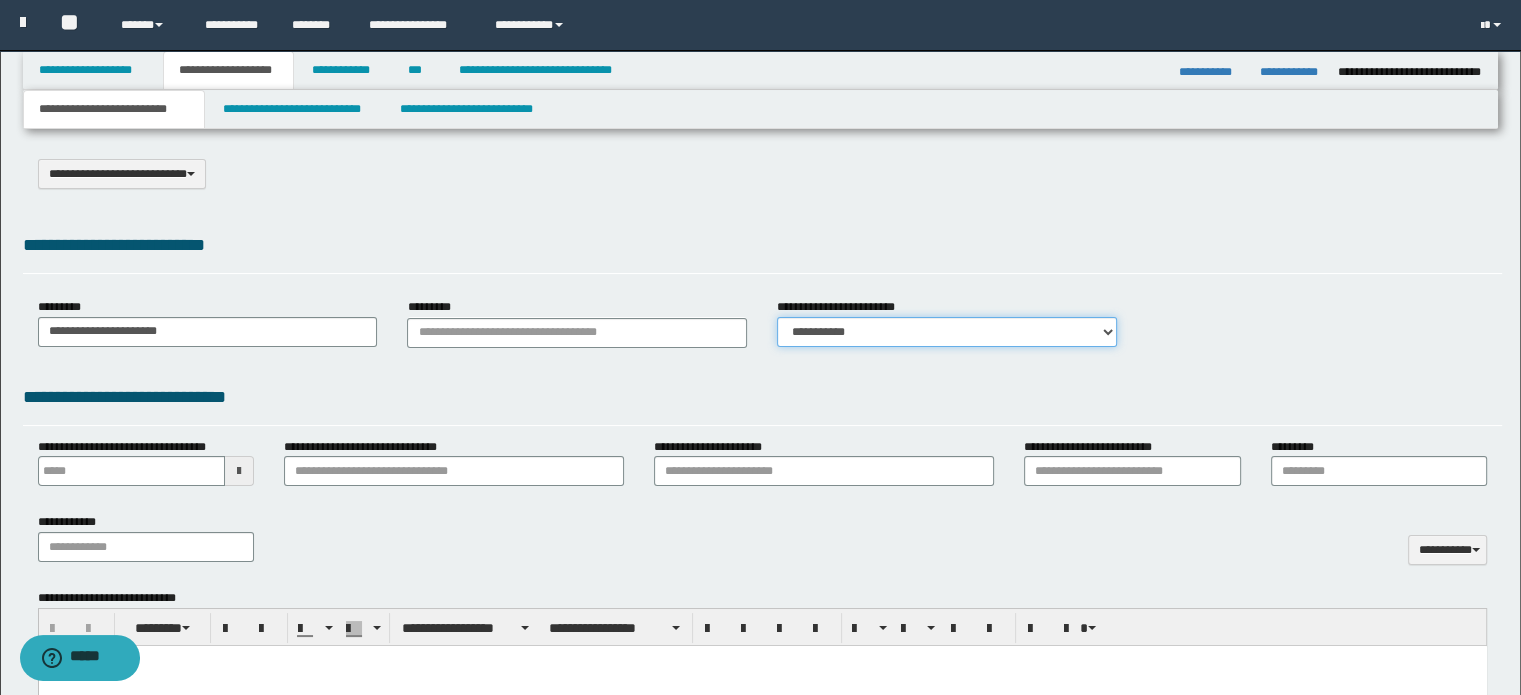 click on "**********" at bounding box center (947, 332) 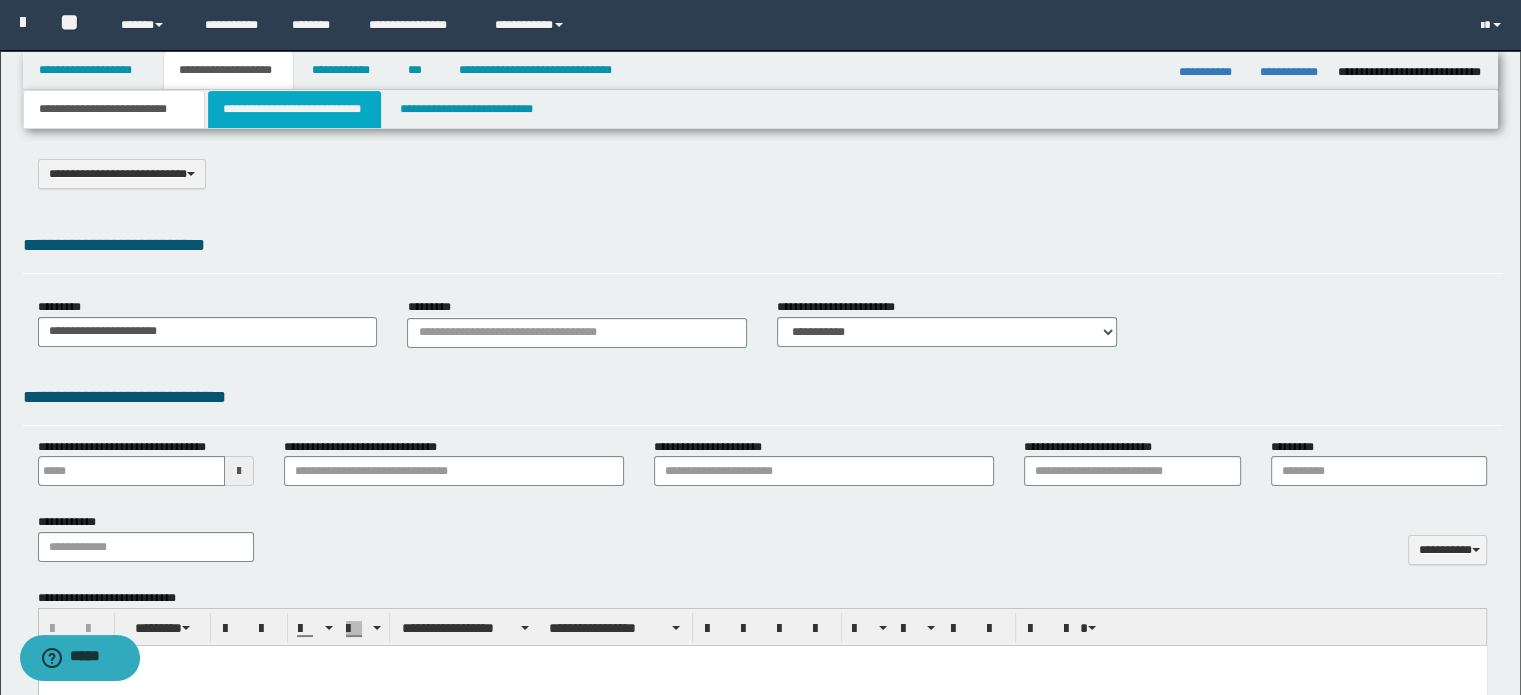 click on "**********" at bounding box center [294, 109] 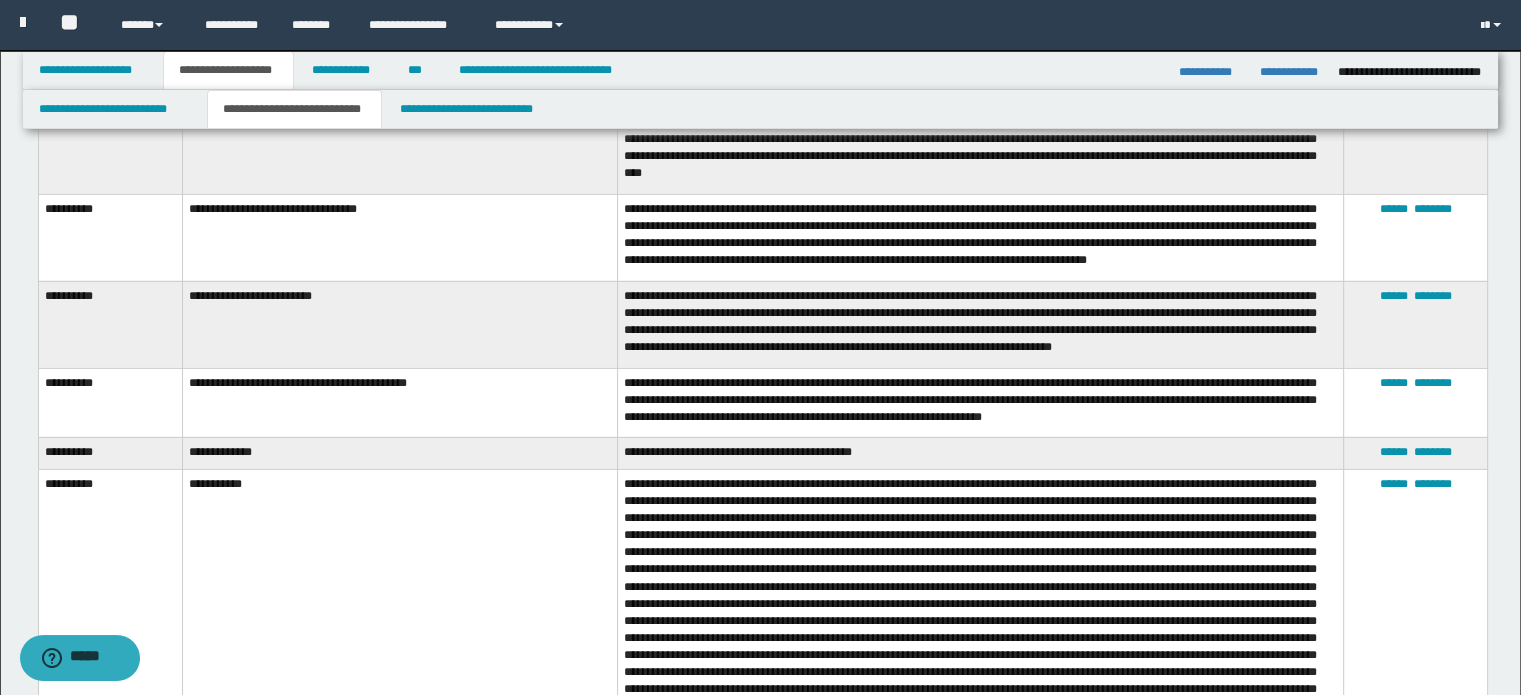 scroll, scrollTop: 6000, scrollLeft: 0, axis: vertical 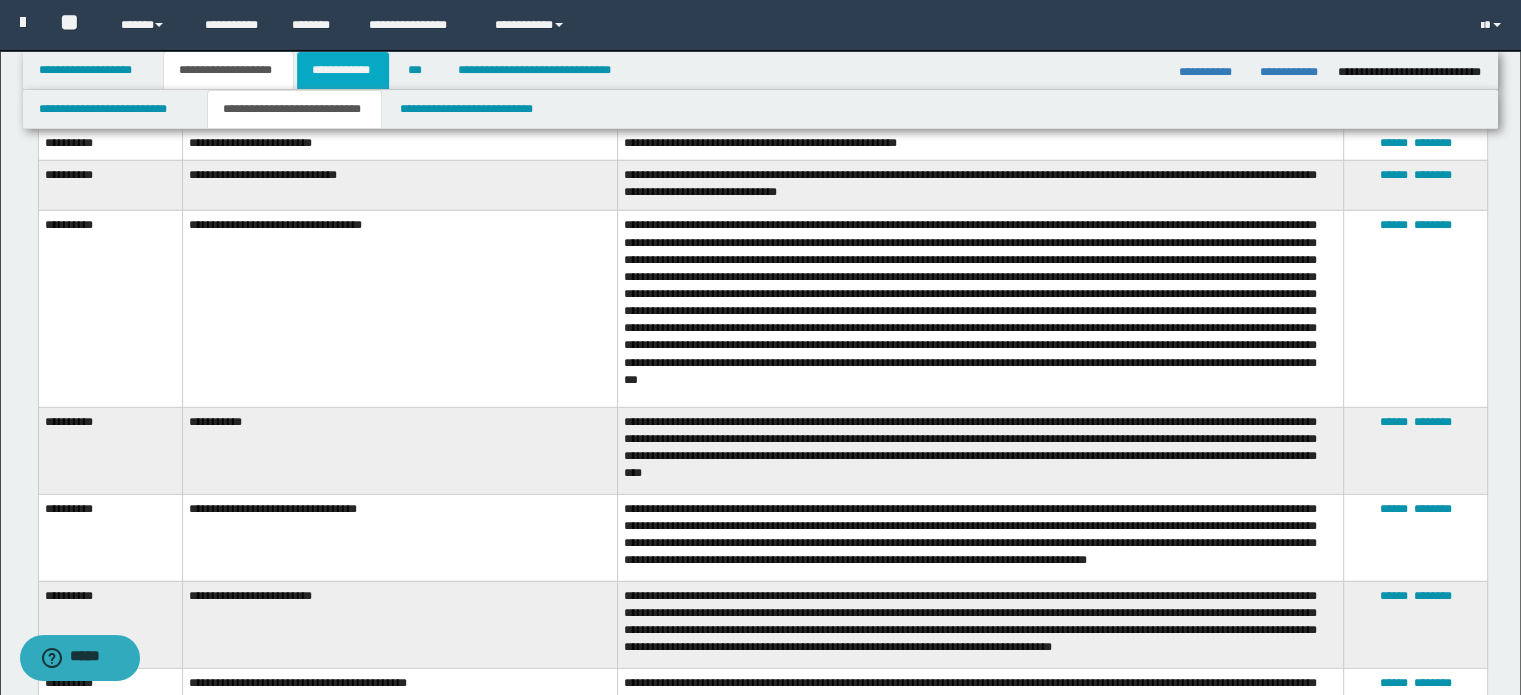 click on "**********" at bounding box center [343, 70] 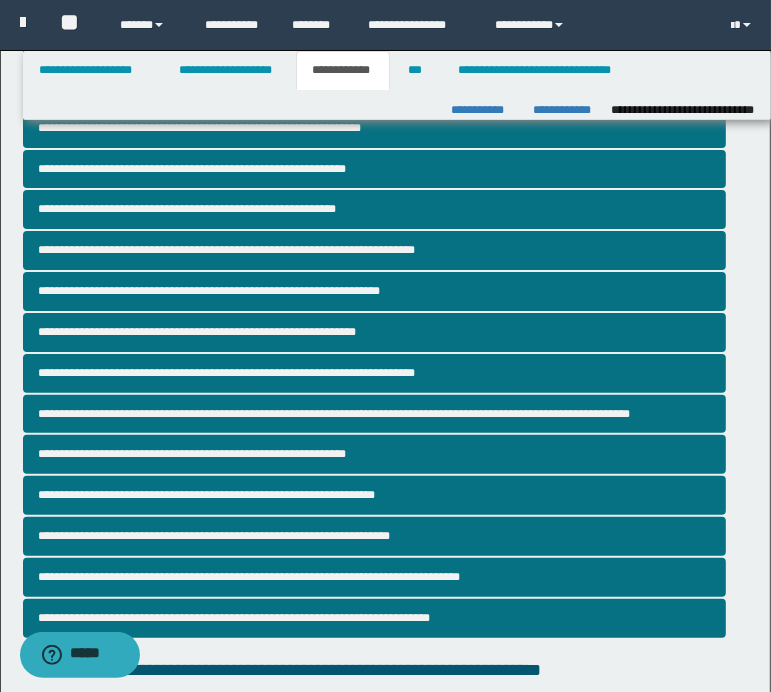 scroll, scrollTop: 0, scrollLeft: 0, axis: both 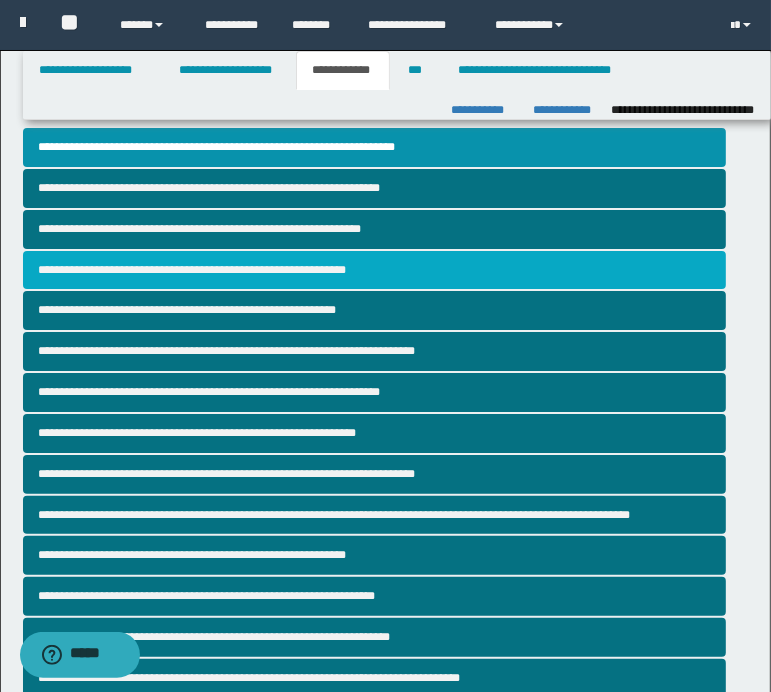 click on "**********" at bounding box center [374, 270] 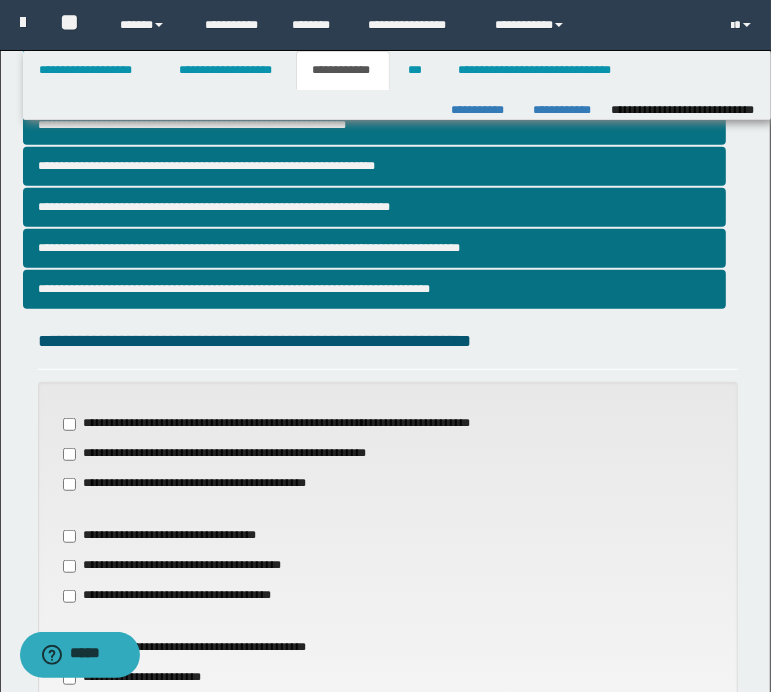 scroll, scrollTop: 700, scrollLeft: 0, axis: vertical 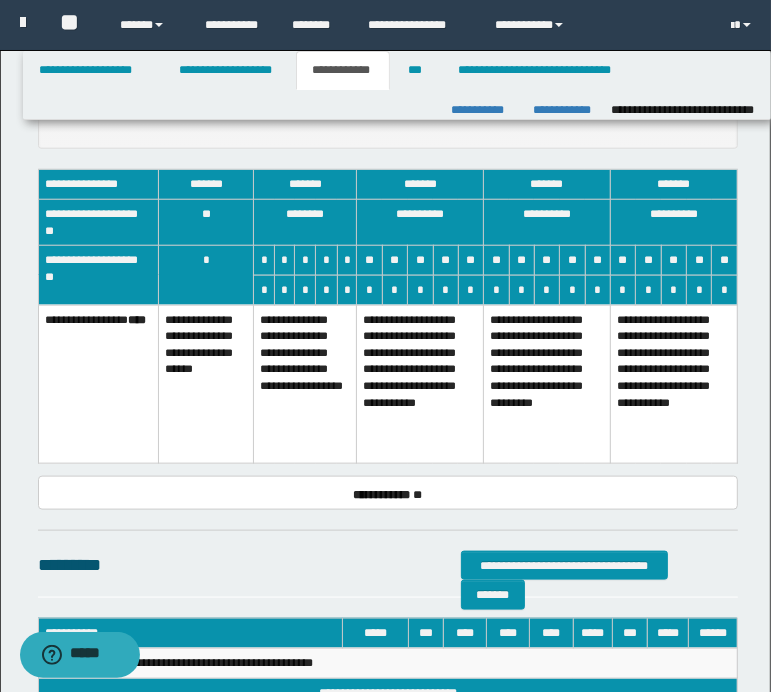 click on "**********" at bounding box center [305, 384] 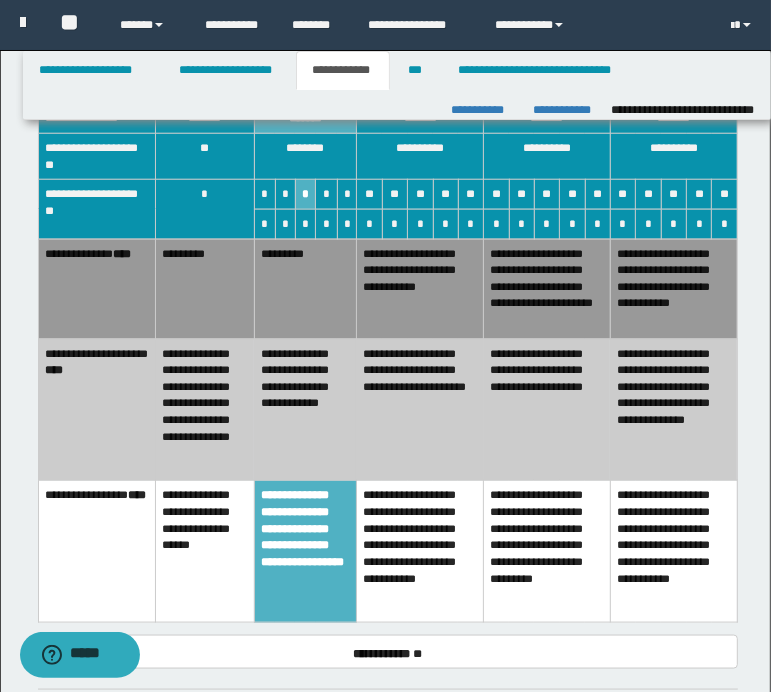 scroll, scrollTop: 1100, scrollLeft: 0, axis: vertical 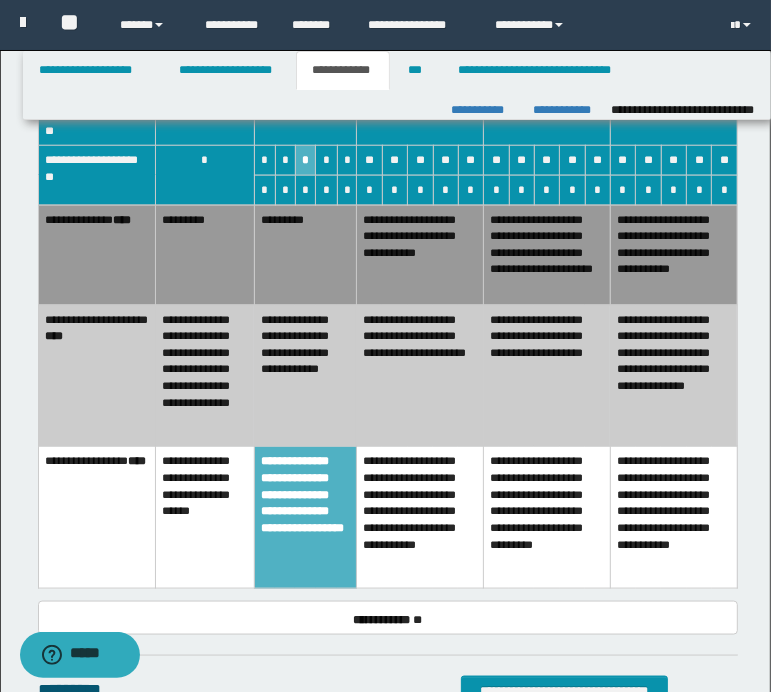 click on "**********" at bounding box center [305, 376] 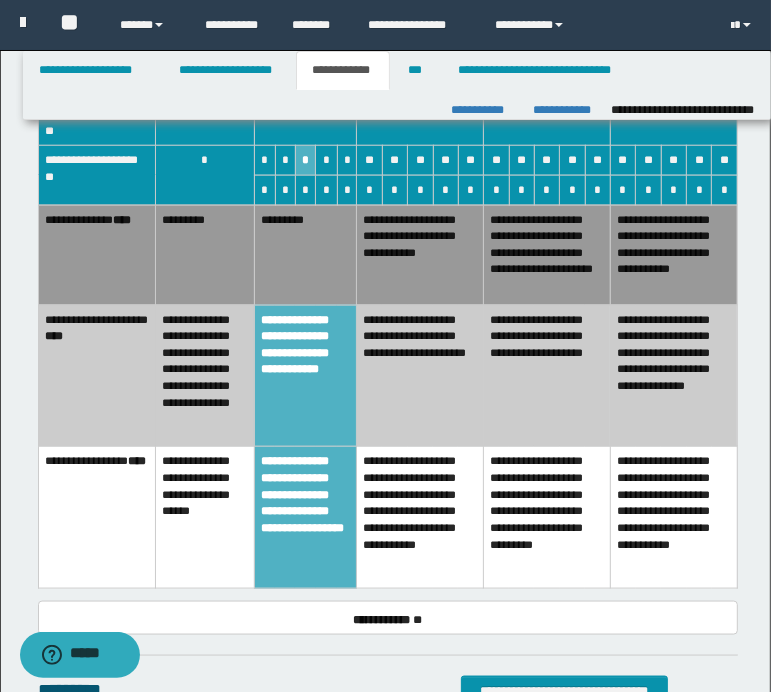 click on "*********" at bounding box center (305, 255) 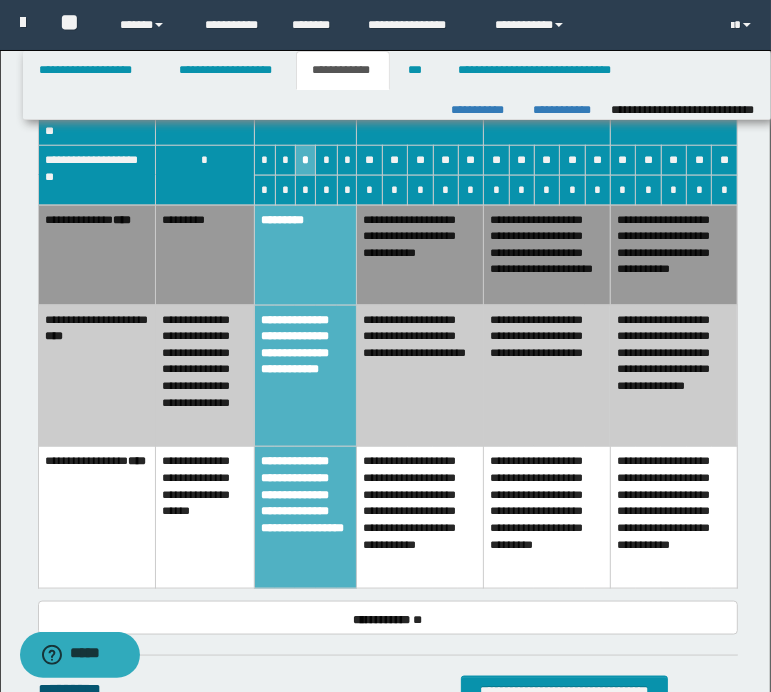 click on "*********" at bounding box center [205, 255] 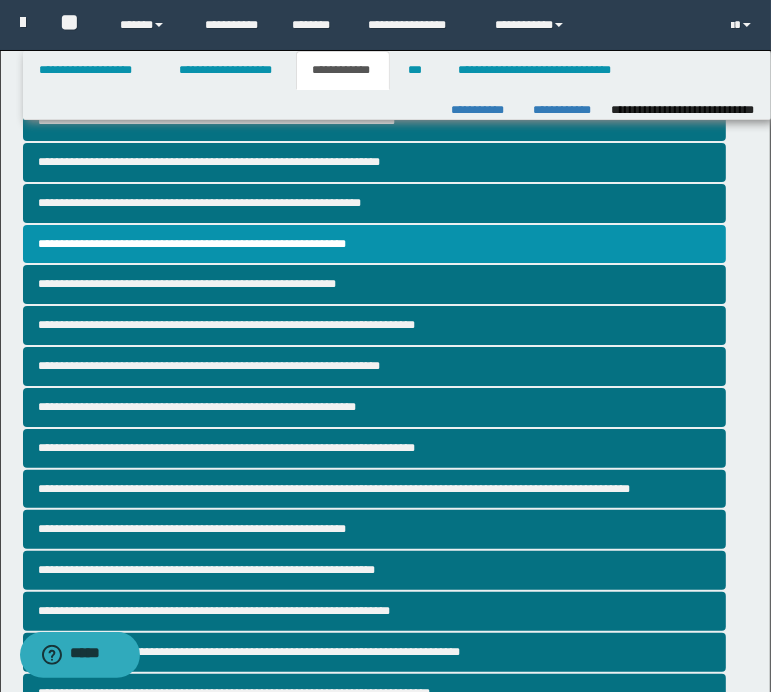 scroll, scrollTop: 12, scrollLeft: 0, axis: vertical 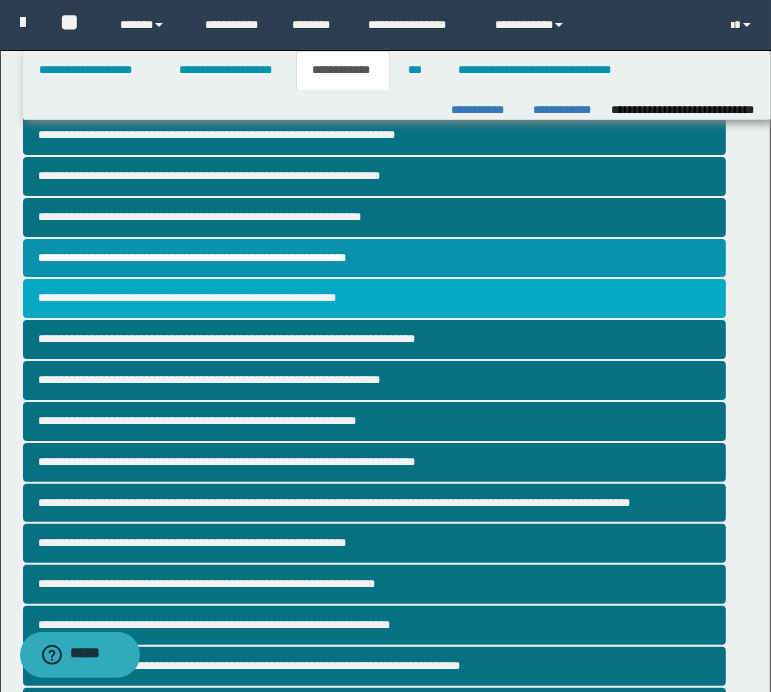 click on "**********" at bounding box center (374, 298) 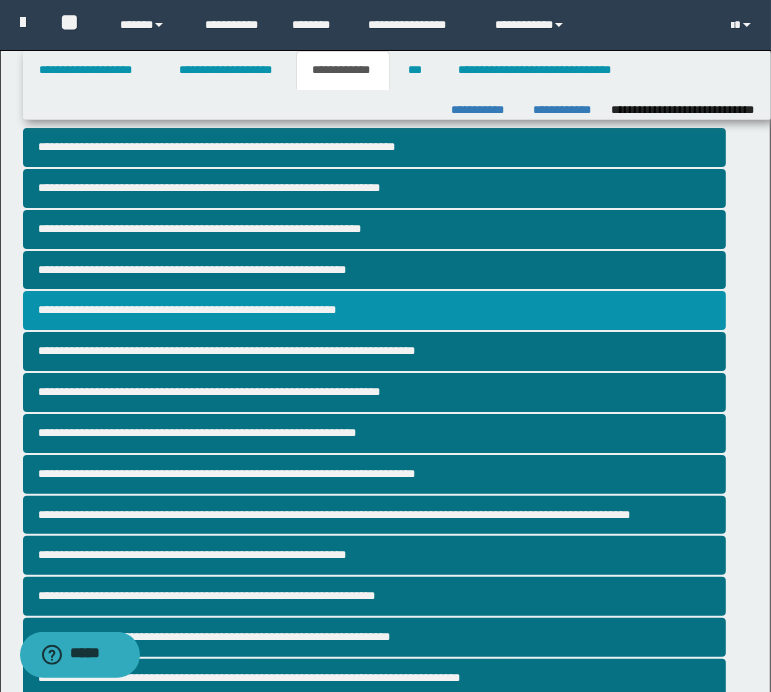click on "**********" at bounding box center [374, 310] 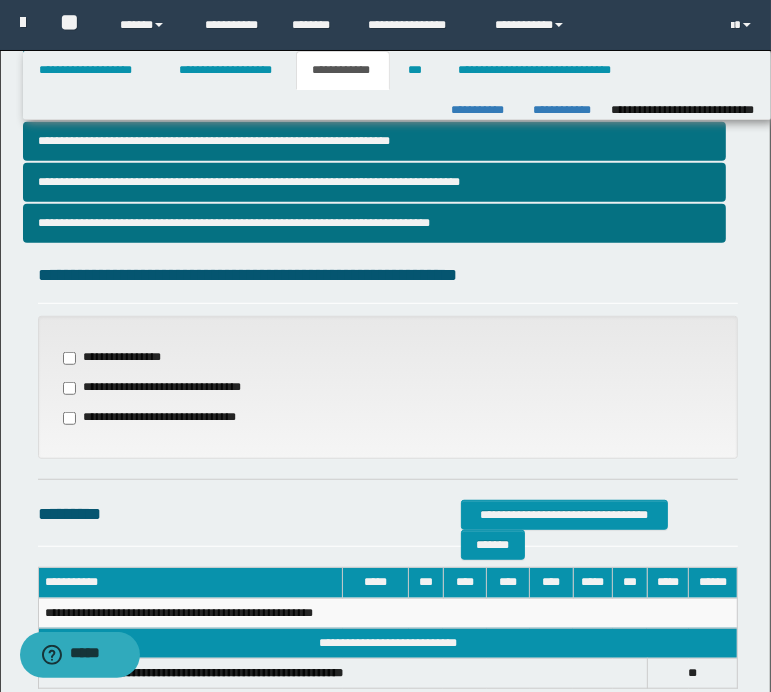 scroll, scrollTop: 600, scrollLeft: 0, axis: vertical 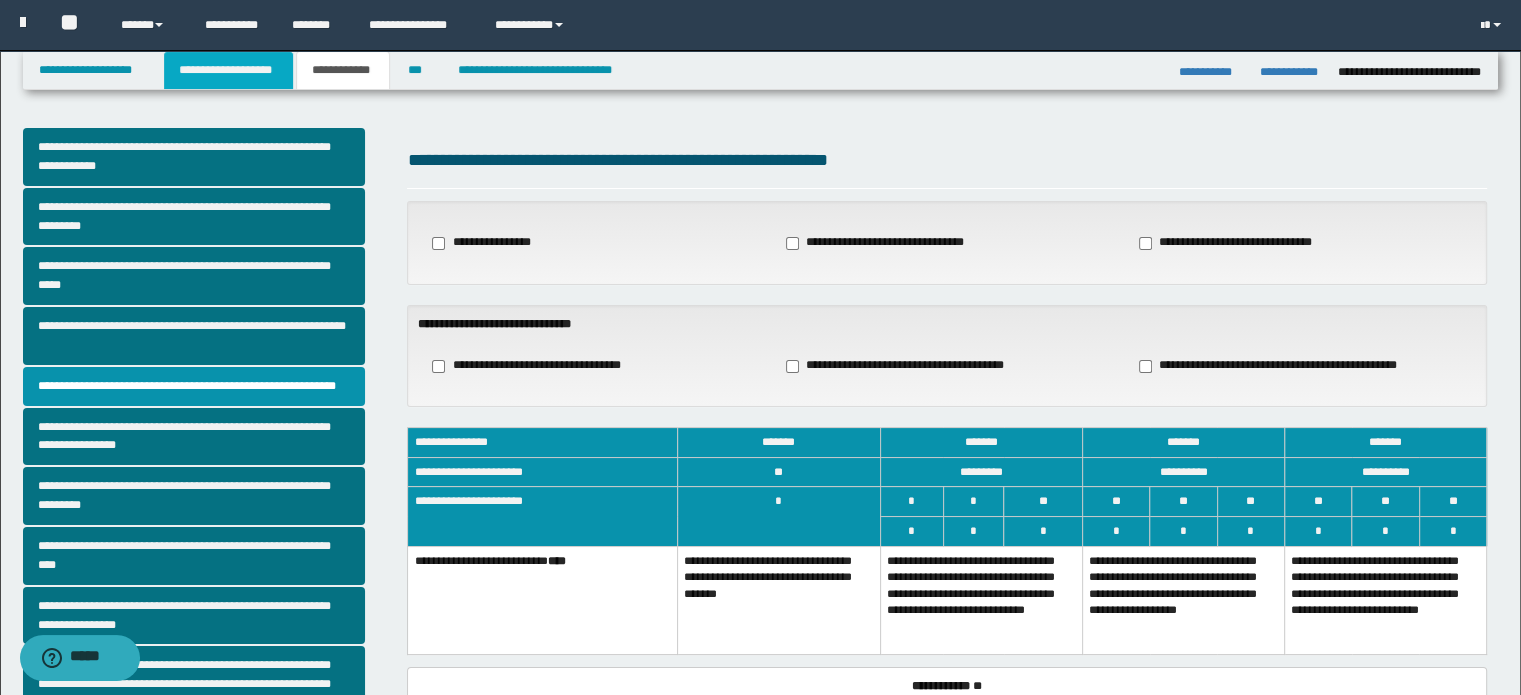 click on "**********" at bounding box center (228, 70) 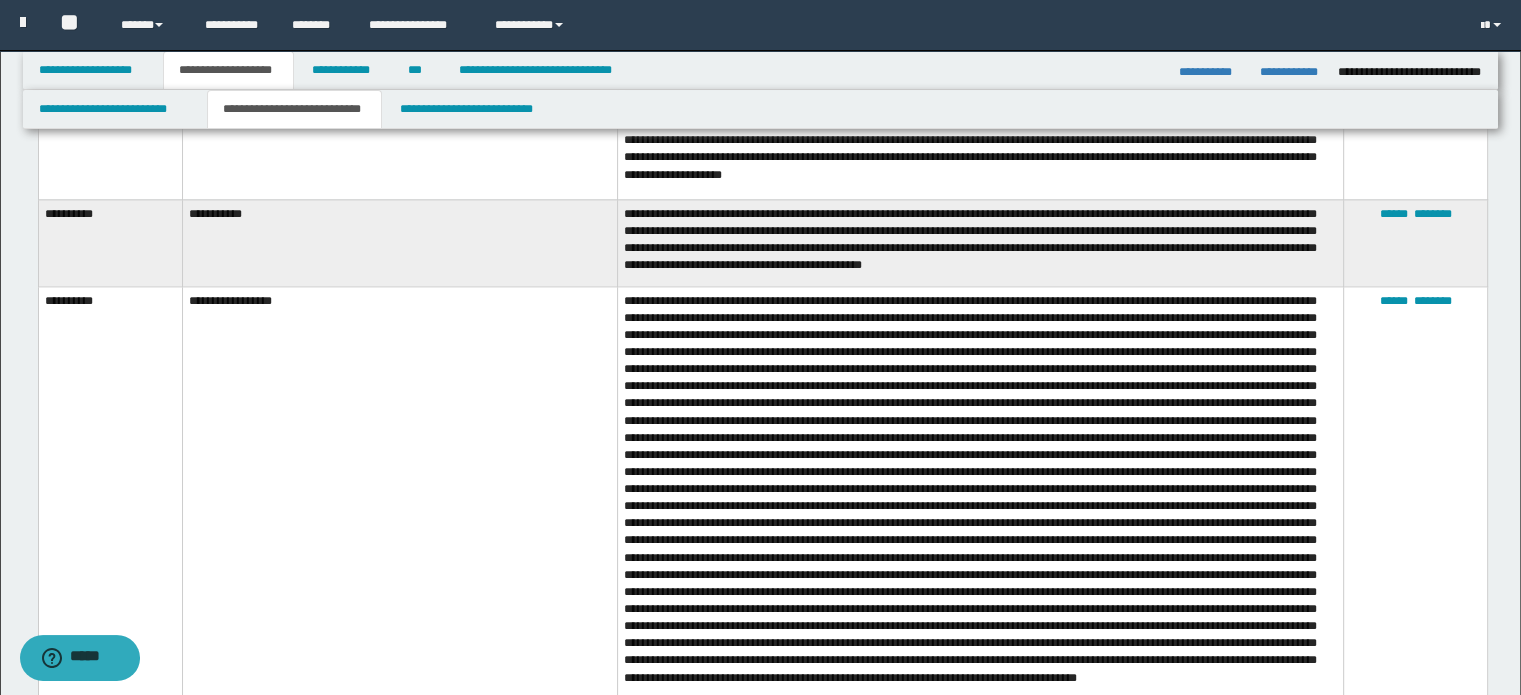 scroll, scrollTop: 2700, scrollLeft: 0, axis: vertical 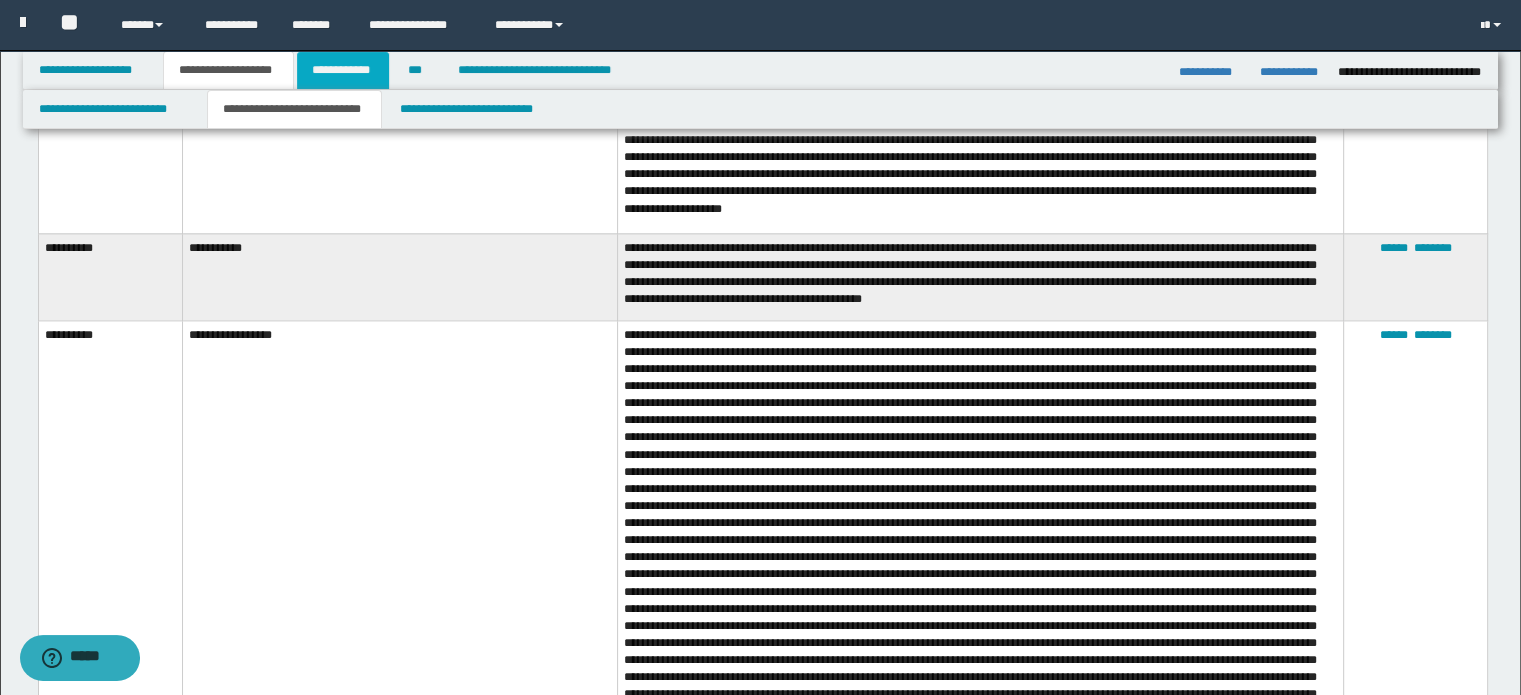click on "**********" at bounding box center [343, 70] 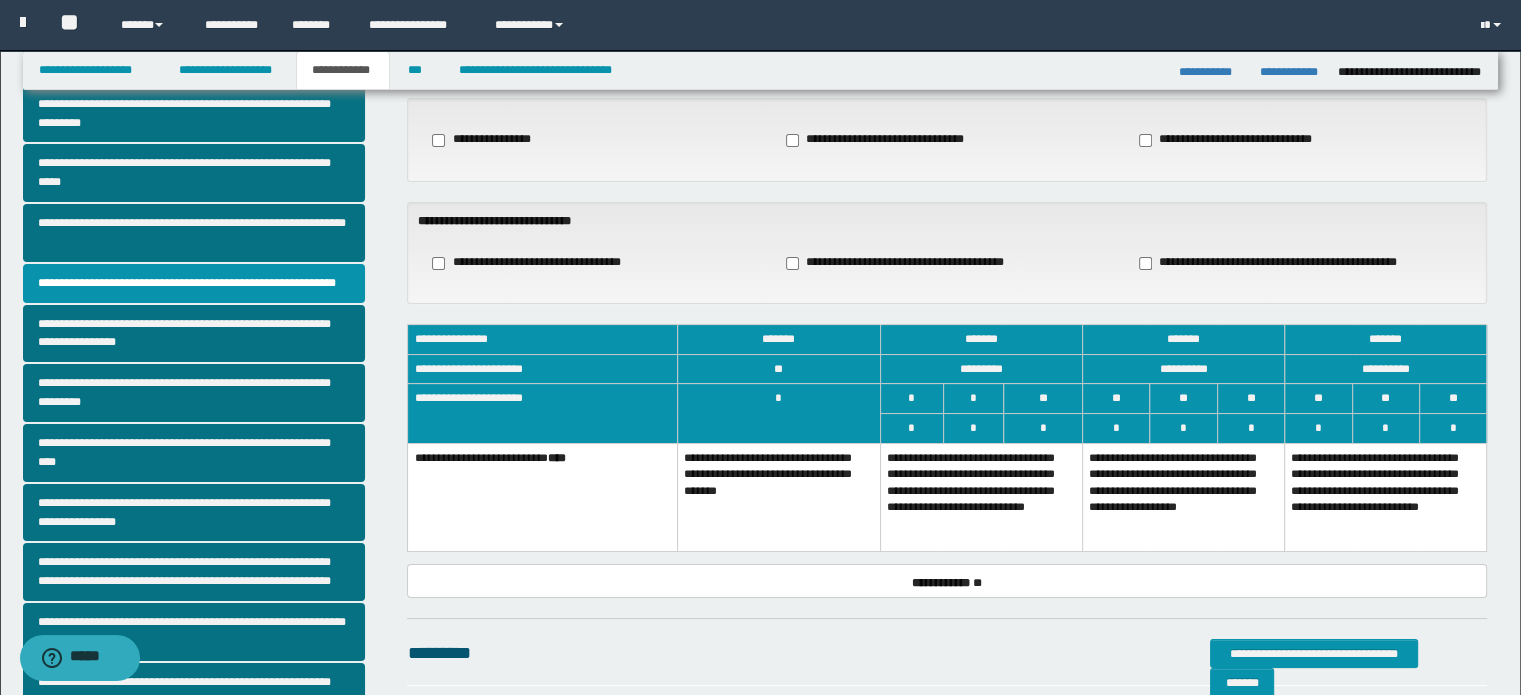 scroll, scrollTop: 78, scrollLeft: 0, axis: vertical 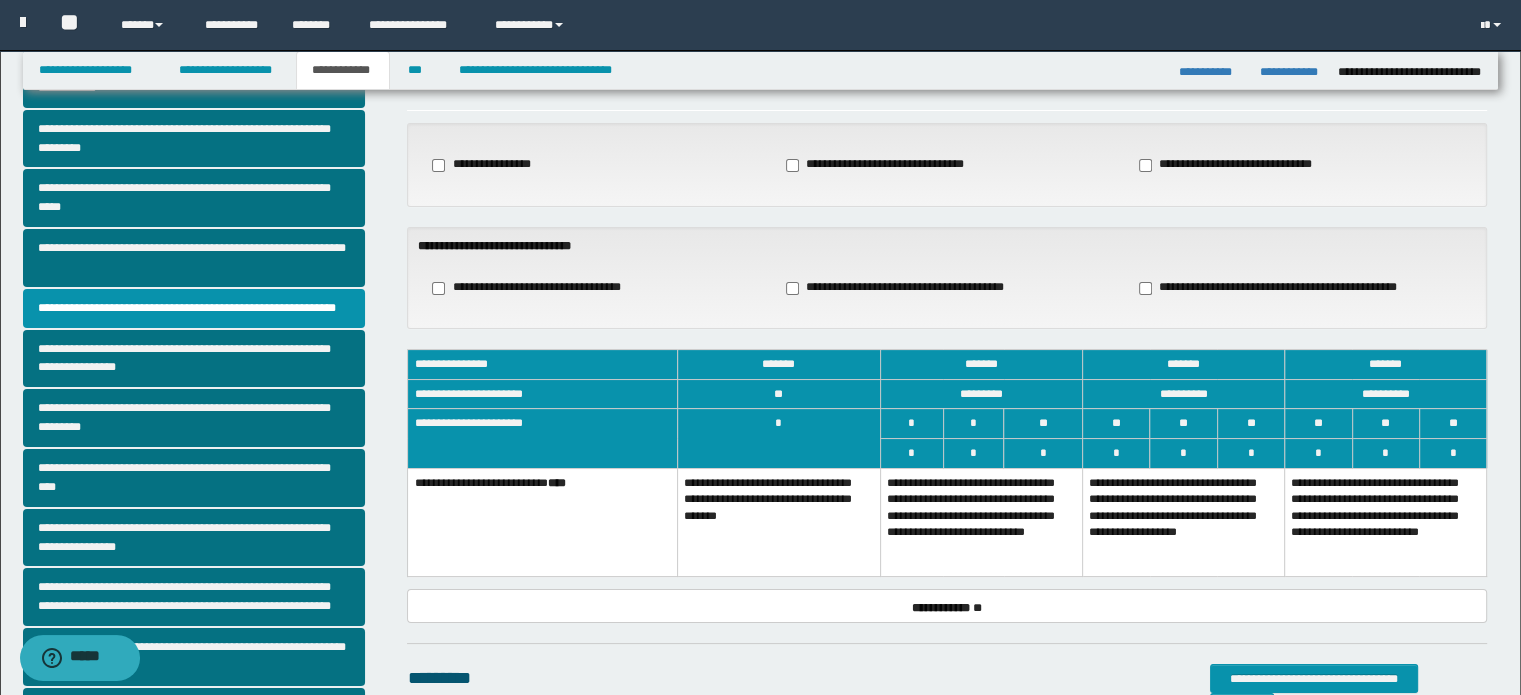 click on "**********" at bounding box center [981, 522] 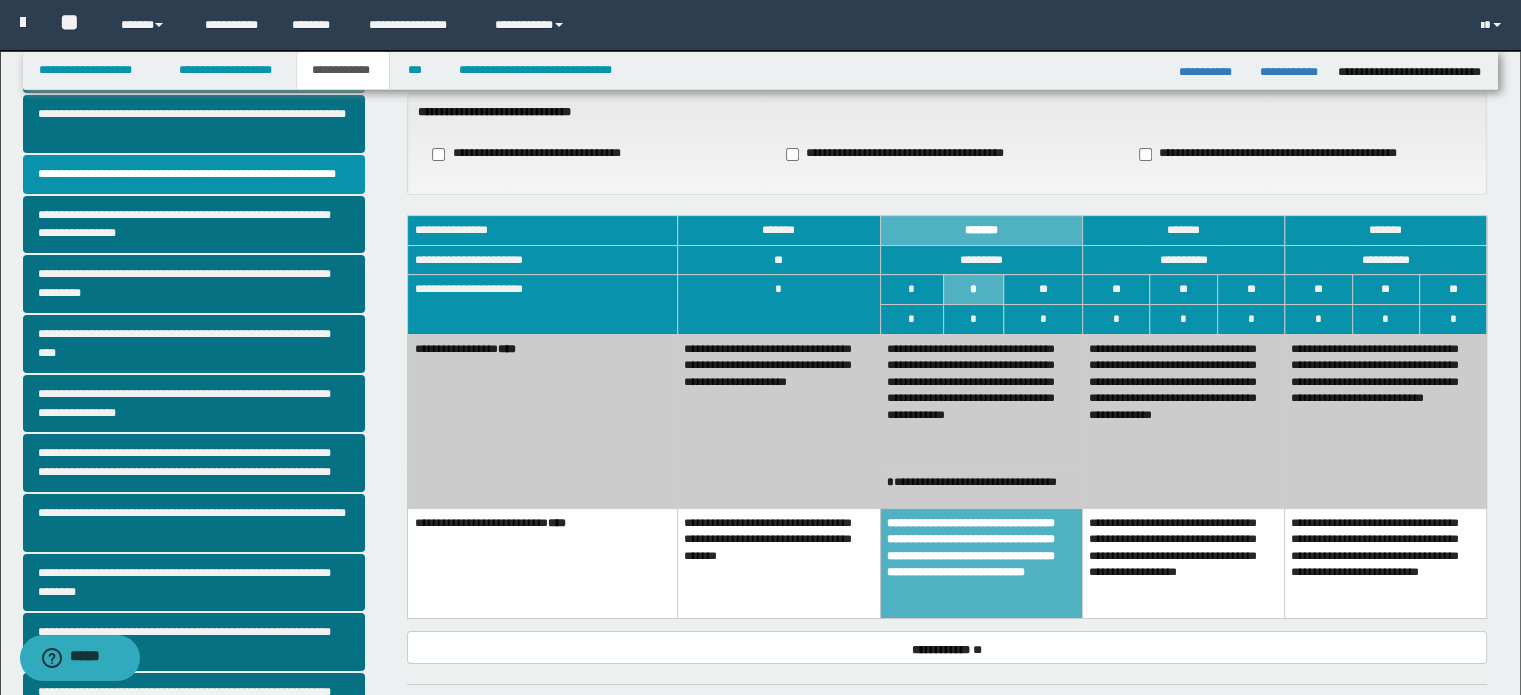 scroll, scrollTop: 278, scrollLeft: 0, axis: vertical 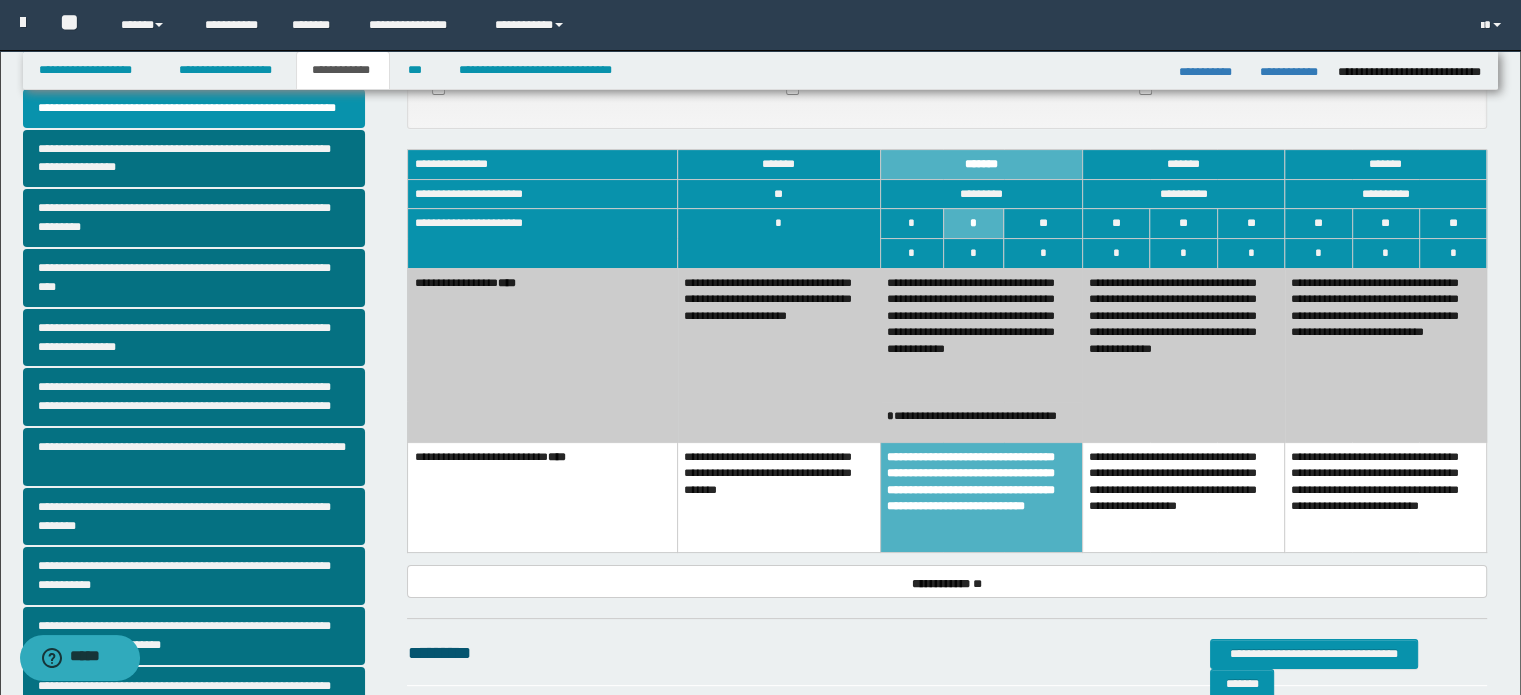 click on "**********" at bounding box center (779, 497) 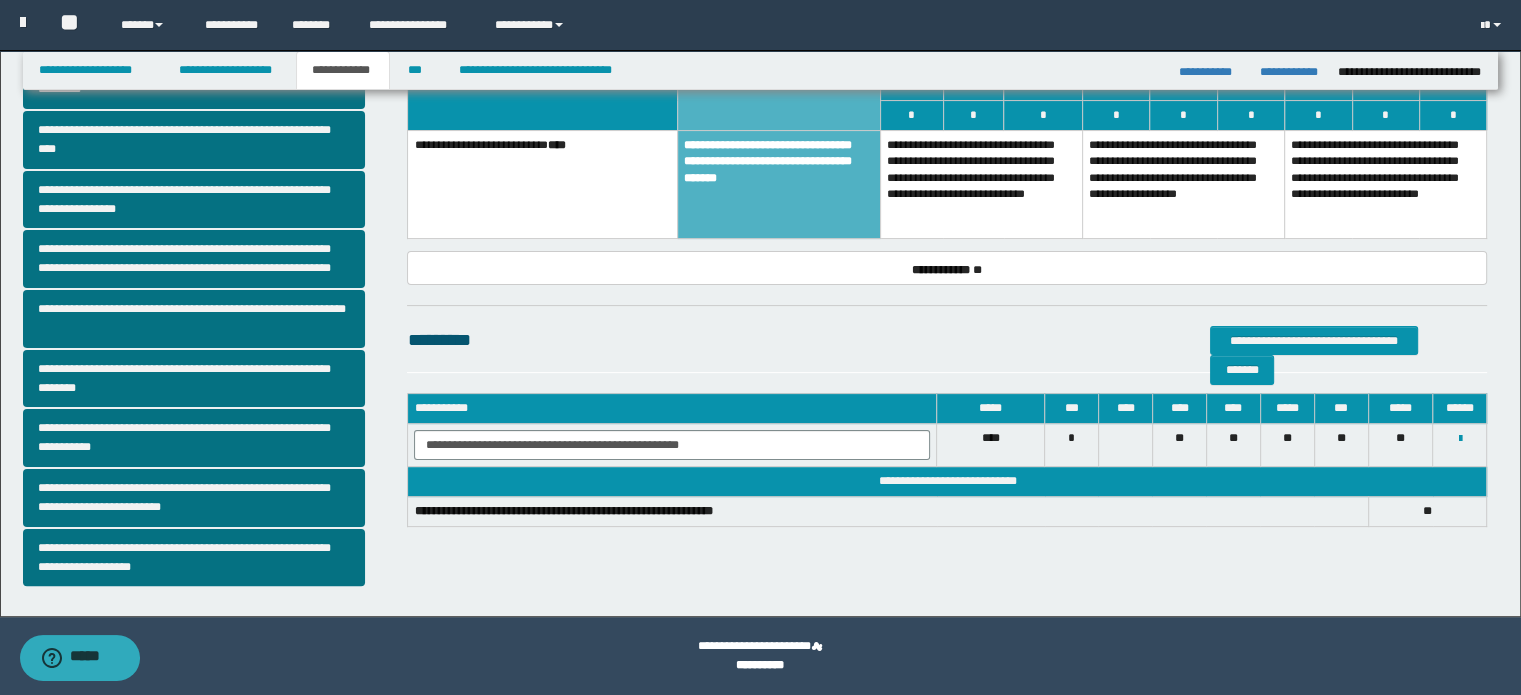 scroll, scrollTop: 316, scrollLeft: 0, axis: vertical 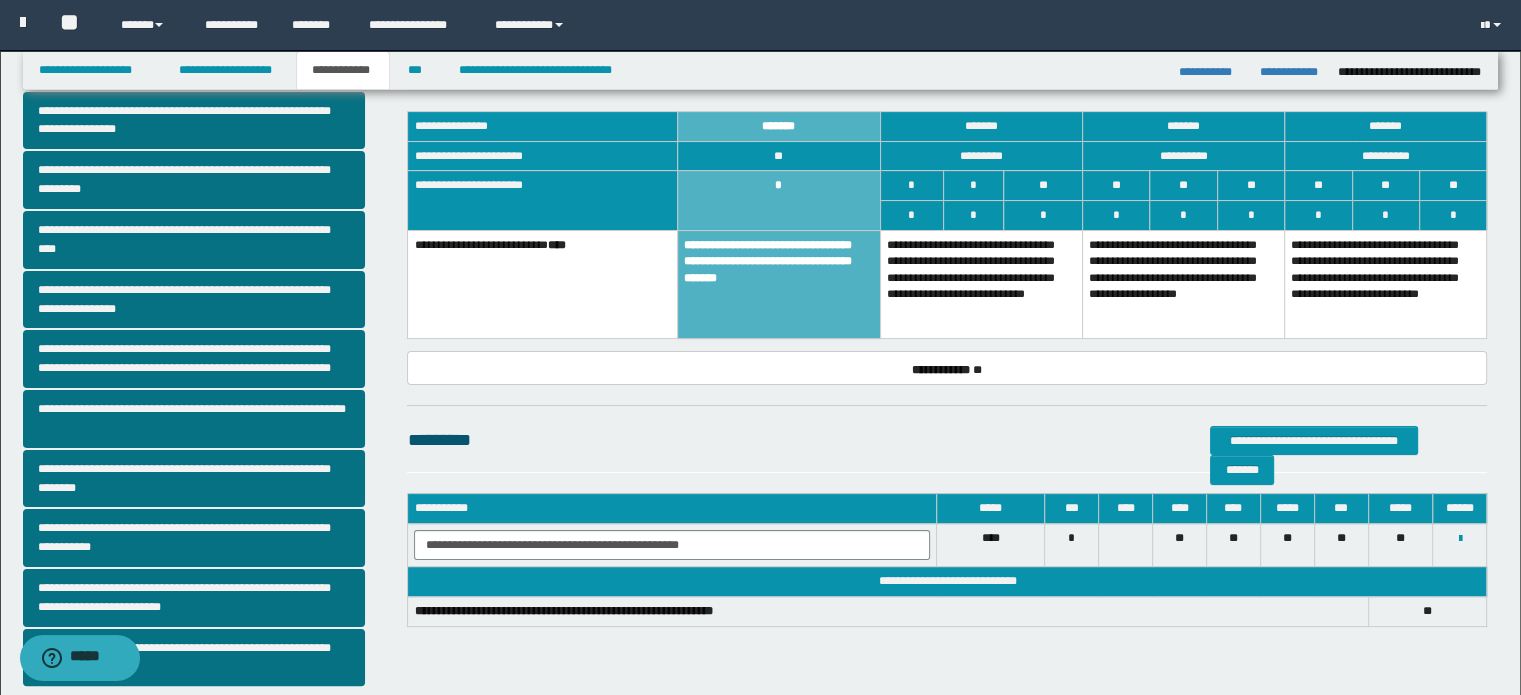 click on "**********" at bounding box center [981, 284] 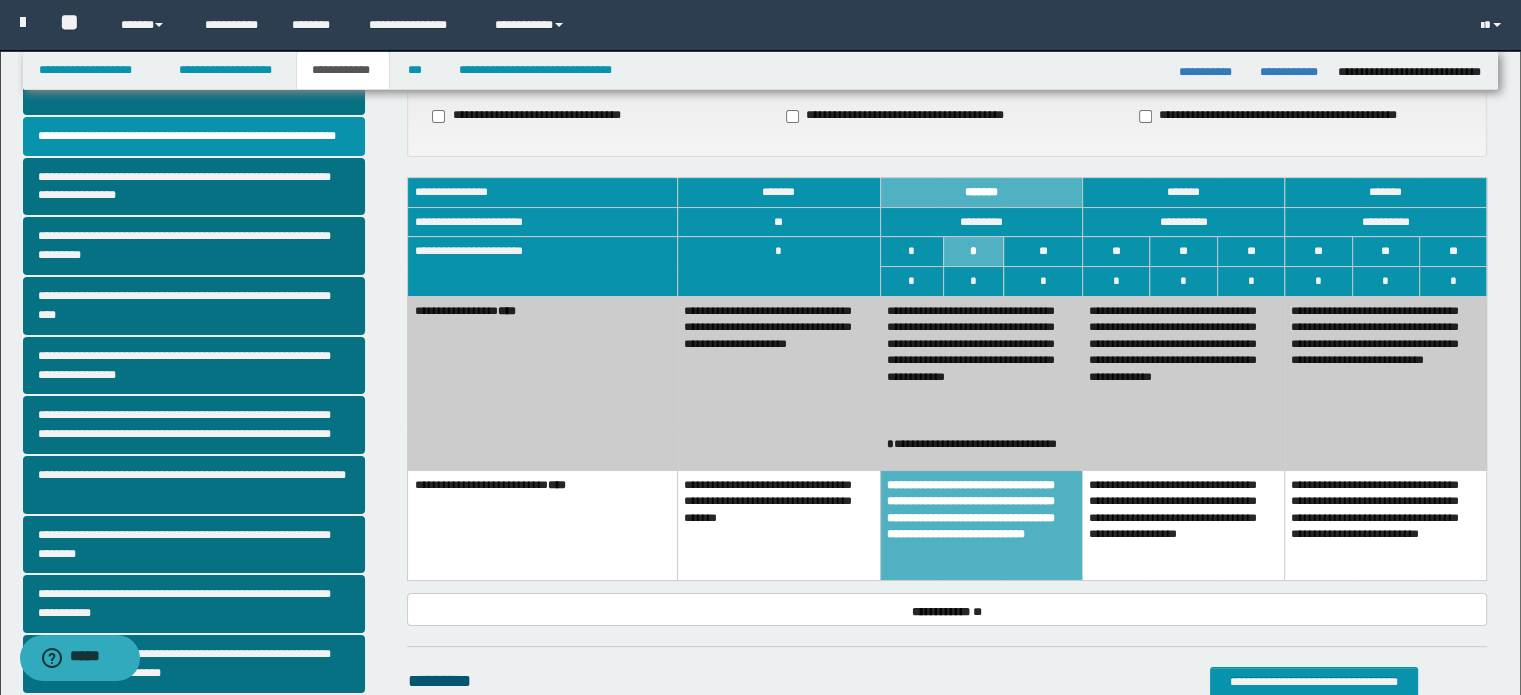 scroll, scrollTop: 216, scrollLeft: 0, axis: vertical 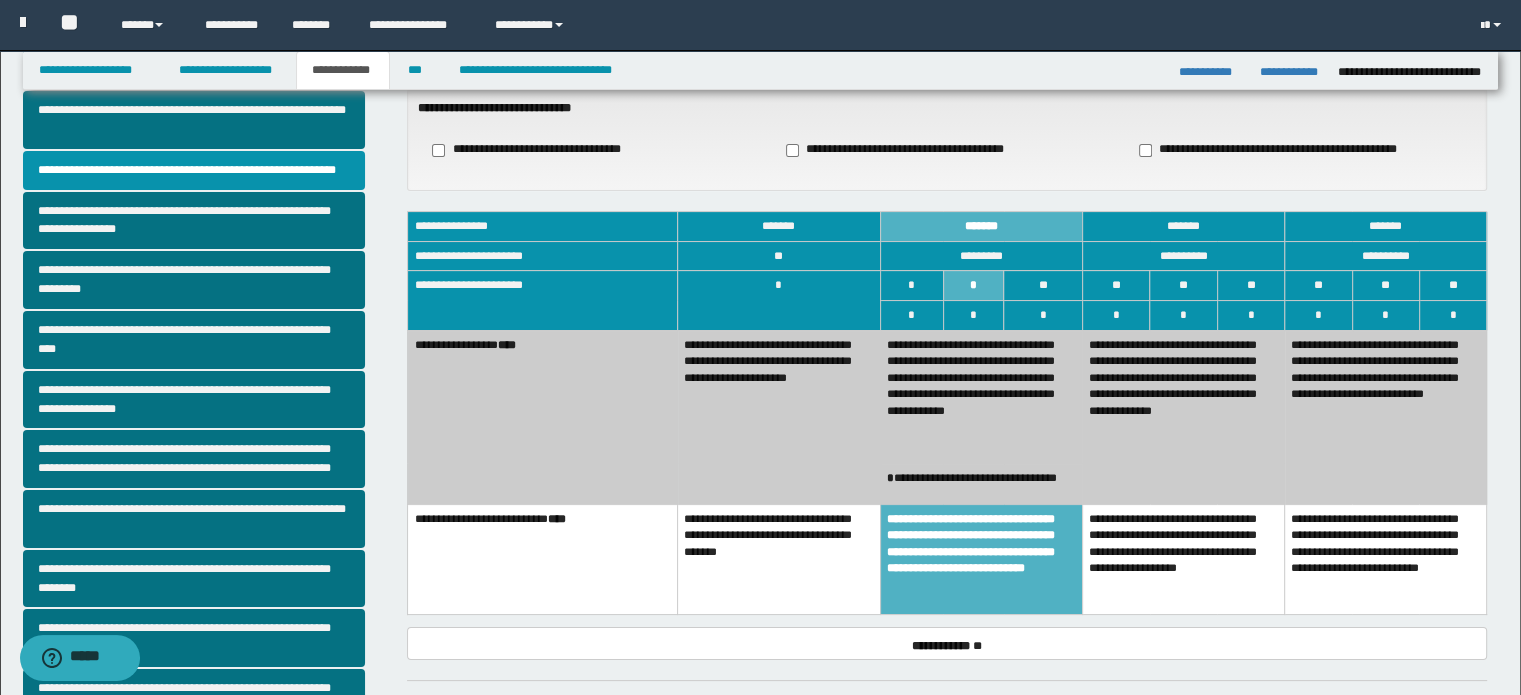 click on "**********" at bounding box center [779, 417] 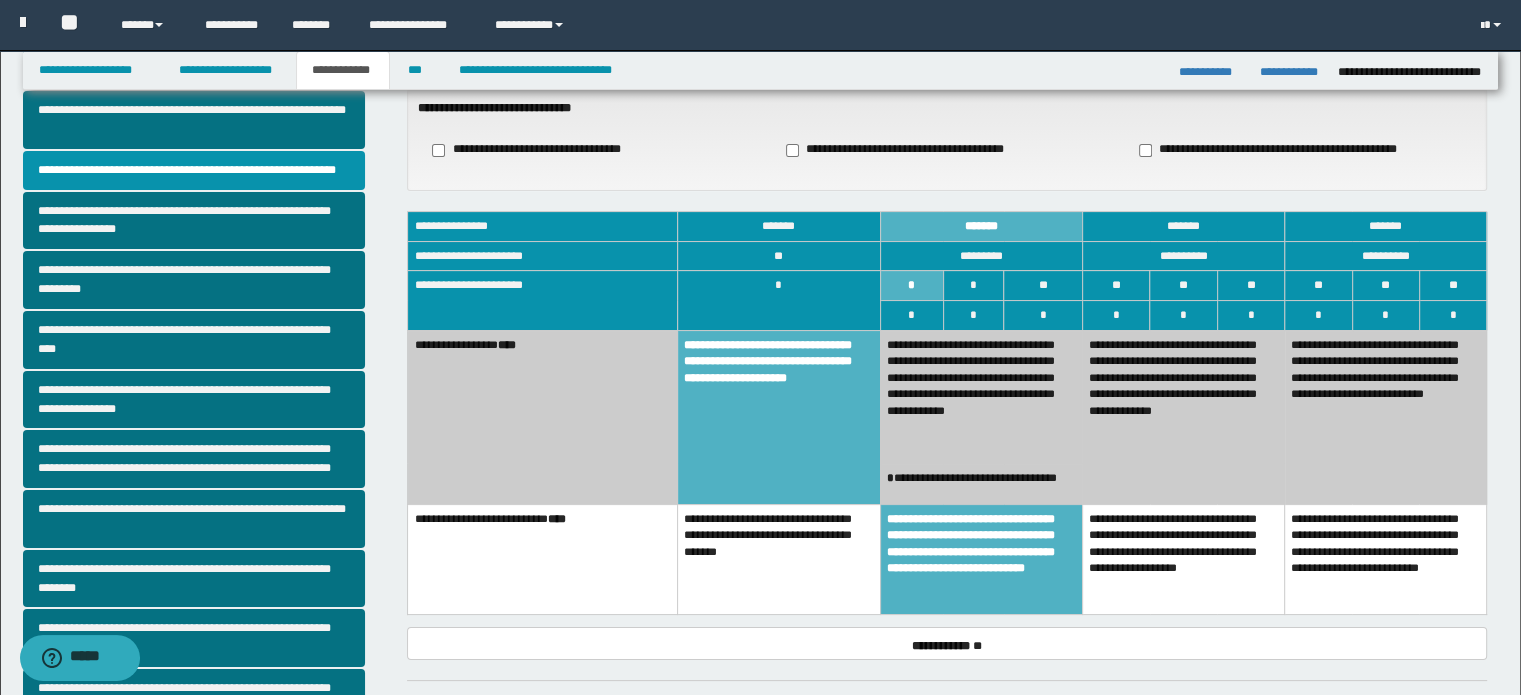 click on "**********" at bounding box center [981, 396] 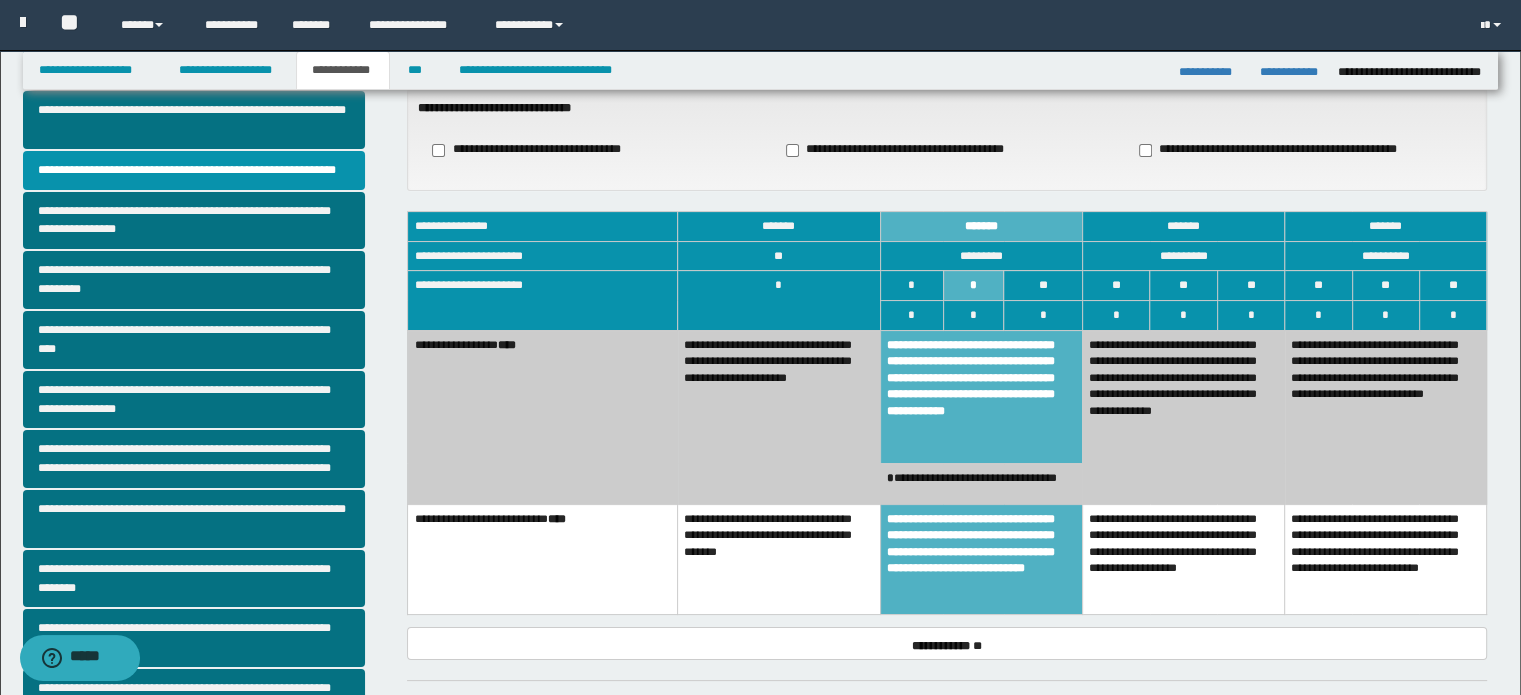 click on "**********" at bounding box center (981, 483) 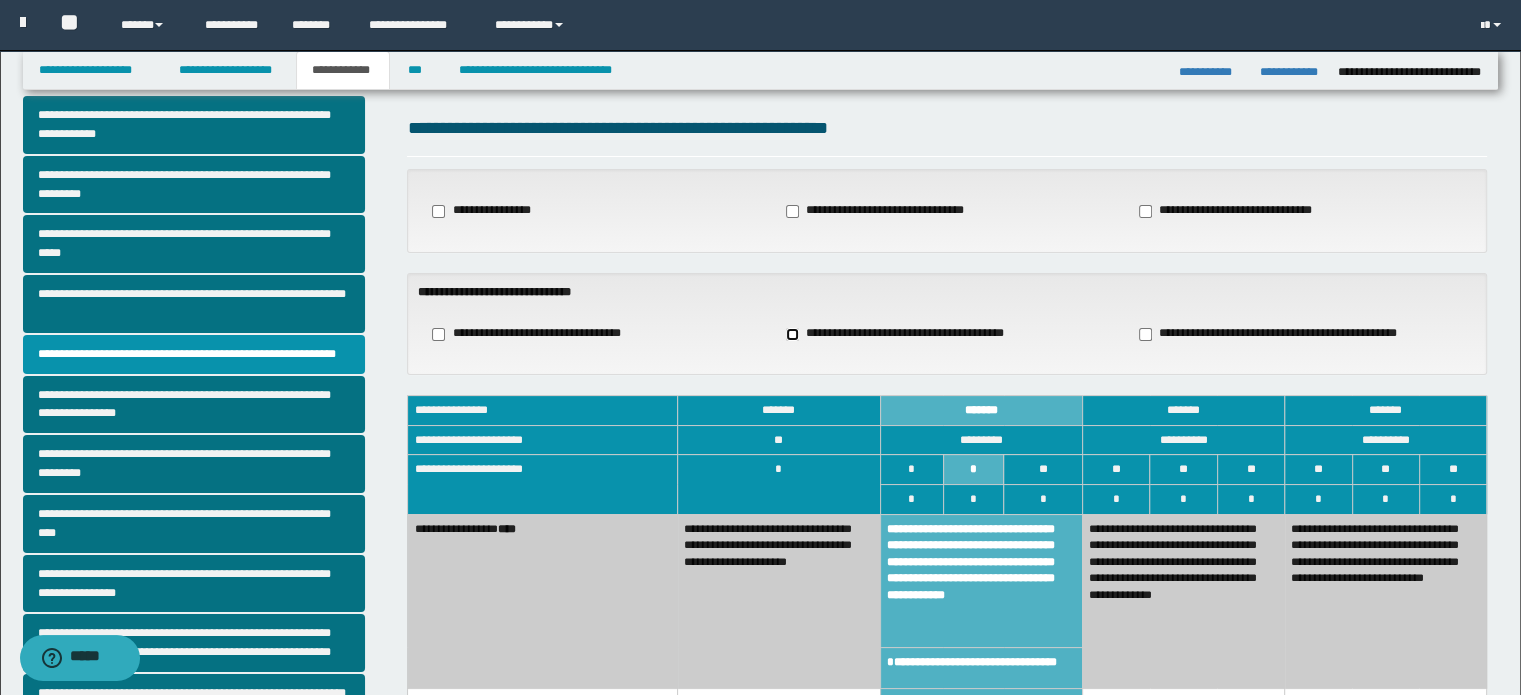 scroll, scrollTop: 0, scrollLeft: 0, axis: both 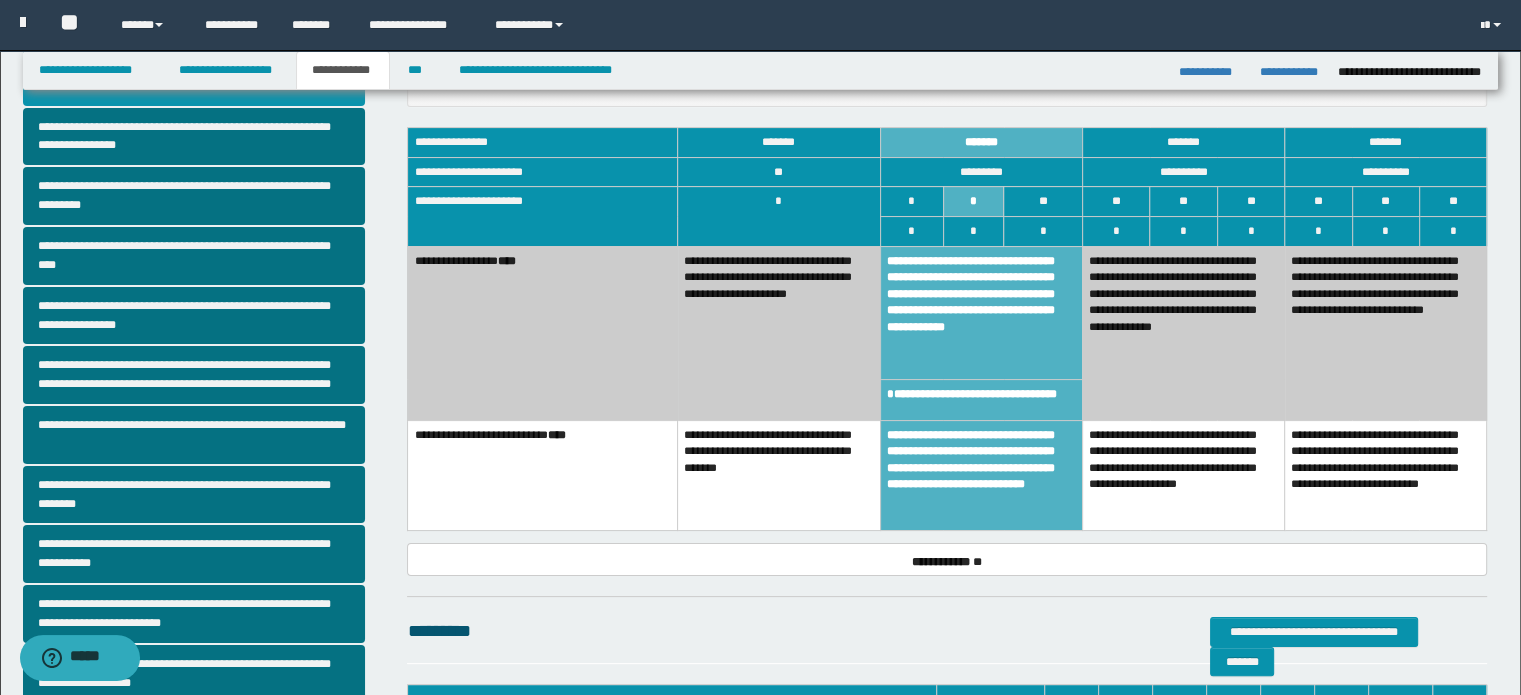 click on "**********" at bounding box center (1183, 333) 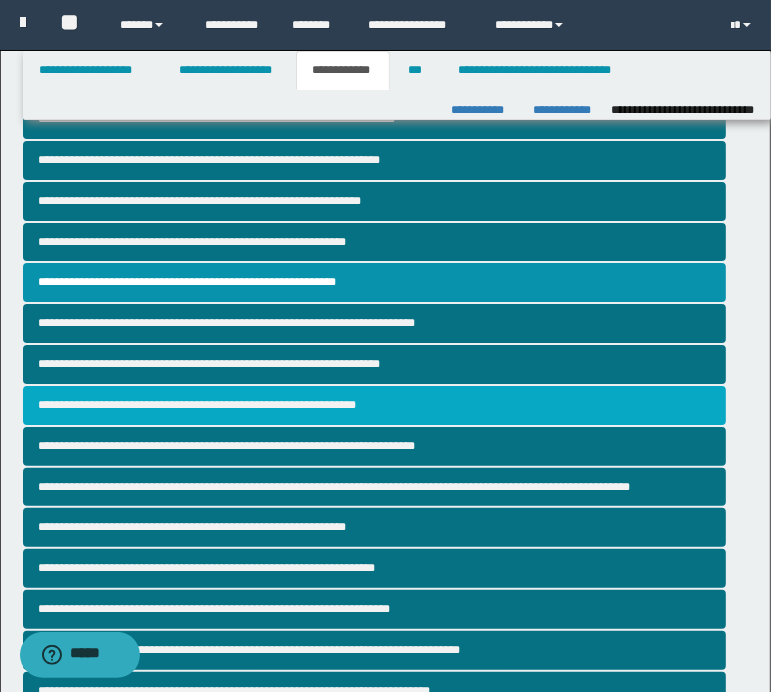scroll, scrollTop: 0, scrollLeft: 0, axis: both 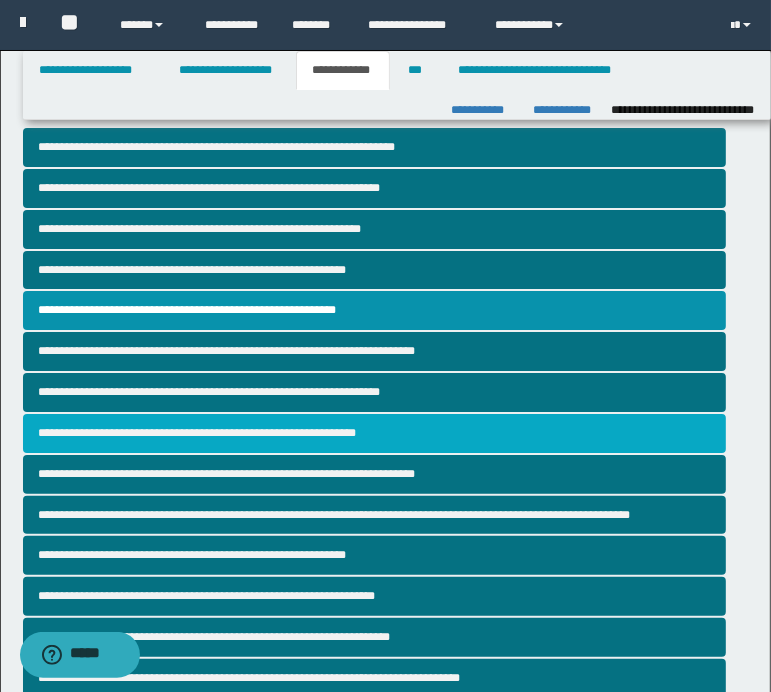click on "**********" at bounding box center [374, 433] 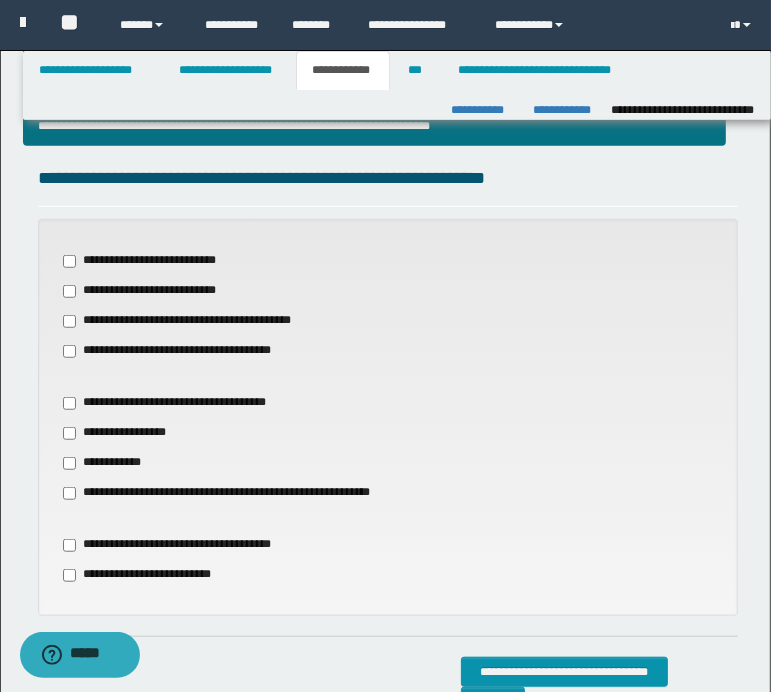 scroll, scrollTop: 600, scrollLeft: 0, axis: vertical 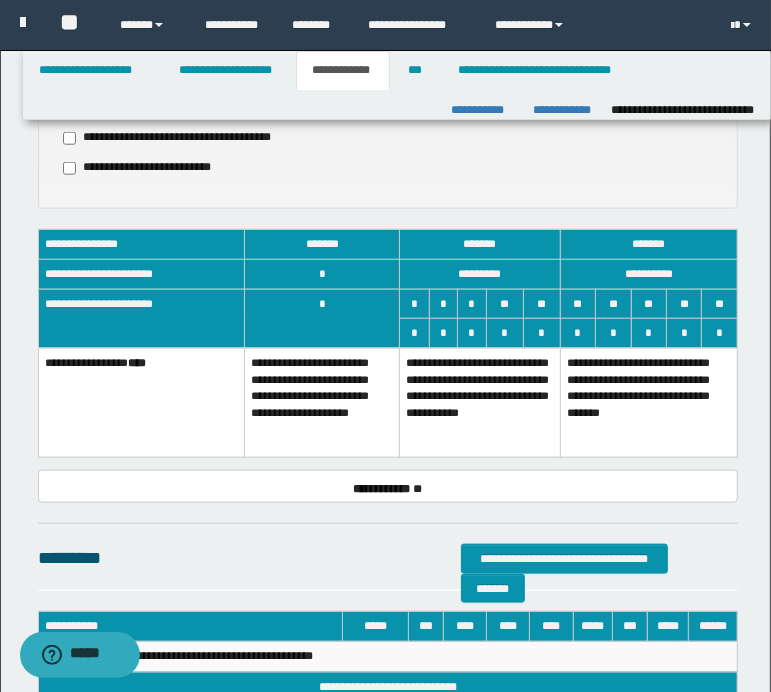 click on "**********" at bounding box center [480, 402] 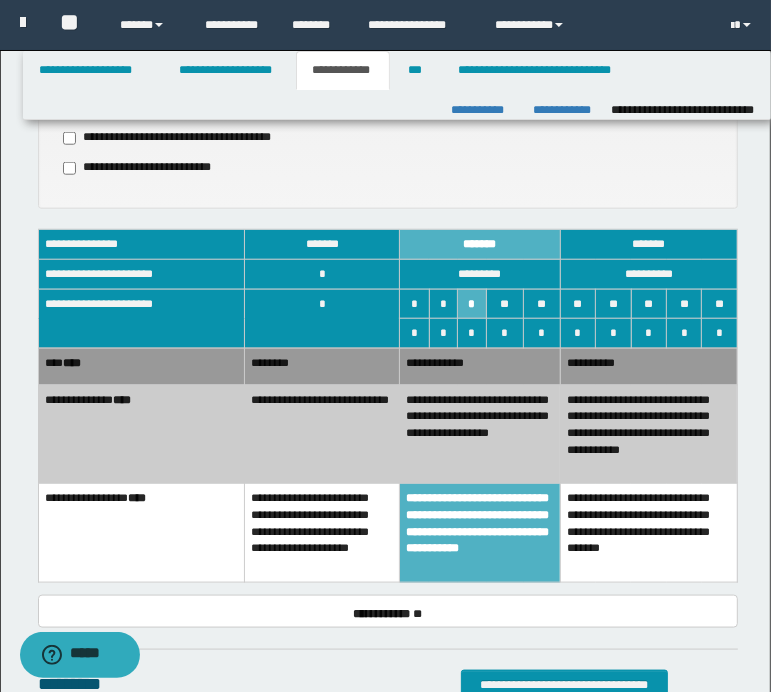 click on "**********" at bounding box center (322, 434) 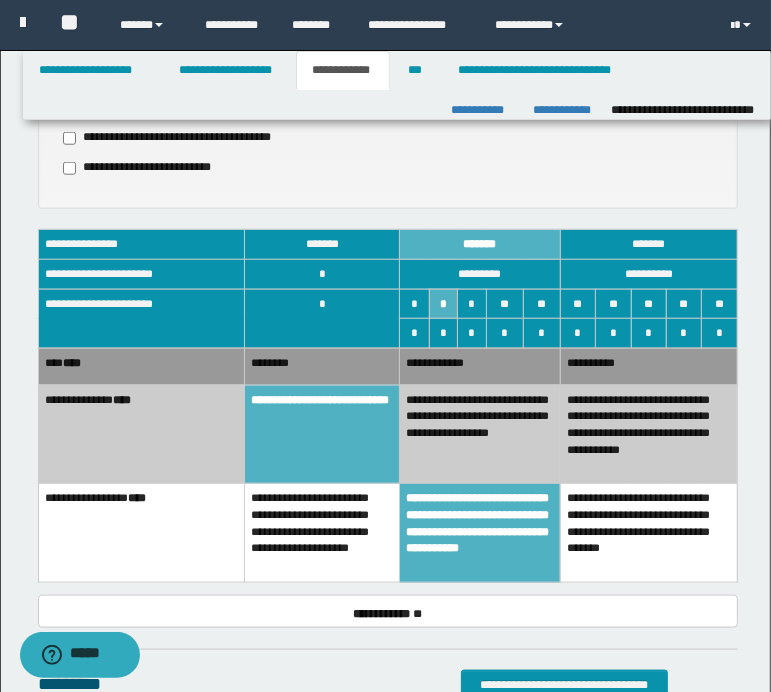 click on "**********" at bounding box center (480, 366) 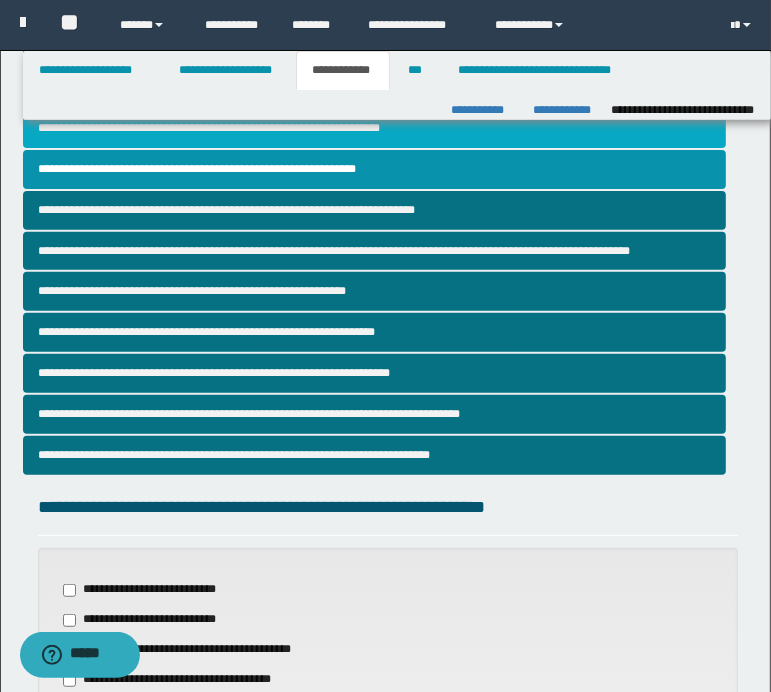 scroll, scrollTop: 300, scrollLeft: 0, axis: vertical 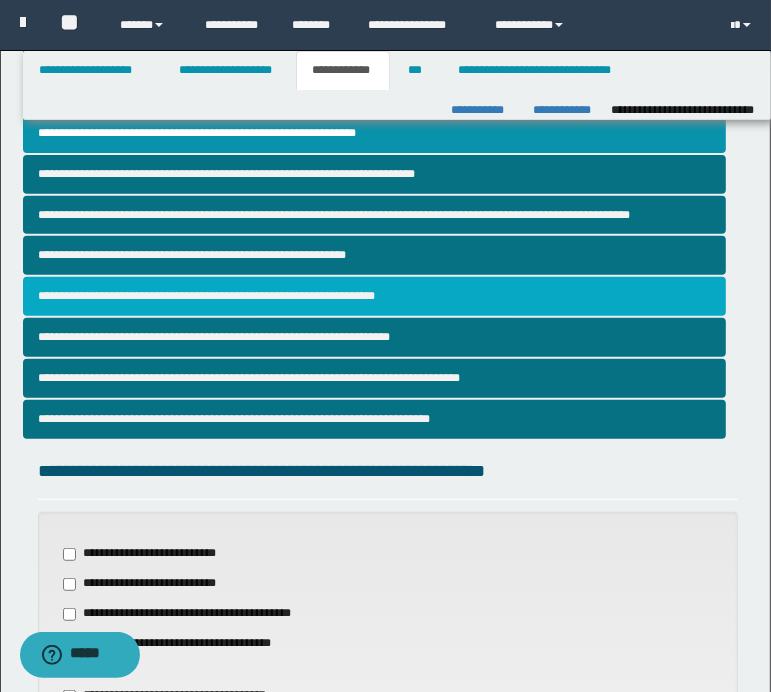 click on "**********" at bounding box center (374, 296) 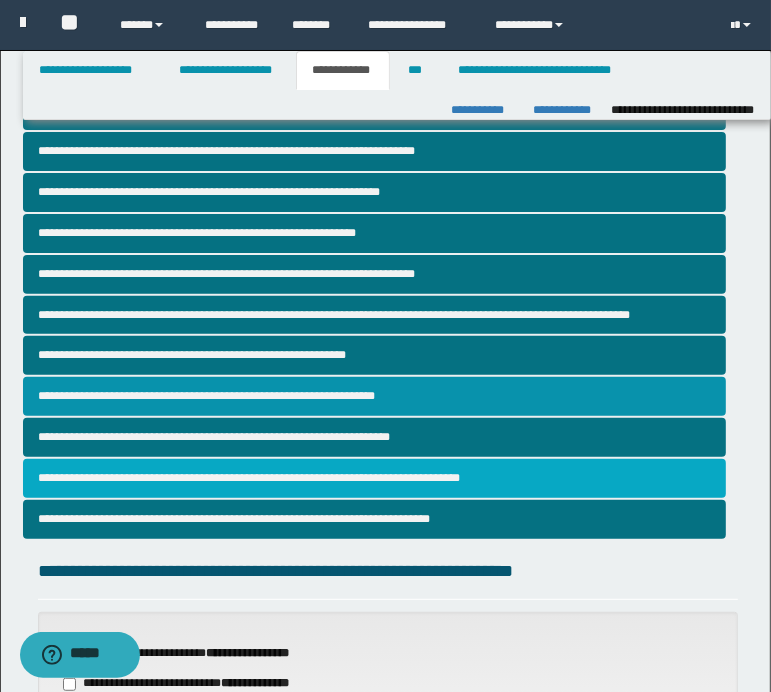 scroll, scrollTop: 200, scrollLeft: 0, axis: vertical 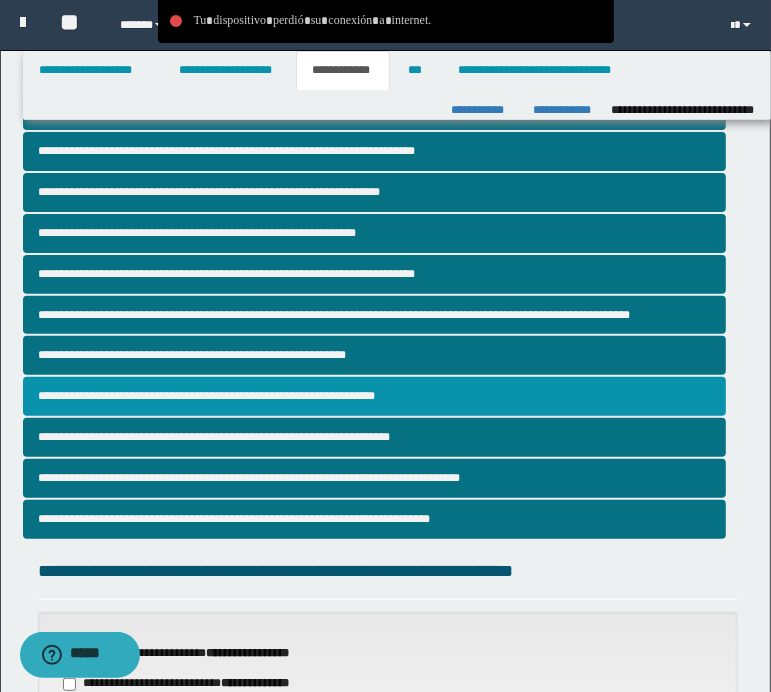 click on "**********" at bounding box center [374, 396] 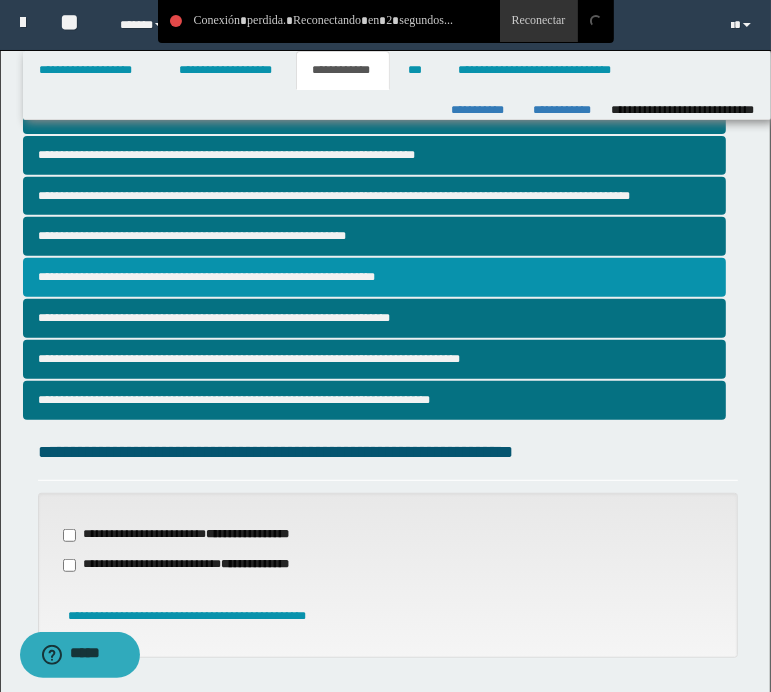 scroll, scrollTop: 600, scrollLeft: 0, axis: vertical 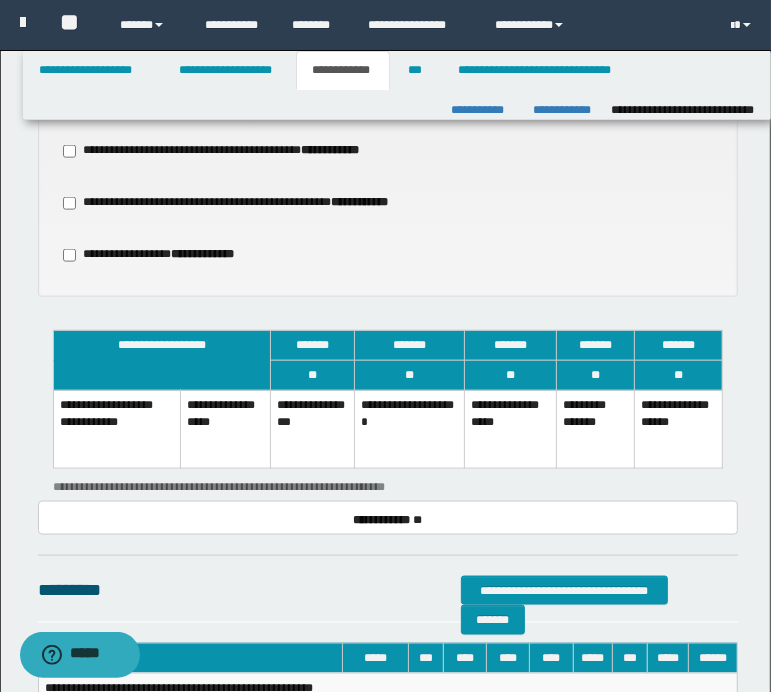 click on "**********" at bounding box center (511, 430) 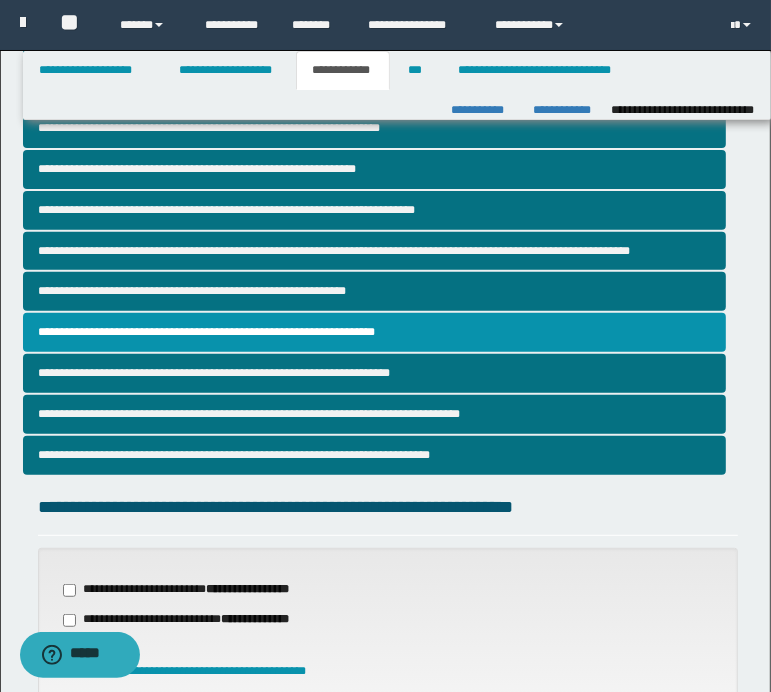 scroll, scrollTop: 300, scrollLeft: 0, axis: vertical 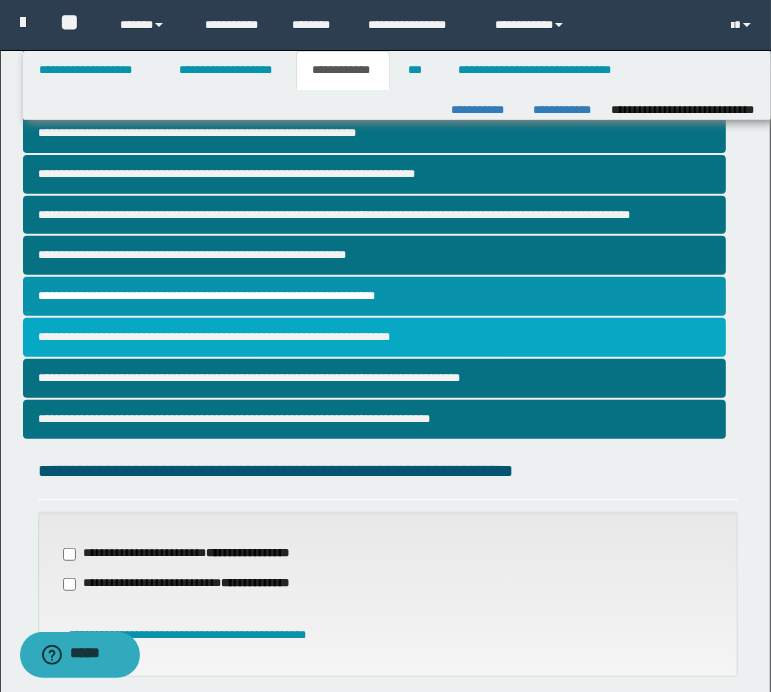 click on "**********" at bounding box center [374, 337] 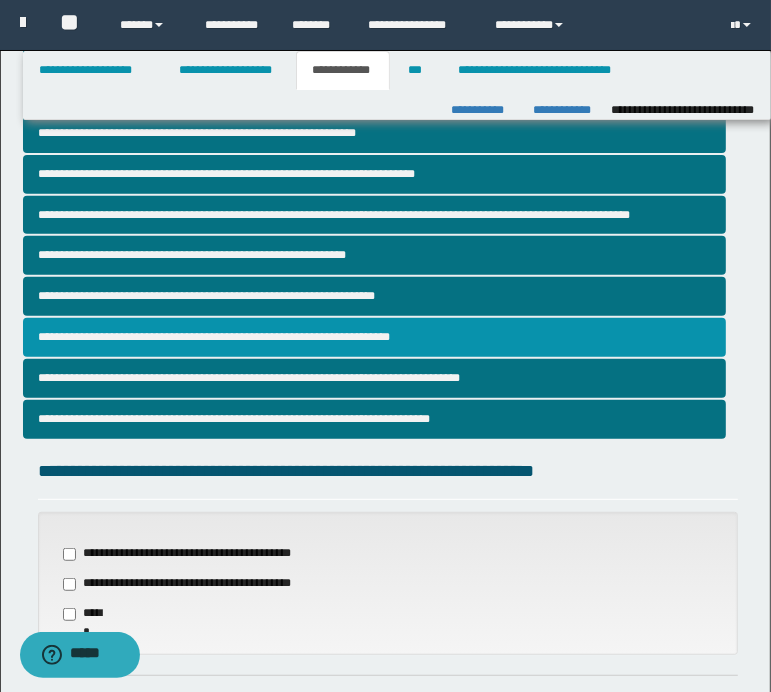 scroll, scrollTop: 600, scrollLeft: 0, axis: vertical 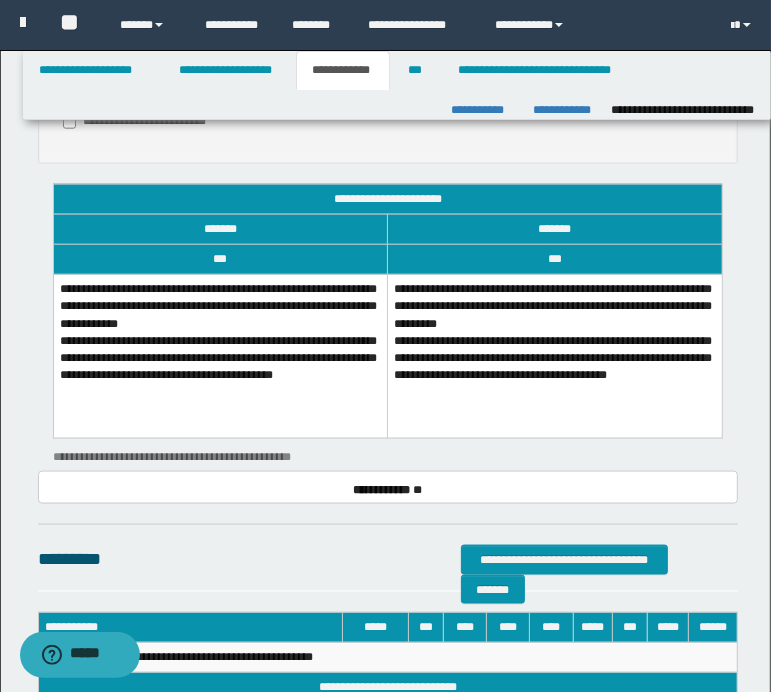 click on "**********" at bounding box center (220, 356) 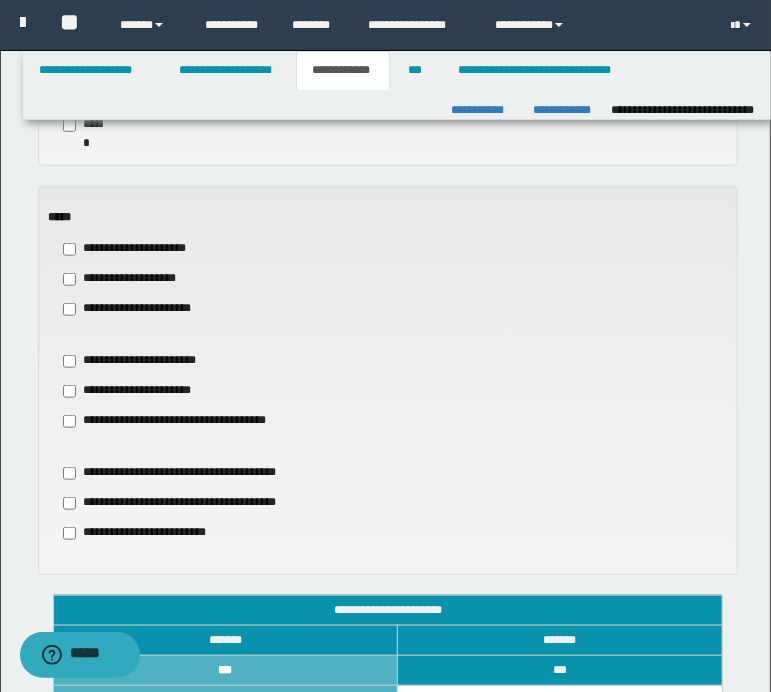 scroll, scrollTop: 781, scrollLeft: 0, axis: vertical 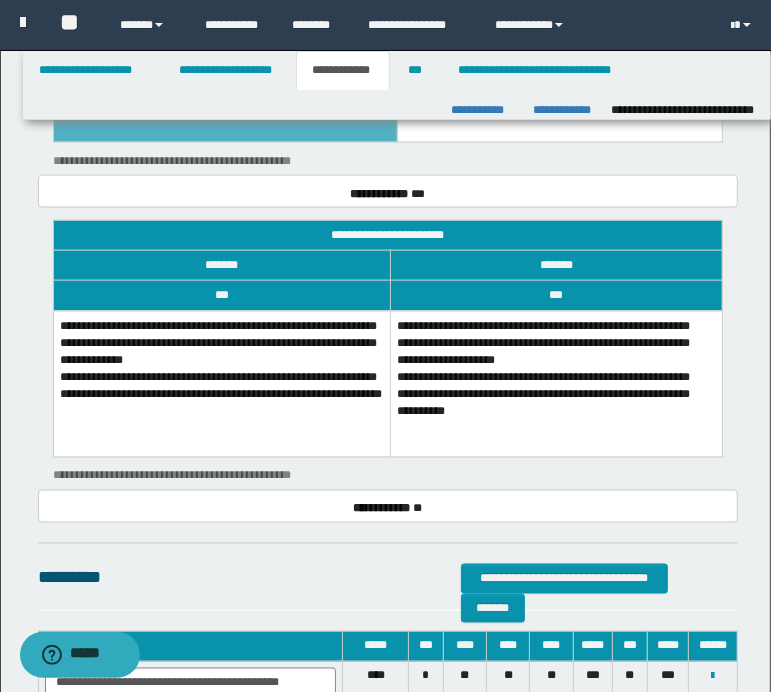 click on "**********" at bounding box center (222, 384) 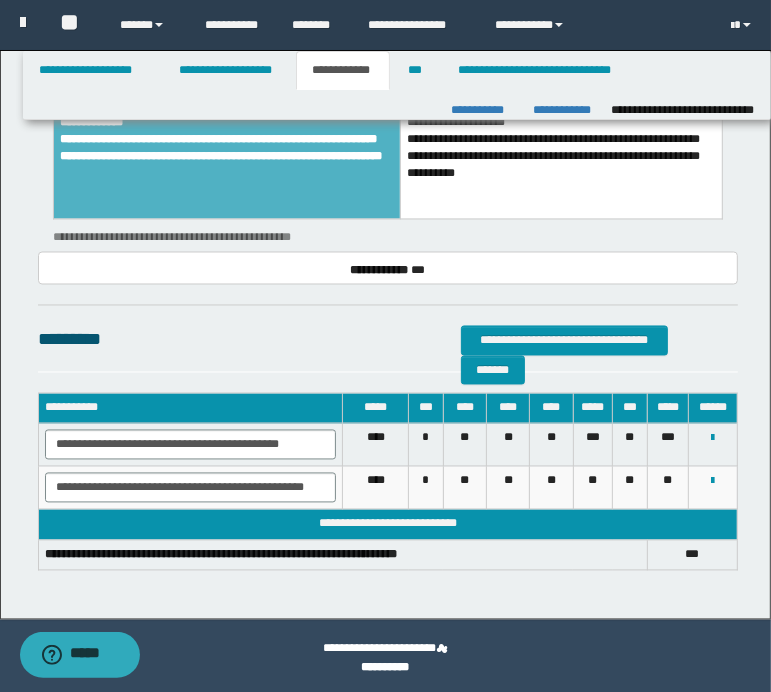scroll, scrollTop: 1740, scrollLeft: 0, axis: vertical 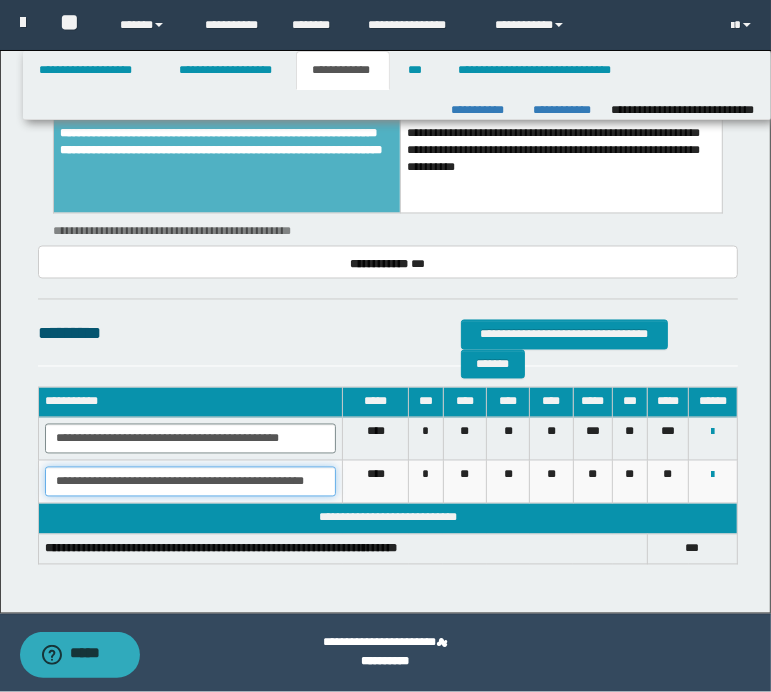 click on "**********" at bounding box center (191, 482) 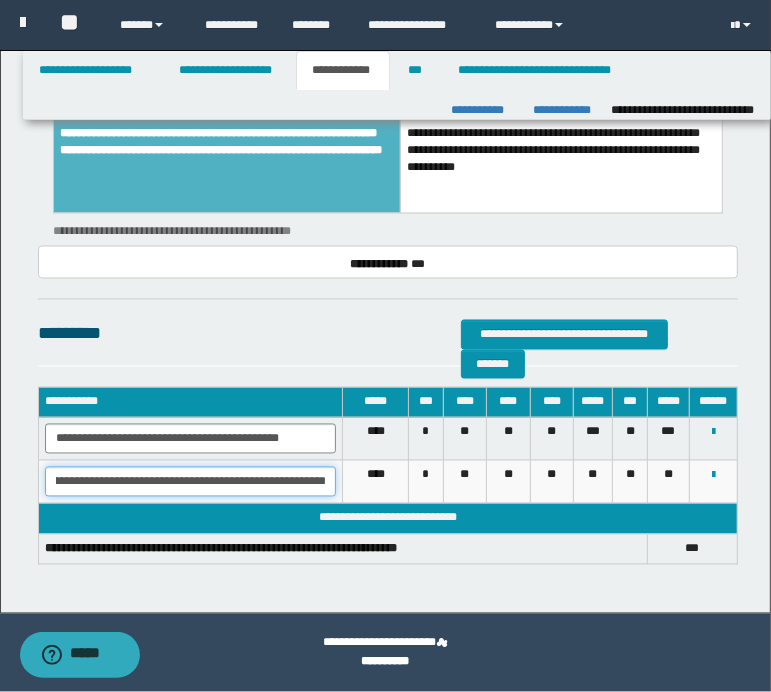 scroll, scrollTop: 0, scrollLeft: 62, axis: horizontal 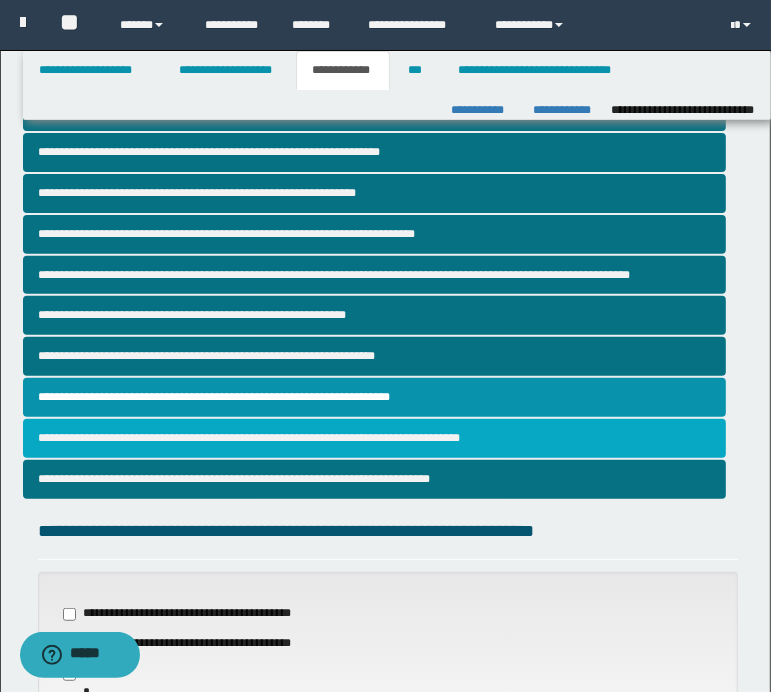 click on "**********" at bounding box center [374, 438] 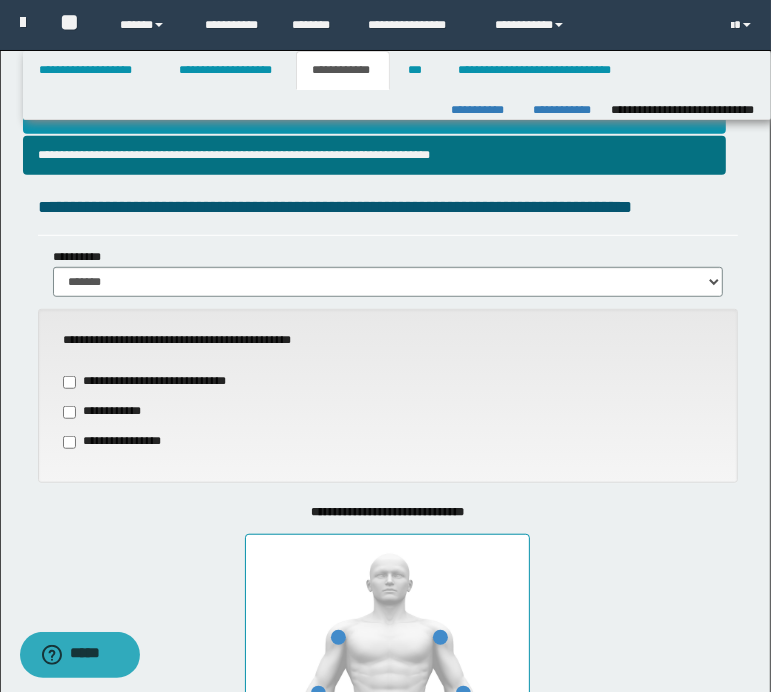 scroll, scrollTop: 600, scrollLeft: 0, axis: vertical 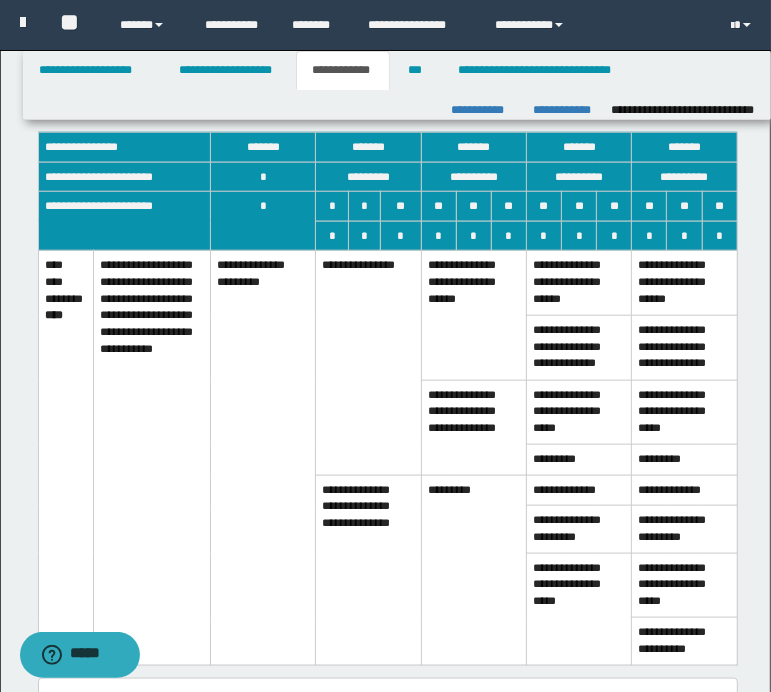 click on "**********" at bounding box center [579, 348] 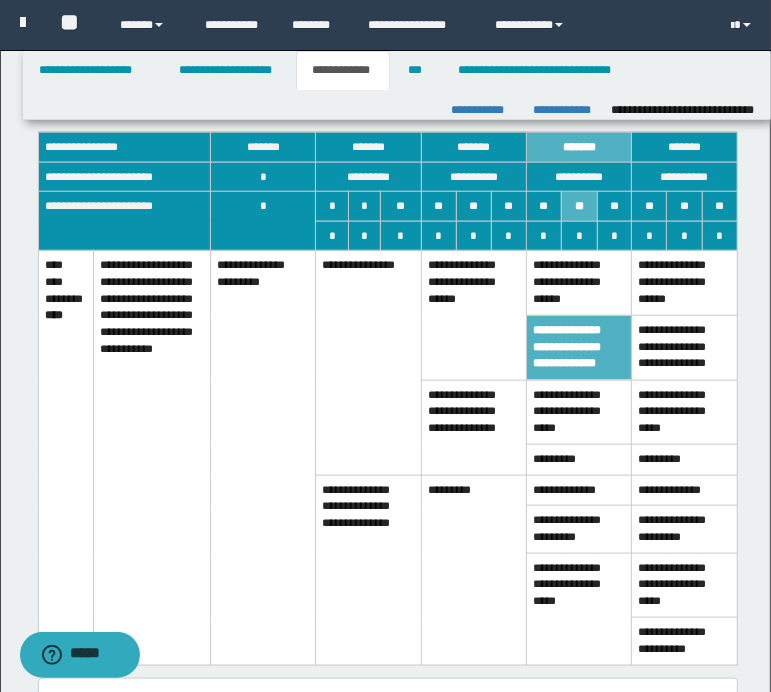 click on "**********" at bounding box center [579, 412] 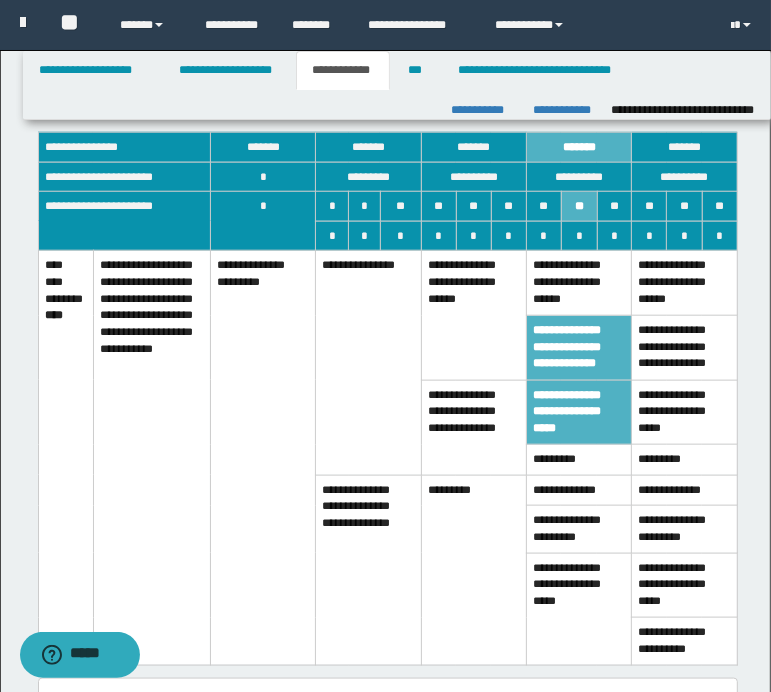 click on "*********" at bounding box center [579, 460] 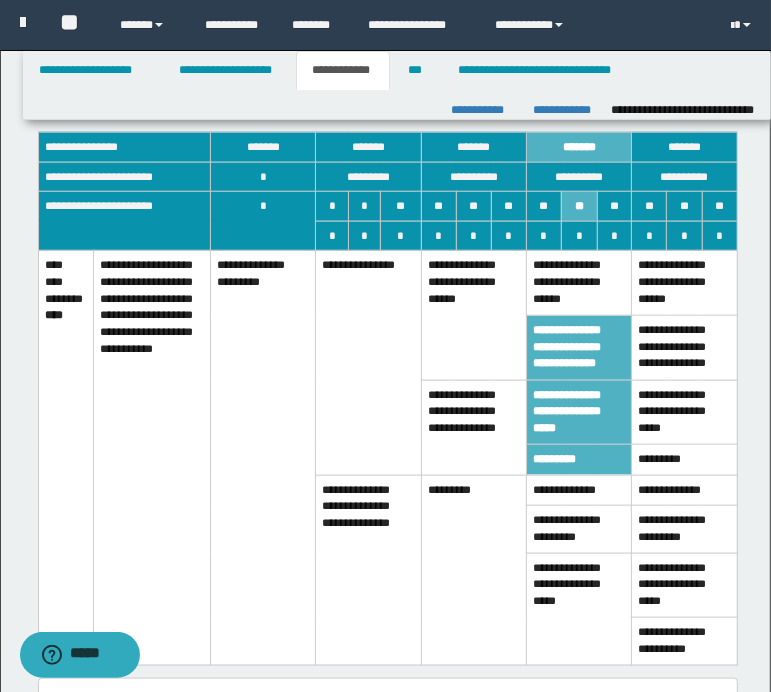 click on "**********" at bounding box center [579, 609] 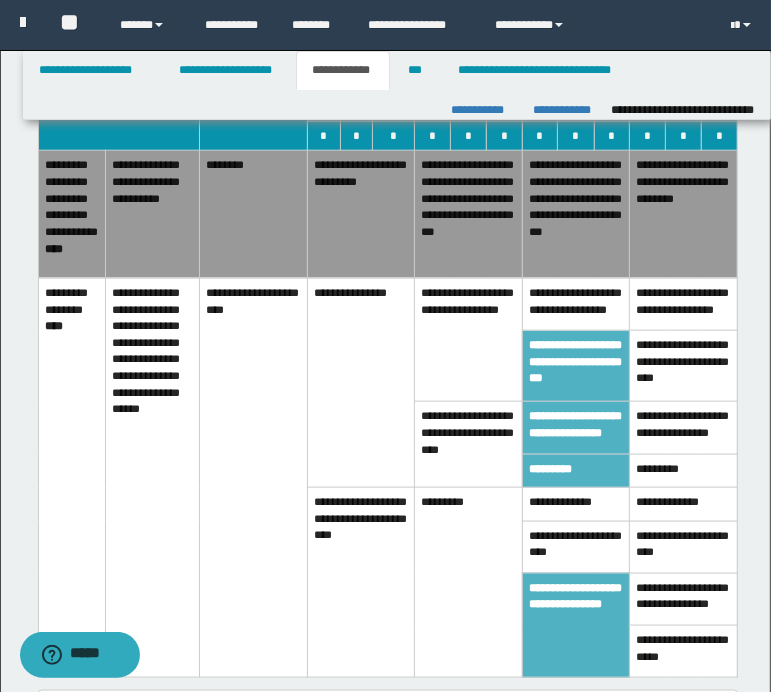 scroll, scrollTop: 1000, scrollLeft: 0, axis: vertical 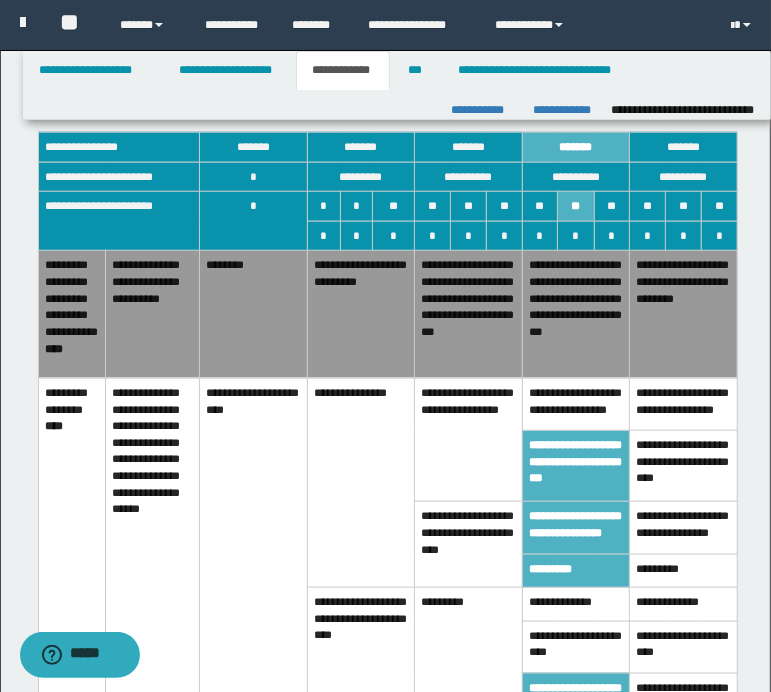 click on "**********" at bounding box center [576, 404] 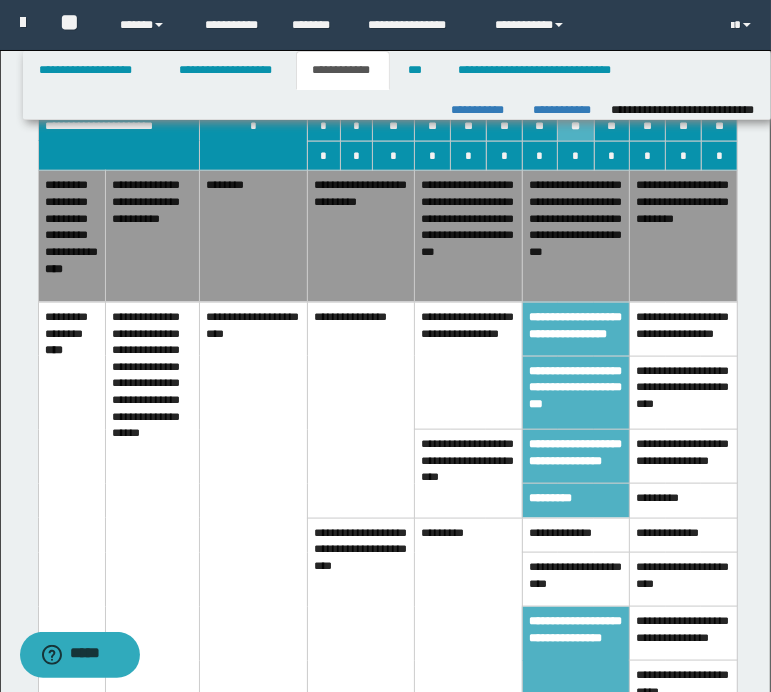 scroll, scrollTop: 1030, scrollLeft: 0, axis: vertical 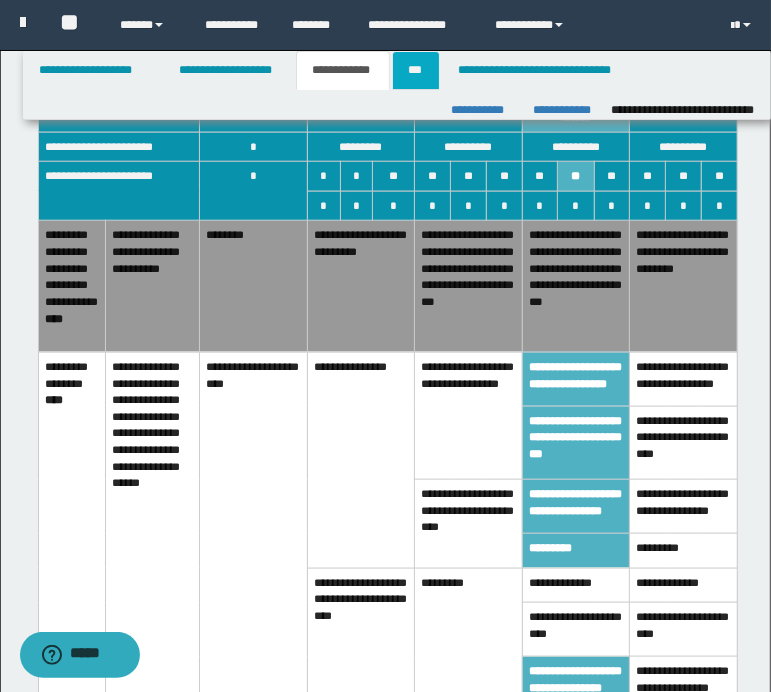 click on "***" at bounding box center (416, 70) 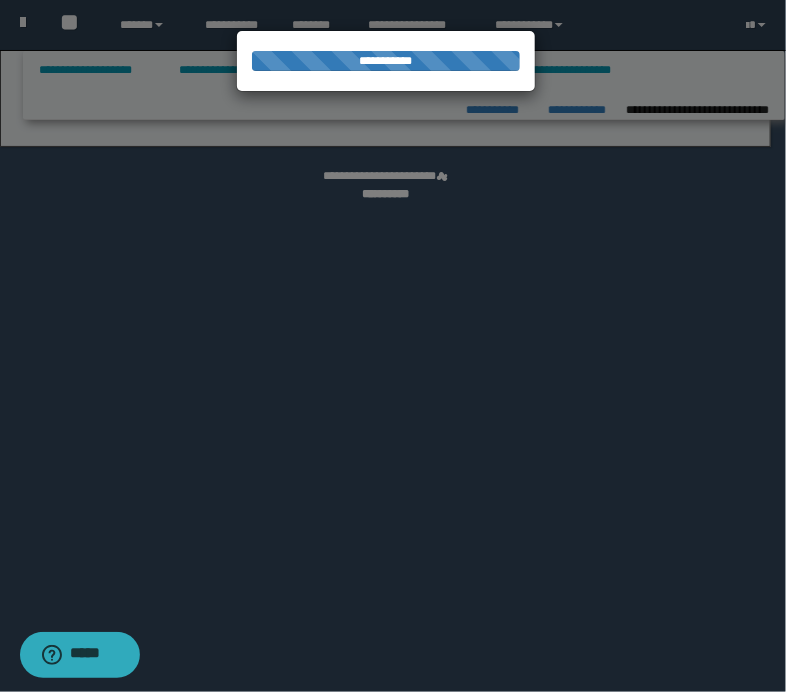 select on "*" 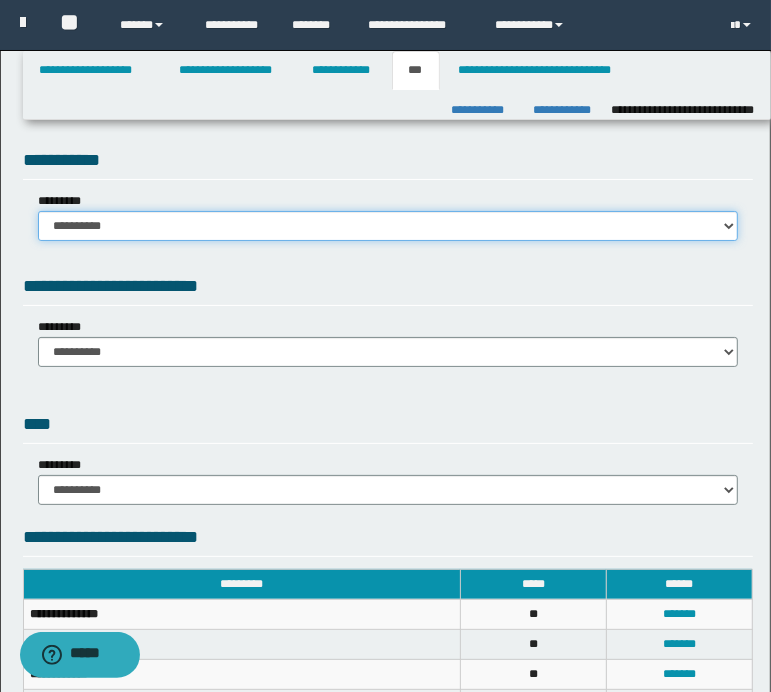 click on "**********" at bounding box center [388, 226] 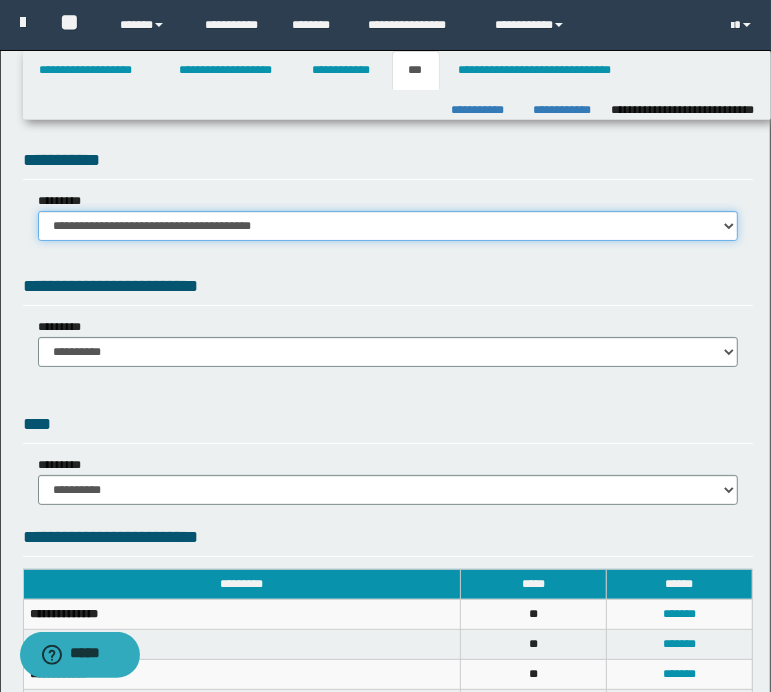 click on "**********" at bounding box center [388, 226] 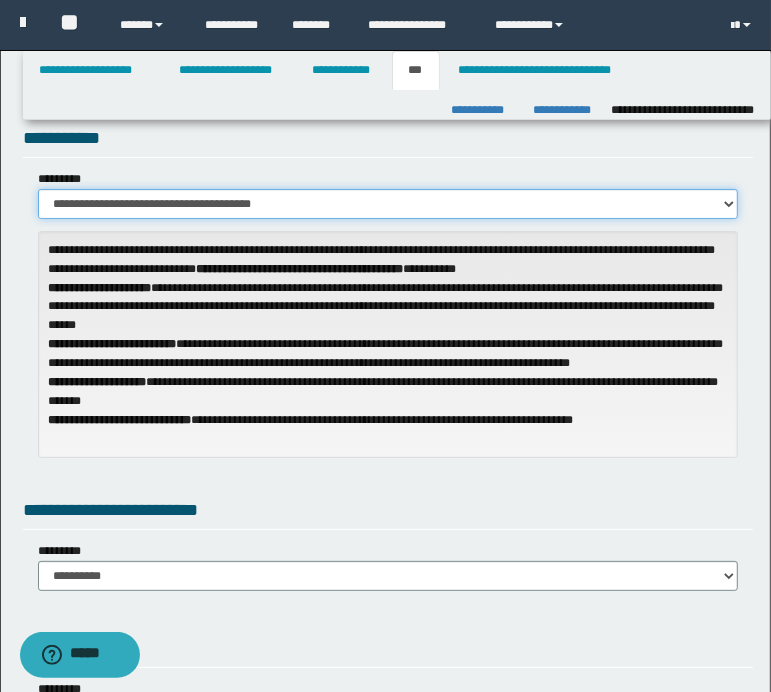 scroll, scrollTop: 0, scrollLeft: 0, axis: both 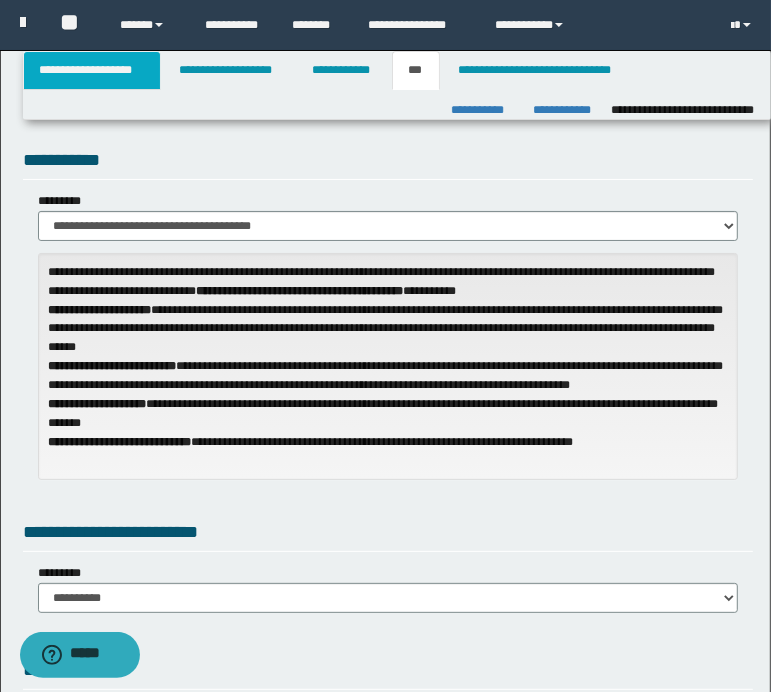 click on "**********" at bounding box center (92, 70) 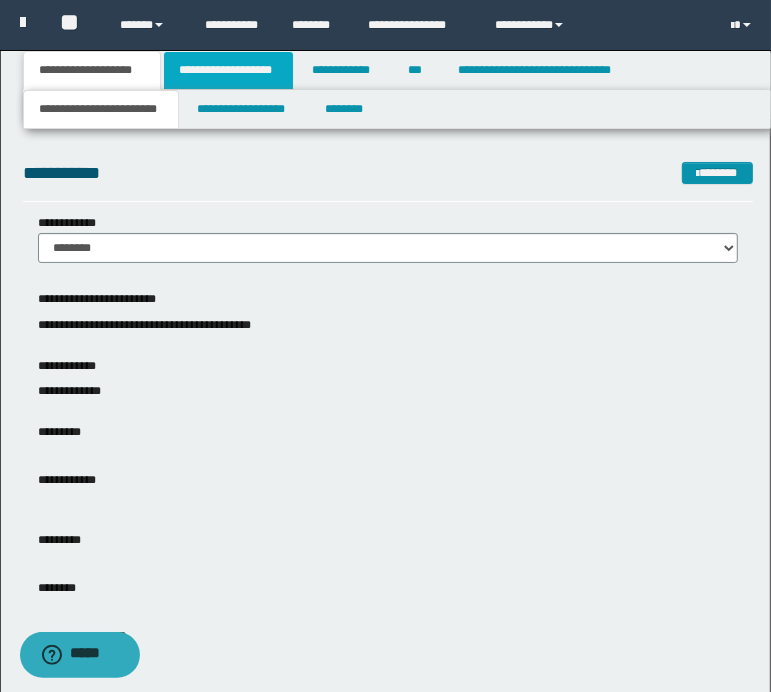 click on "**********" at bounding box center [228, 70] 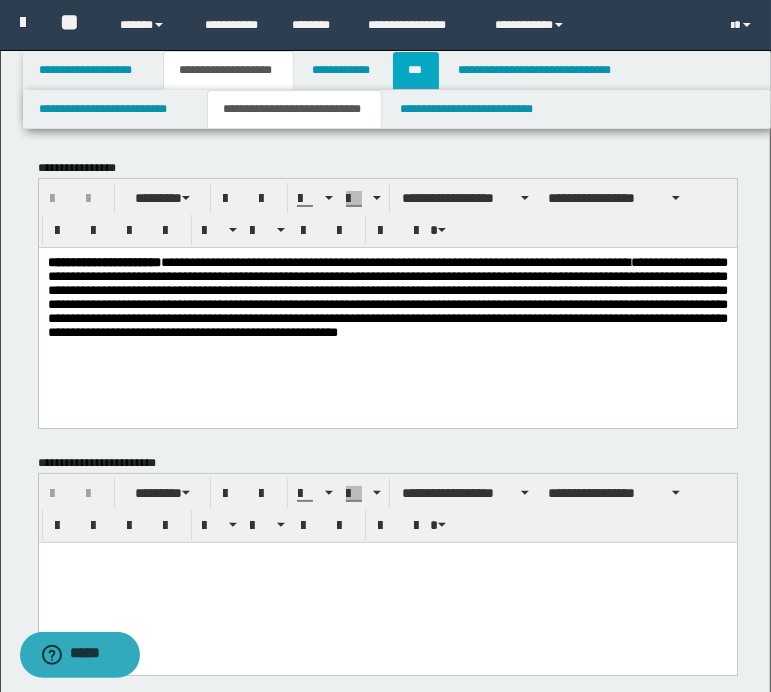 click on "***" at bounding box center [416, 70] 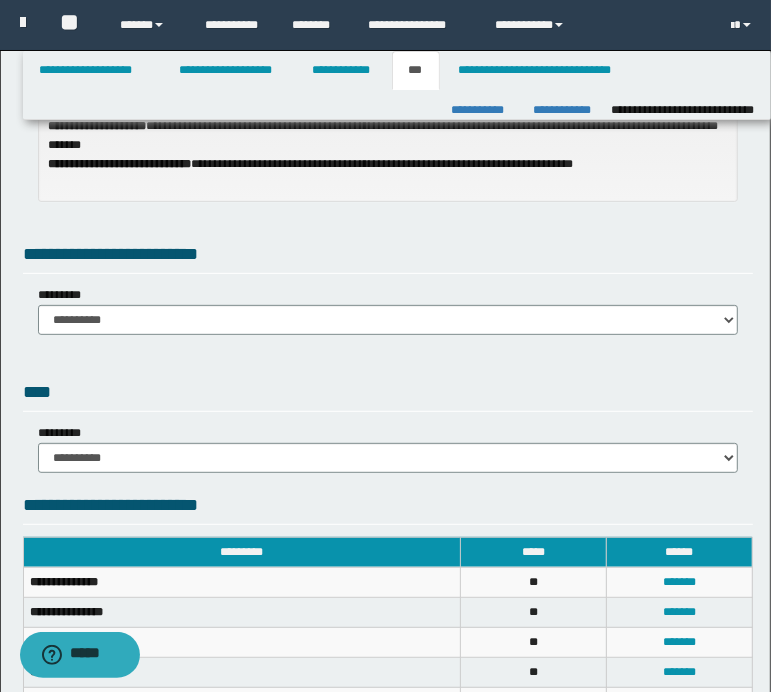scroll, scrollTop: 300, scrollLeft: 0, axis: vertical 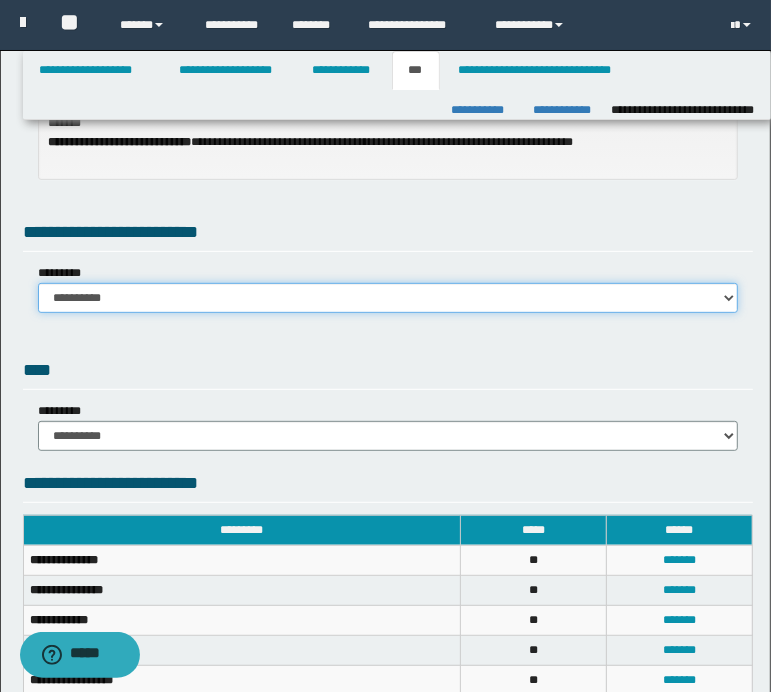 click on "**********" at bounding box center [388, 298] 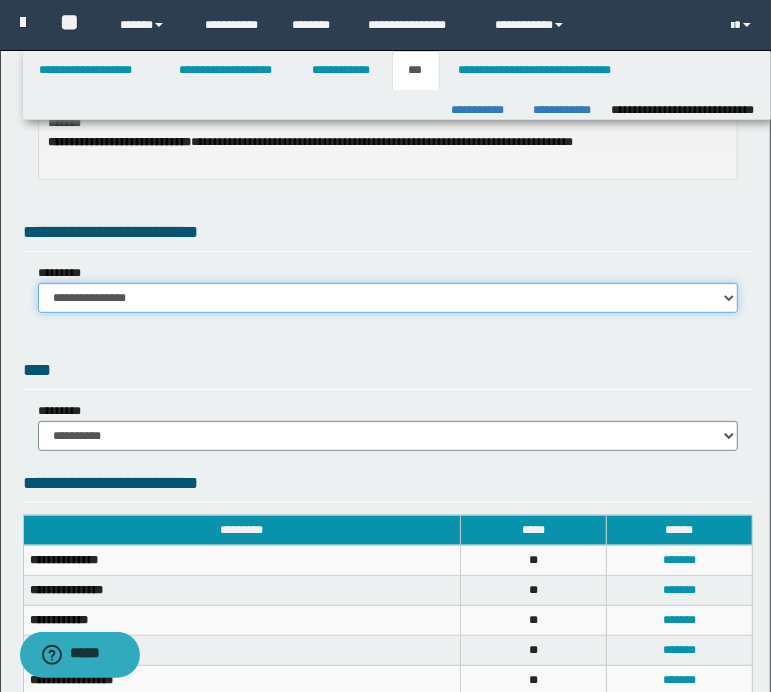 click on "**********" at bounding box center [388, 298] 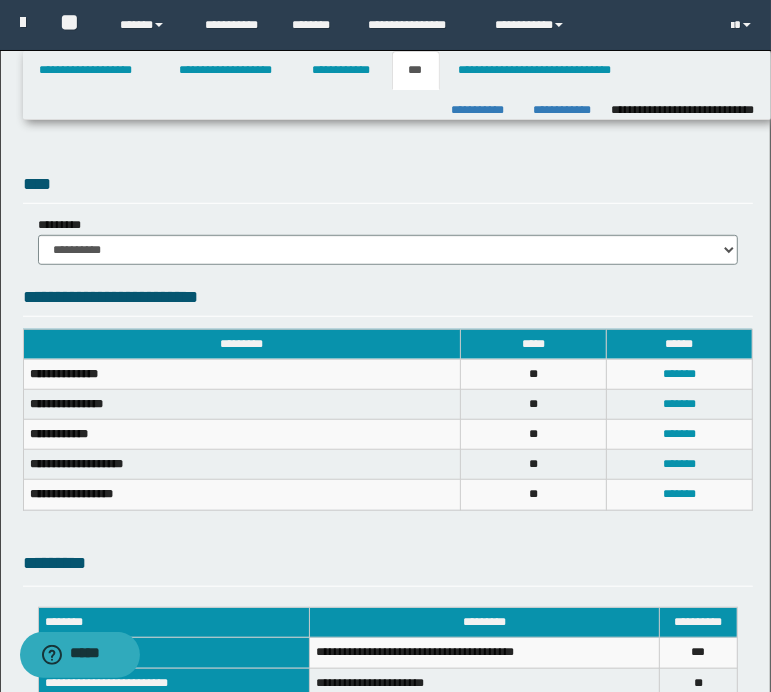 scroll, scrollTop: 400, scrollLeft: 0, axis: vertical 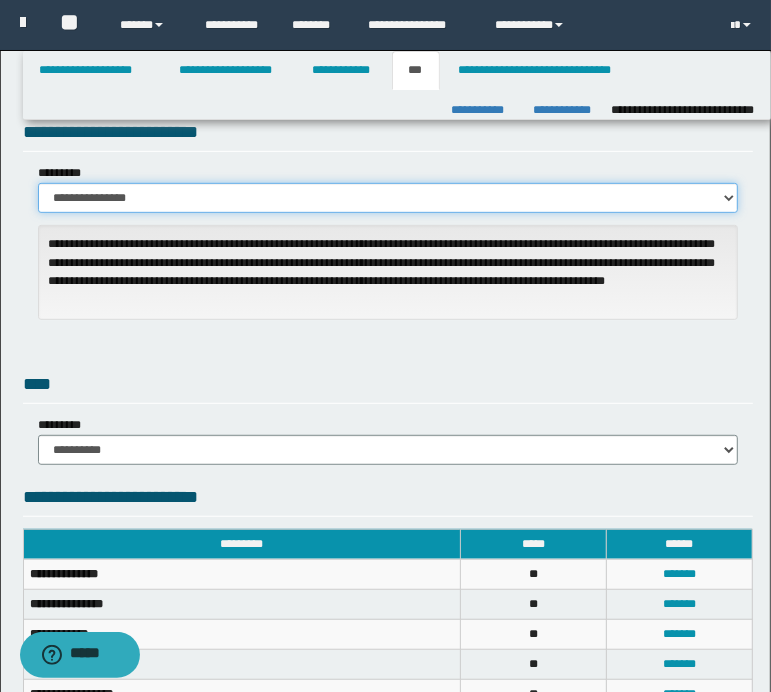 click on "**********" at bounding box center (388, 198) 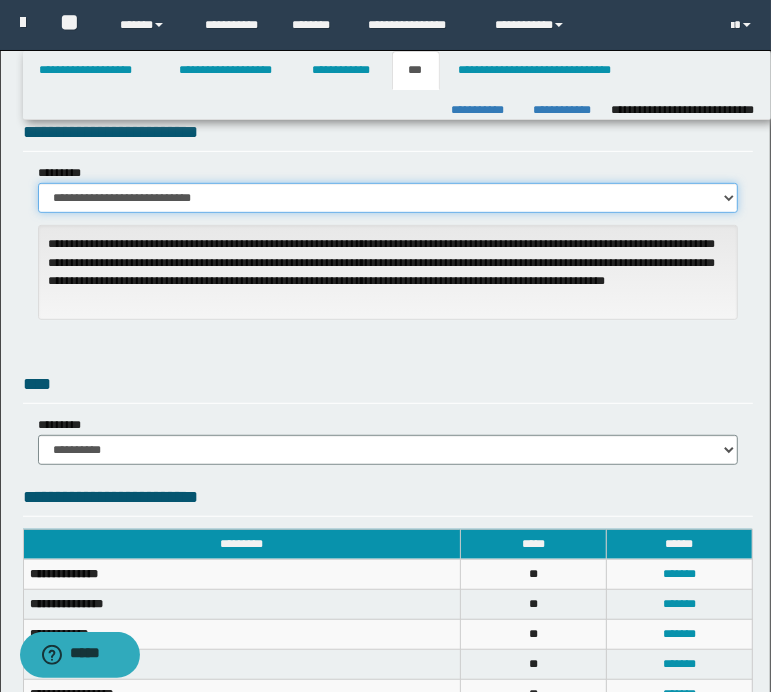 click on "**********" at bounding box center (388, 198) 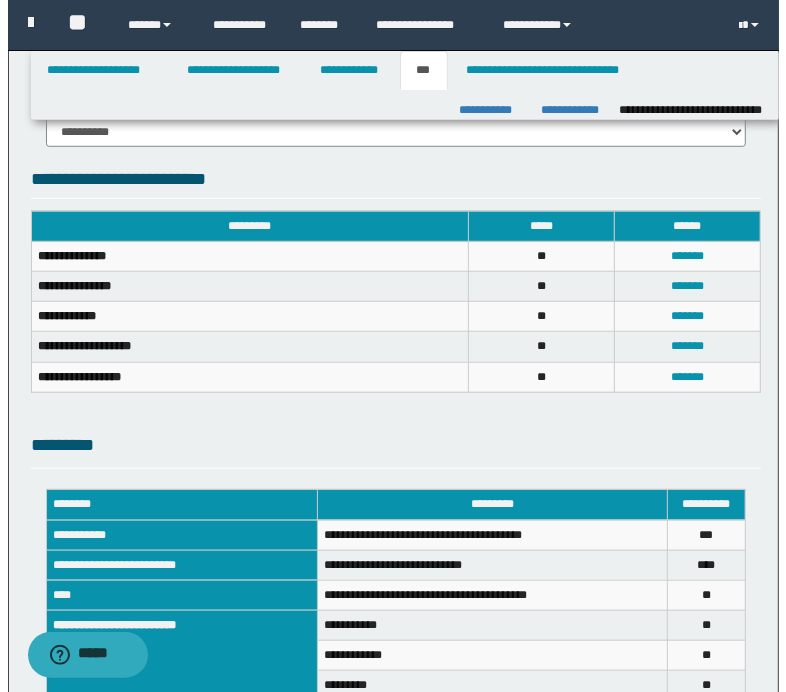 scroll, scrollTop: 700, scrollLeft: 0, axis: vertical 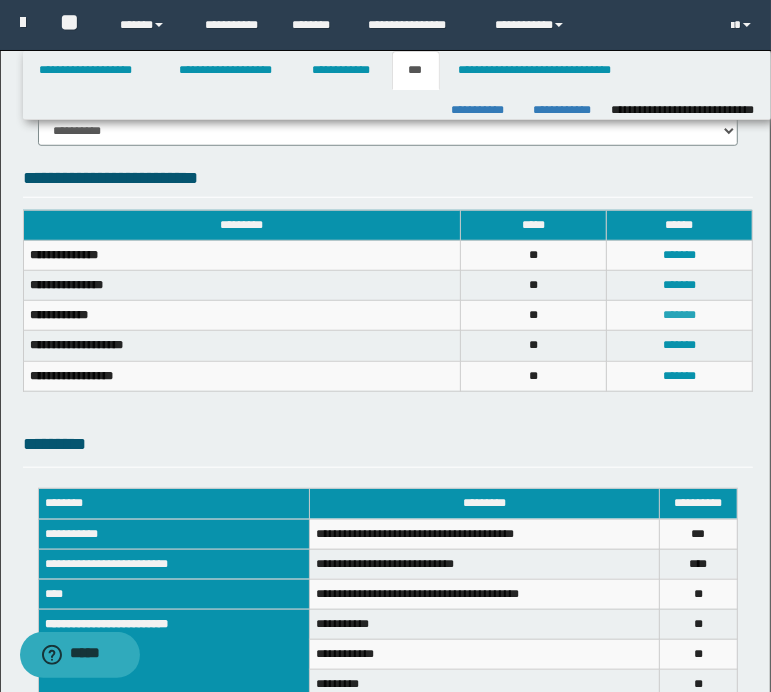 click on "*******" at bounding box center [679, 315] 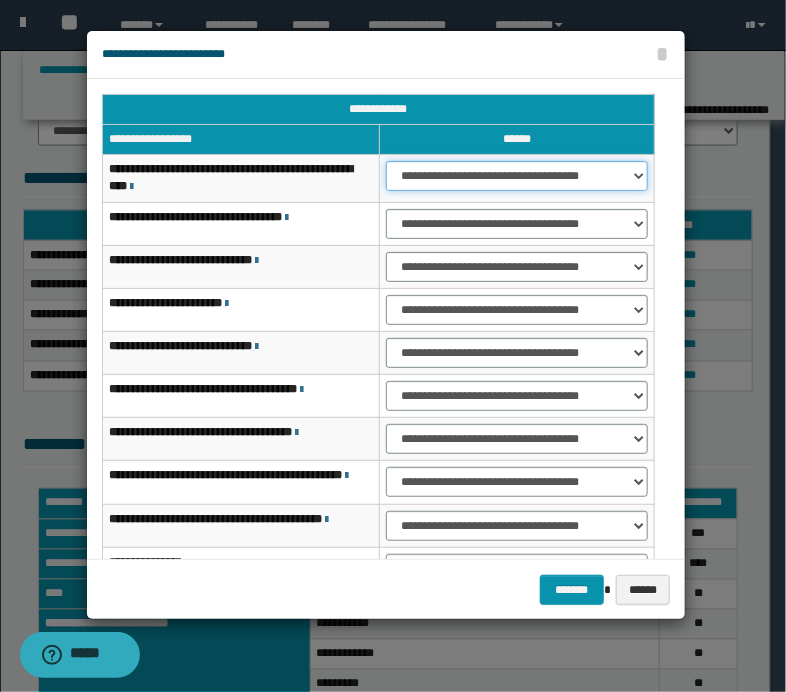 click on "**********" at bounding box center [517, 176] 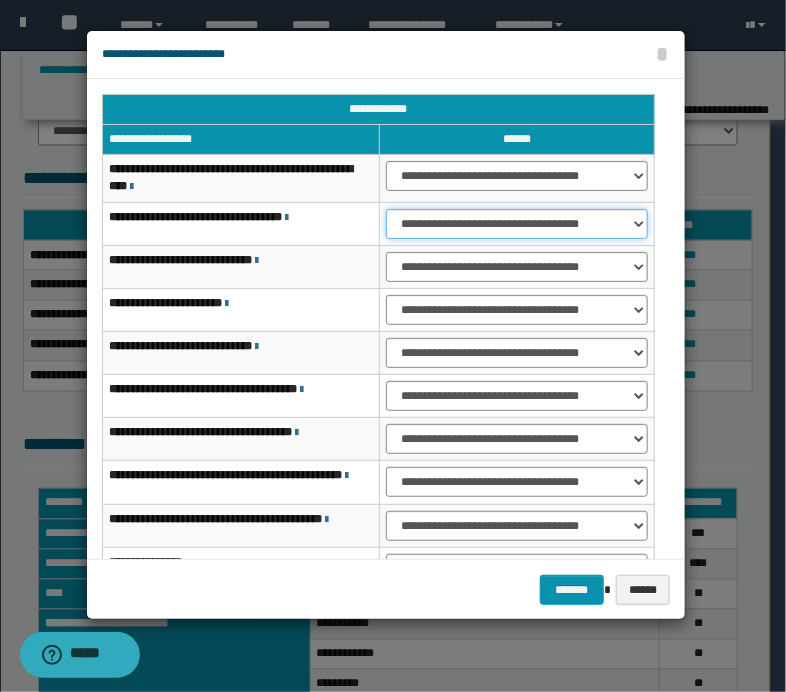 click on "**********" at bounding box center [517, 224] 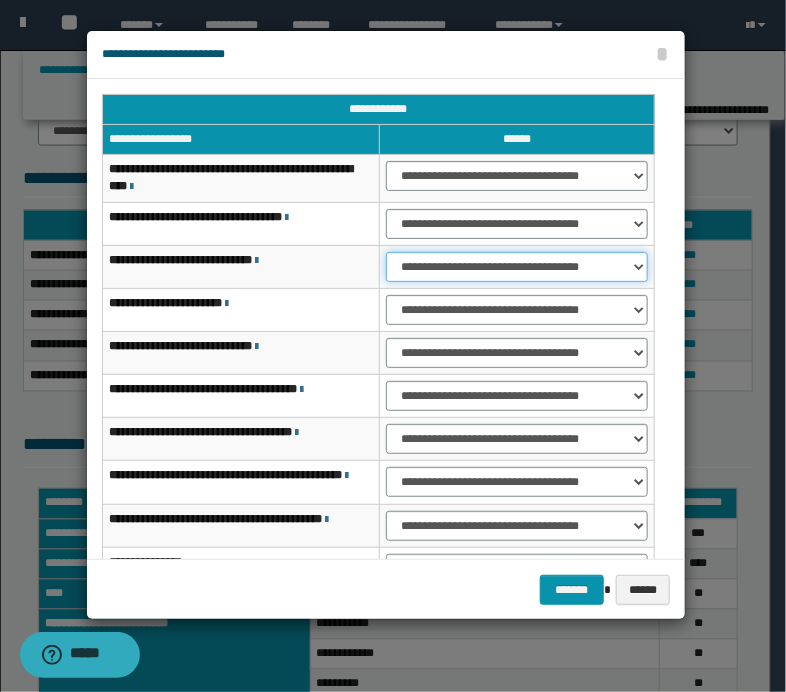 click on "**********" at bounding box center [517, 267] 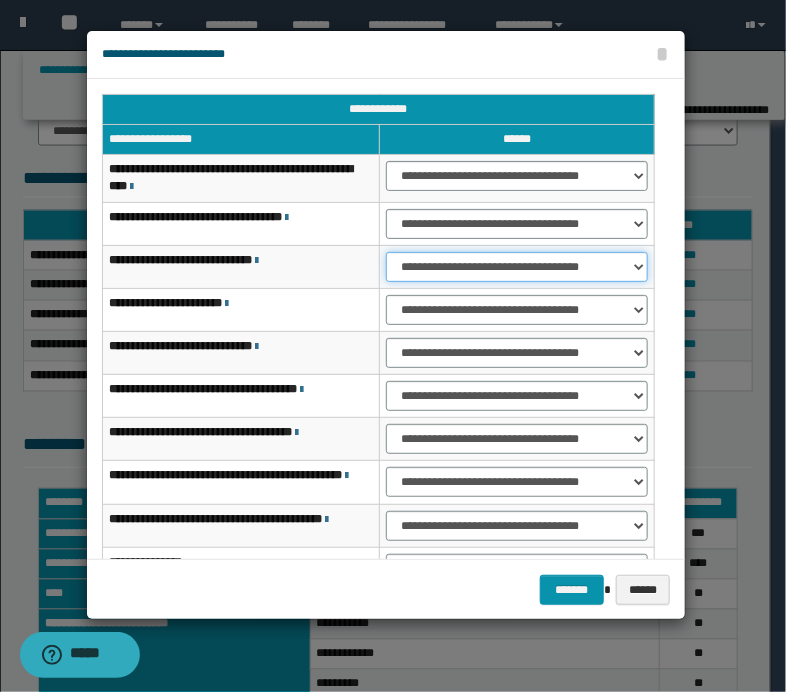select on "***" 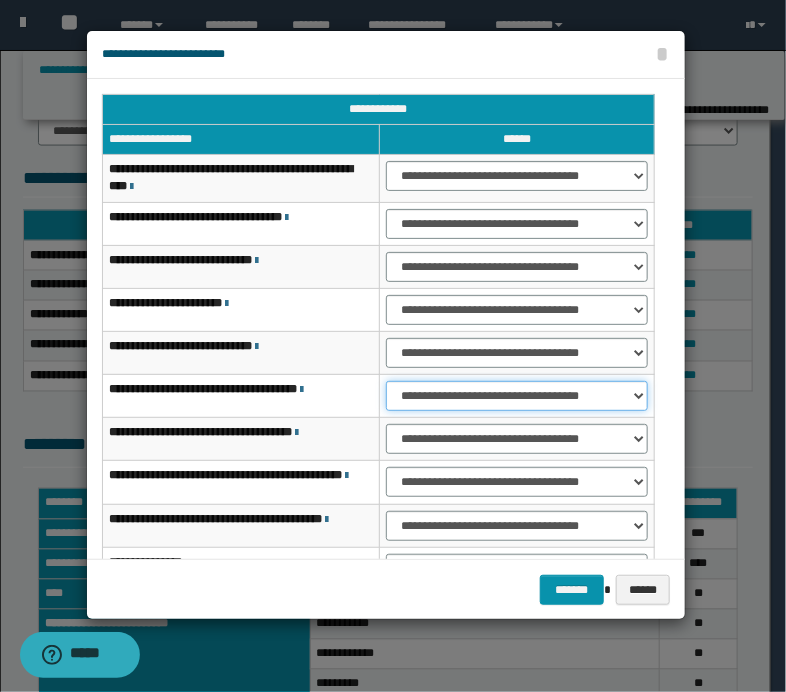 click on "**********" at bounding box center [517, 396] 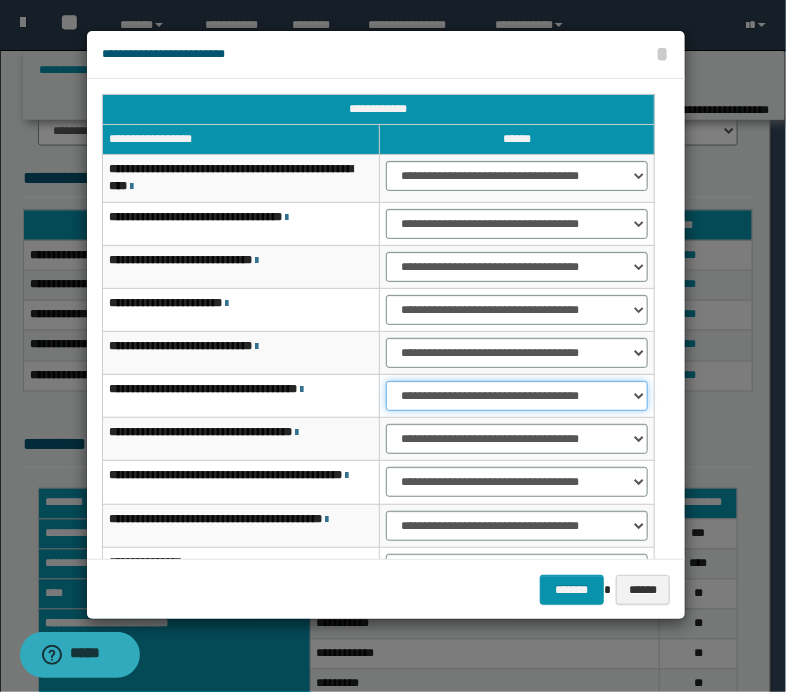 select on "***" 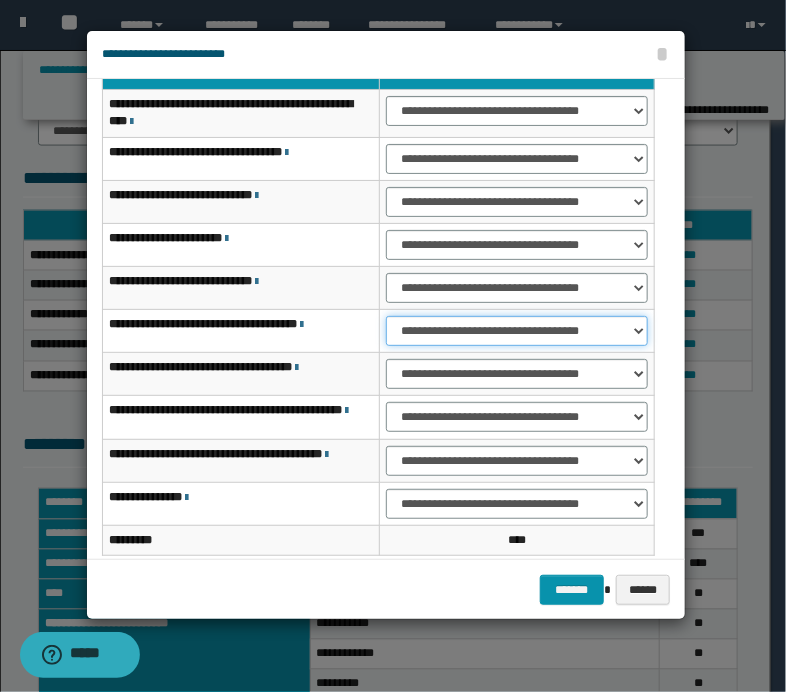 scroll, scrollTop: 100, scrollLeft: 0, axis: vertical 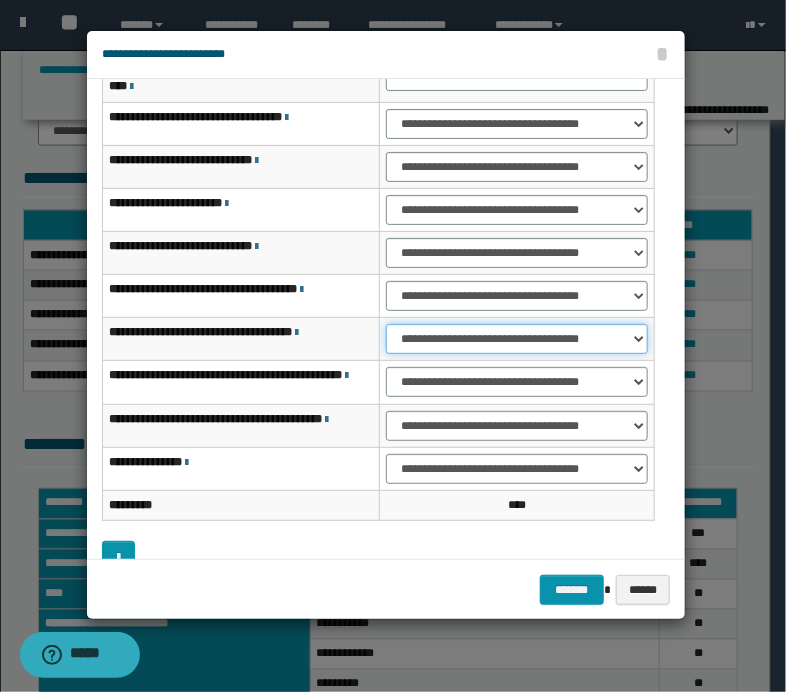 click on "**********" at bounding box center [517, 339] 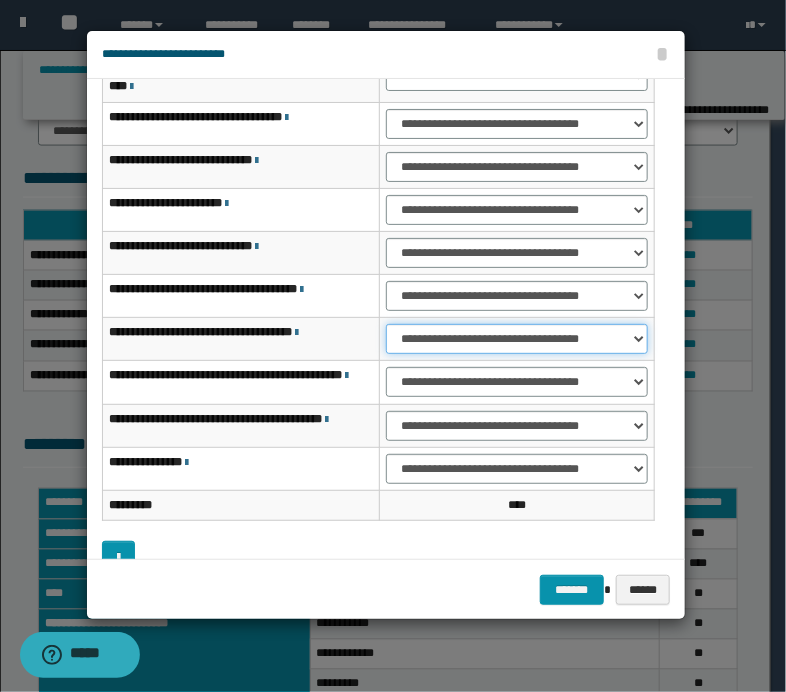 select on "***" 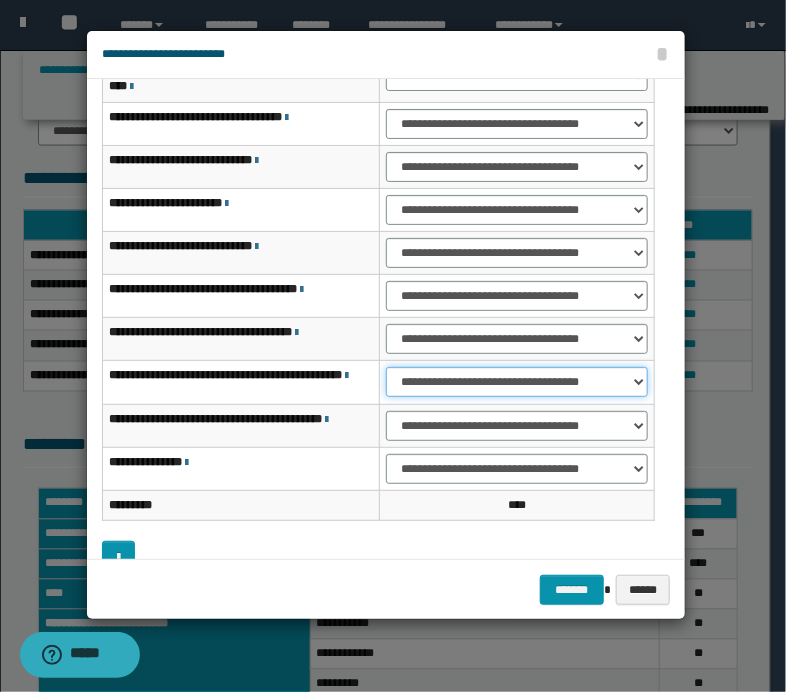 click on "**********" at bounding box center [517, 382] 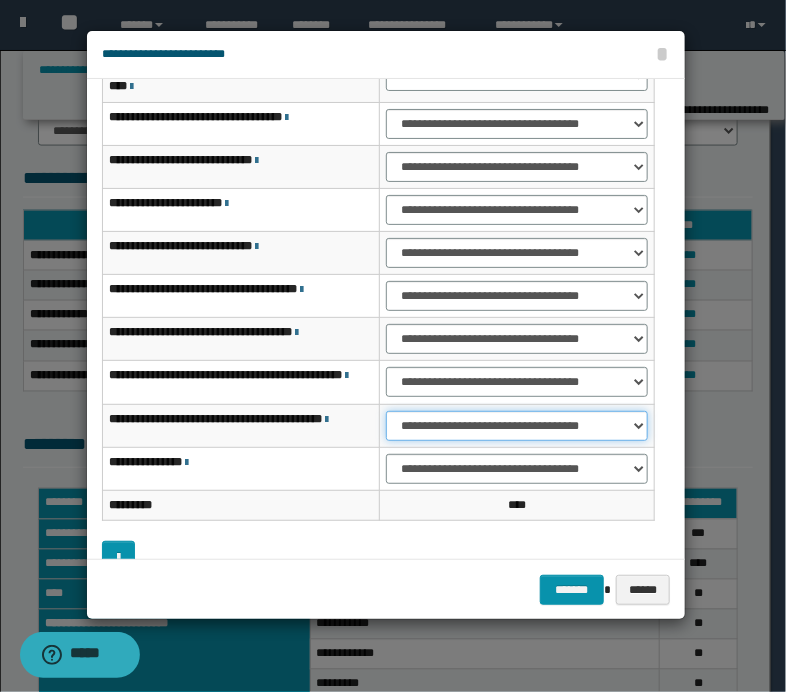 click on "**********" at bounding box center (517, 426) 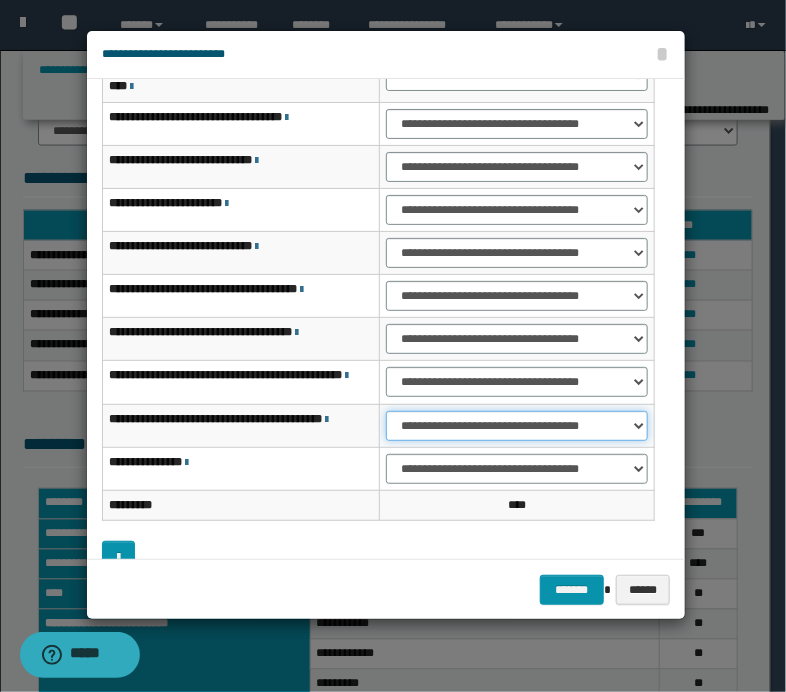 scroll, scrollTop: 156, scrollLeft: 0, axis: vertical 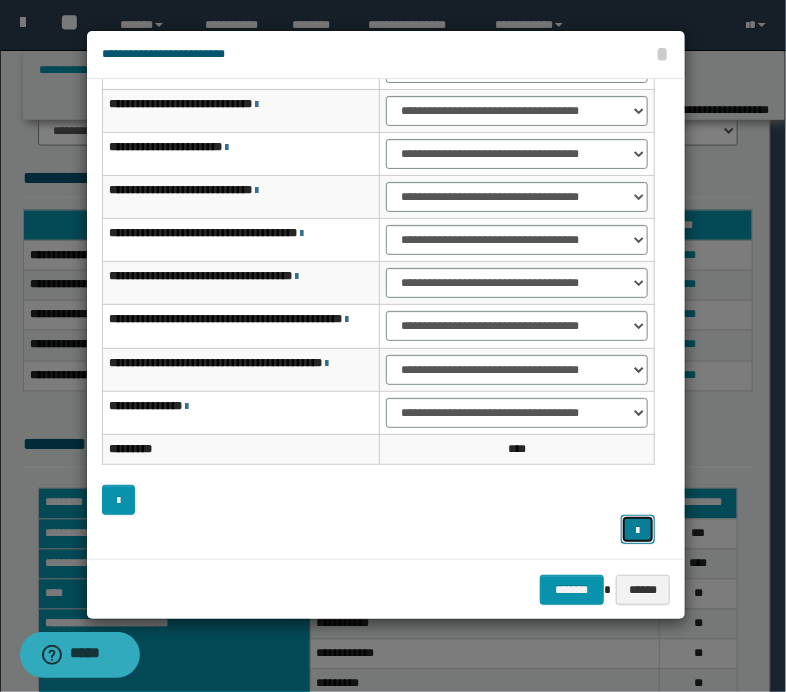 click at bounding box center (638, 530) 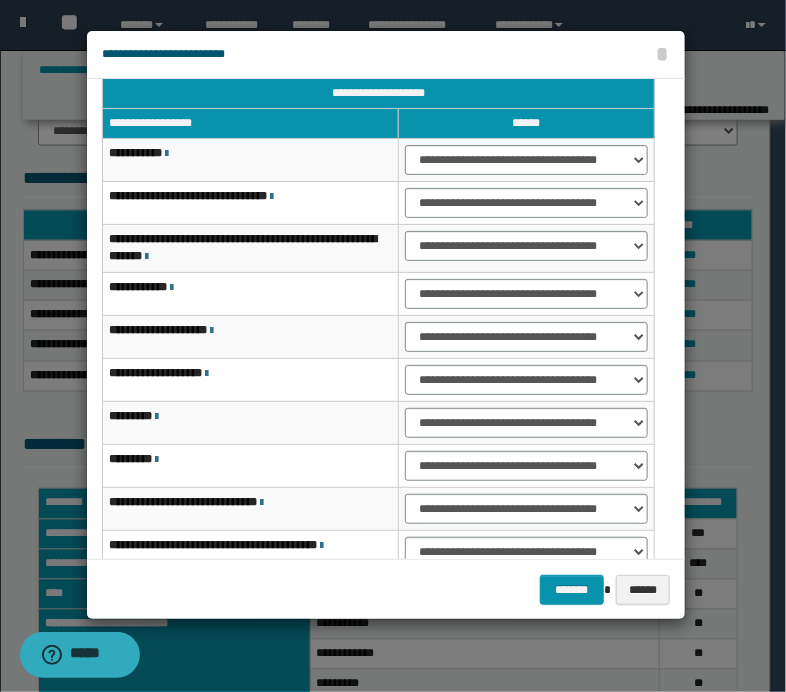scroll, scrollTop: 0, scrollLeft: 0, axis: both 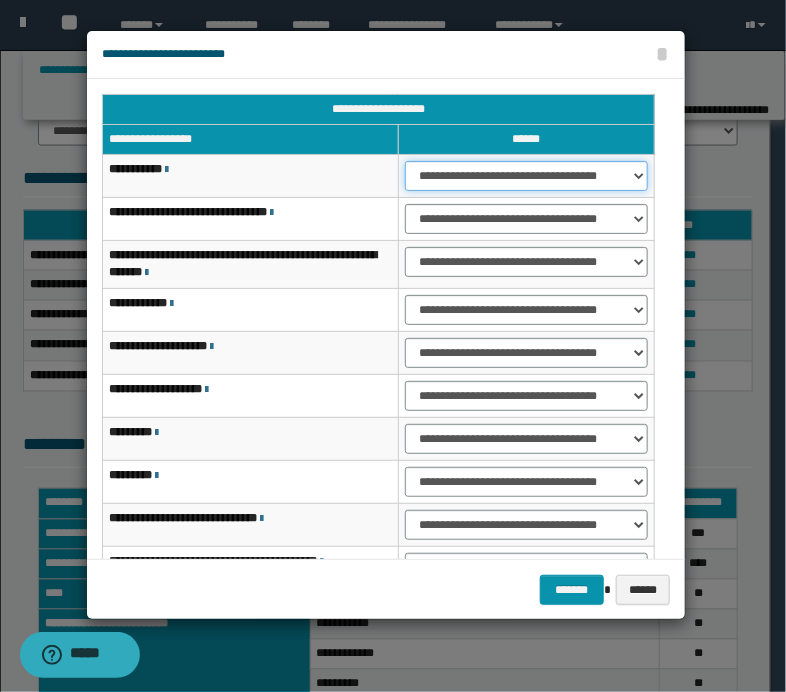 click on "**********" at bounding box center (527, 176) 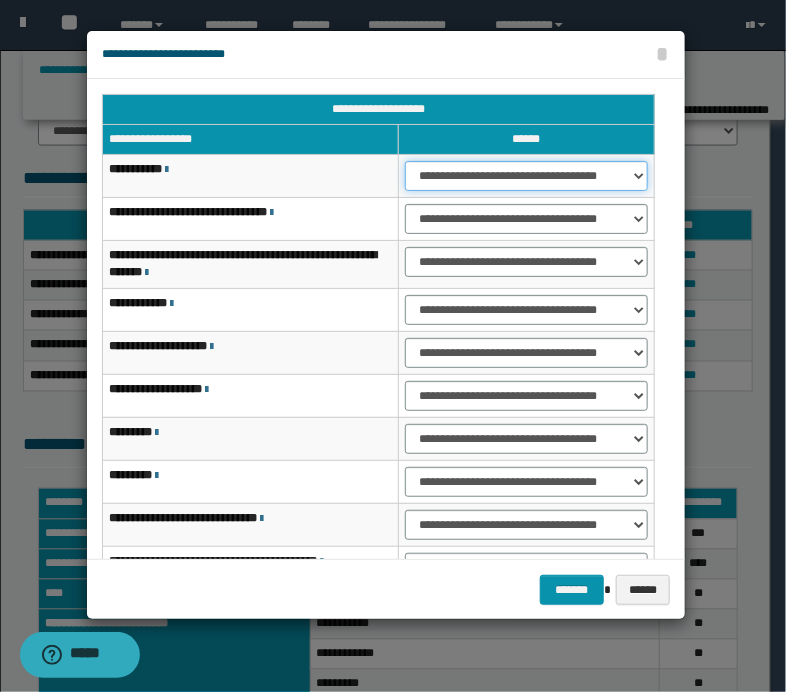 select on "***" 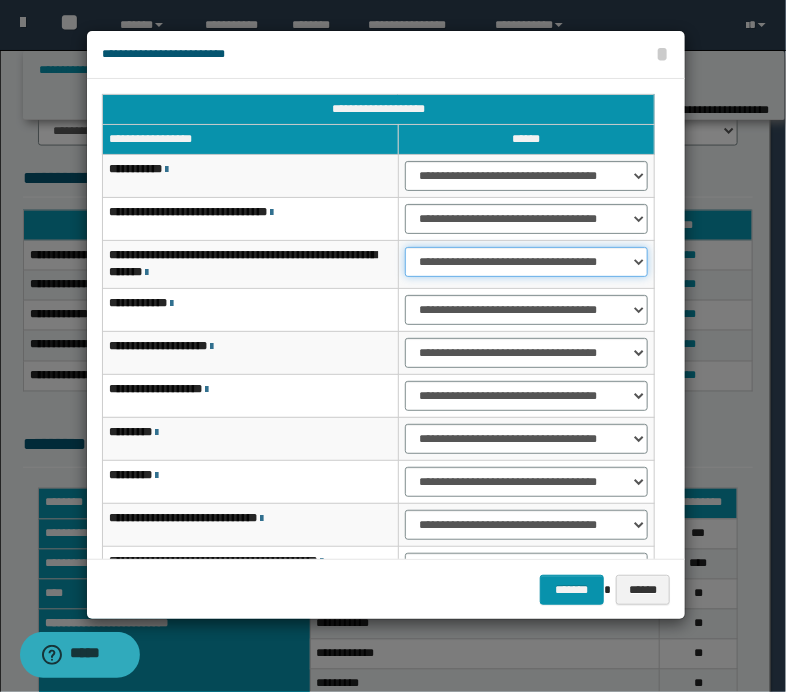 click on "**********" at bounding box center (527, 262) 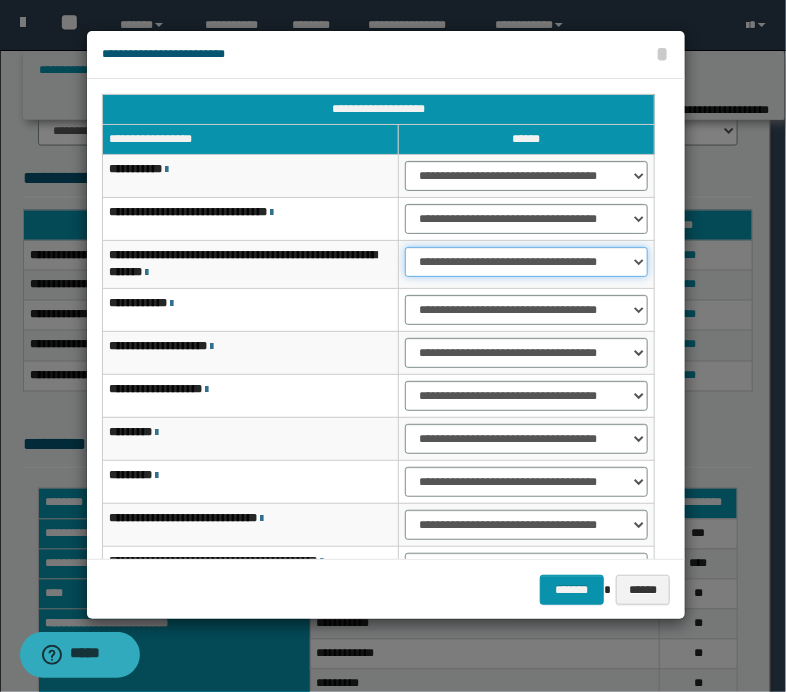 select on "***" 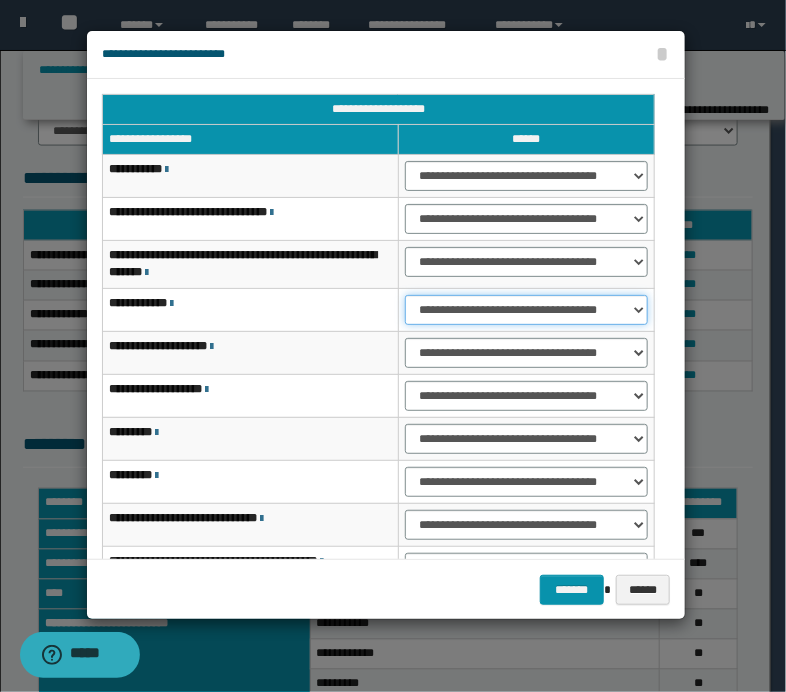 click on "**********" at bounding box center (527, 310) 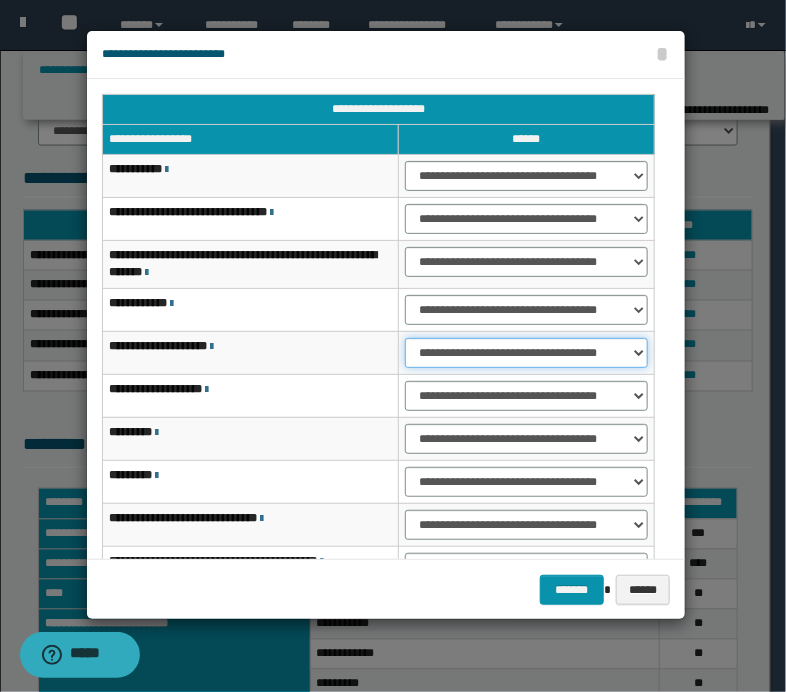 click on "**********" at bounding box center [527, 353] 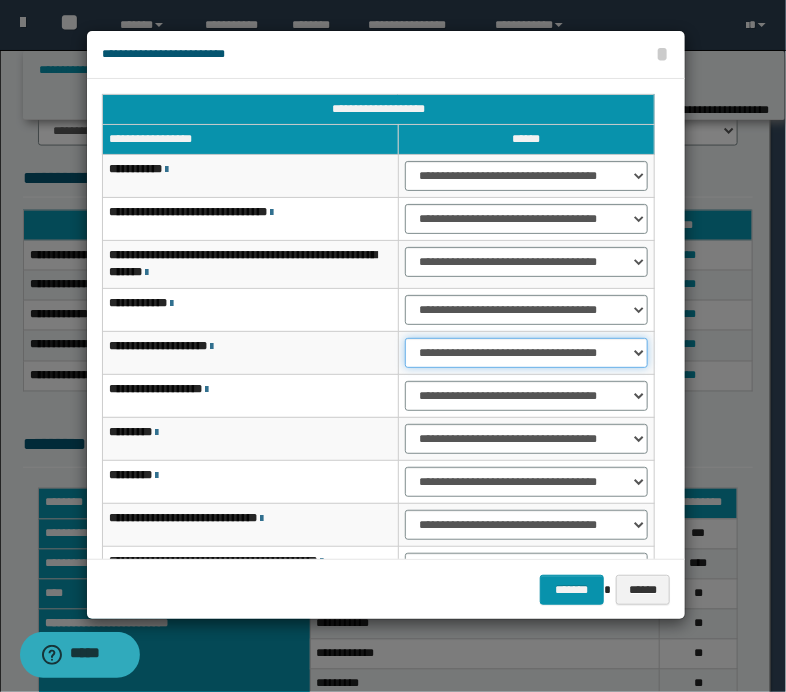 select on "***" 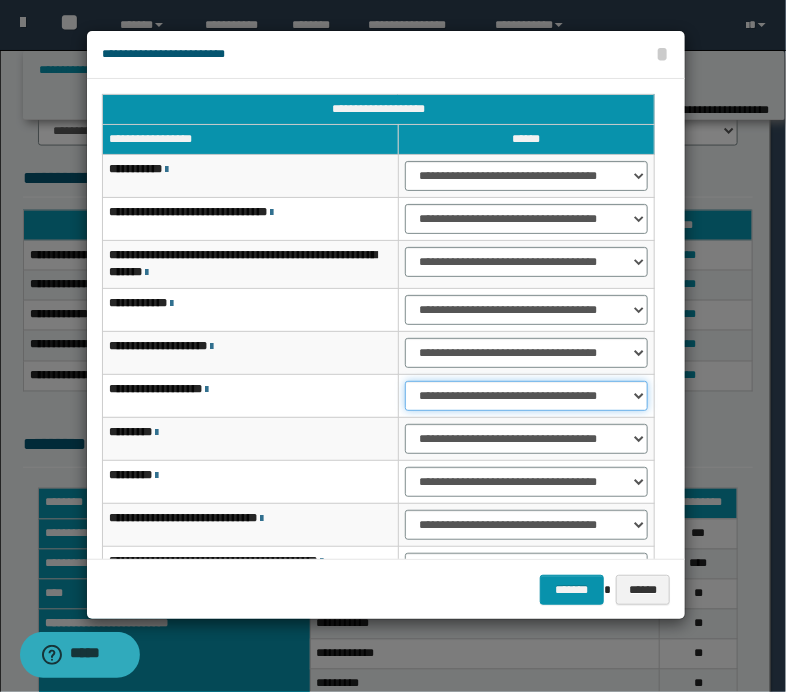 click on "**********" at bounding box center (527, 396) 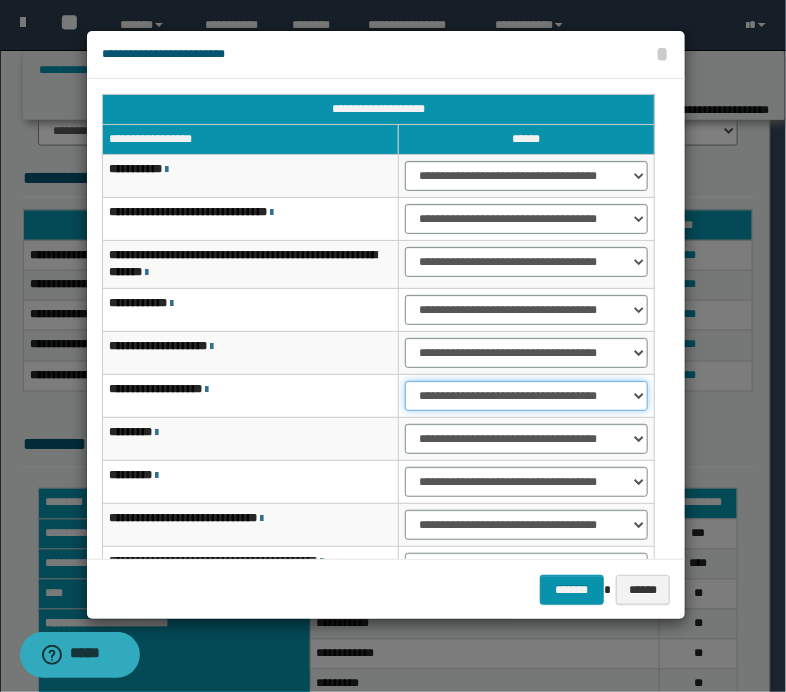 select on "***" 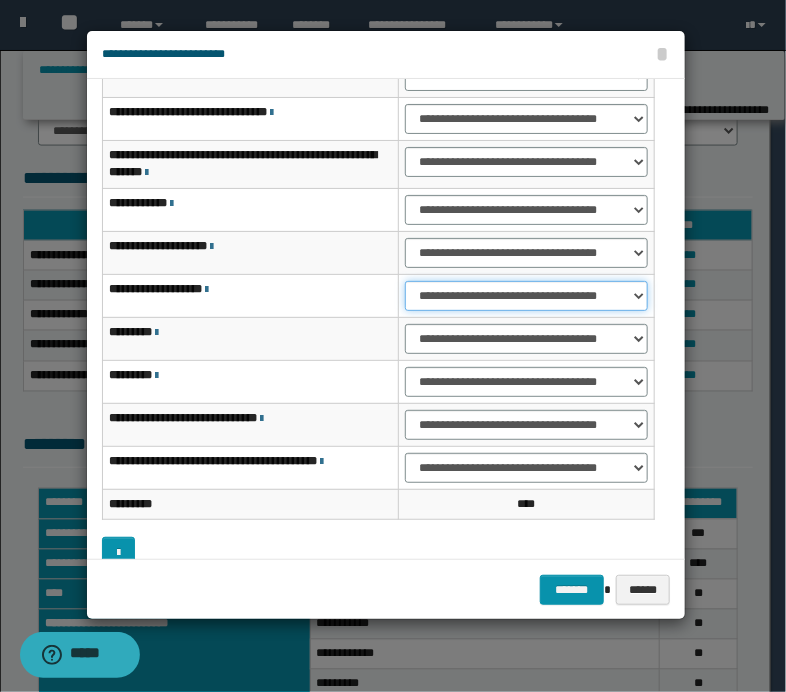 scroll, scrollTop: 152, scrollLeft: 0, axis: vertical 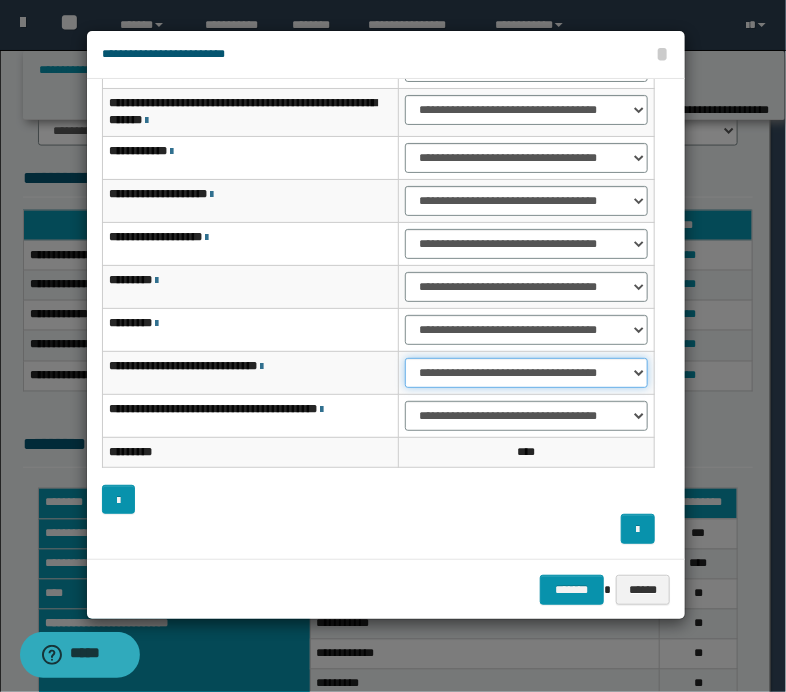 click on "**********" at bounding box center (527, 373) 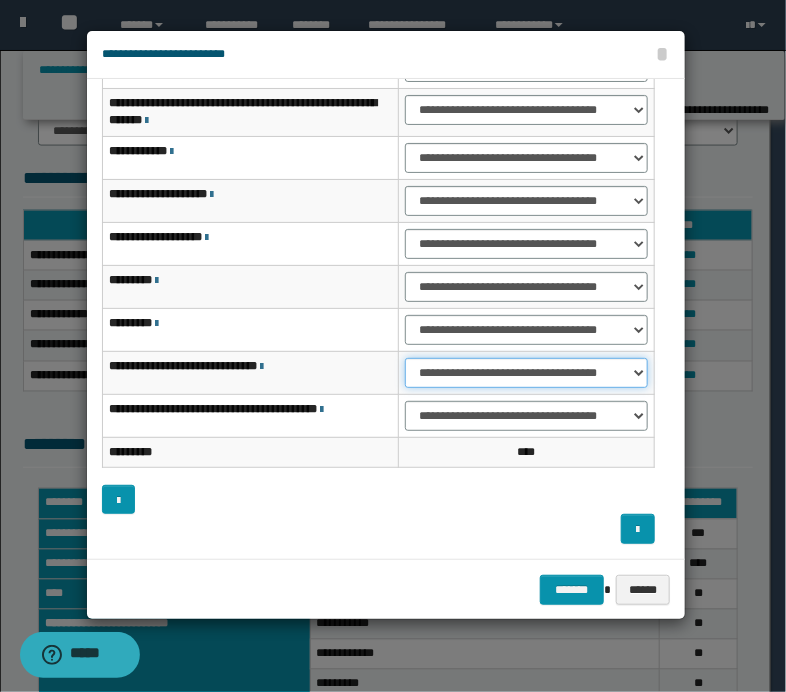 select on "***" 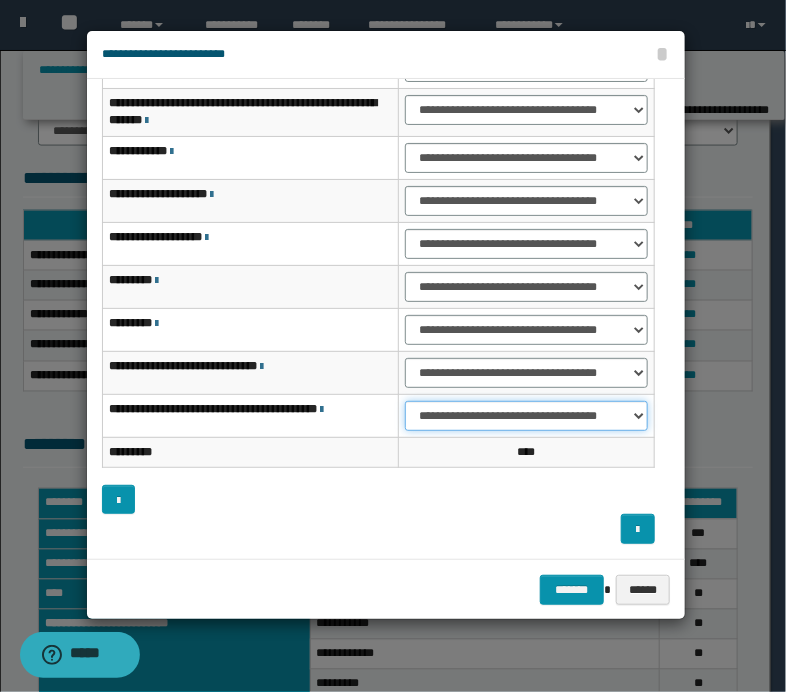 click on "**********" at bounding box center (527, 416) 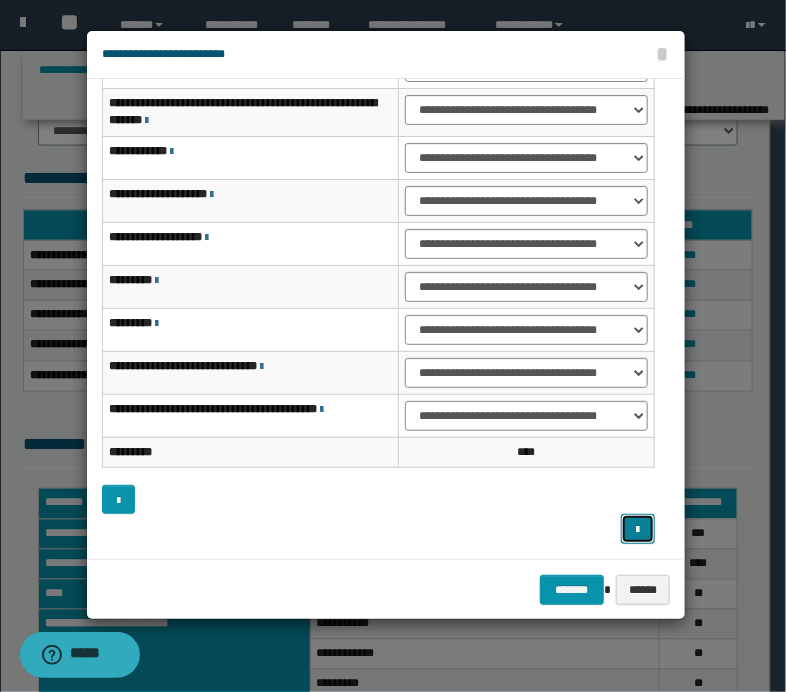 click at bounding box center (638, 530) 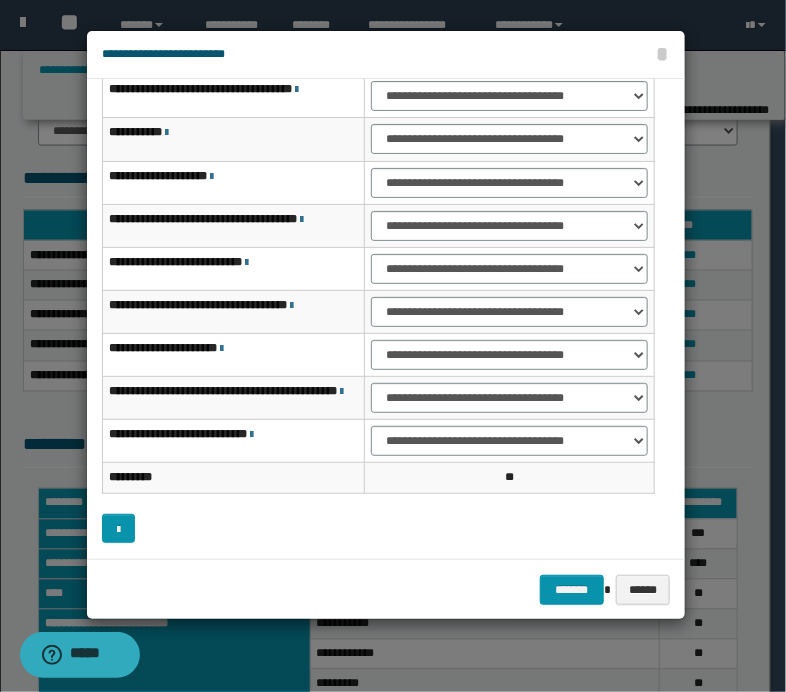 scroll, scrollTop: 0, scrollLeft: 0, axis: both 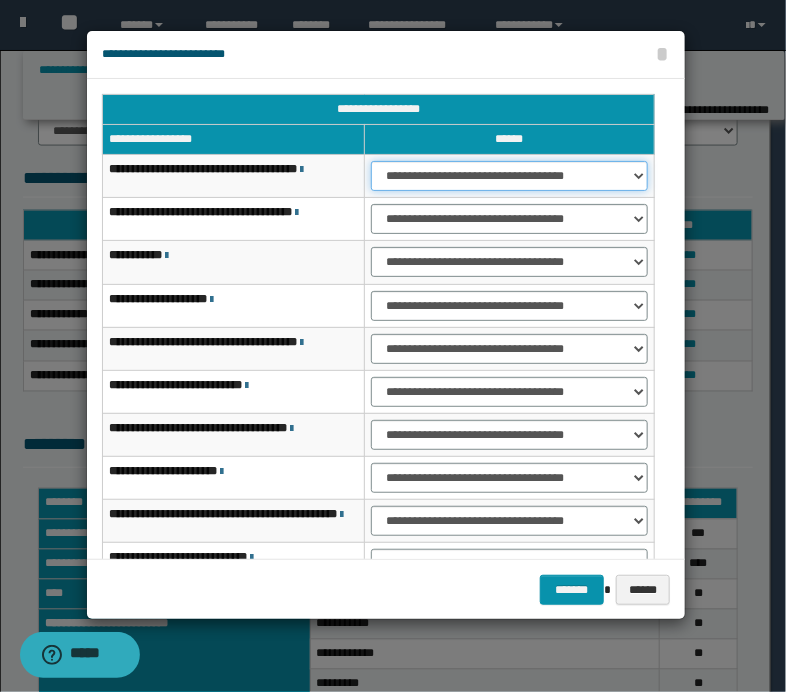 click on "**********" at bounding box center (509, 176) 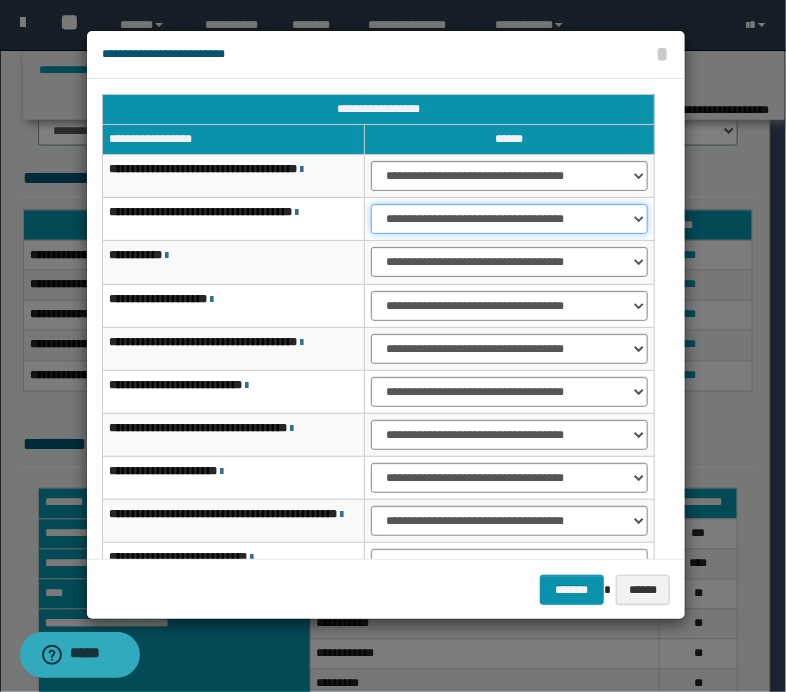 click on "**********" at bounding box center (509, 219) 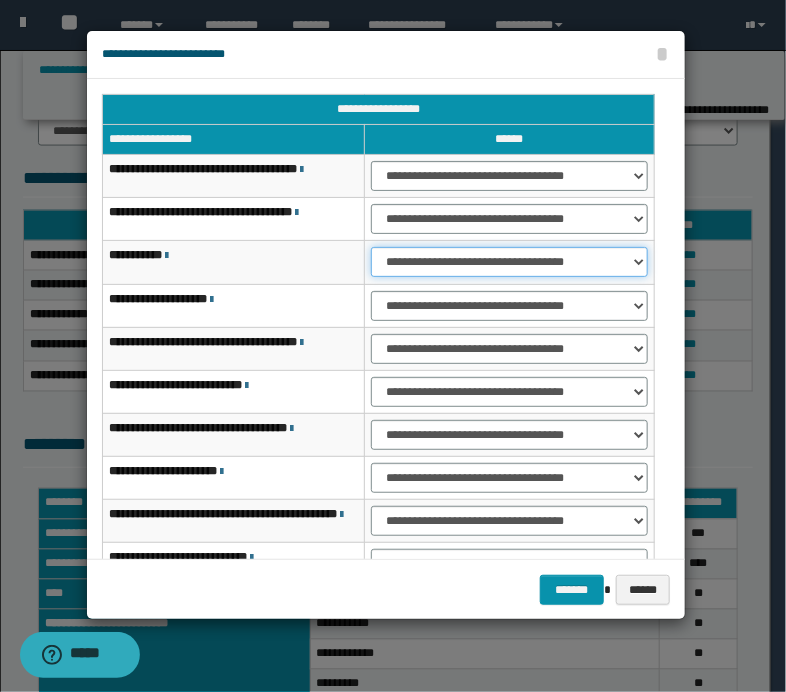 click on "**********" at bounding box center [509, 262] 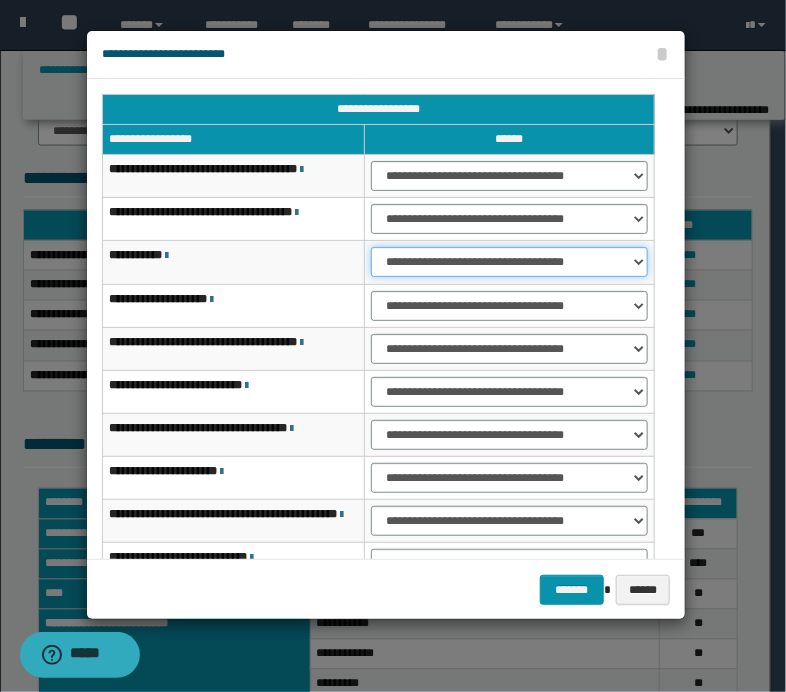select on "***" 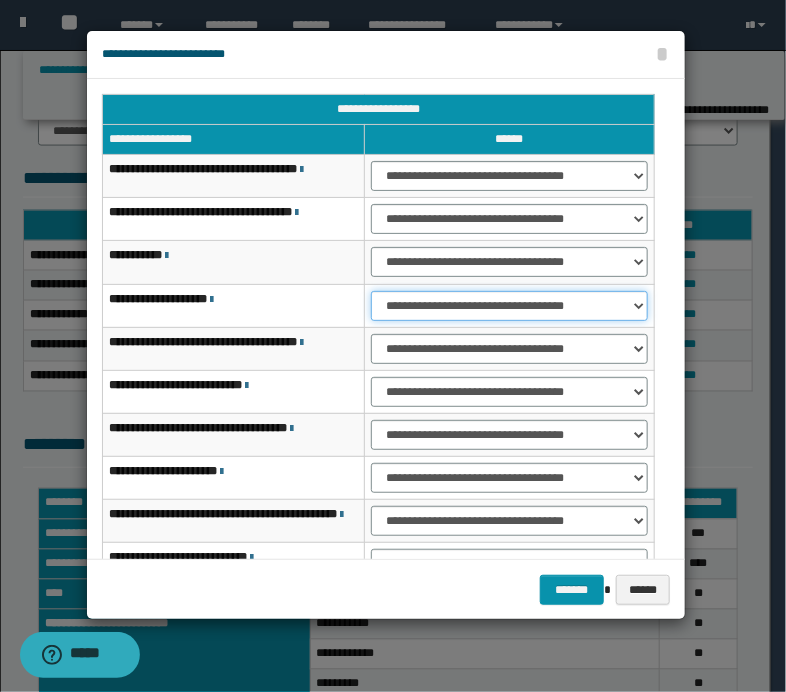 click on "**********" at bounding box center (509, 306) 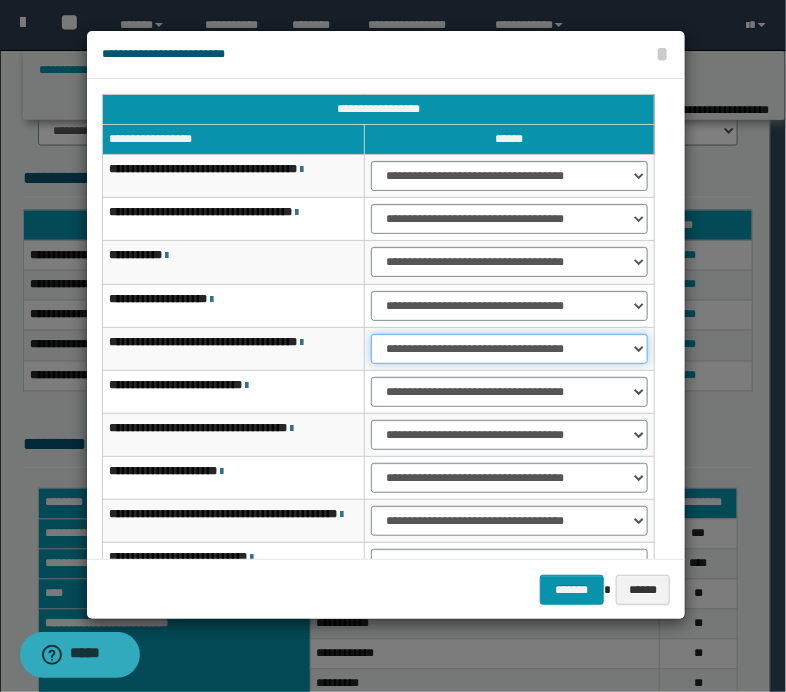 click on "**********" at bounding box center [509, 349] 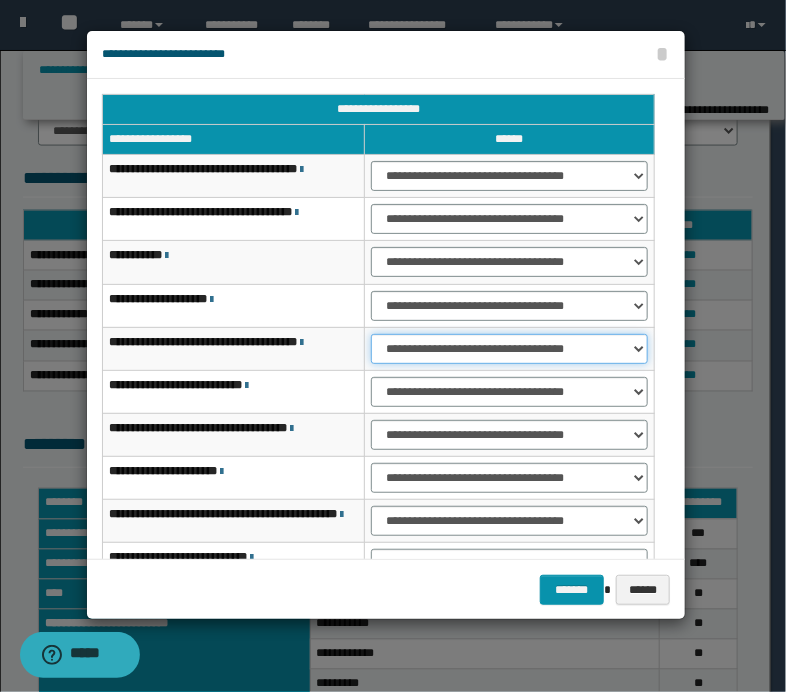 select on "***" 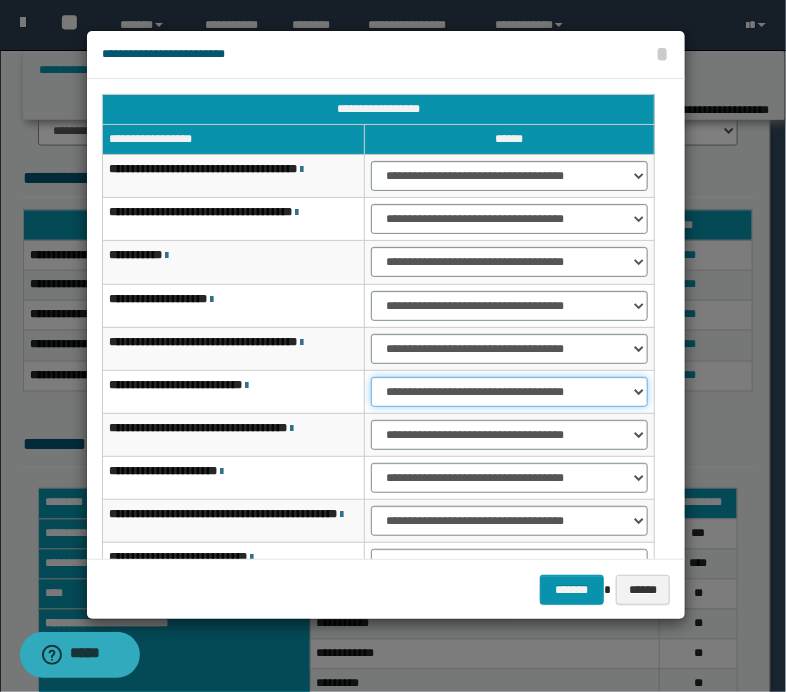 click on "**********" at bounding box center (509, 392) 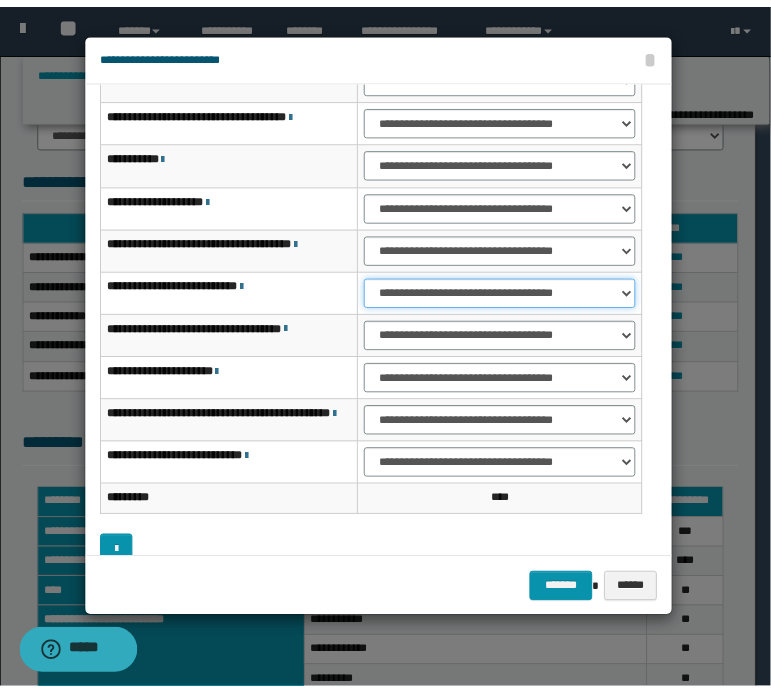 scroll, scrollTop: 123, scrollLeft: 0, axis: vertical 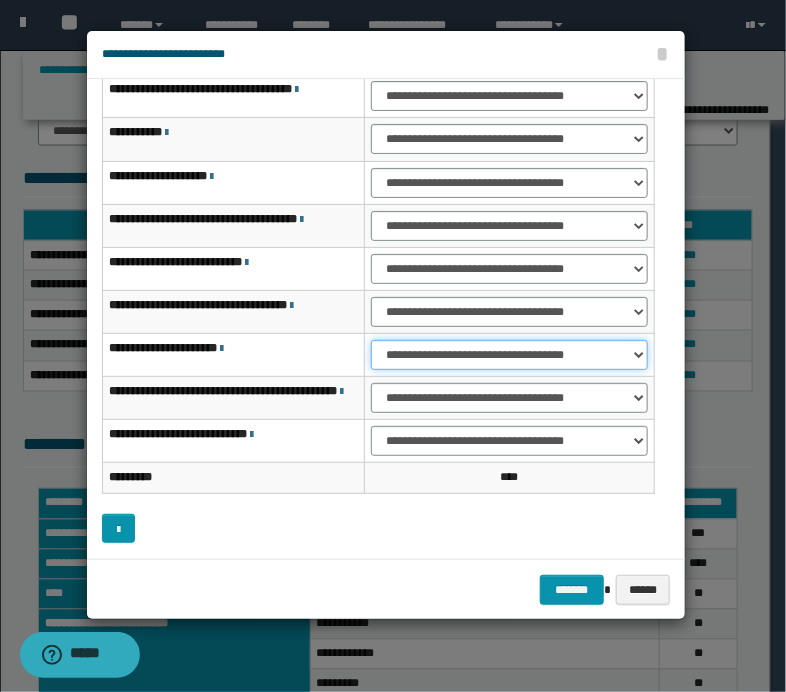 click on "**********" at bounding box center [509, 355] 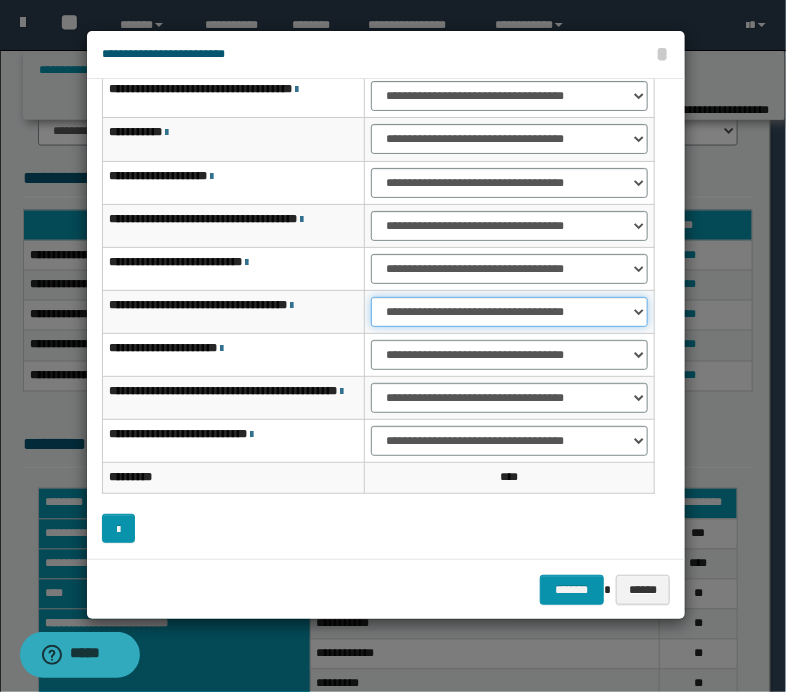 click on "**********" at bounding box center (509, 312) 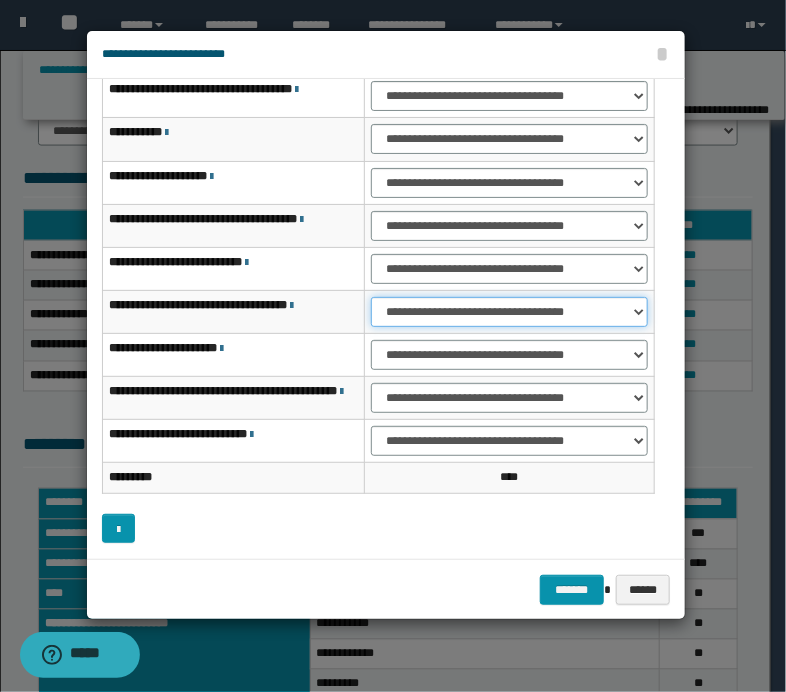 select on "***" 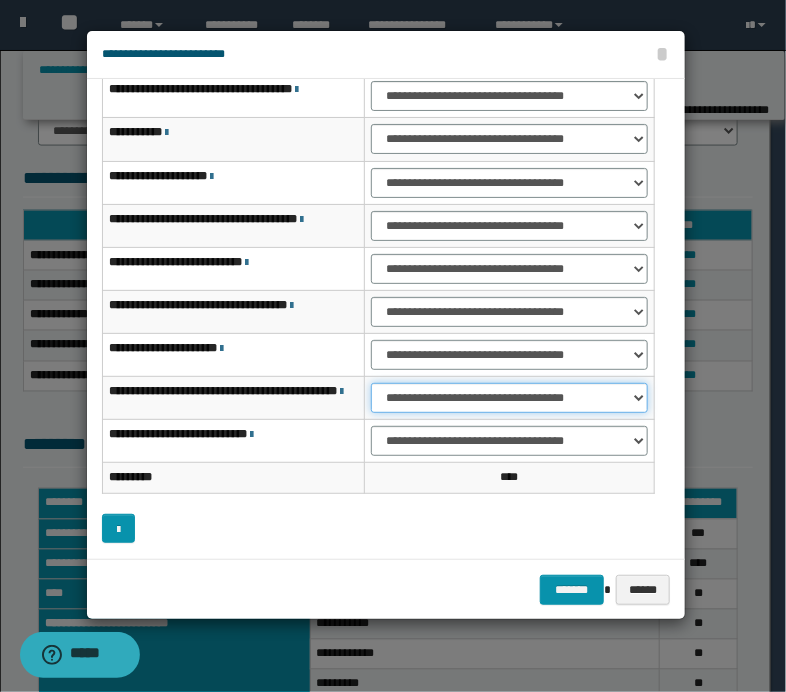 click on "**********" at bounding box center (509, 398) 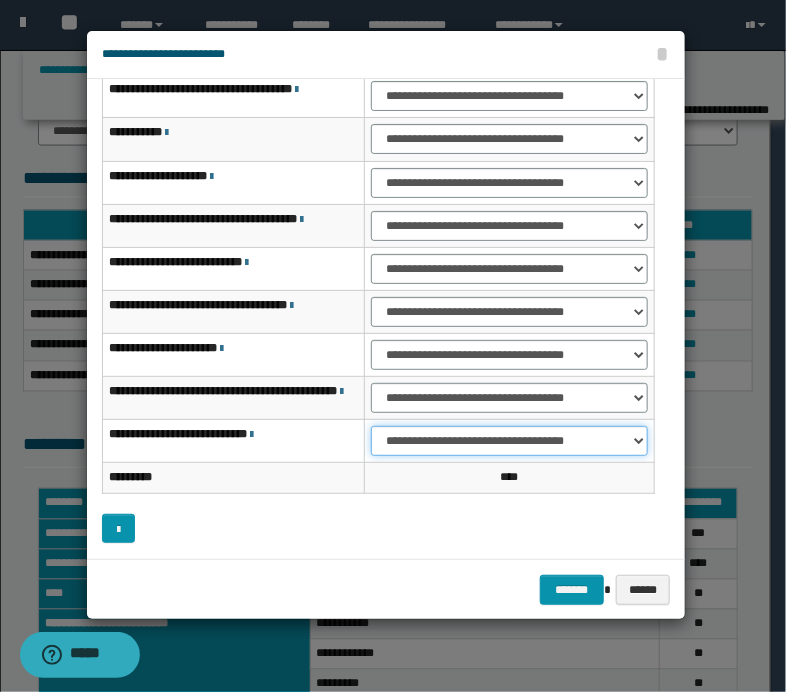 click on "**********" at bounding box center (509, 441) 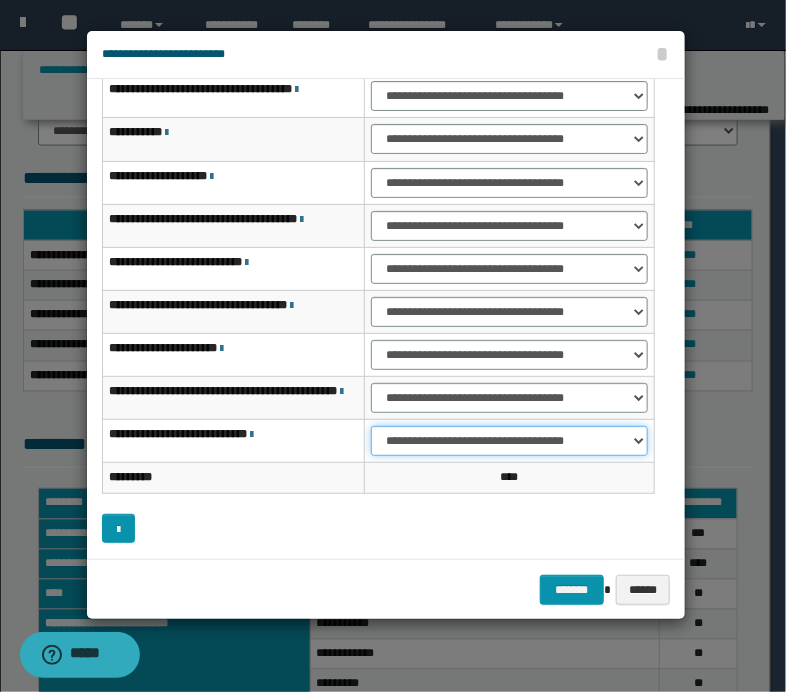 select on "***" 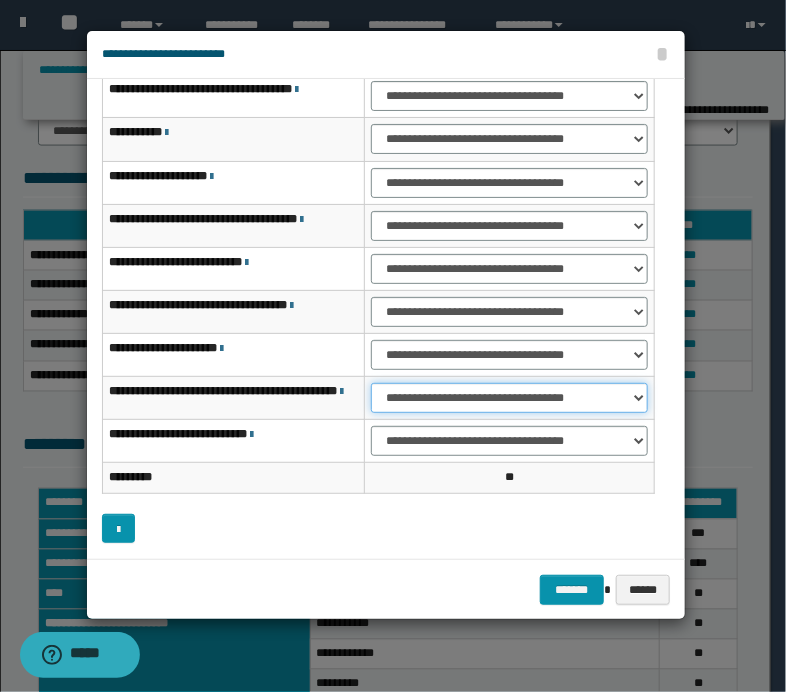 click on "**********" at bounding box center [509, 398] 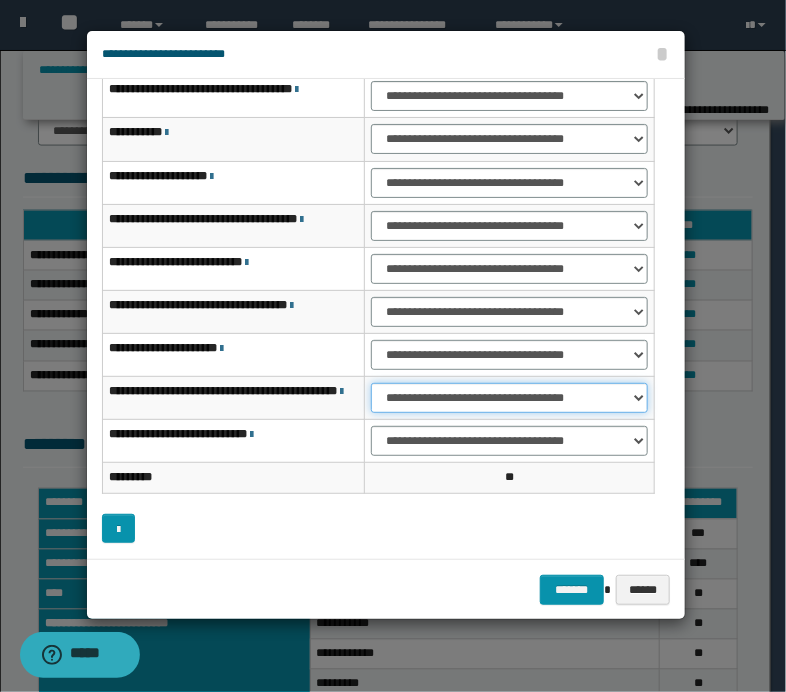 select on "***" 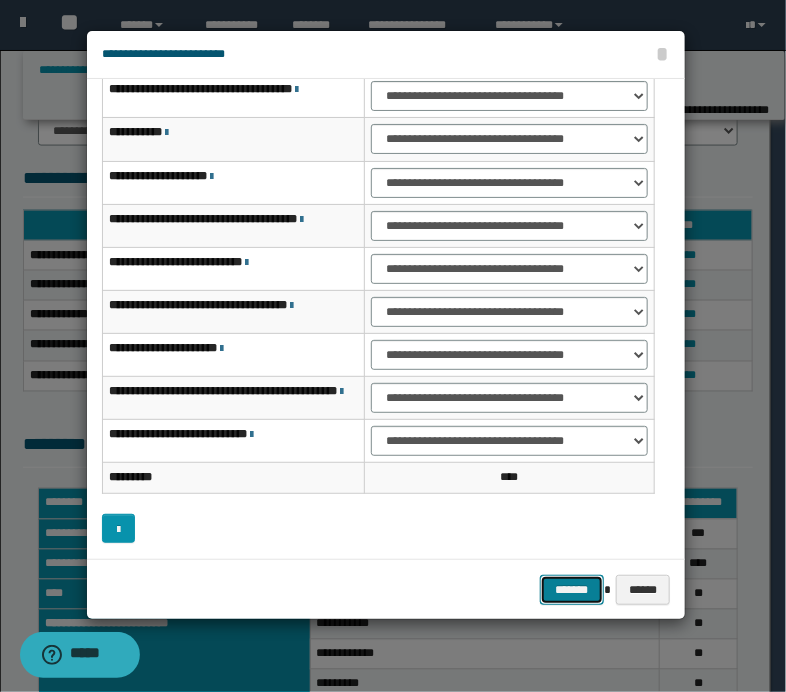 click on "*******" at bounding box center (572, 590) 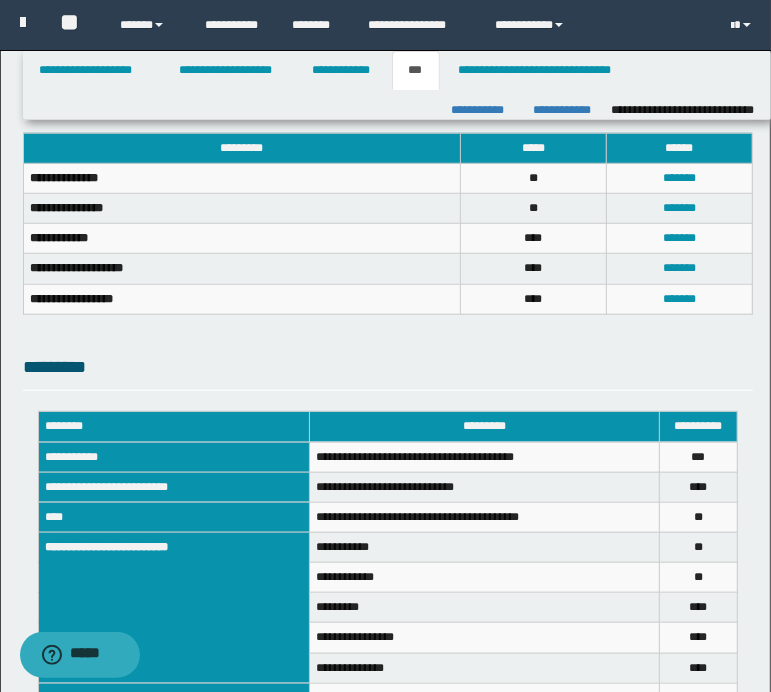 scroll, scrollTop: 524, scrollLeft: 0, axis: vertical 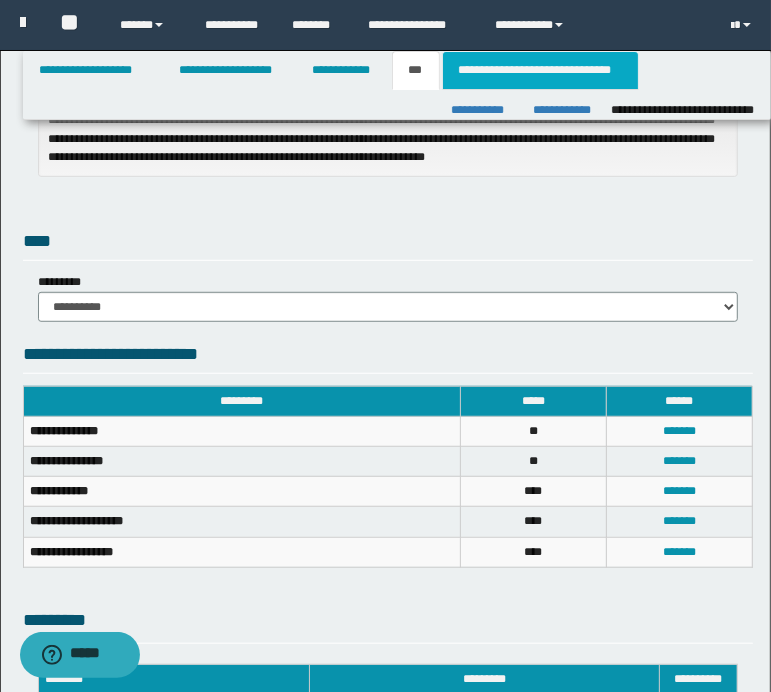 click on "**********" at bounding box center (540, 70) 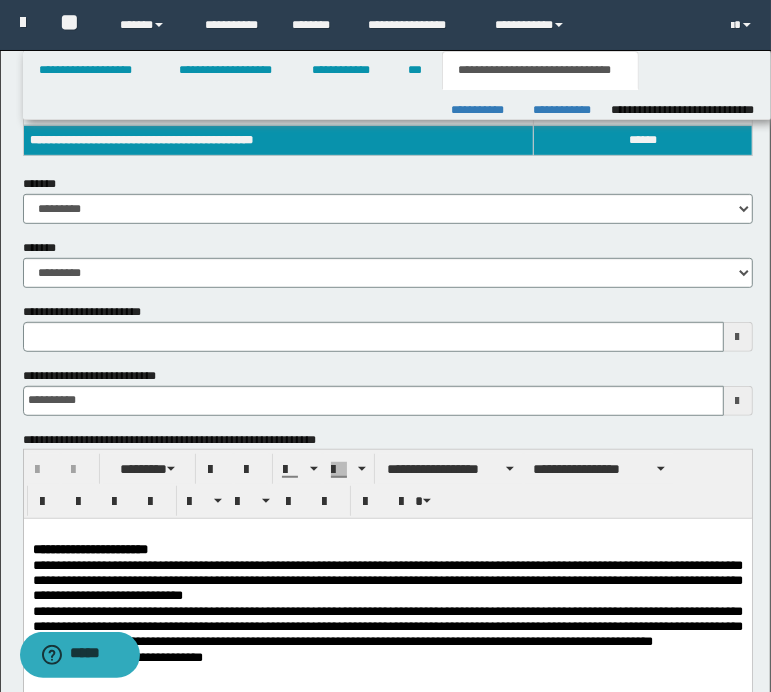scroll, scrollTop: 500, scrollLeft: 0, axis: vertical 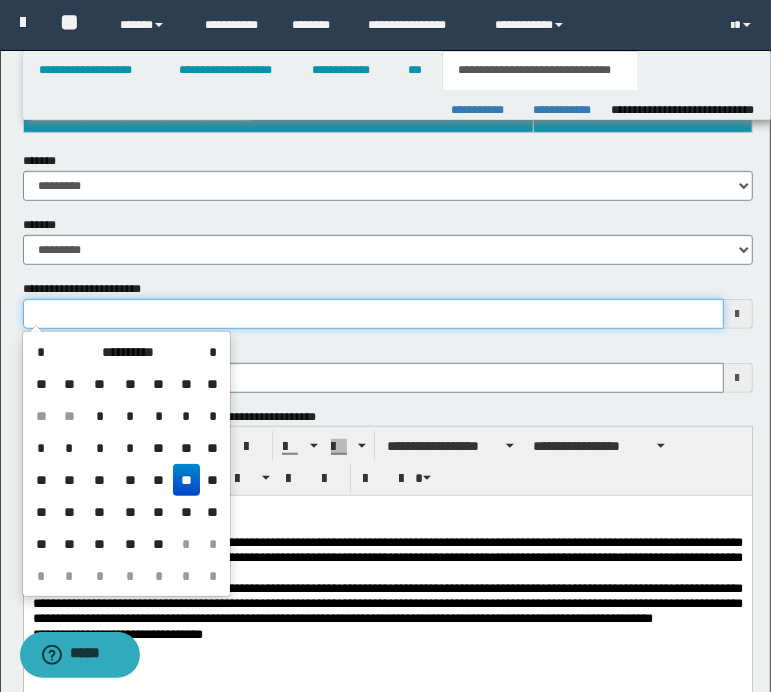 click on "**********" at bounding box center [373, 314] 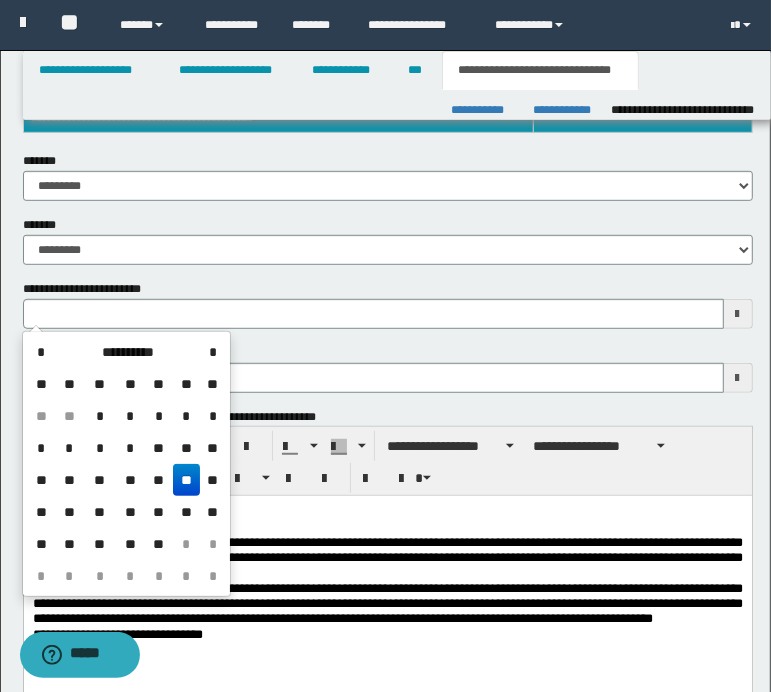 click on "**********" at bounding box center [126, 464] 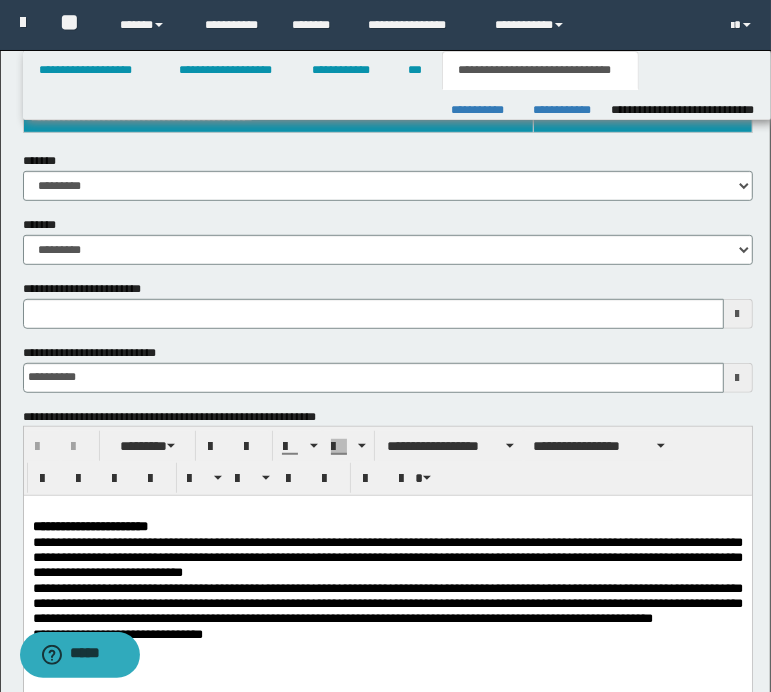 click on "**********" at bounding box center [388, 461] 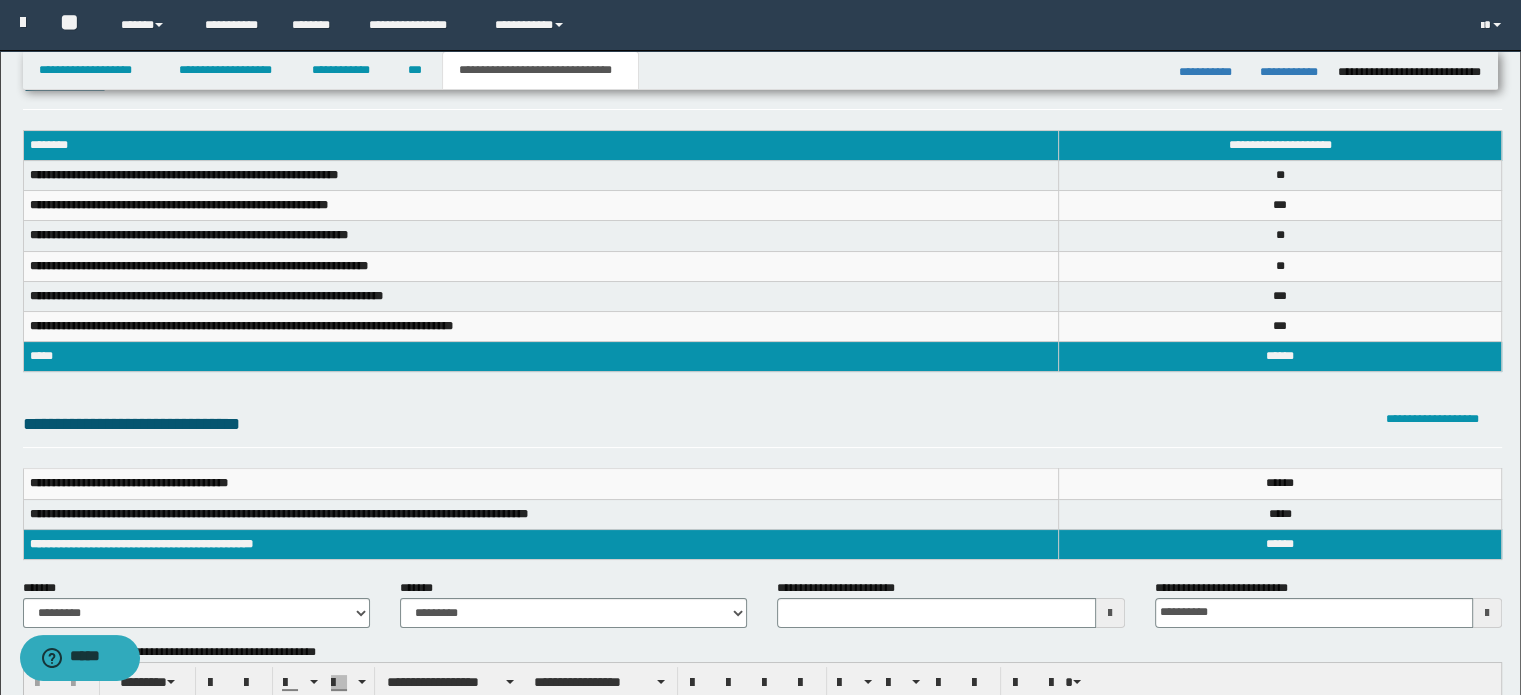 scroll, scrollTop: 0, scrollLeft: 0, axis: both 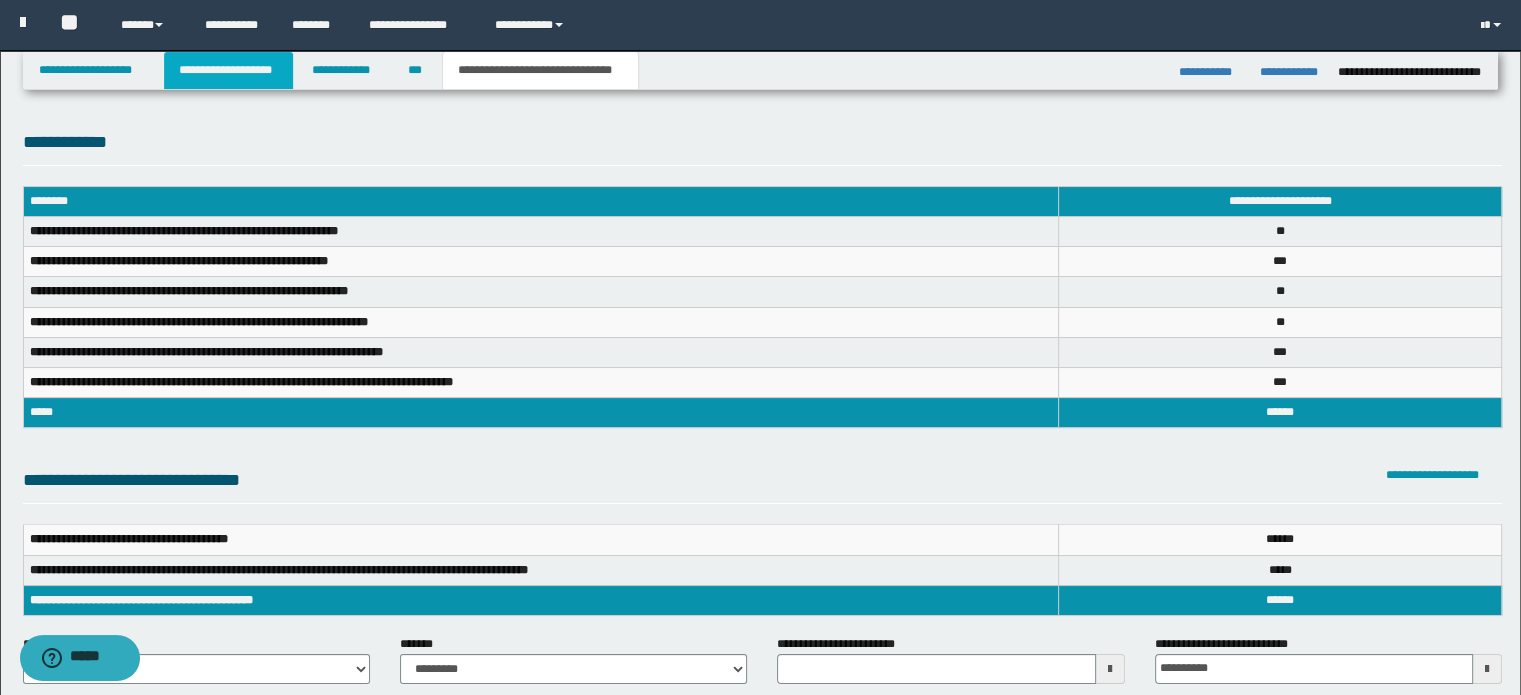 click on "**********" at bounding box center (228, 70) 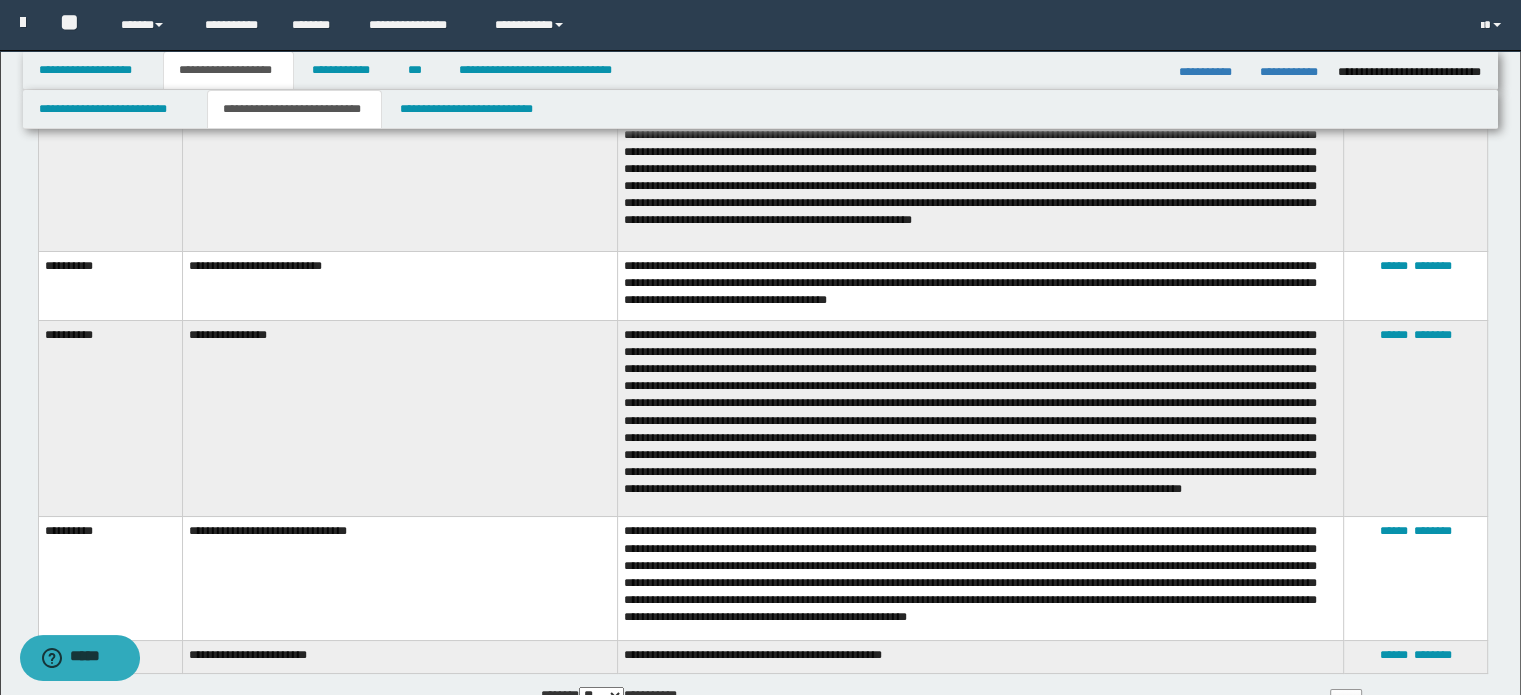 scroll, scrollTop: 7363, scrollLeft: 0, axis: vertical 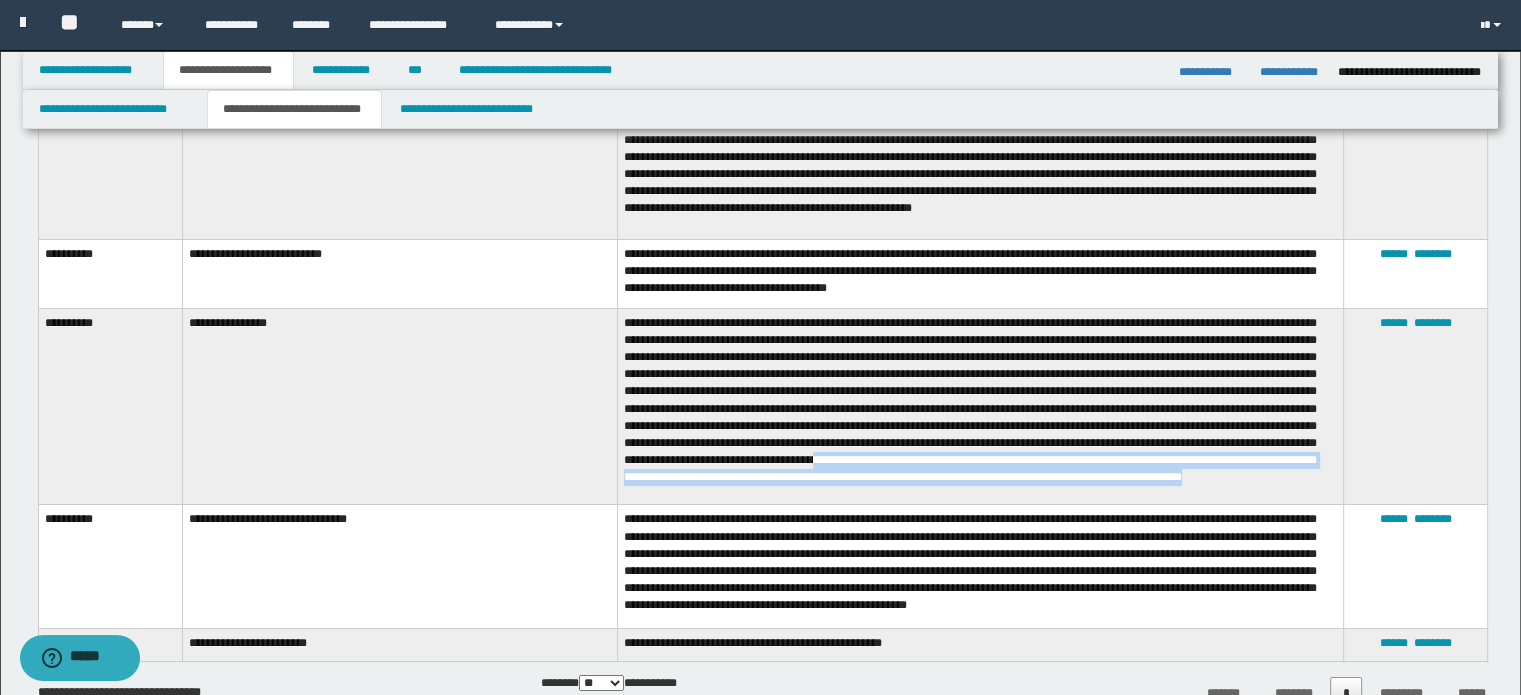 drag, startPoint x: 1180, startPoint y: 468, endPoint x: 1175, endPoint y: 499, distance: 31.400637 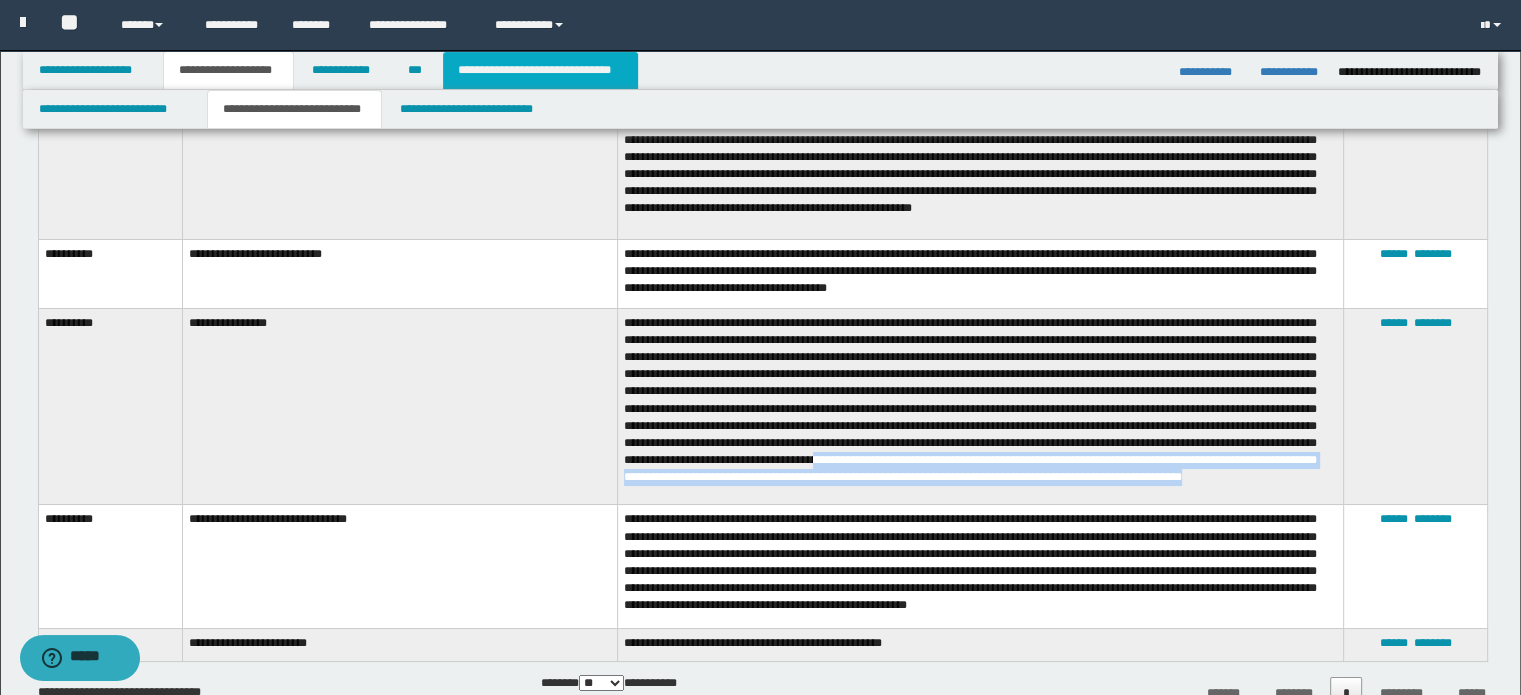 click on "**********" at bounding box center (540, 70) 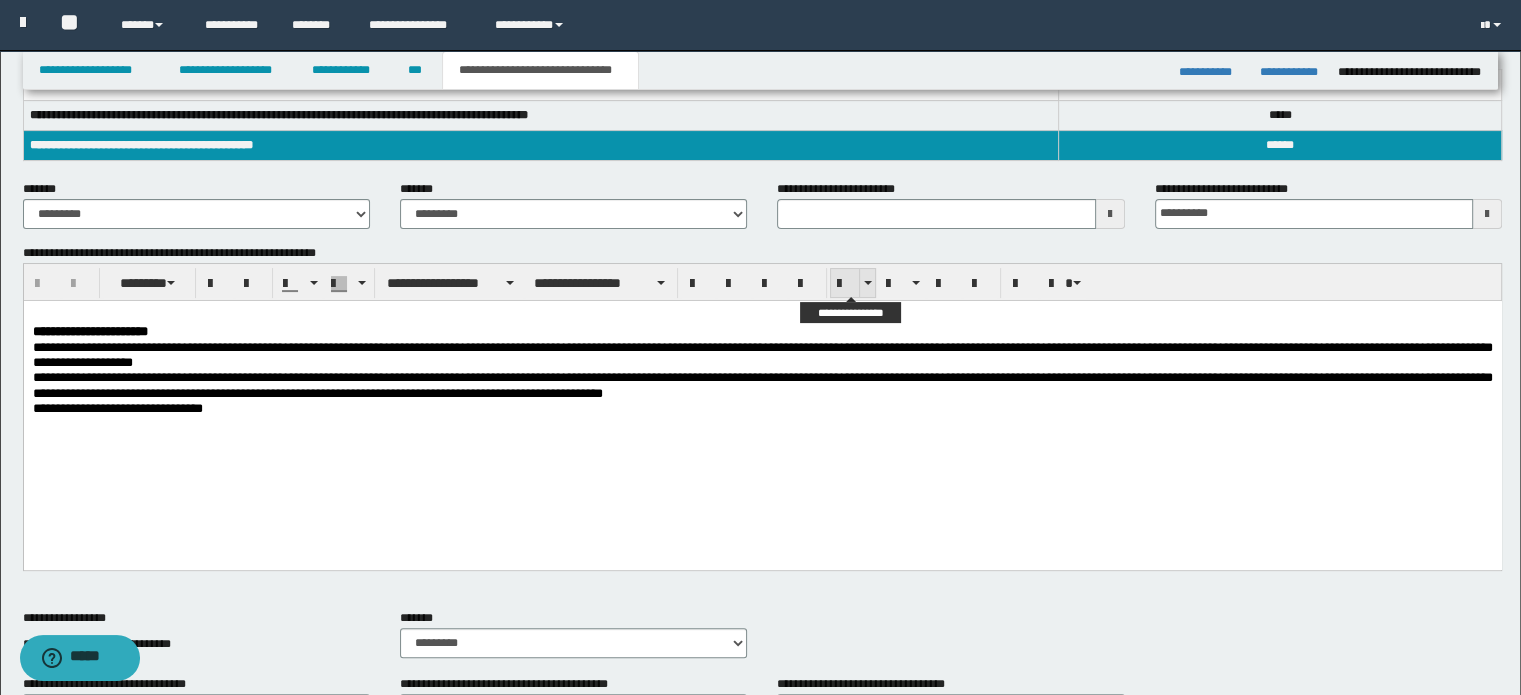 scroll, scrollTop: 454, scrollLeft: 0, axis: vertical 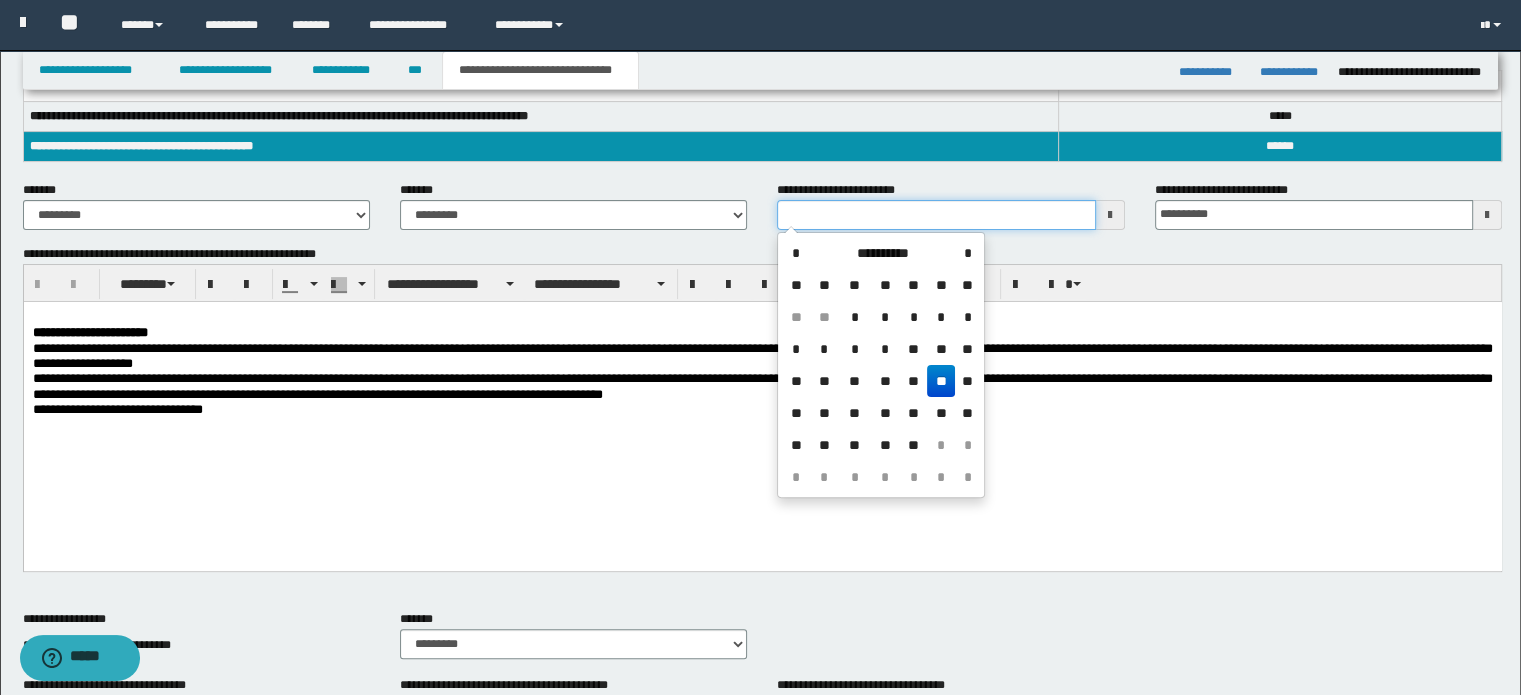 click on "**********" at bounding box center (936, 215) 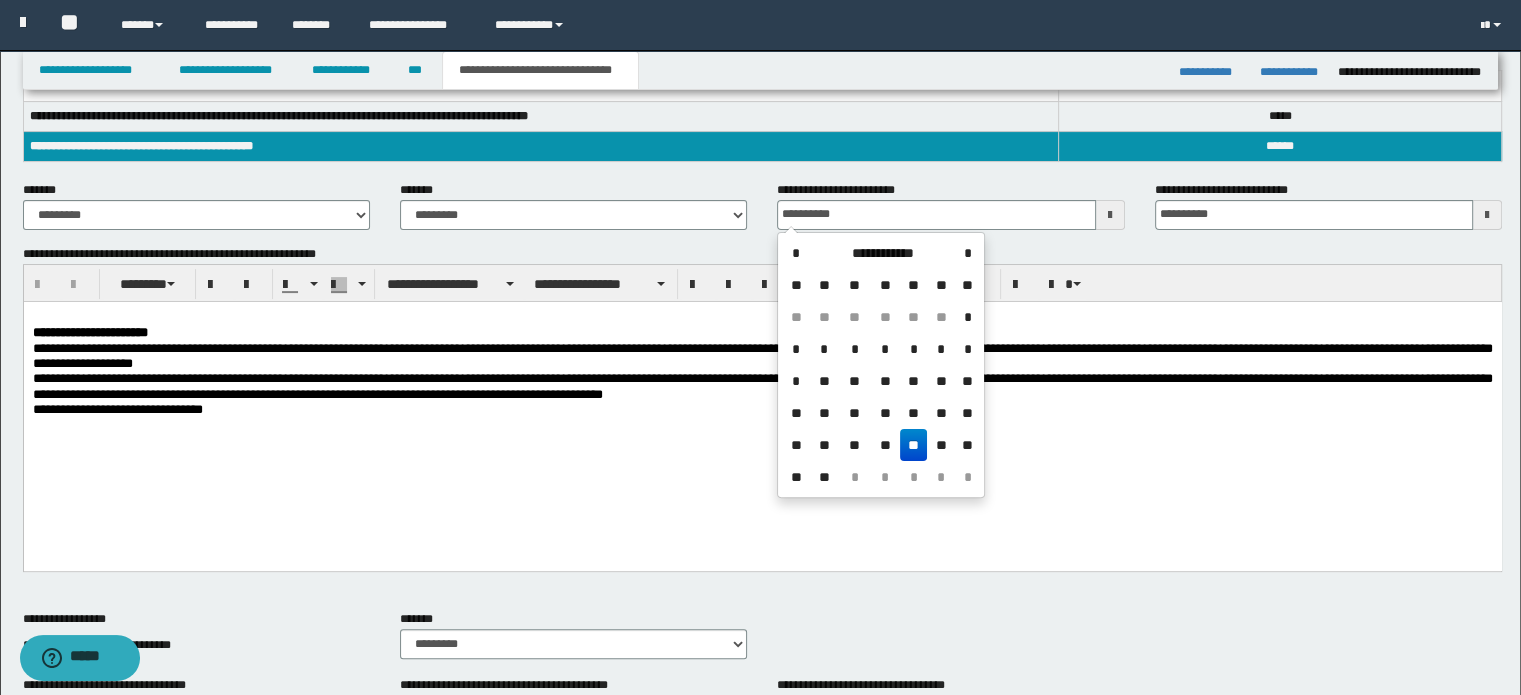 click on "**" at bounding box center [914, 445] 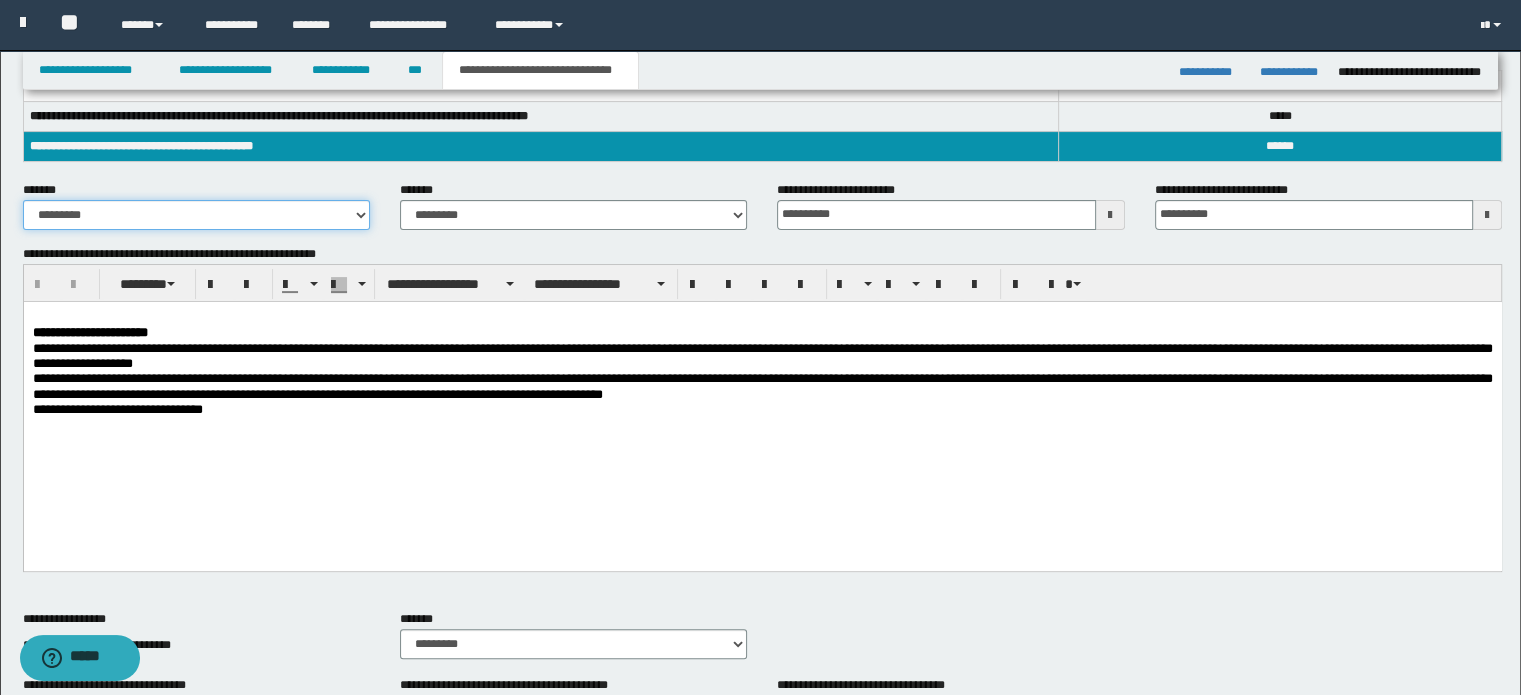 click on "**********" at bounding box center [196, 215] 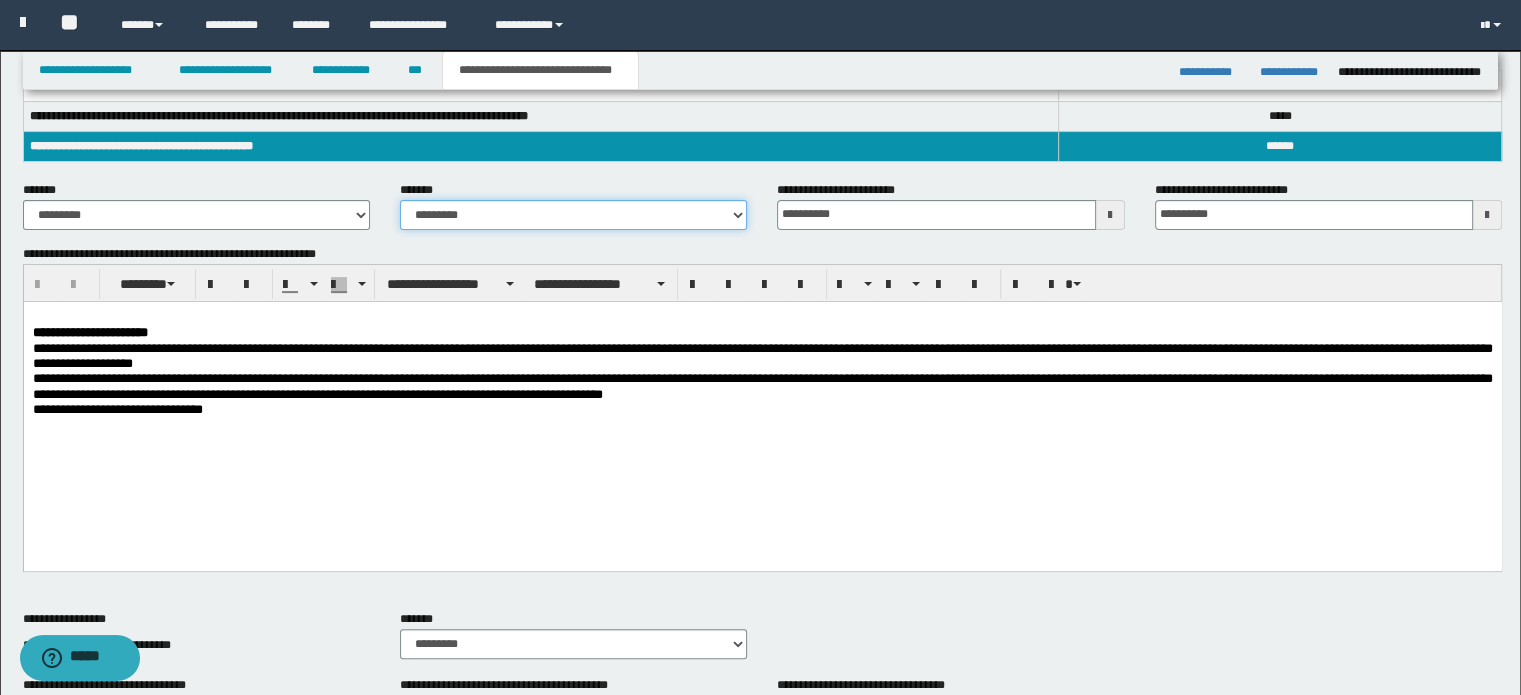 click on "**********" at bounding box center (573, 215) 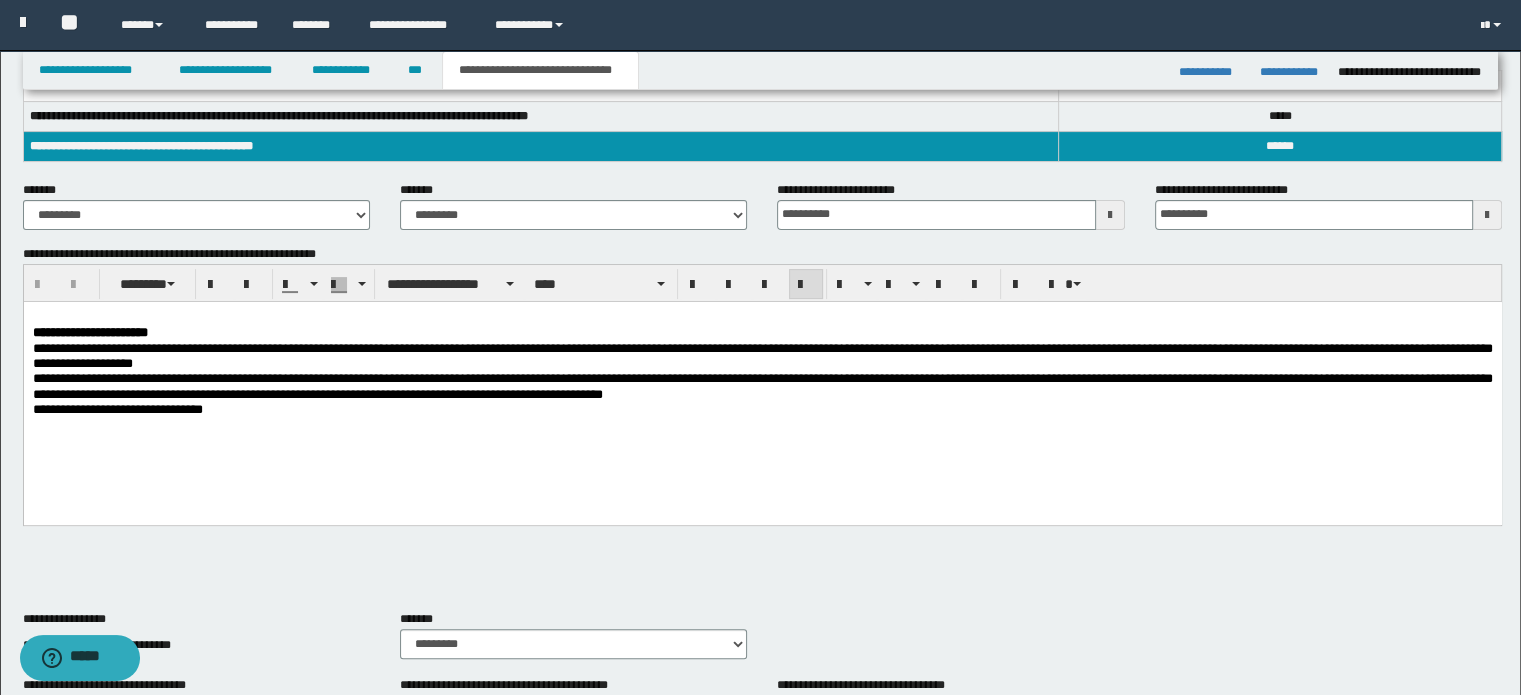 click on "**********" at bounding box center (762, 408) 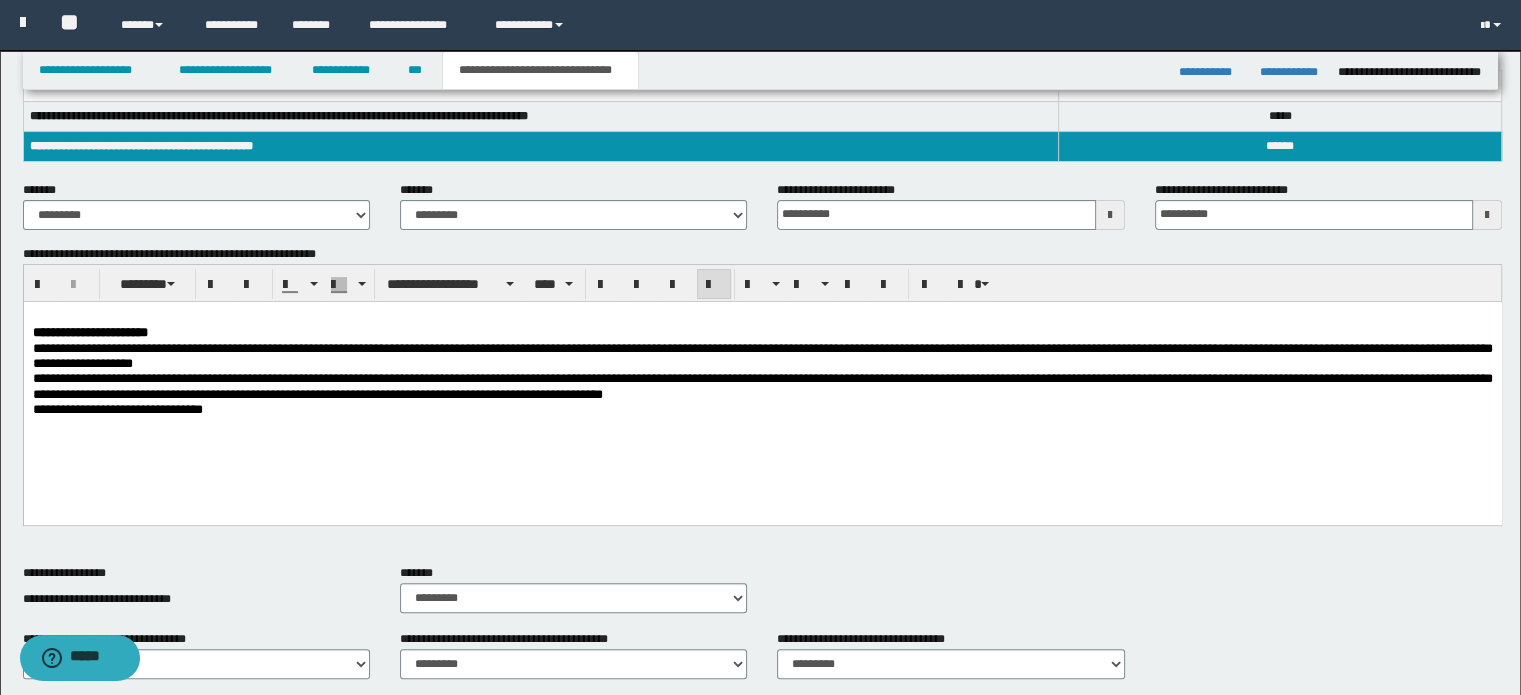 type 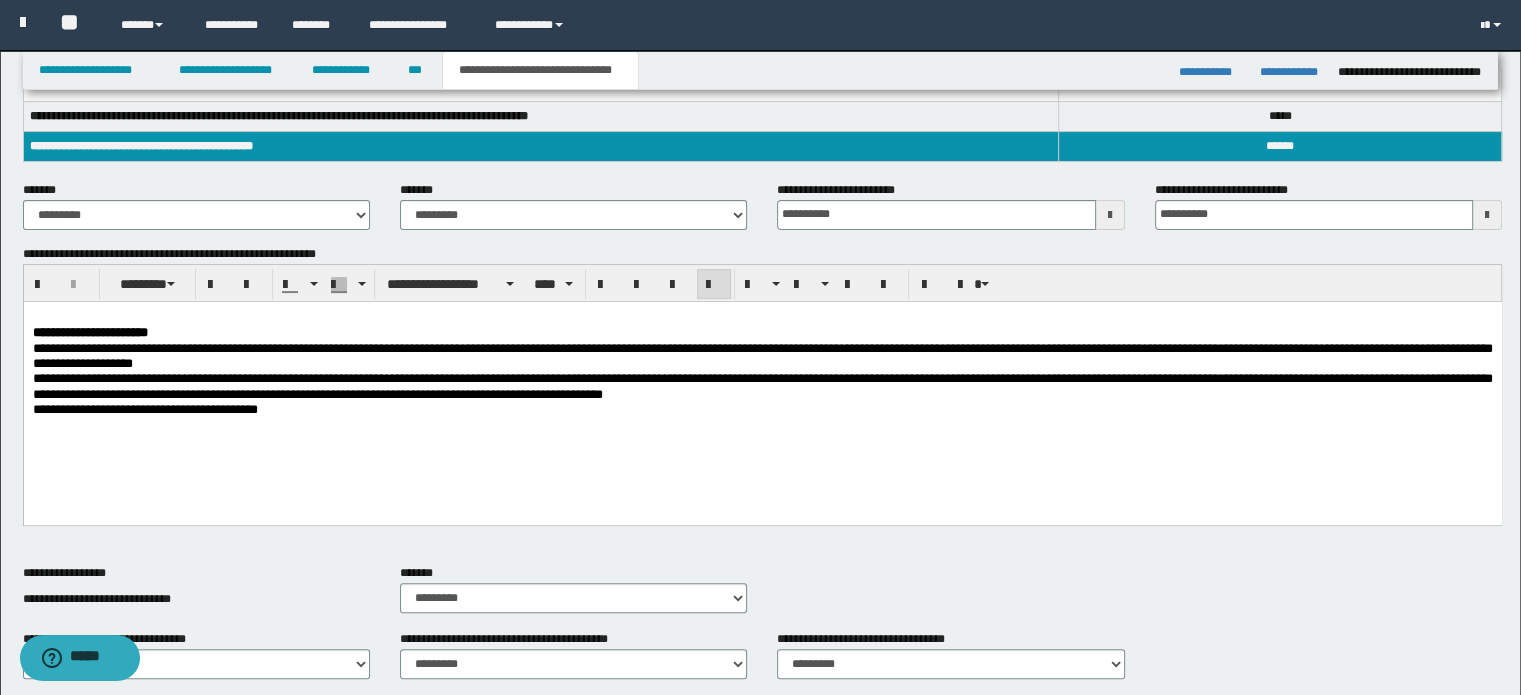 click on "**********" at bounding box center (763, 662) 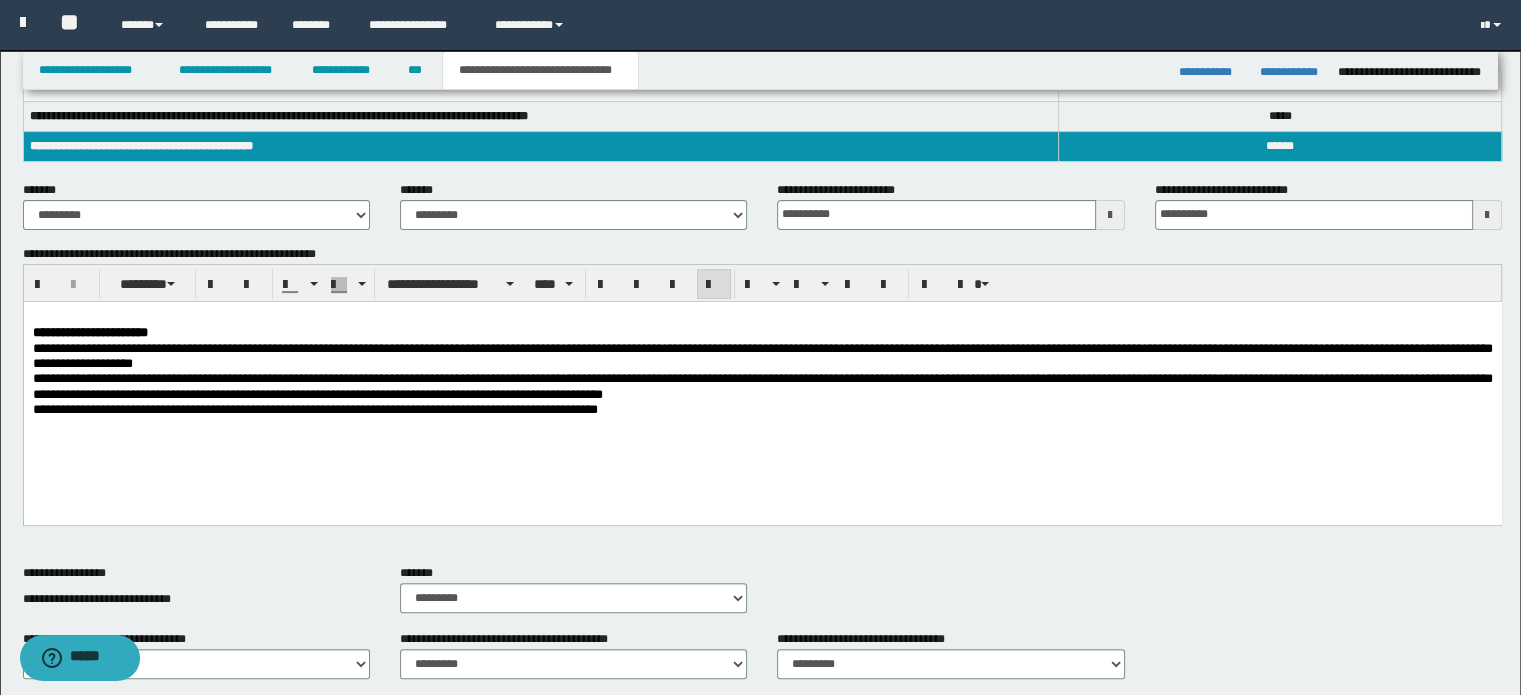 click on "**********" at bounding box center (762, 408) 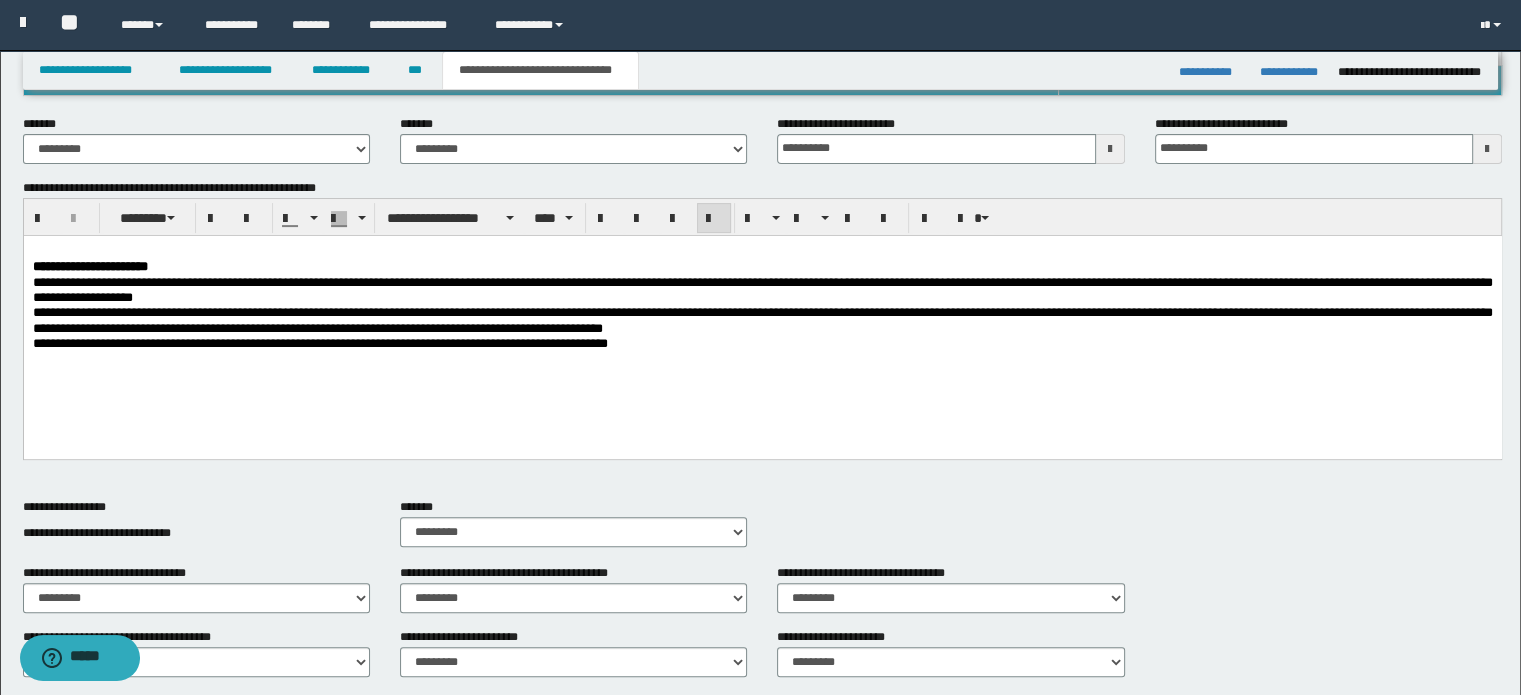 scroll, scrollTop: 554, scrollLeft: 0, axis: vertical 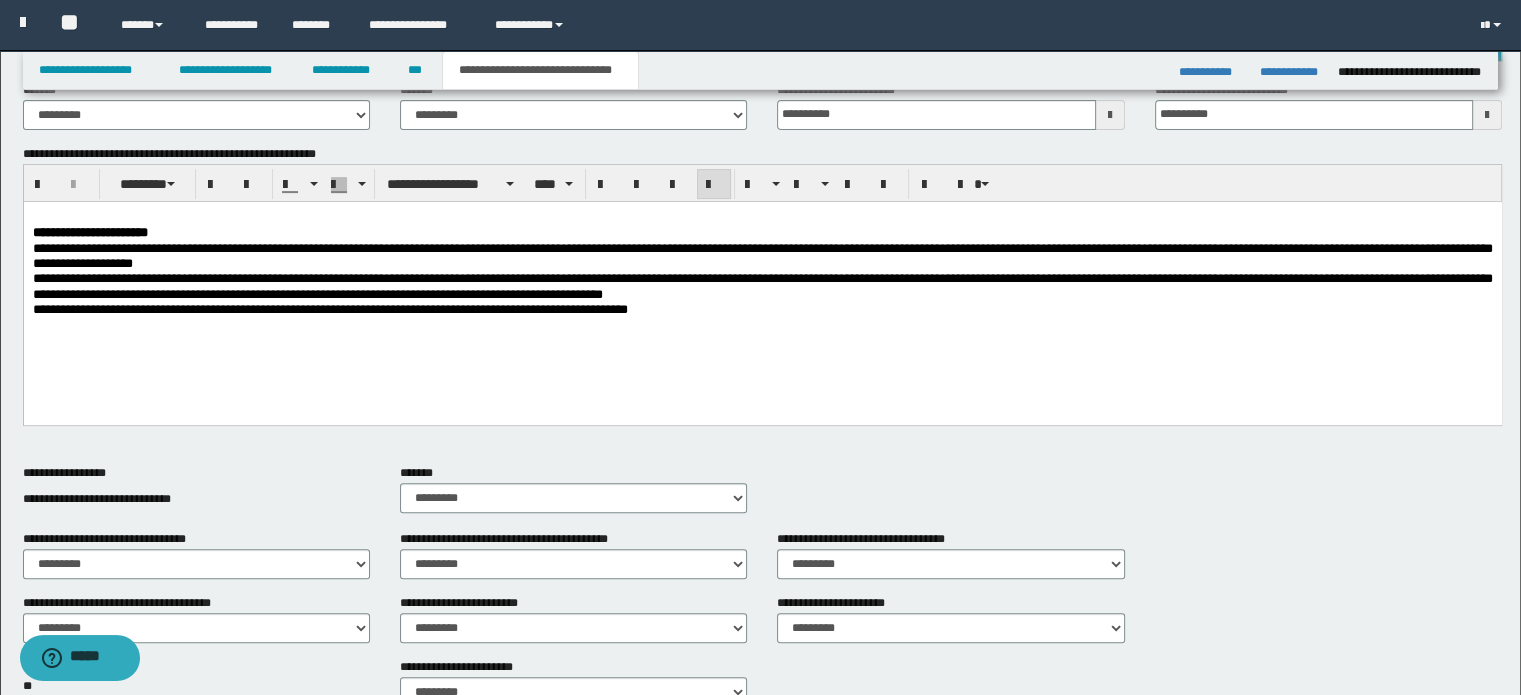 click on "**********" at bounding box center (329, 308) 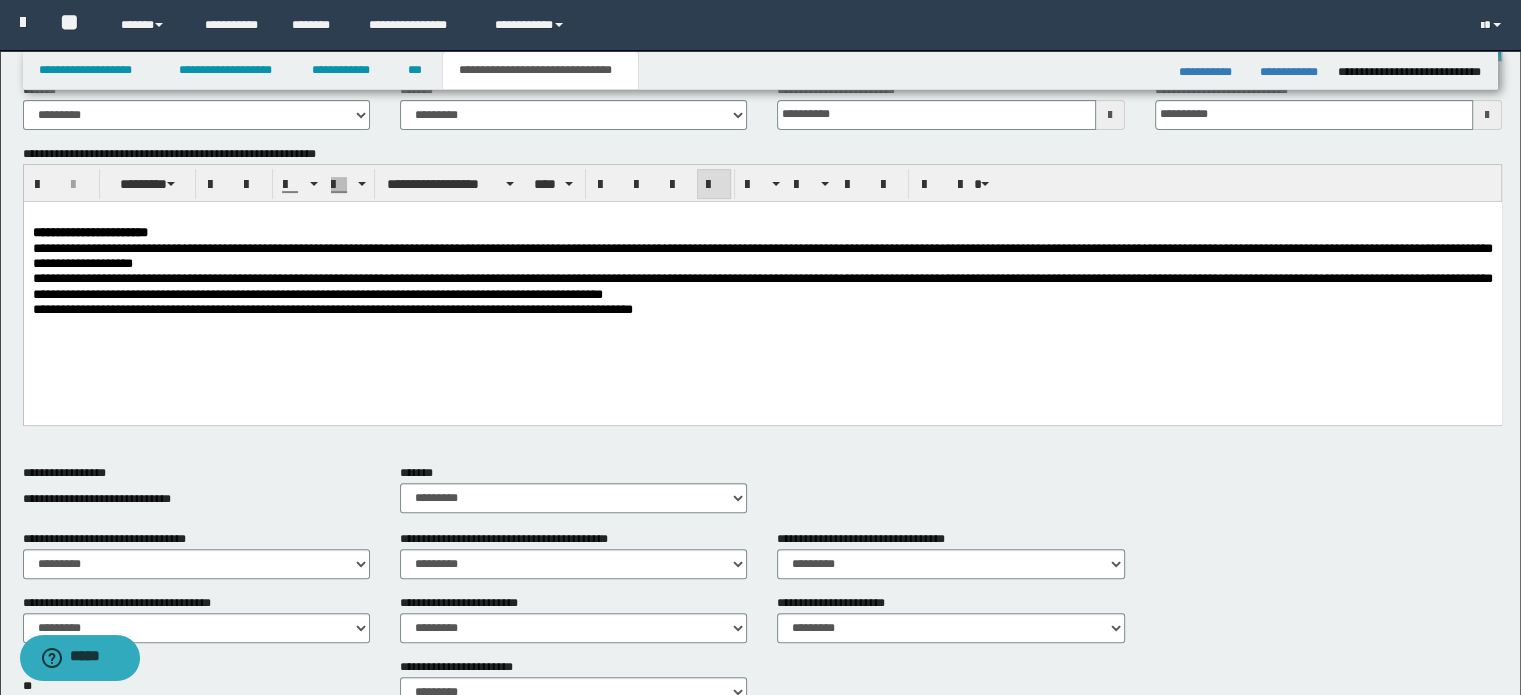 click on "**********" at bounding box center (762, 308) 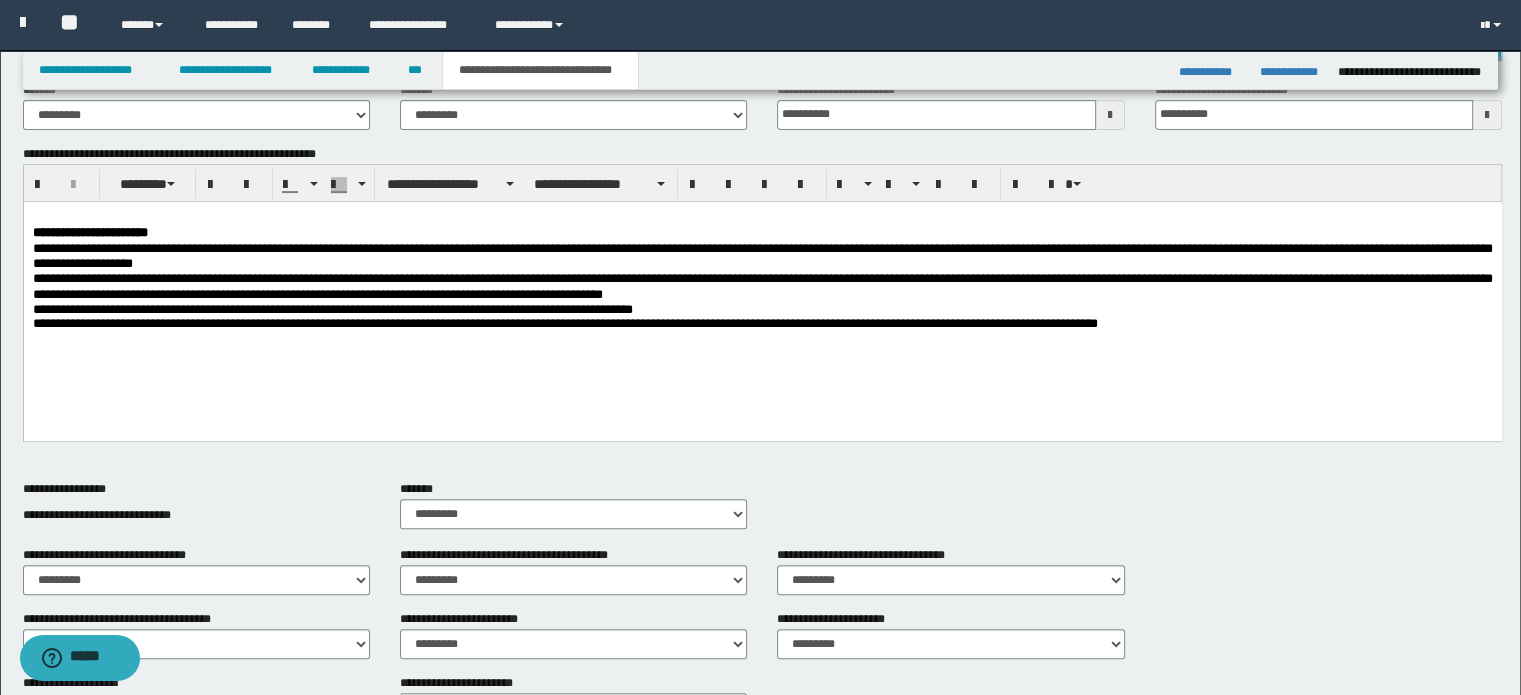click on "**********" at bounding box center [762, 324] 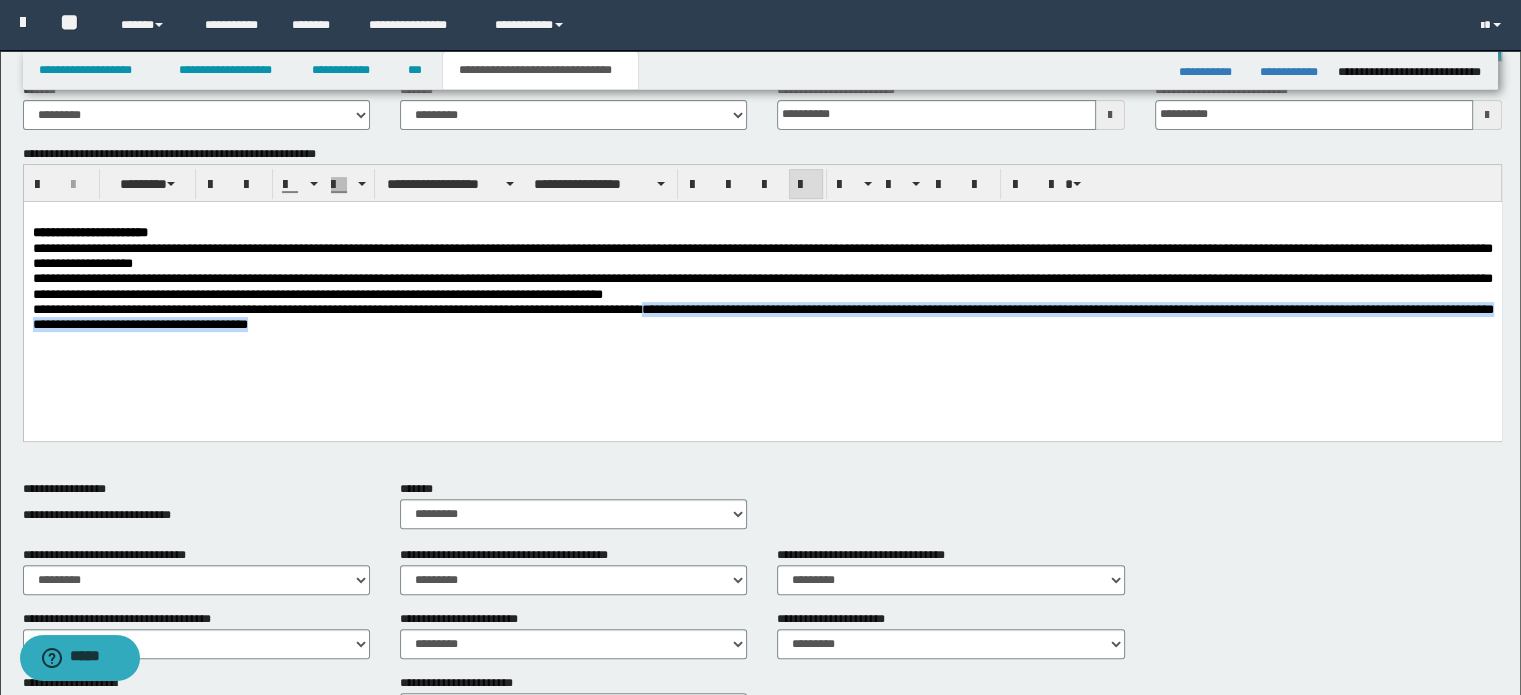 drag, startPoint x: 739, startPoint y: 310, endPoint x: 743, endPoint y: 334, distance: 24.33105 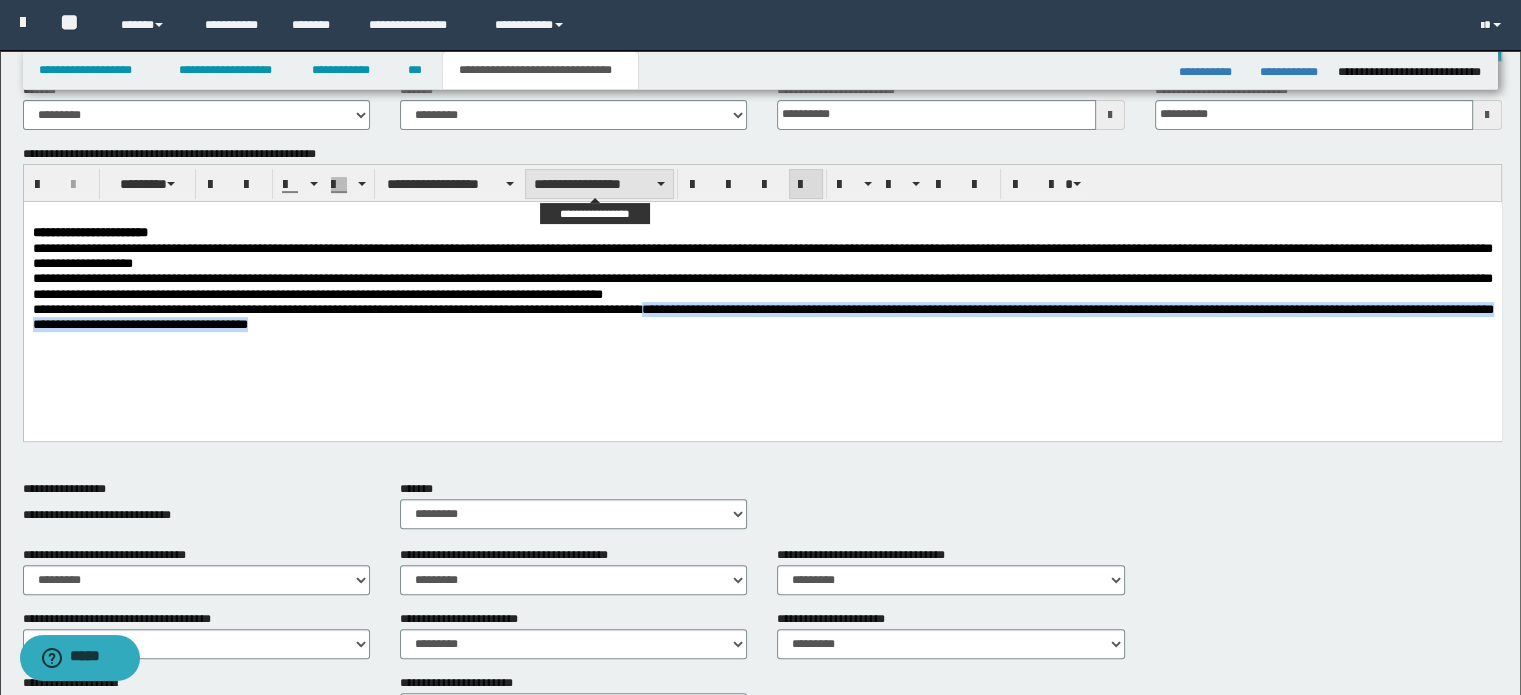 click on "**********" at bounding box center (599, 184) 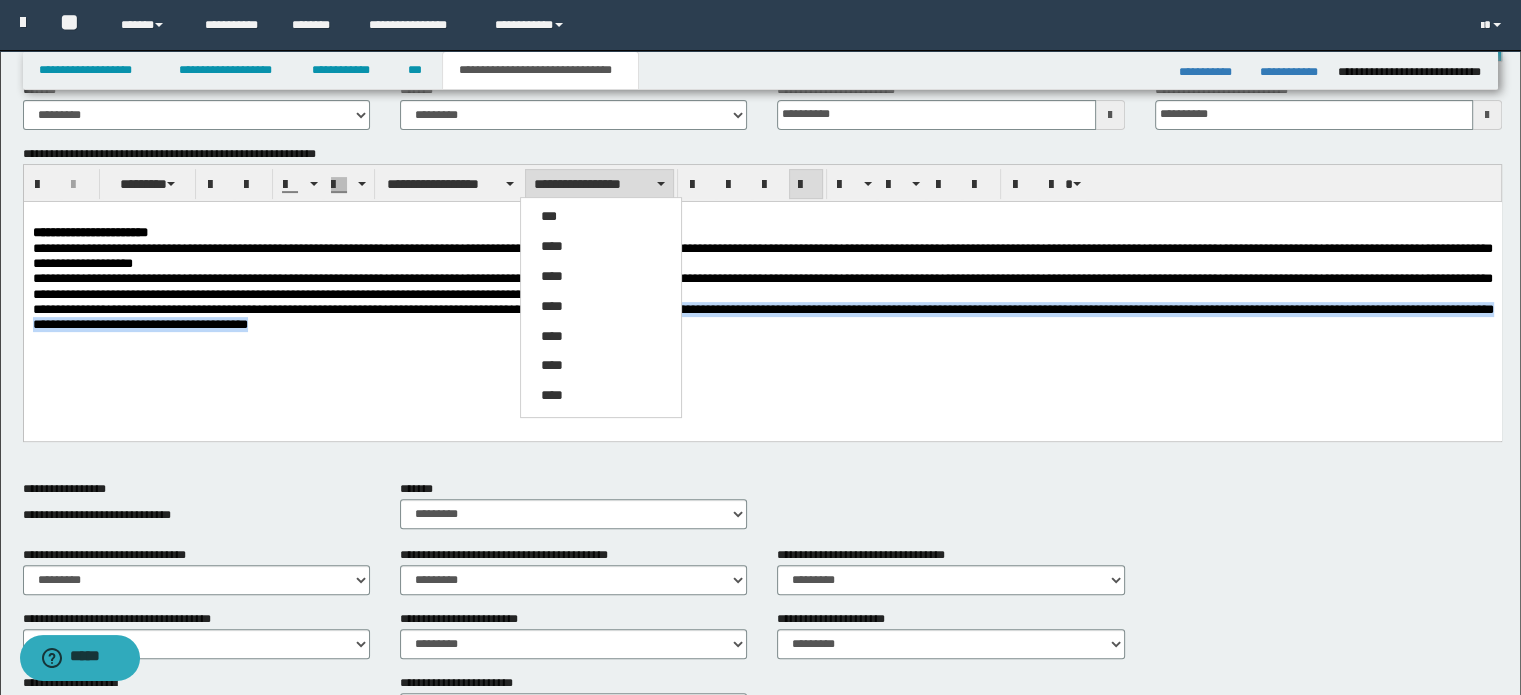 click on "**********" at bounding box center [599, 184] 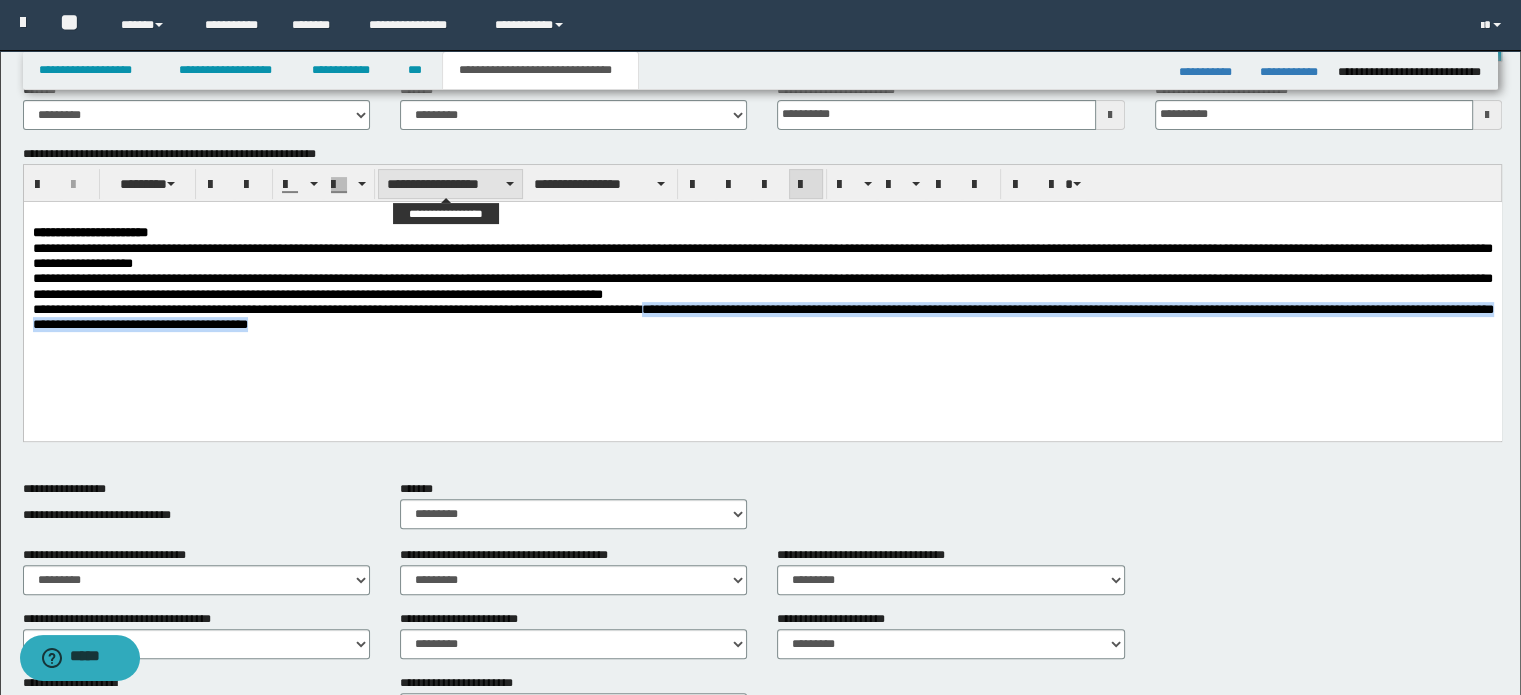 click on "**********" at bounding box center [450, 184] 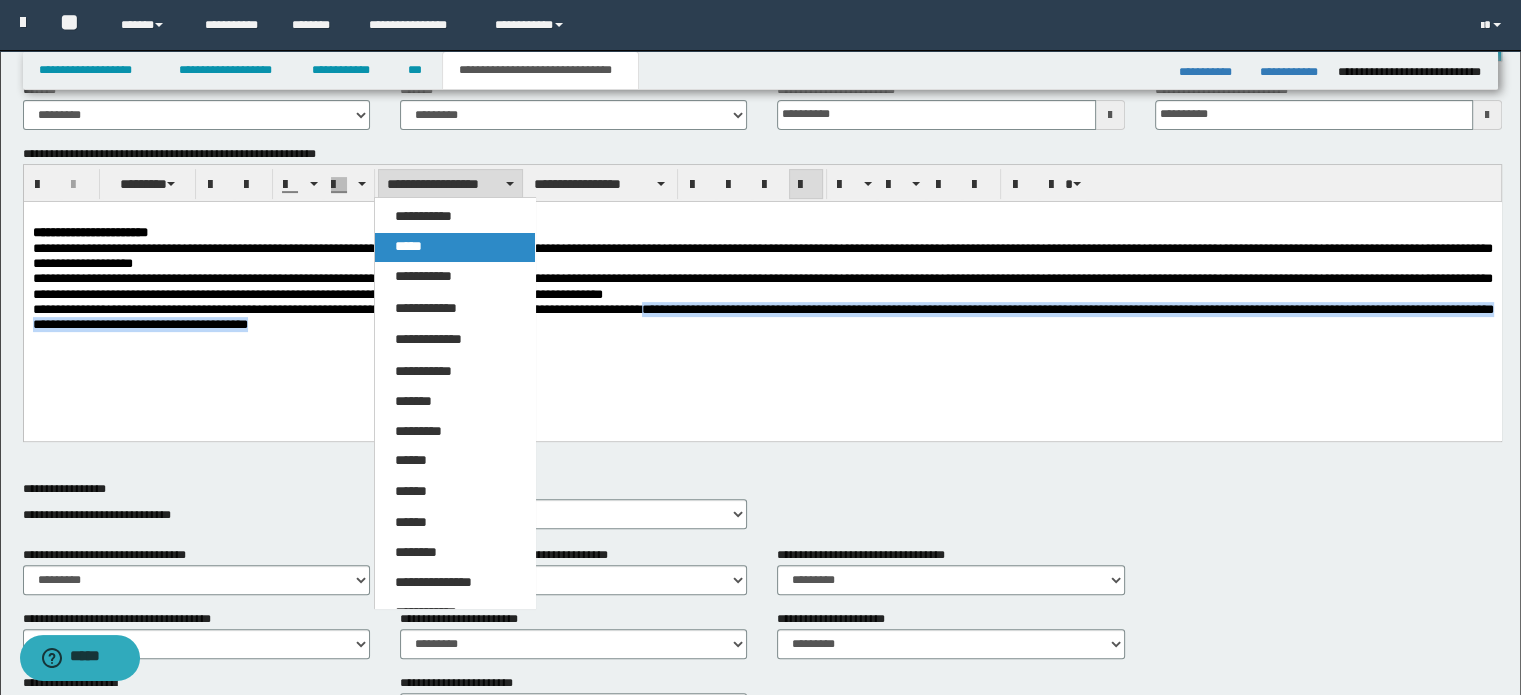 click on "*****" at bounding box center [455, 247] 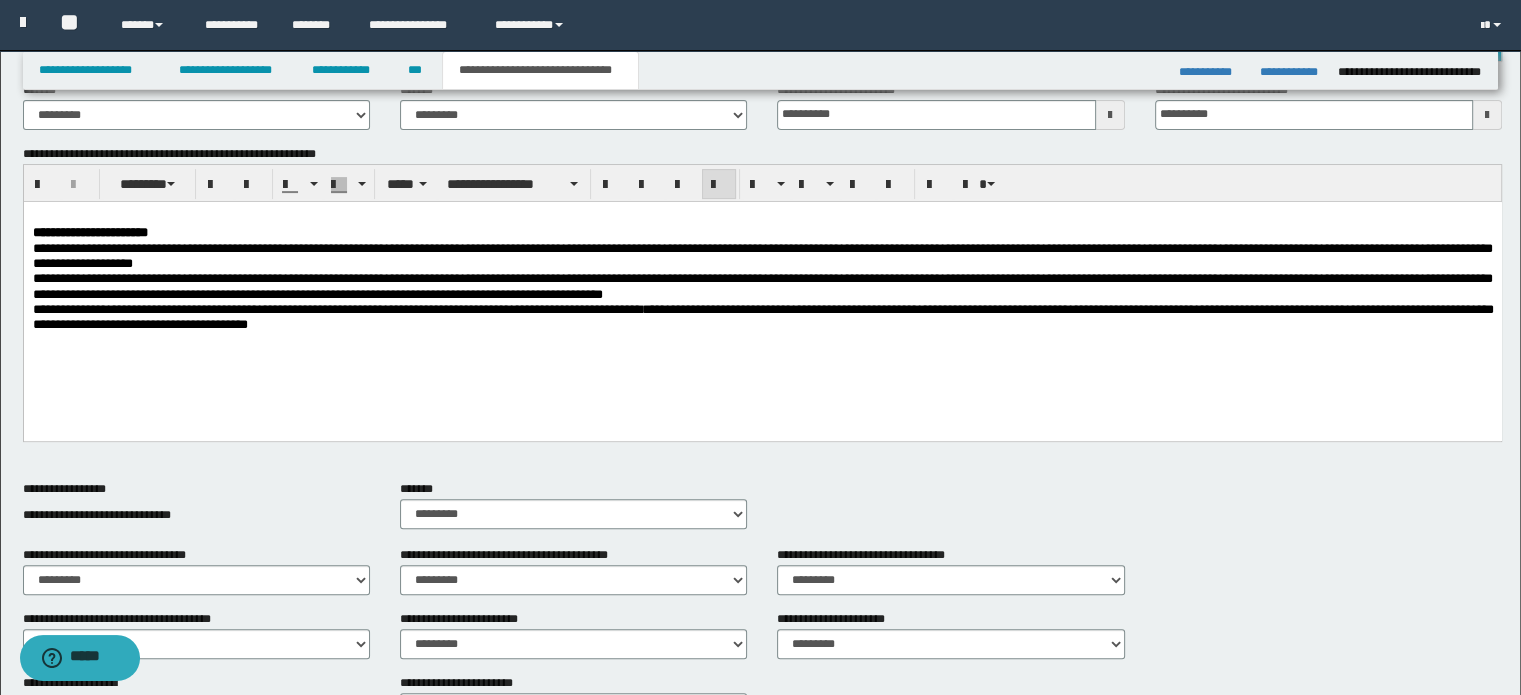 click on "[FIRST] [LAST]" at bounding box center (762, 295) 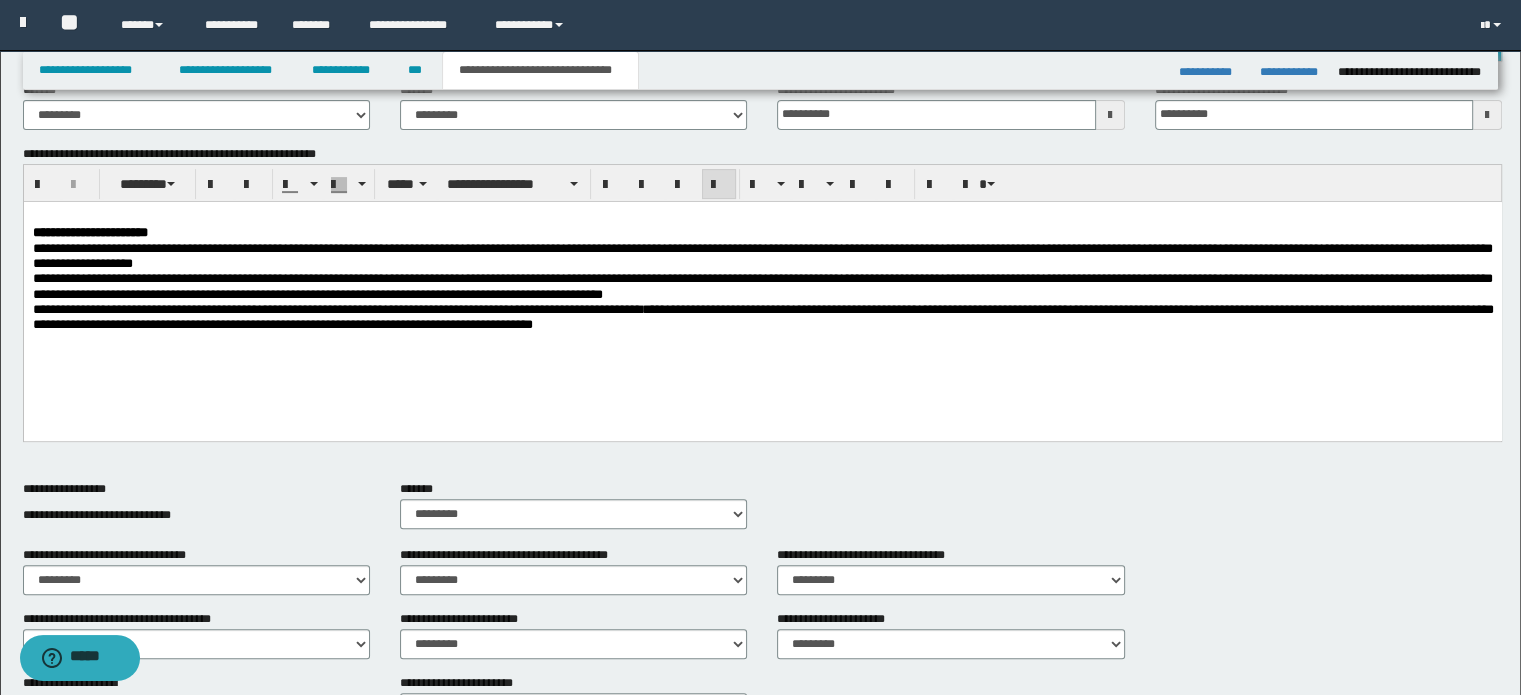 drag, startPoint x: 721, startPoint y: 323, endPoint x: 646, endPoint y: 383, distance: 96.04687 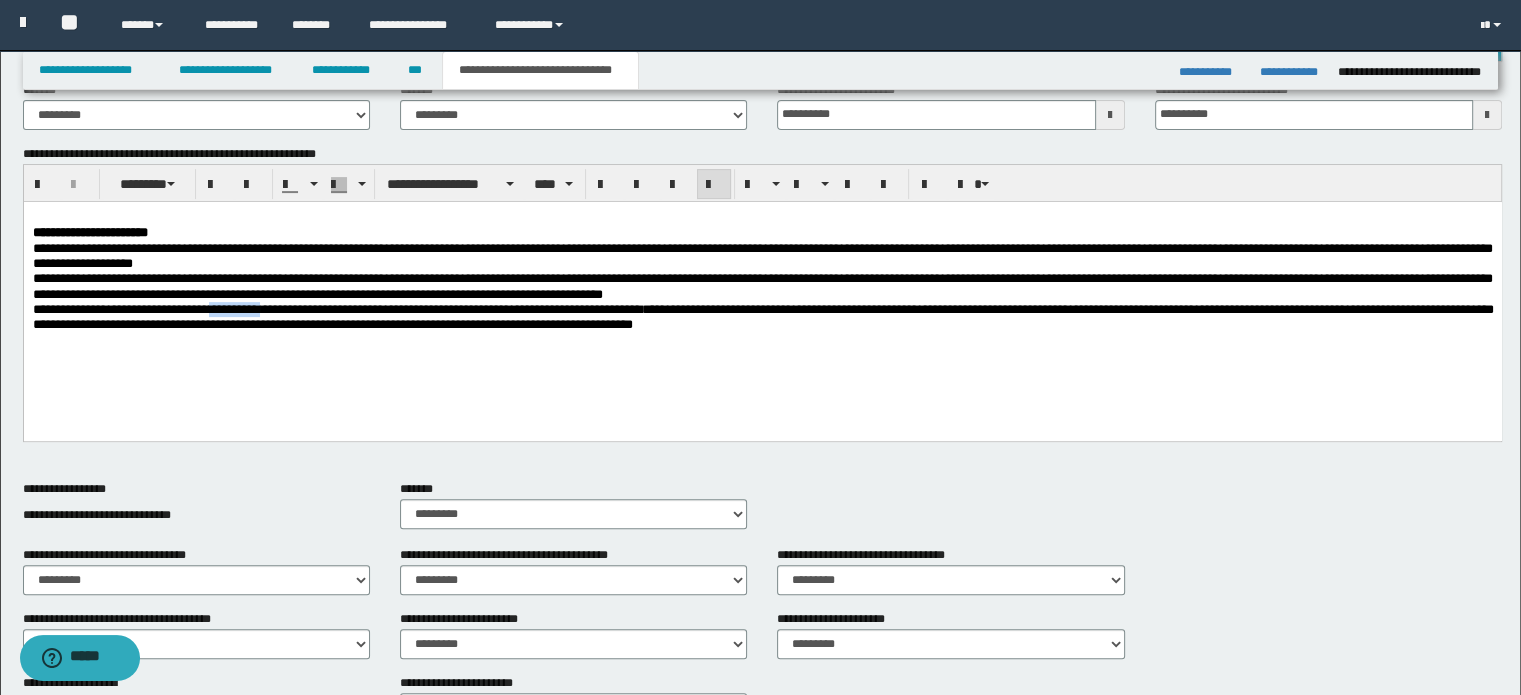 drag, startPoint x: 239, startPoint y: 310, endPoint x: 307, endPoint y: 308, distance: 68.0294 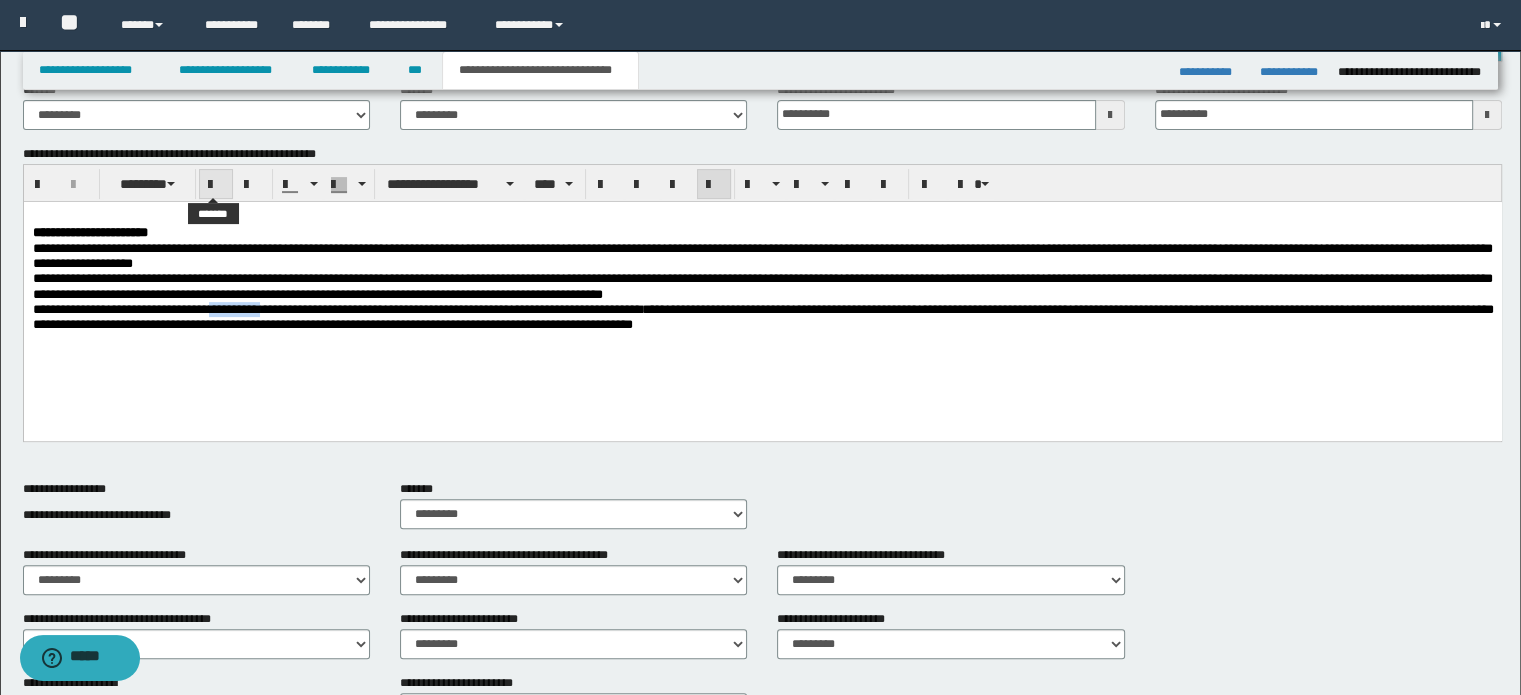click at bounding box center [216, 184] 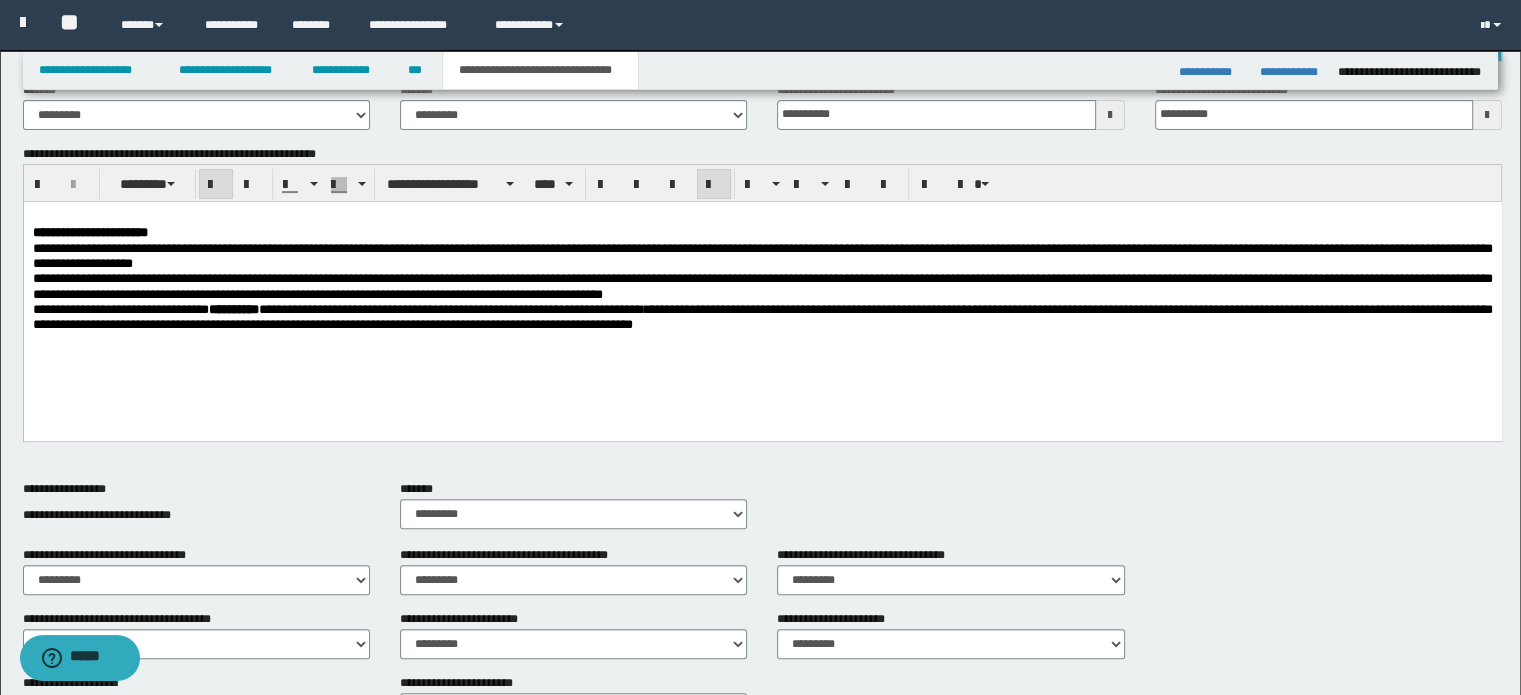 click on "[NUMBER] [STREET], [CITY], [STATE]" at bounding box center [762, 295] 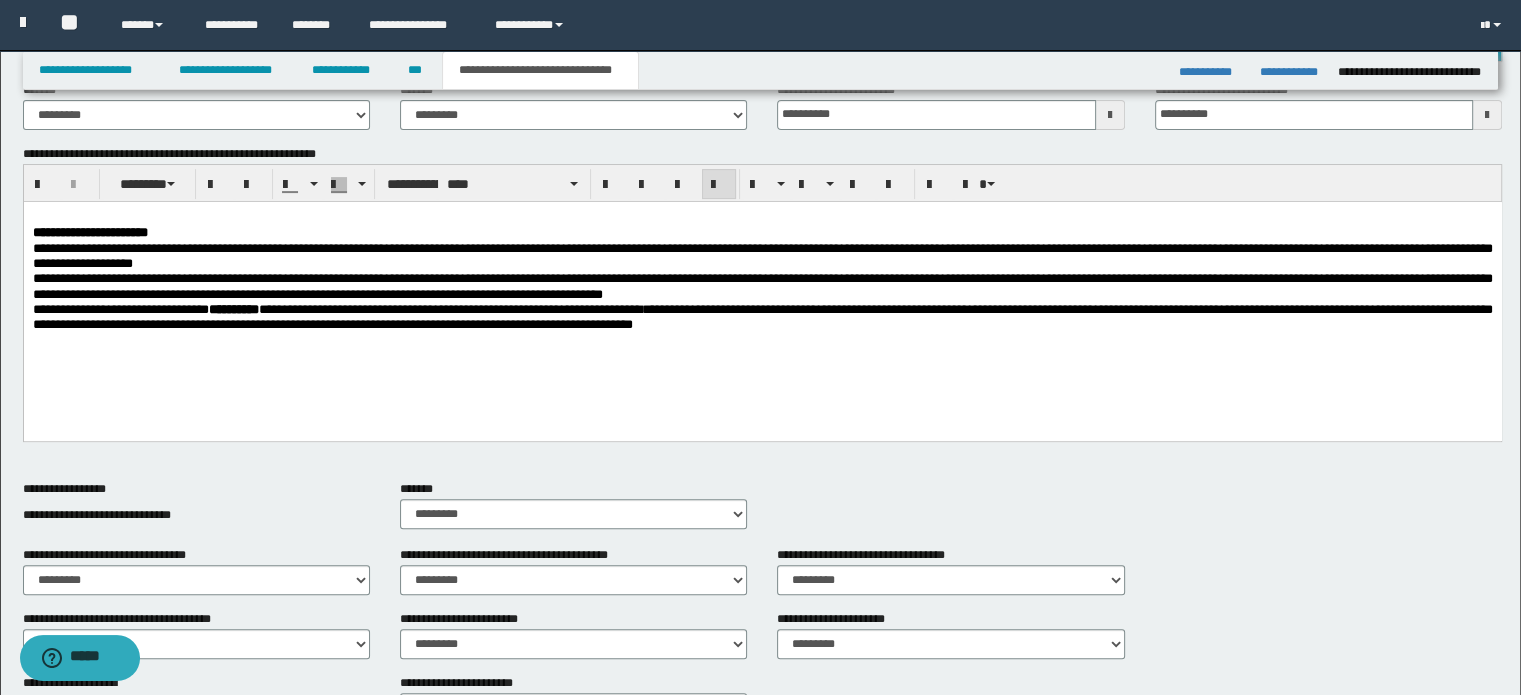 click on "[PHONE]" at bounding box center [336, 308] 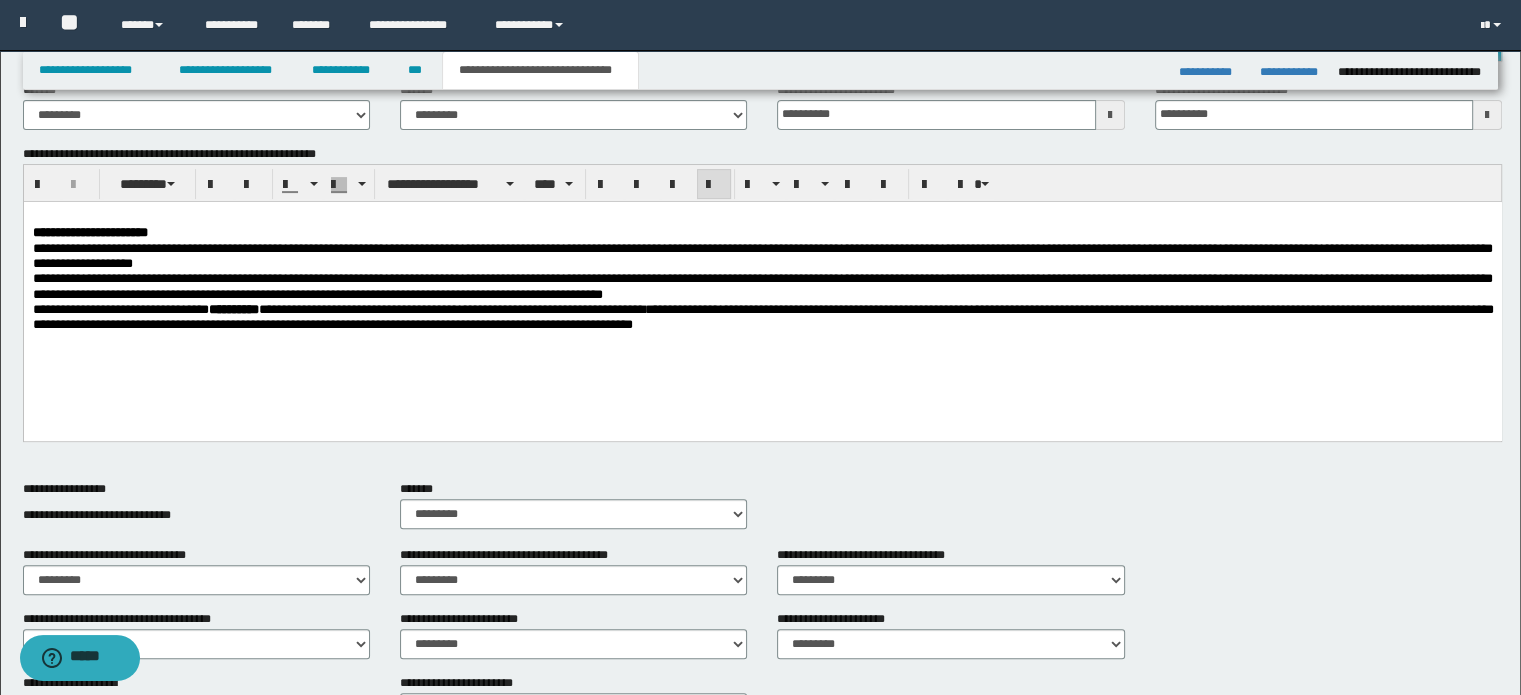 click on "[PHONE]" at bounding box center (338, 308) 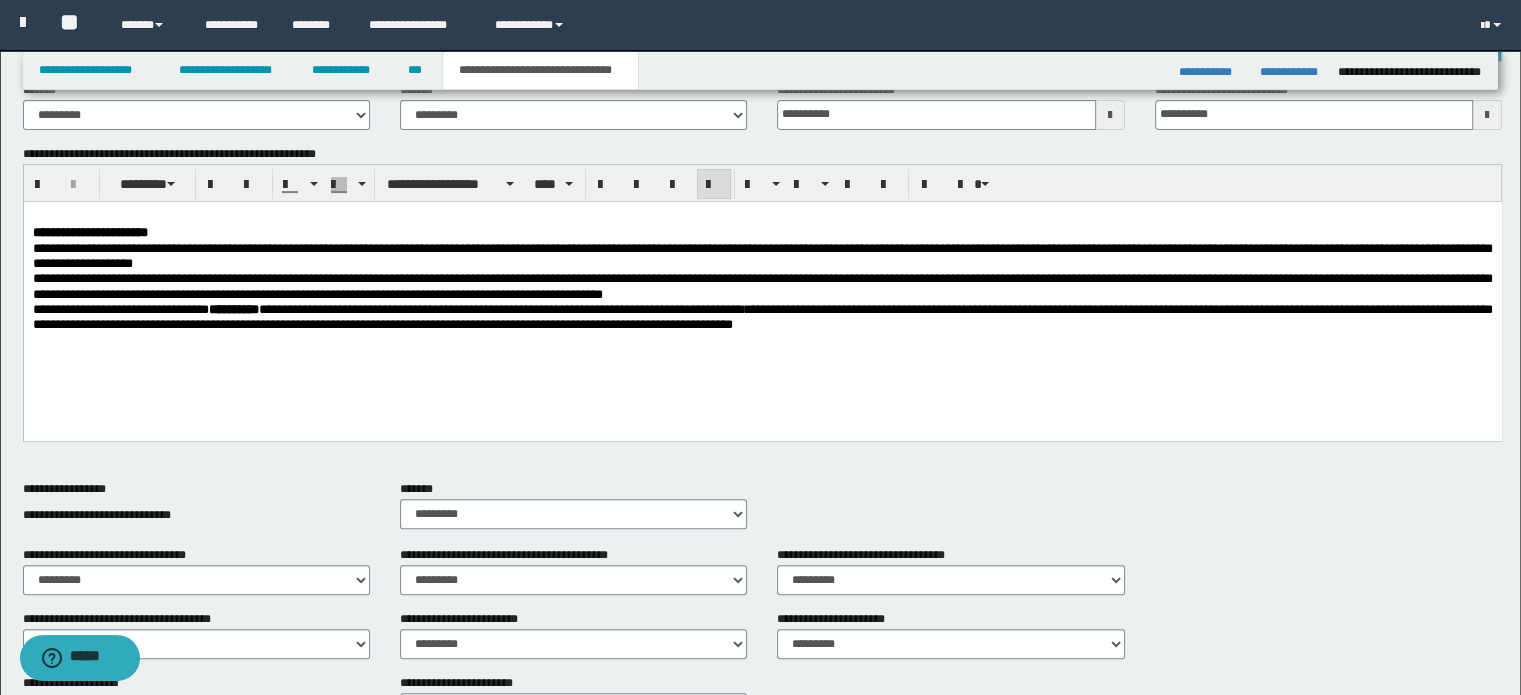 click on "[PHONE]" at bounding box center (387, 308) 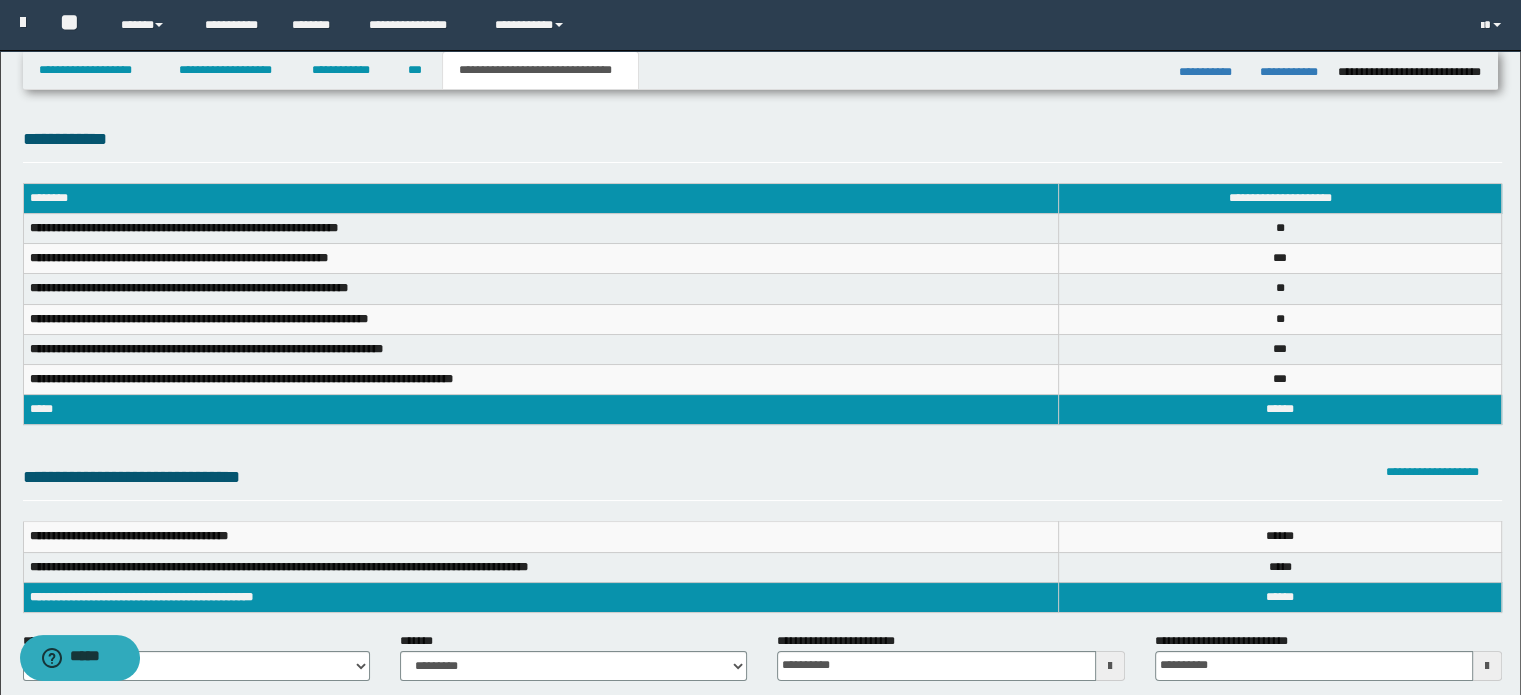 scroll, scrollTop: 0, scrollLeft: 0, axis: both 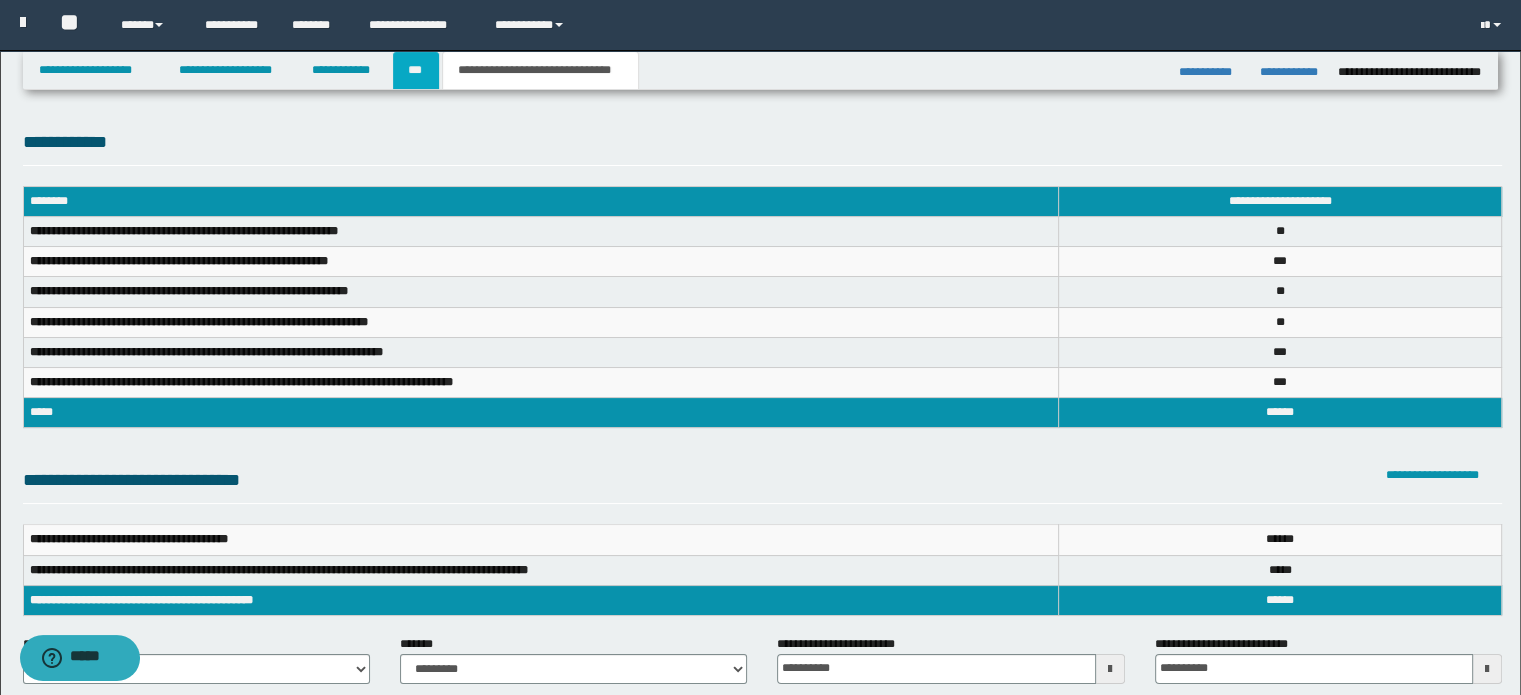 click on "***" at bounding box center (416, 70) 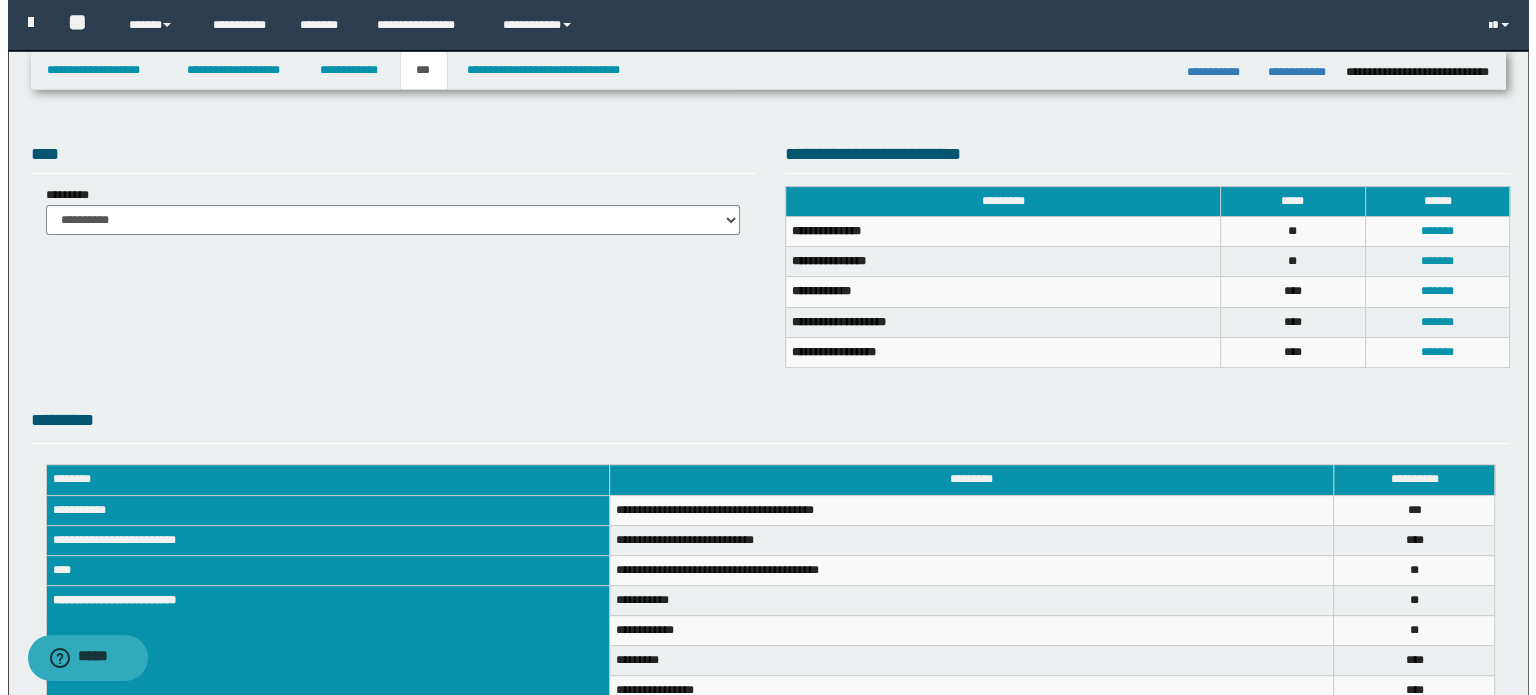 scroll, scrollTop: 388, scrollLeft: 0, axis: vertical 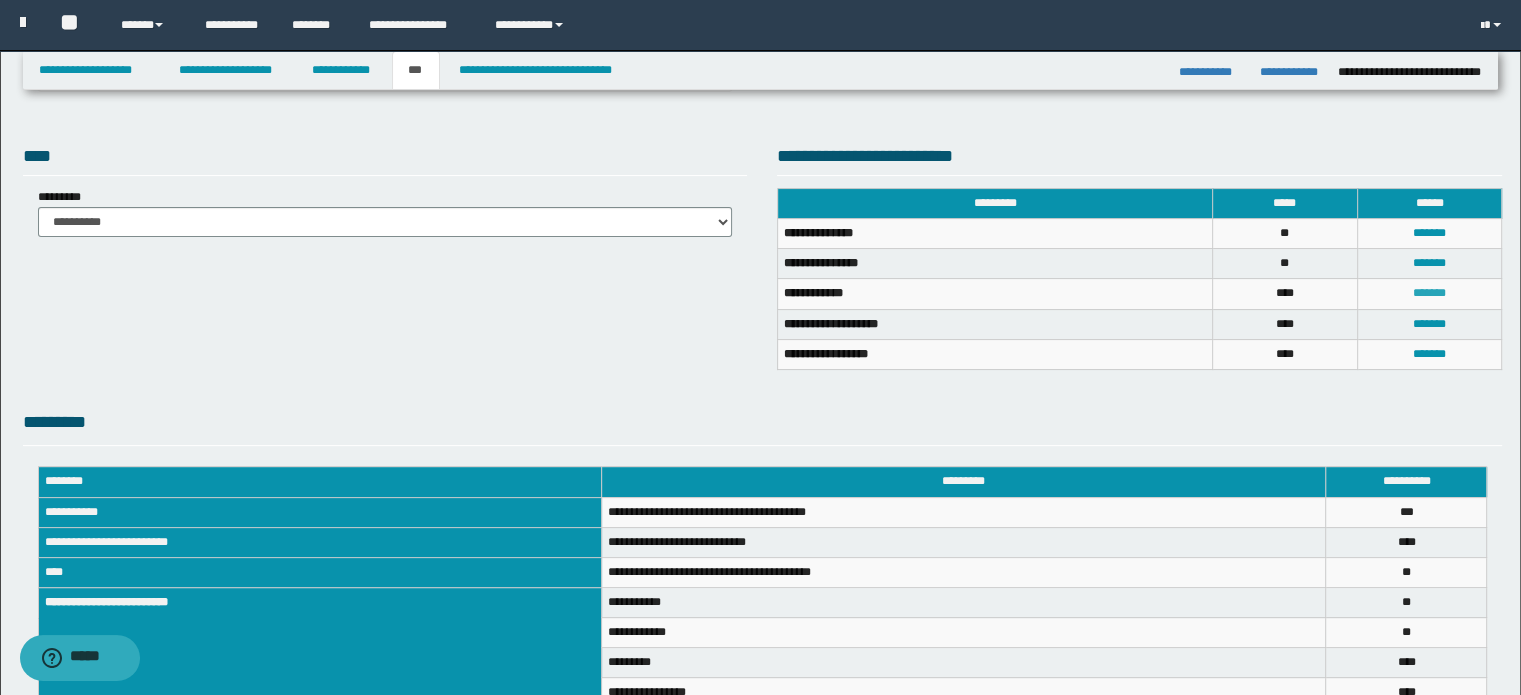 click on "*******" at bounding box center (1429, 293) 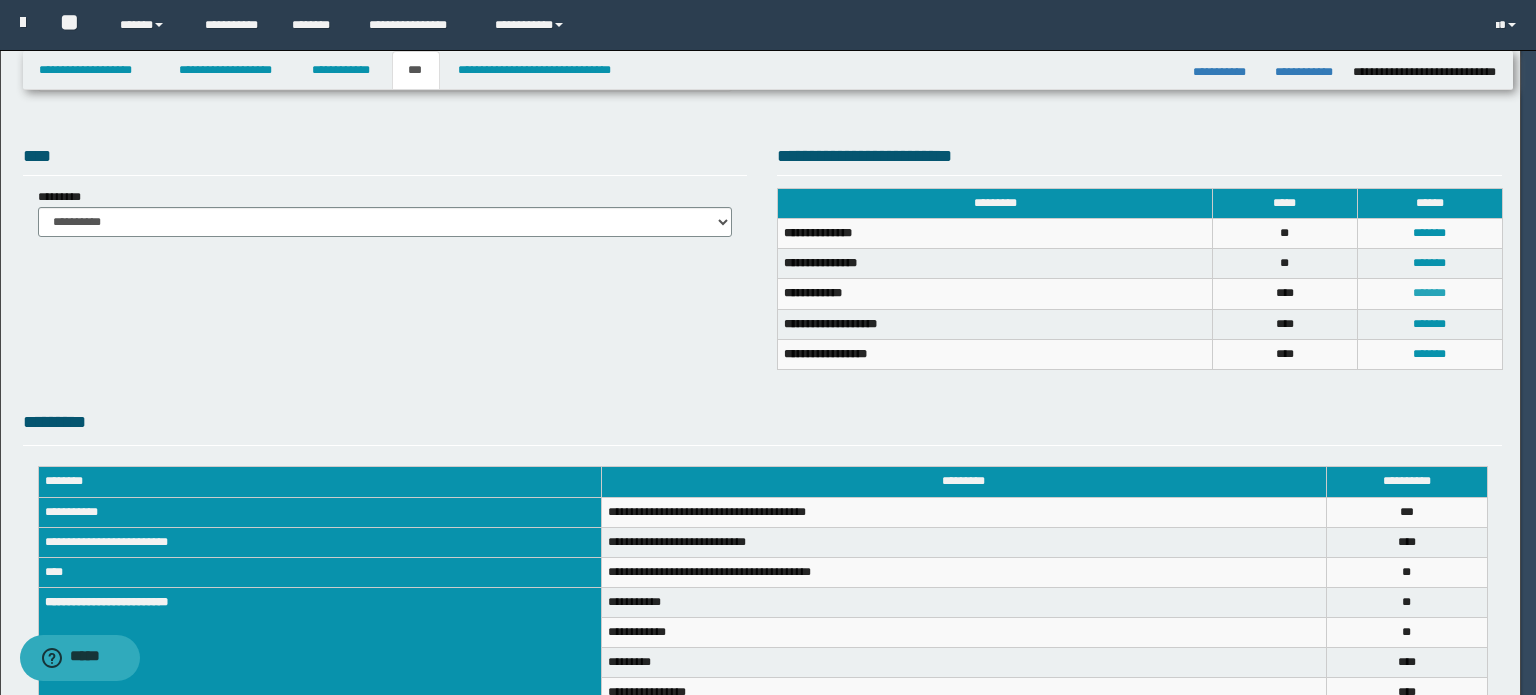 scroll, scrollTop: 118, scrollLeft: 0, axis: vertical 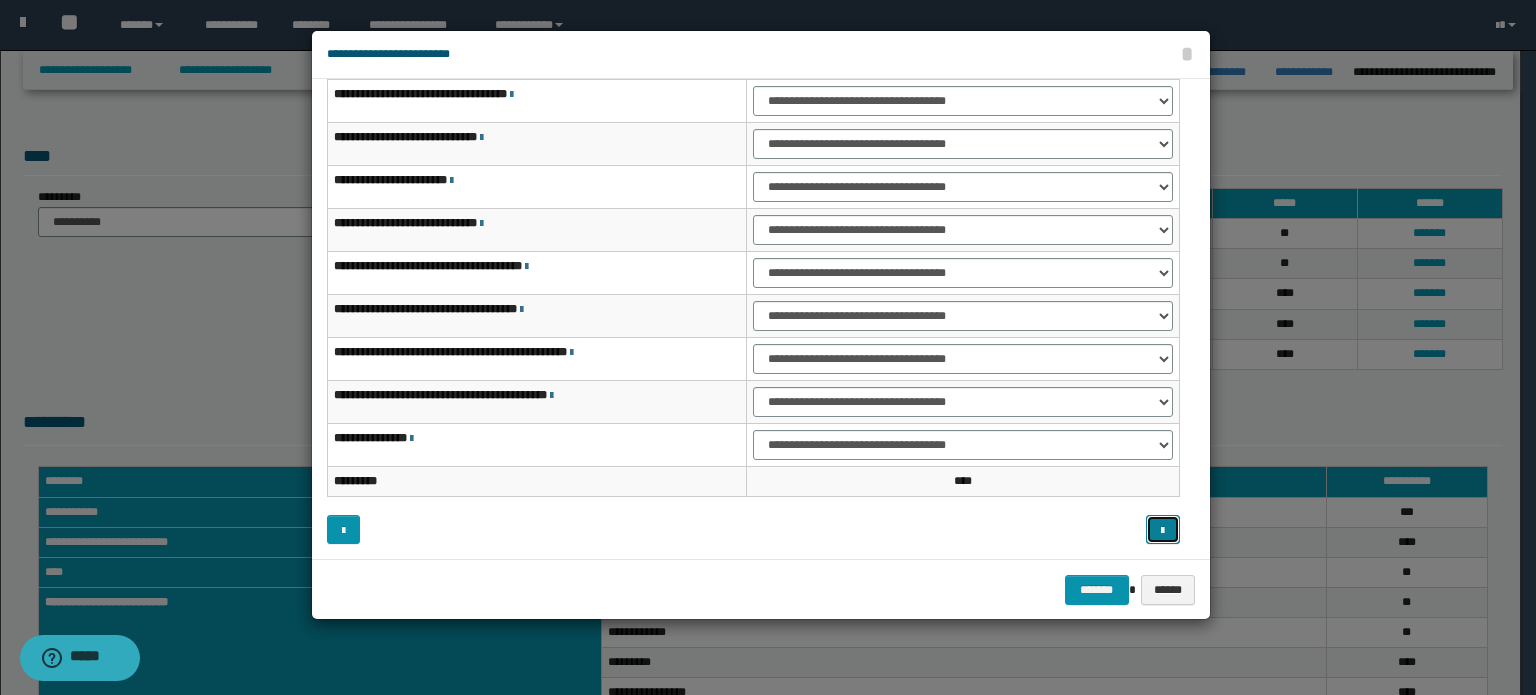 click at bounding box center (1163, 530) 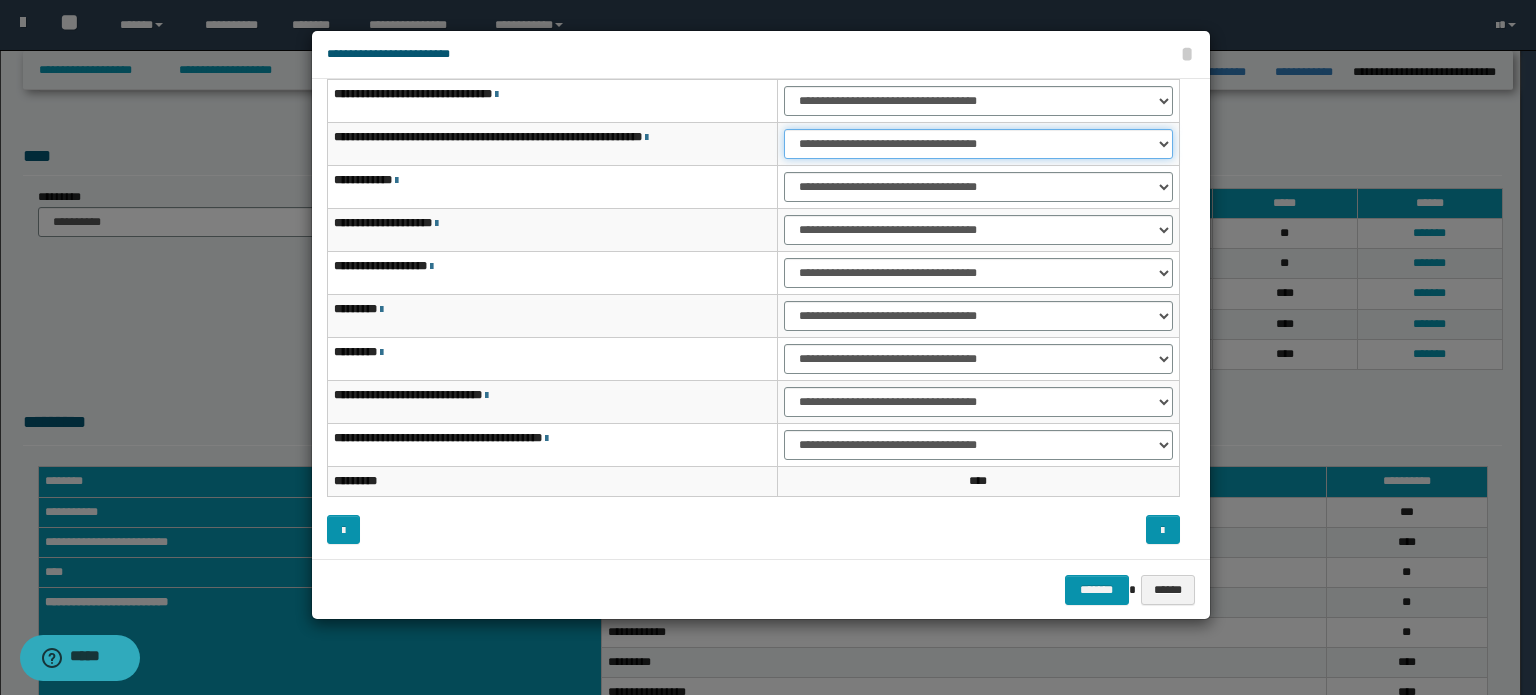 click on "**********" at bounding box center (978, 144) 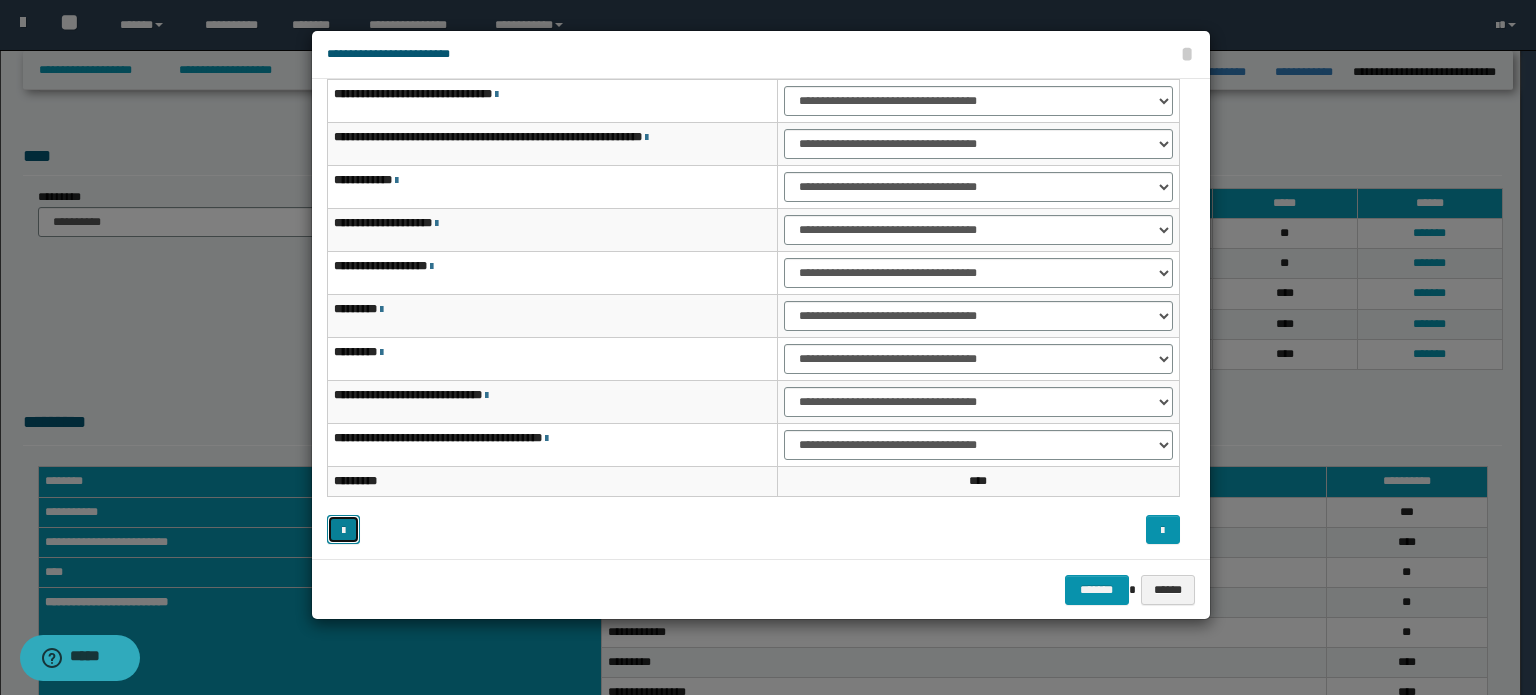 click at bounding box center [344, 530] 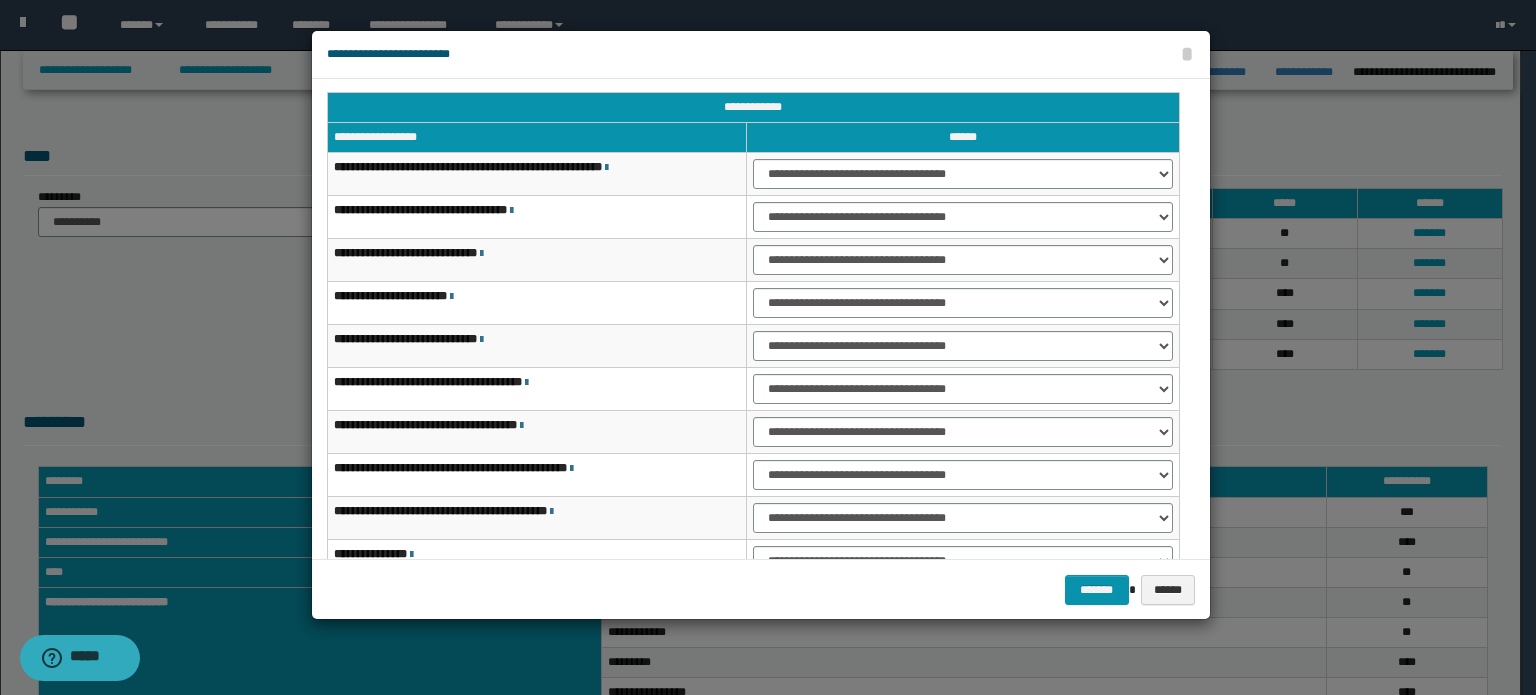 scroll, scrollTop: 0, scrollLeft: 0, axis: both 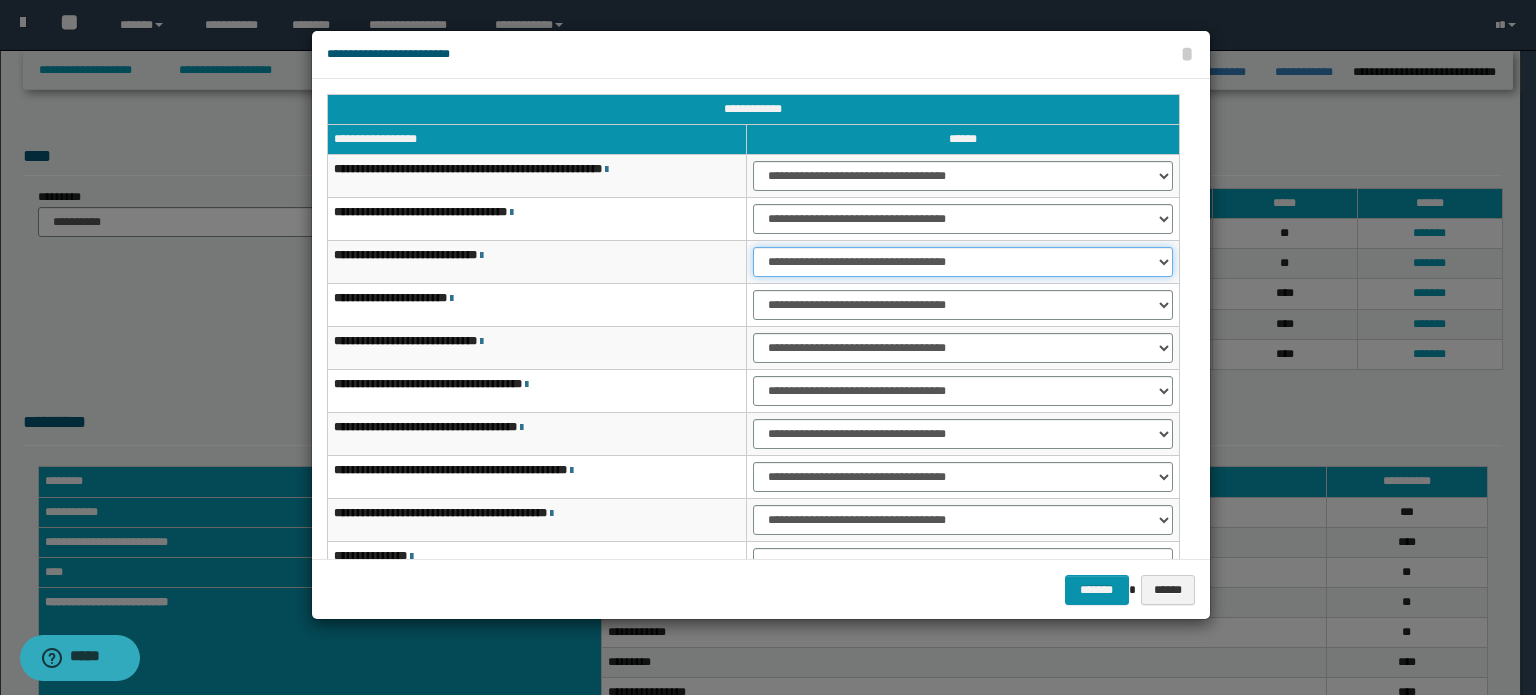 click on "**********" at bounding box center [963, 262] 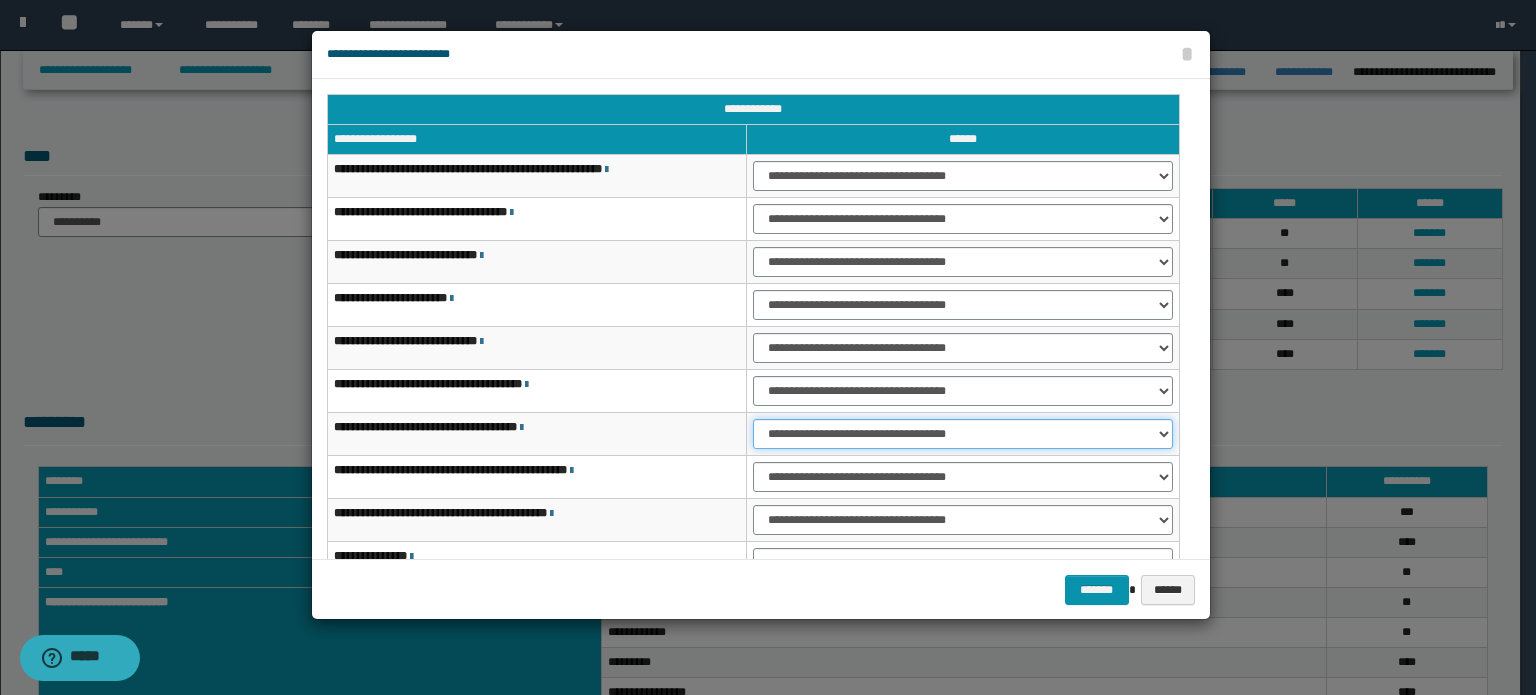 click on "**********" at bounding box center (963, 434) 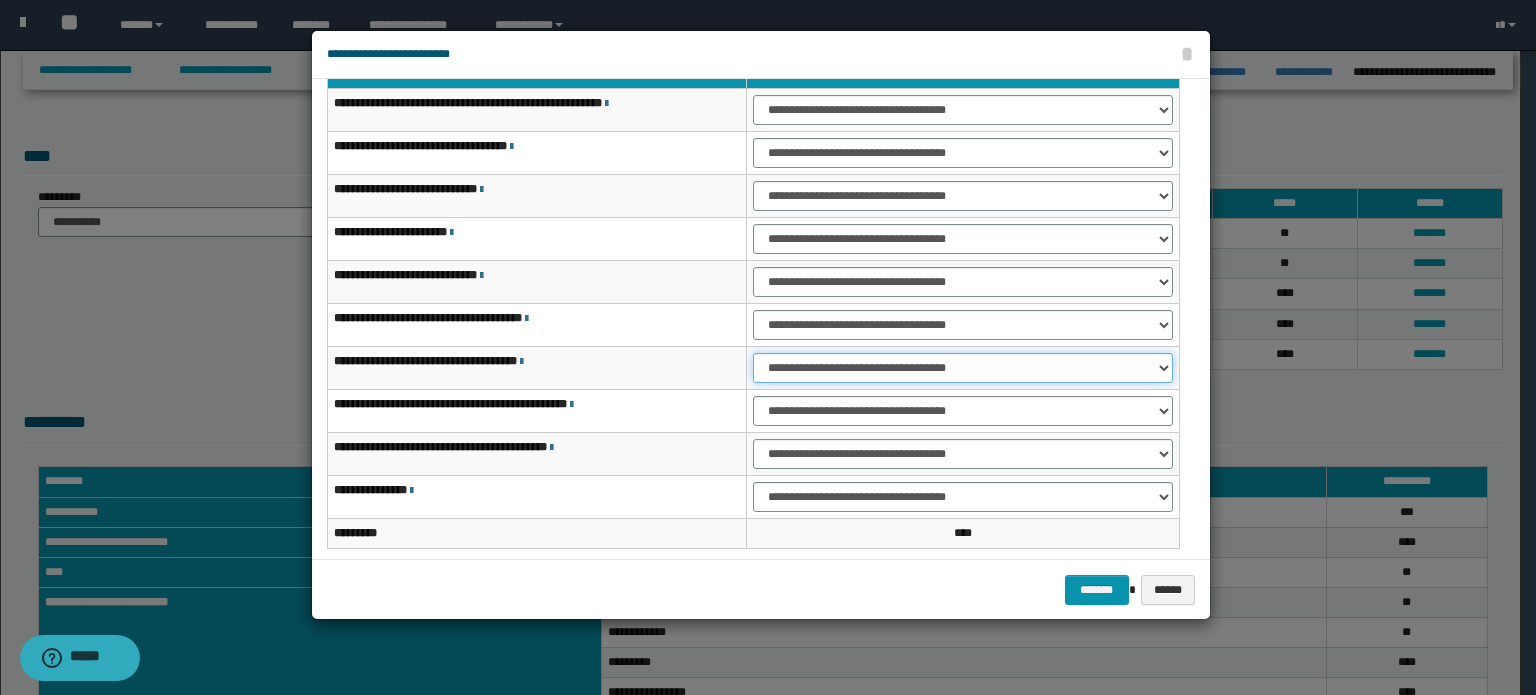 scroll, scrollTop: 100, scrollLeft: 0, axis: vertical 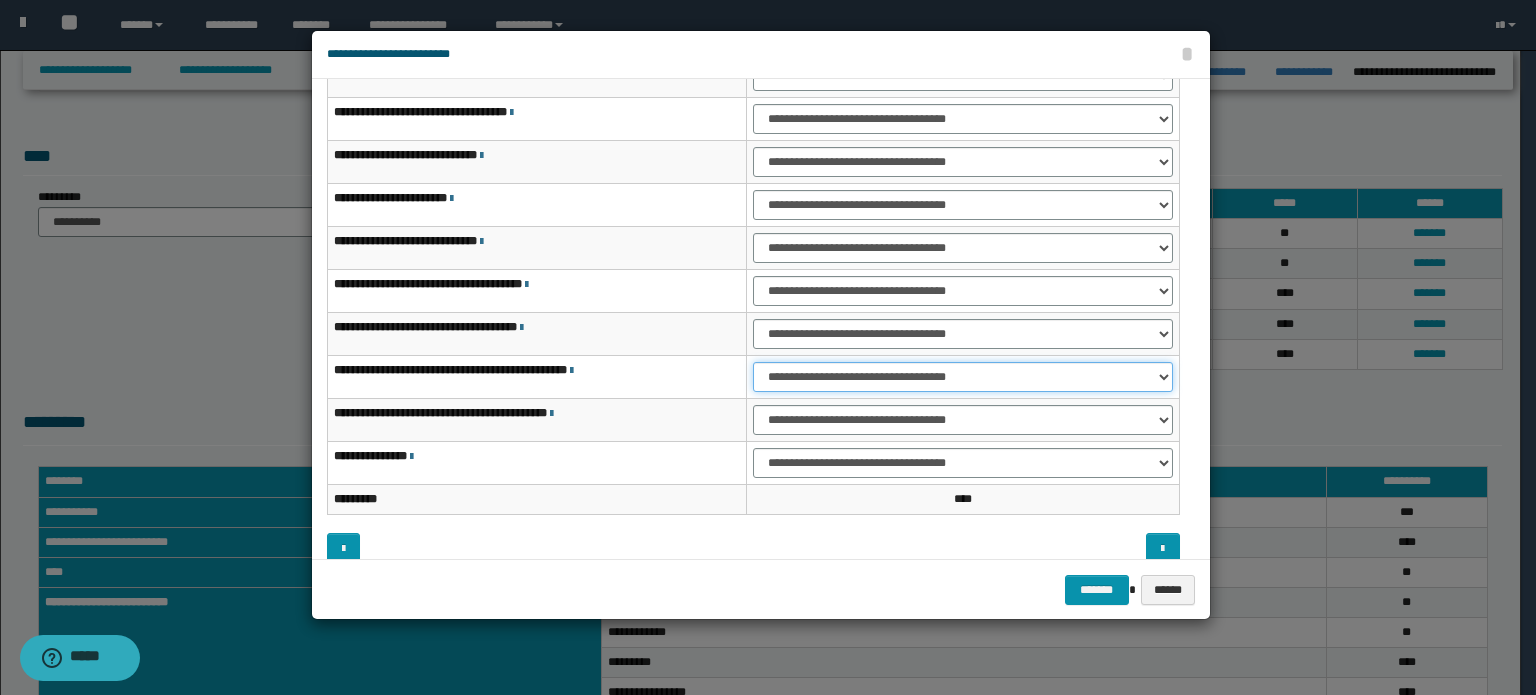 click on "**********" at bounding box center [963, 377] 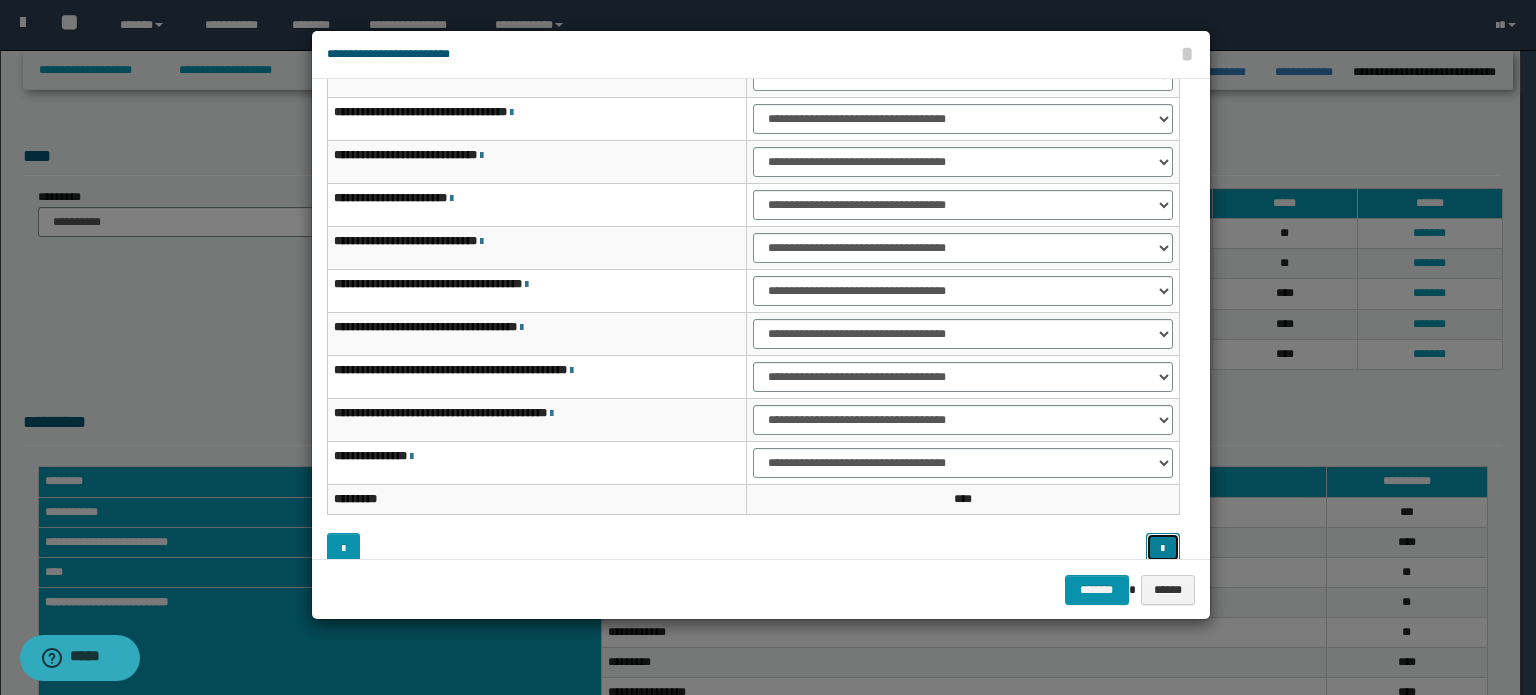 click at bounding box center (1162, 549) 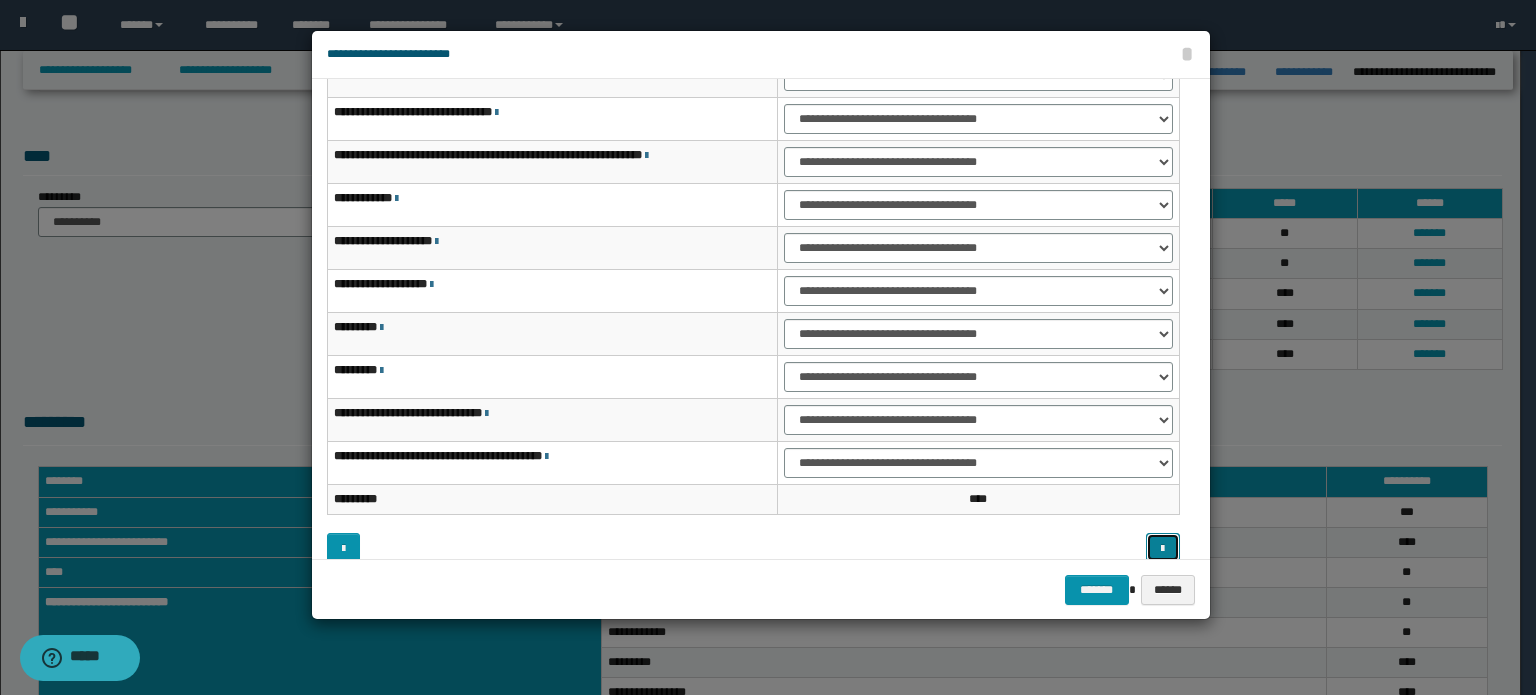 click at bounding box center (1162, 549) 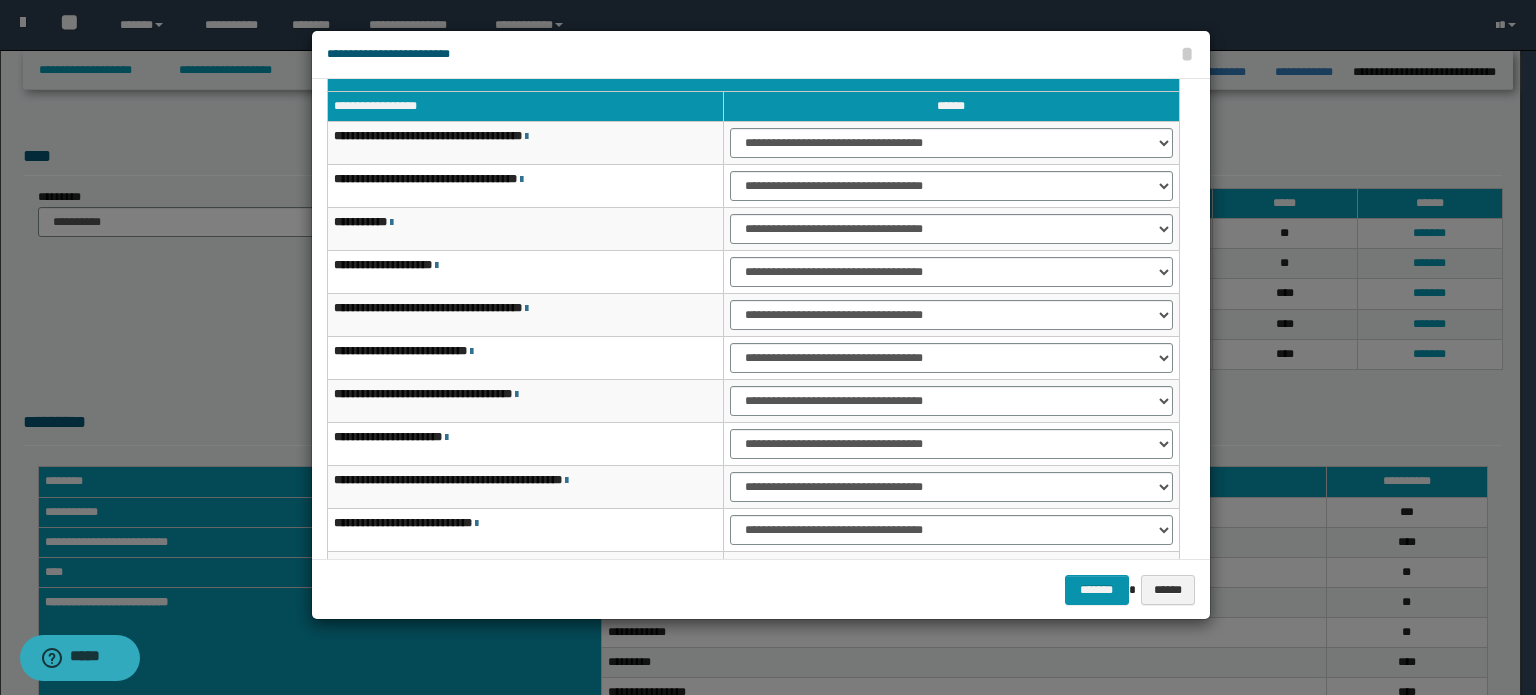 scroll, scrollTop: 0, scrollLeft: 0, axis: both 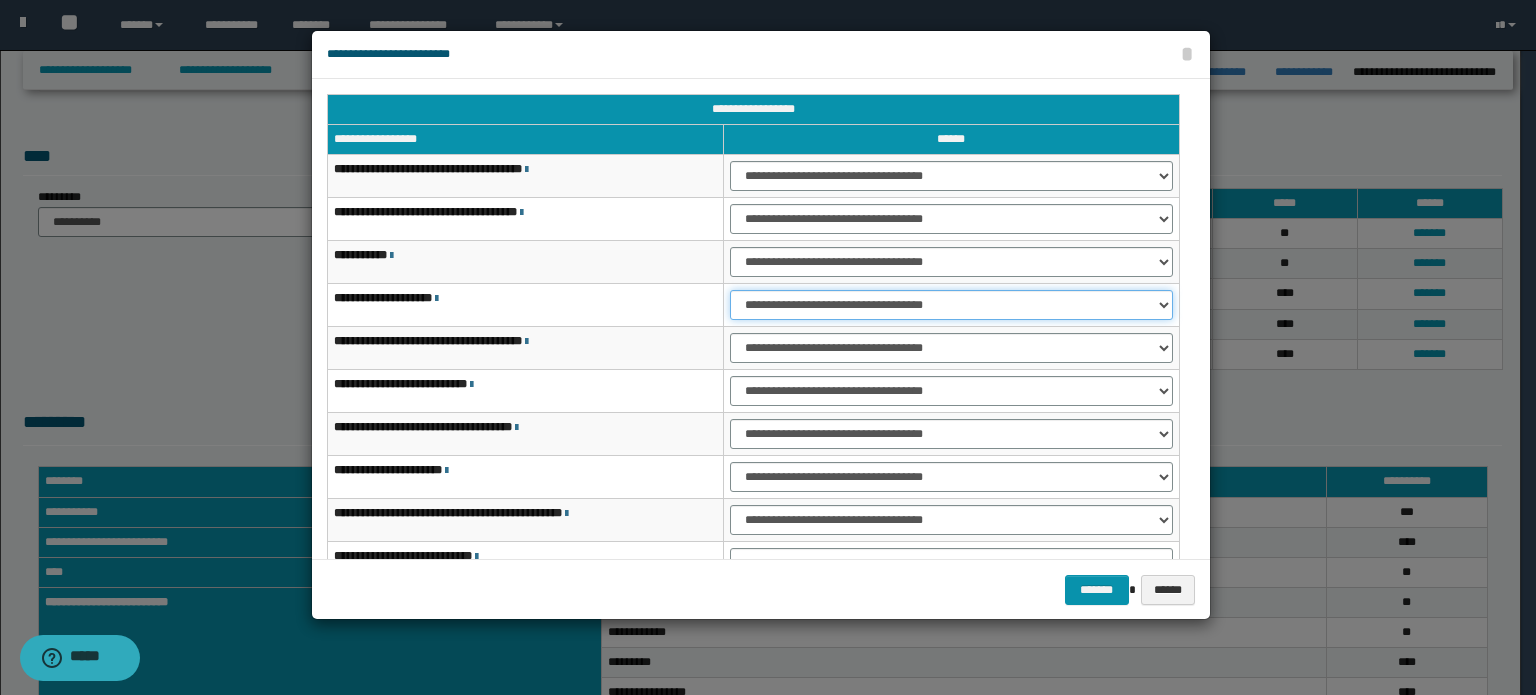 click on "**********" at bounding box center [951, 305] 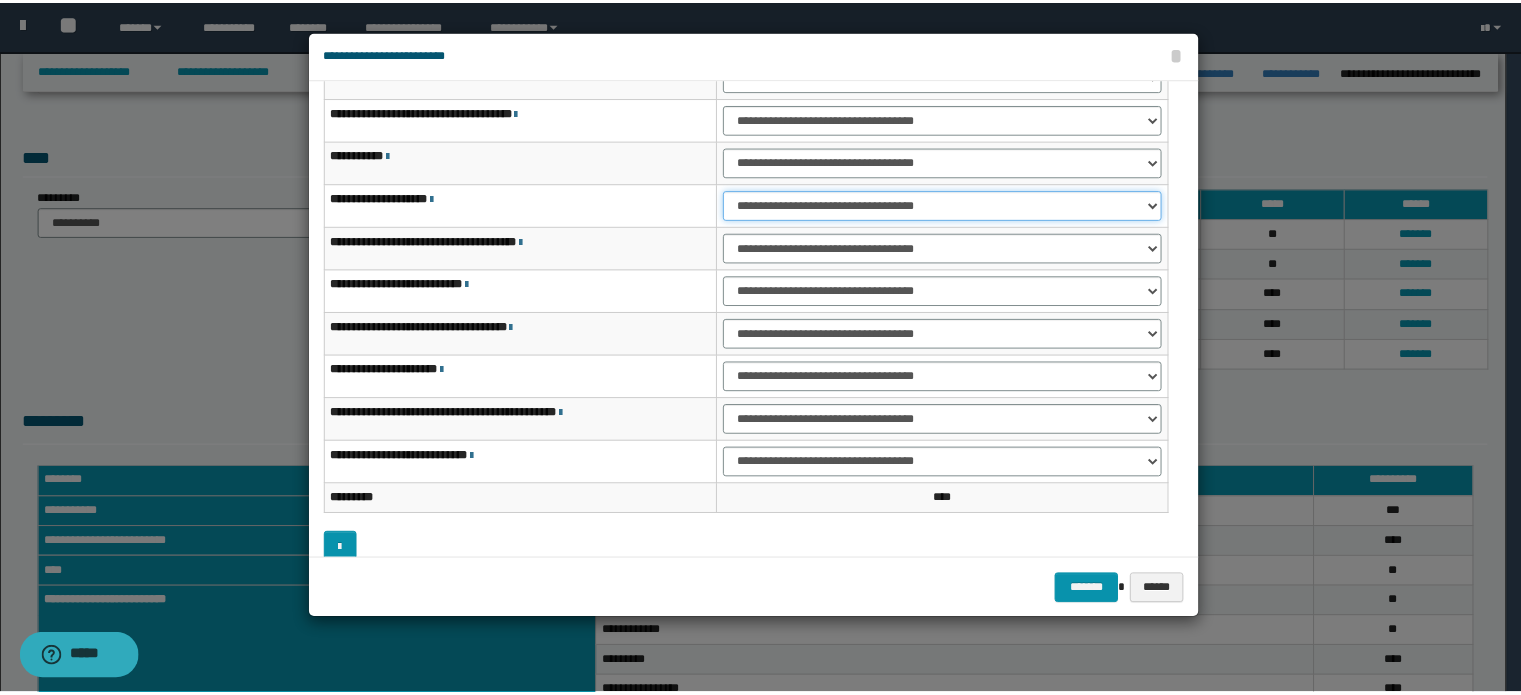 scroll, scrollTop: 118, scrollLeft: 0, axis: vertical 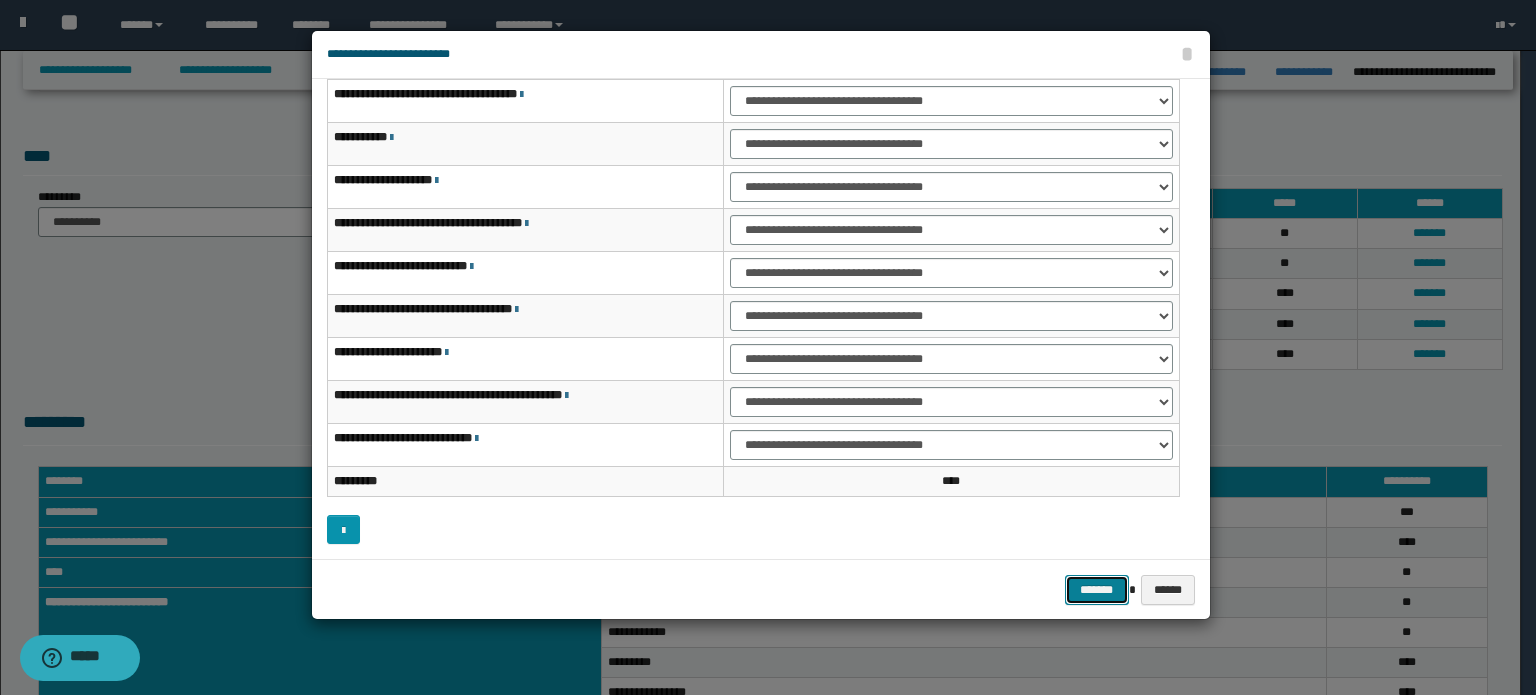 click on "*******" at bounding box center (1097, 590) 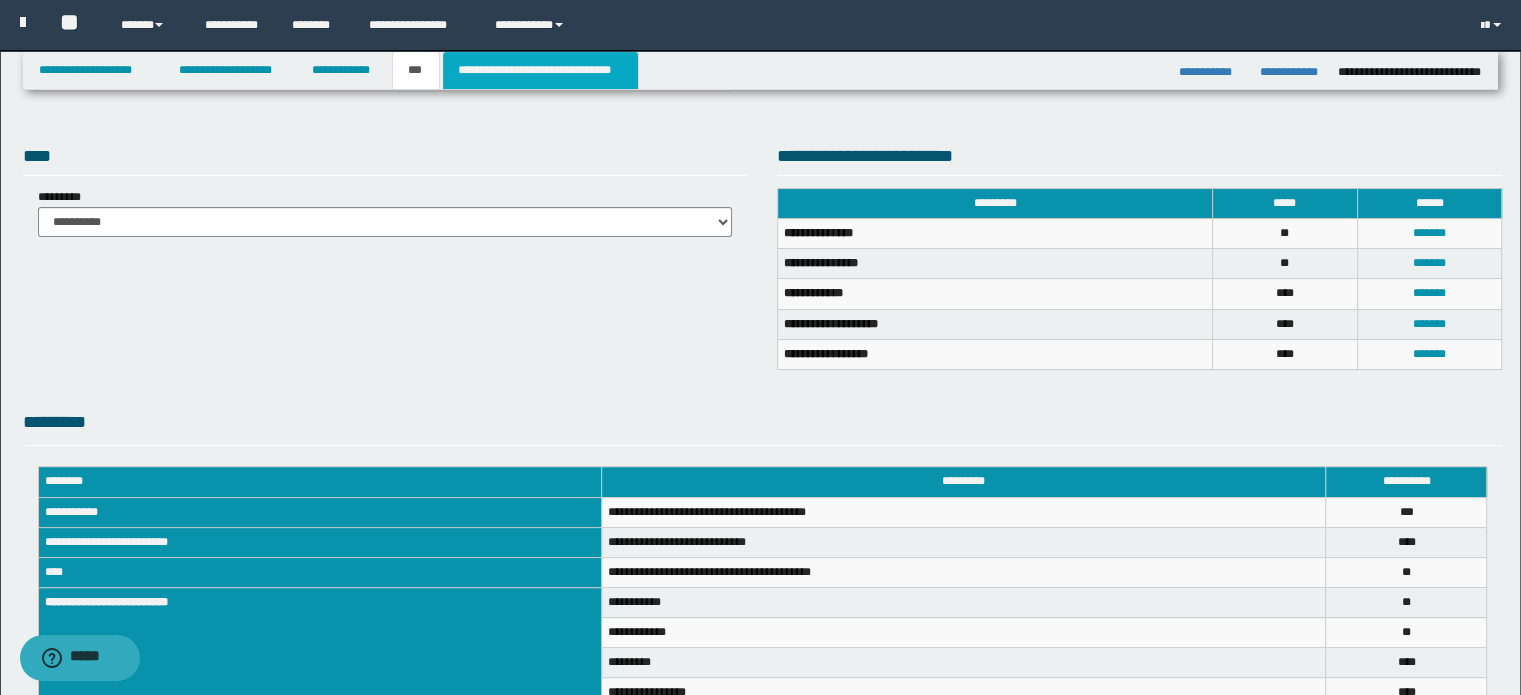 click on "**********" at bounding box center [540, 70] 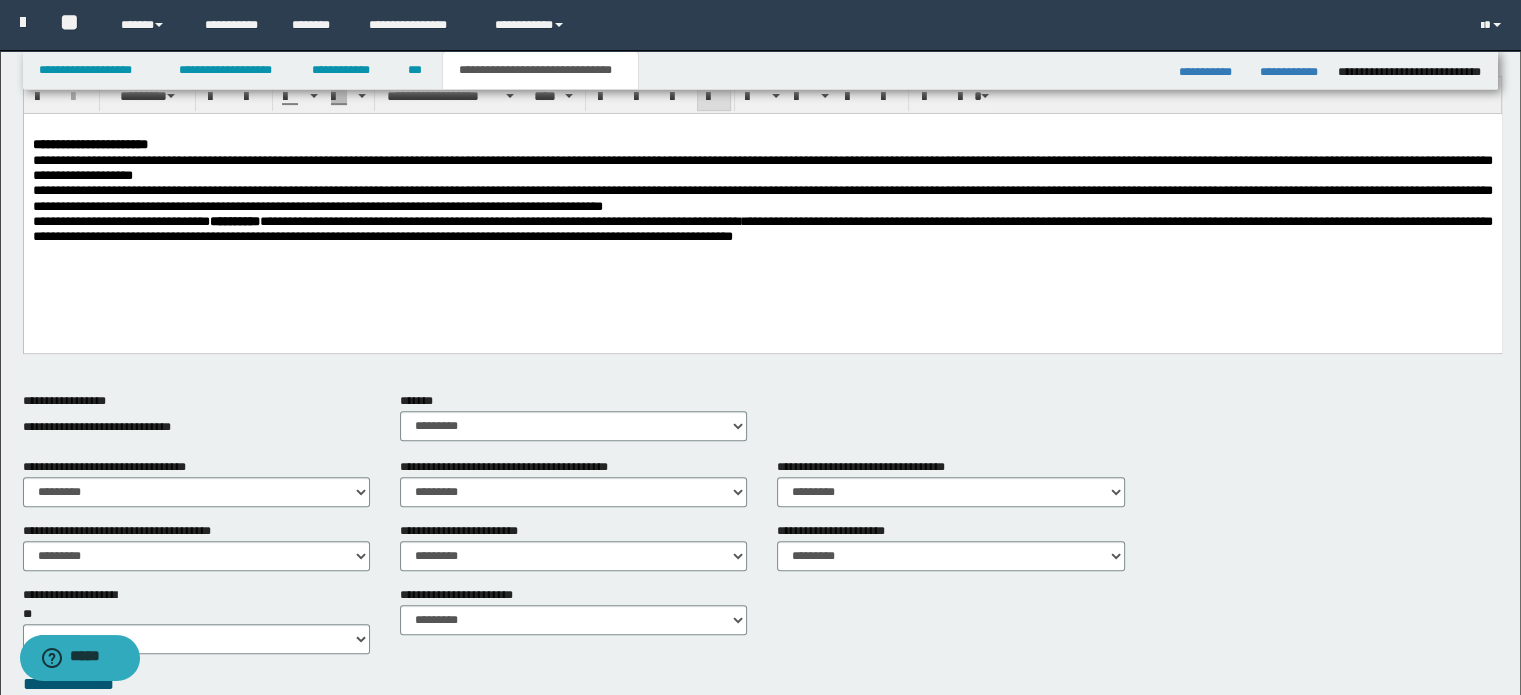 scroll, scrollTop: 788, scrollLeft: 0, axis: vertical 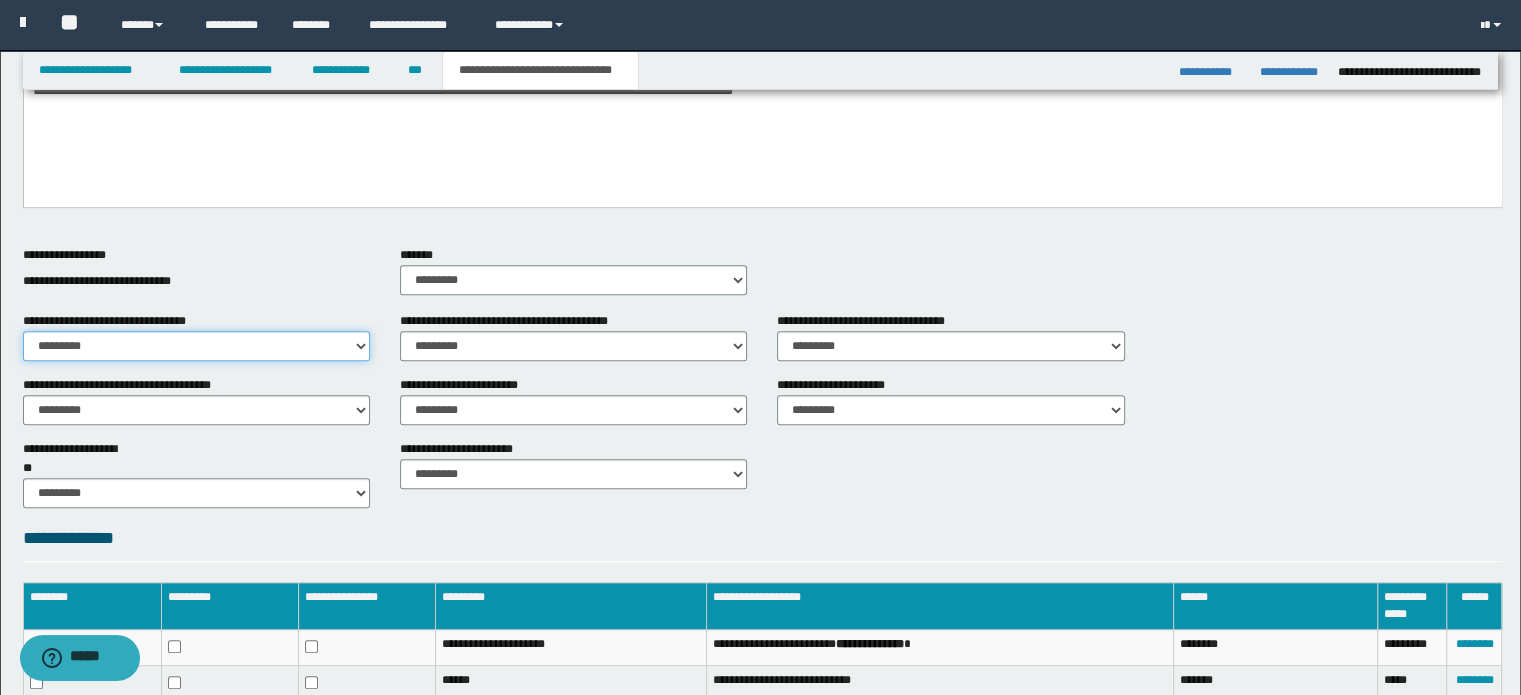 click on "*********
**
**" at bounding box center [196, 346] 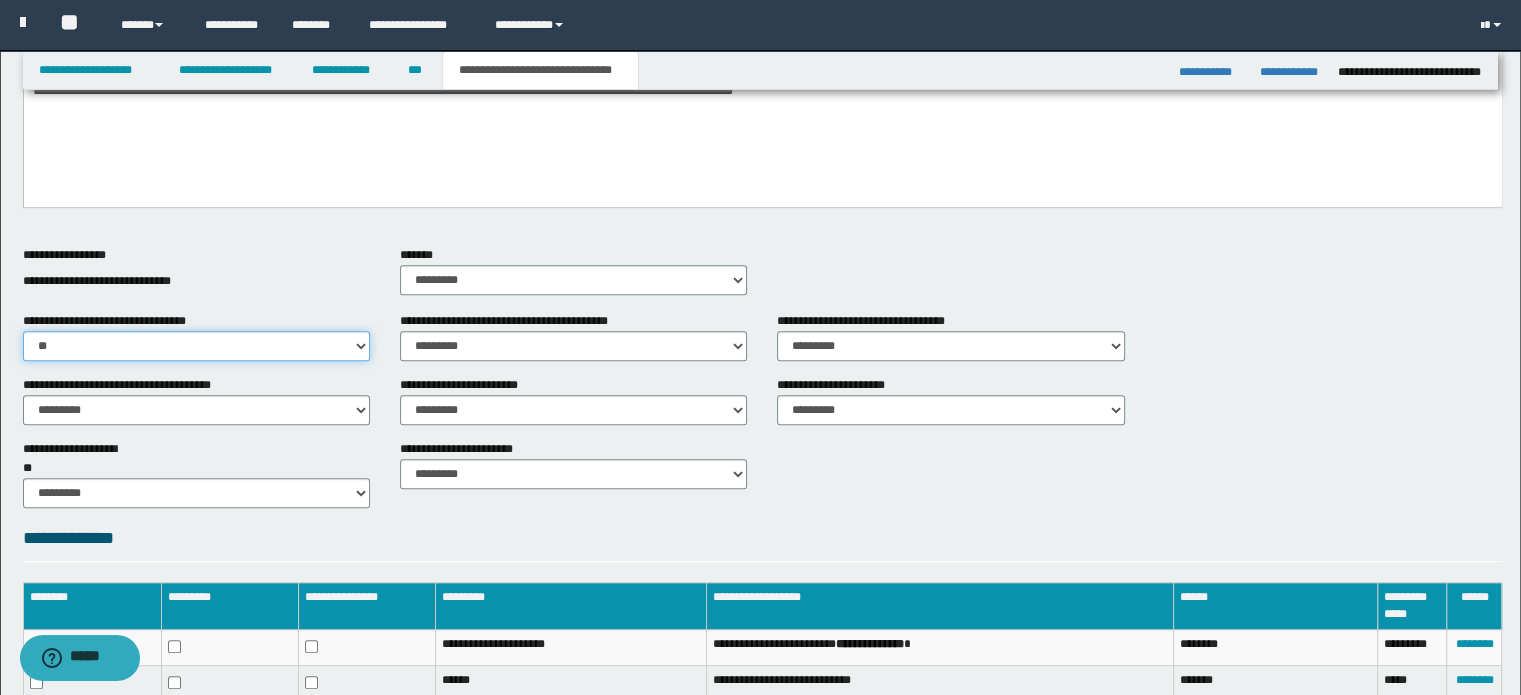 click on "*********
**
**" at bounding box center [196, 346] 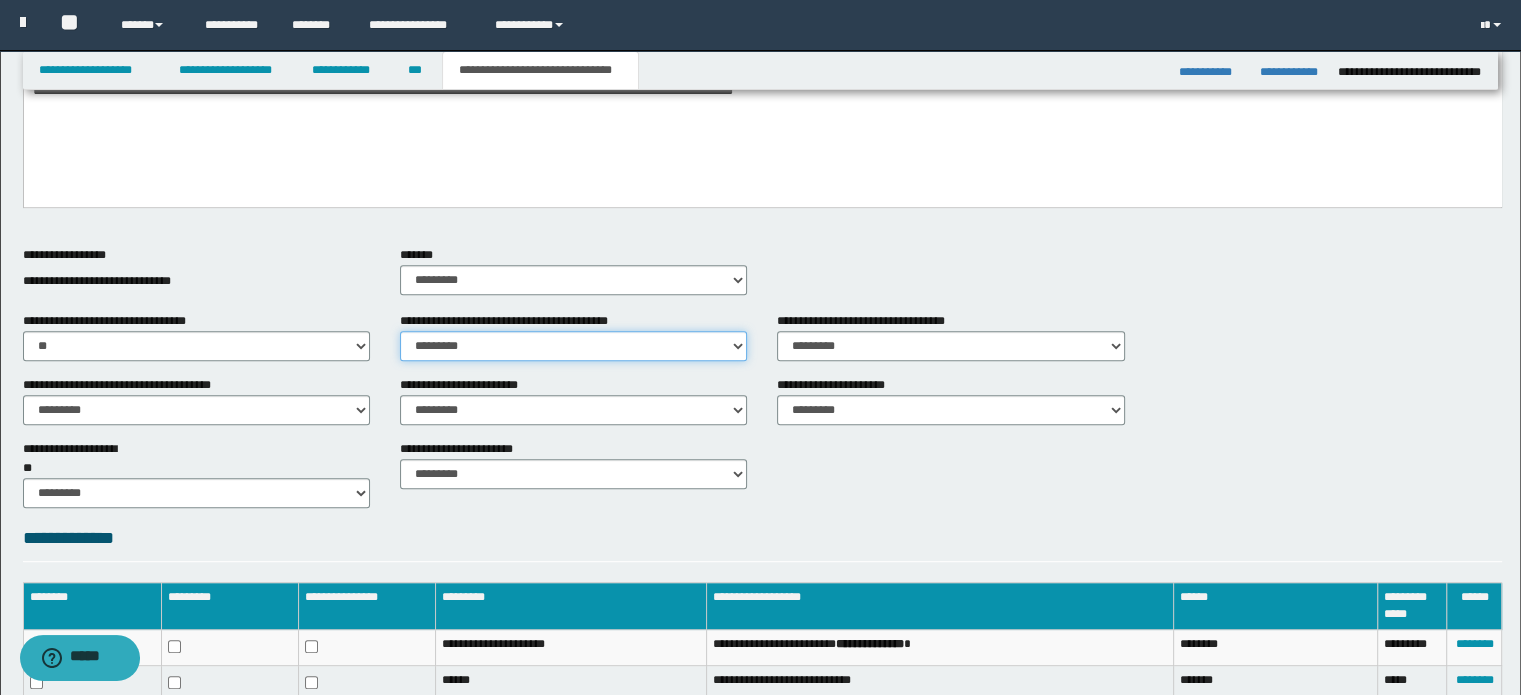 click on "*********
**
**" at bounding box center [573, 346] 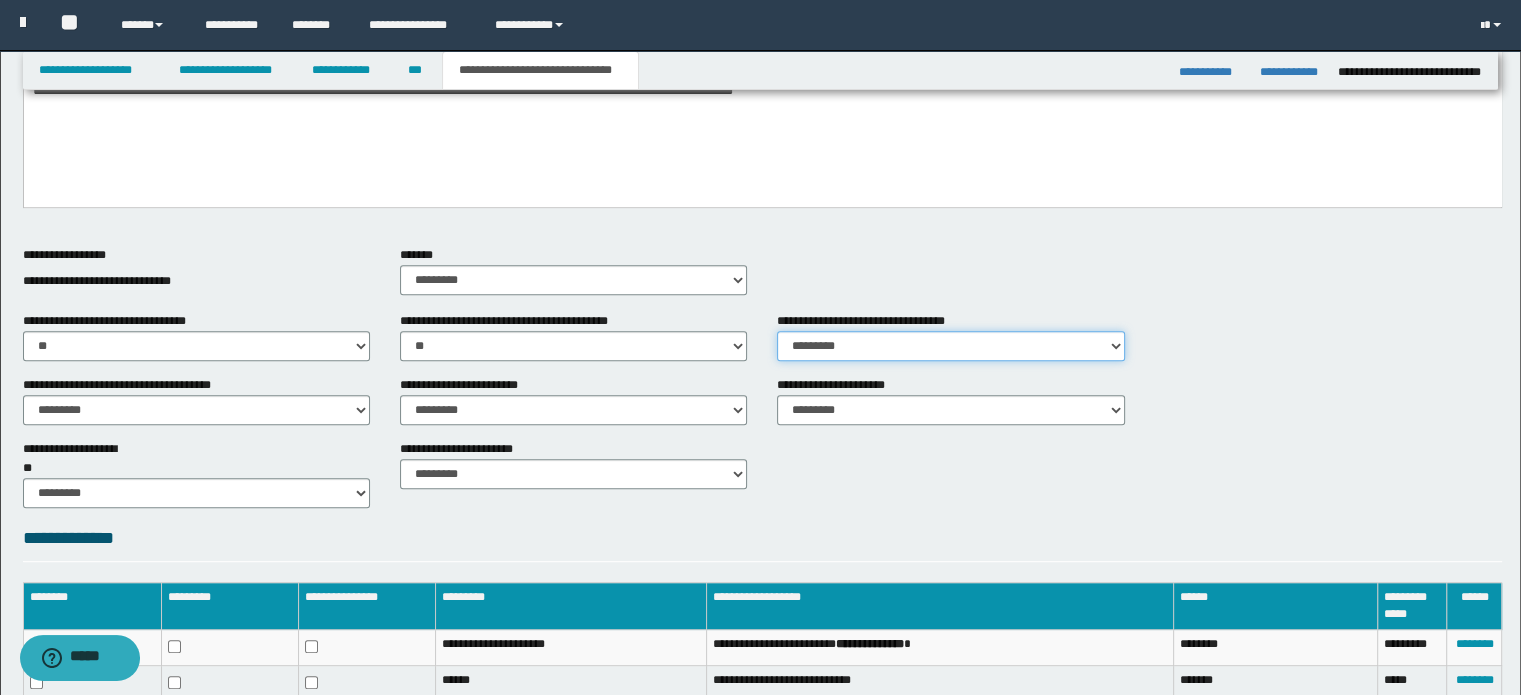 click on "*********
**
**" at bounding box center [950, 346] 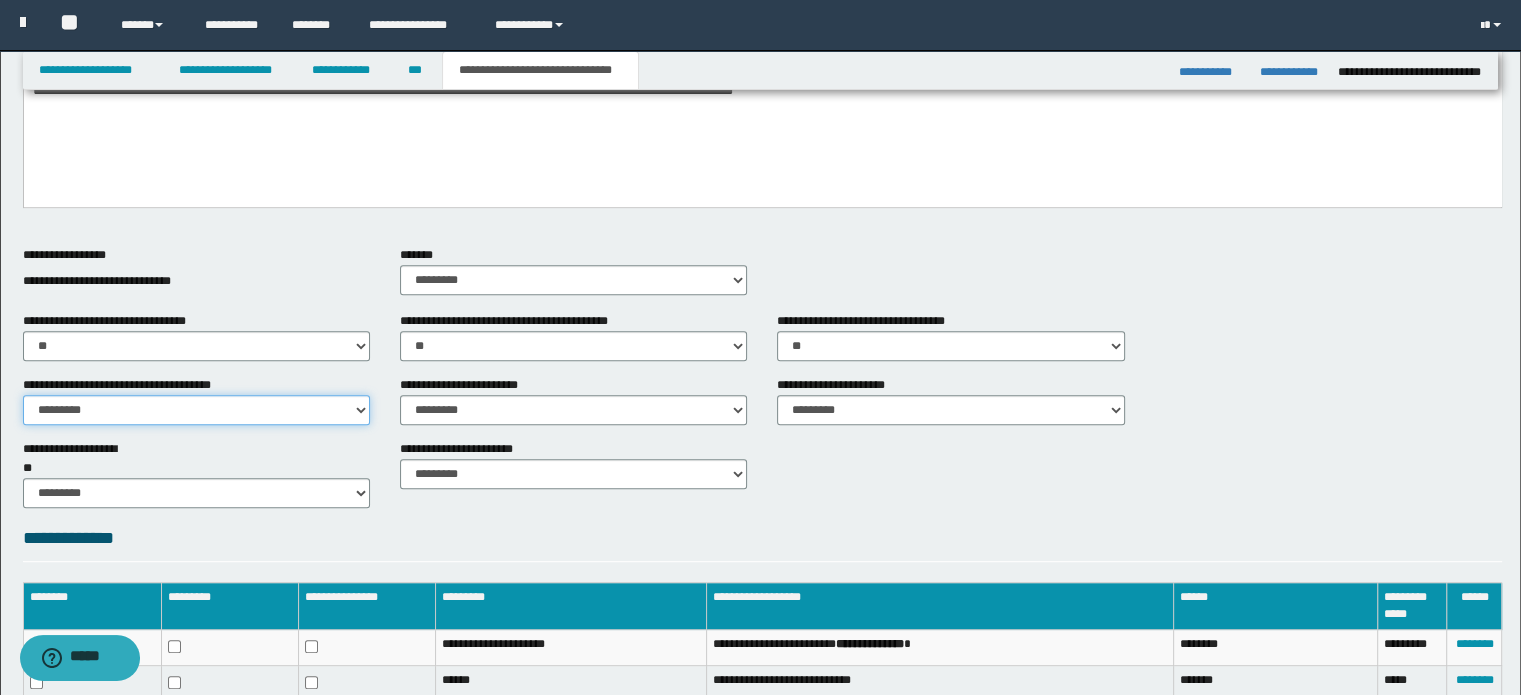 click on "*********
**
**" at bounding box center (196, 410) 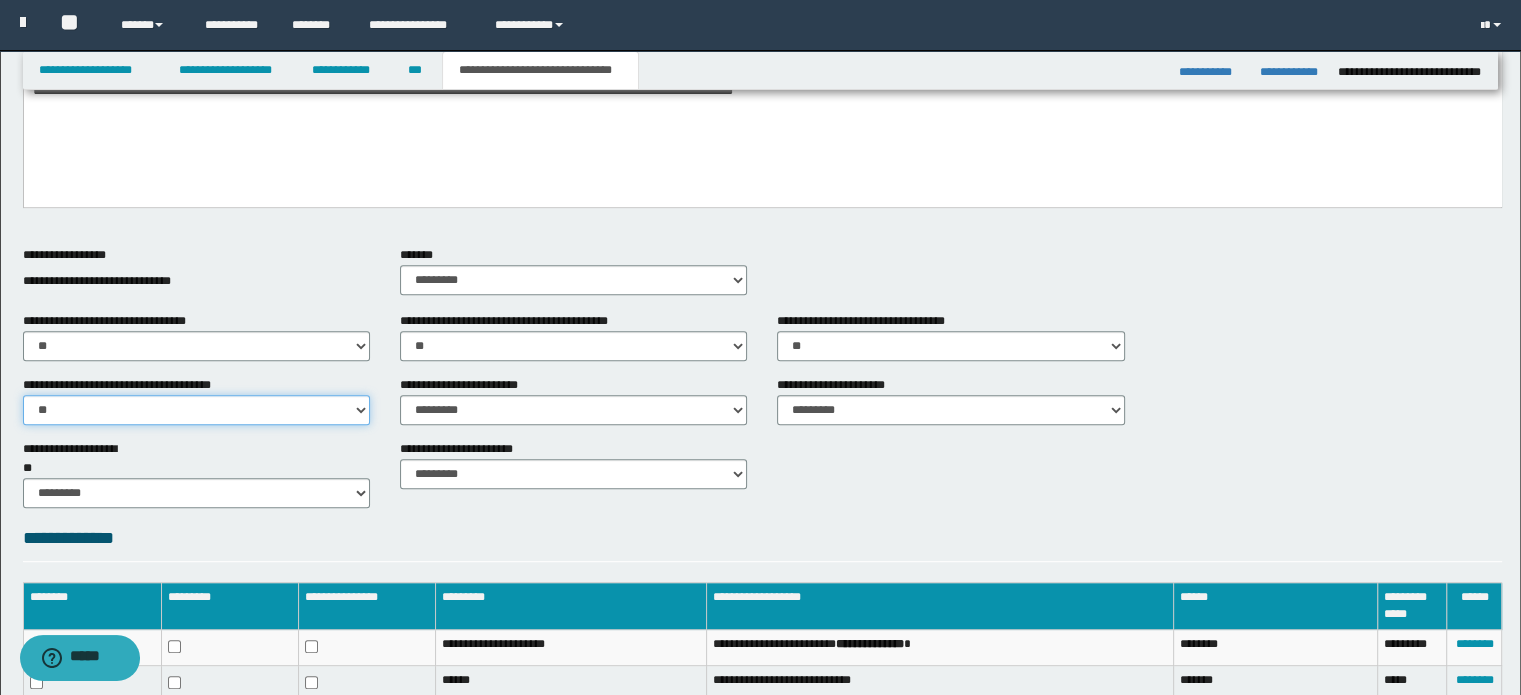 click on "*********
**
**" at bounding box center (196, 410) 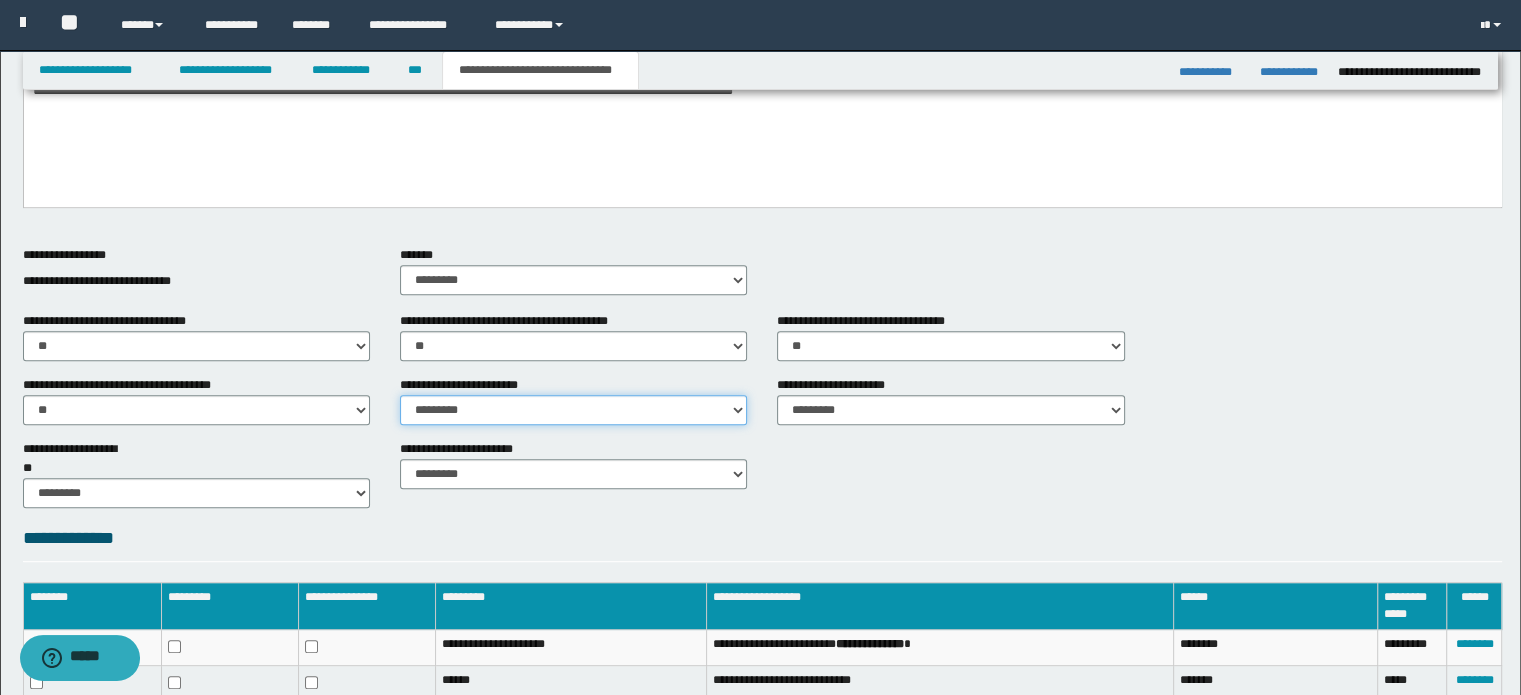 click on "*********
**
**" at bounding box center (573, 410) 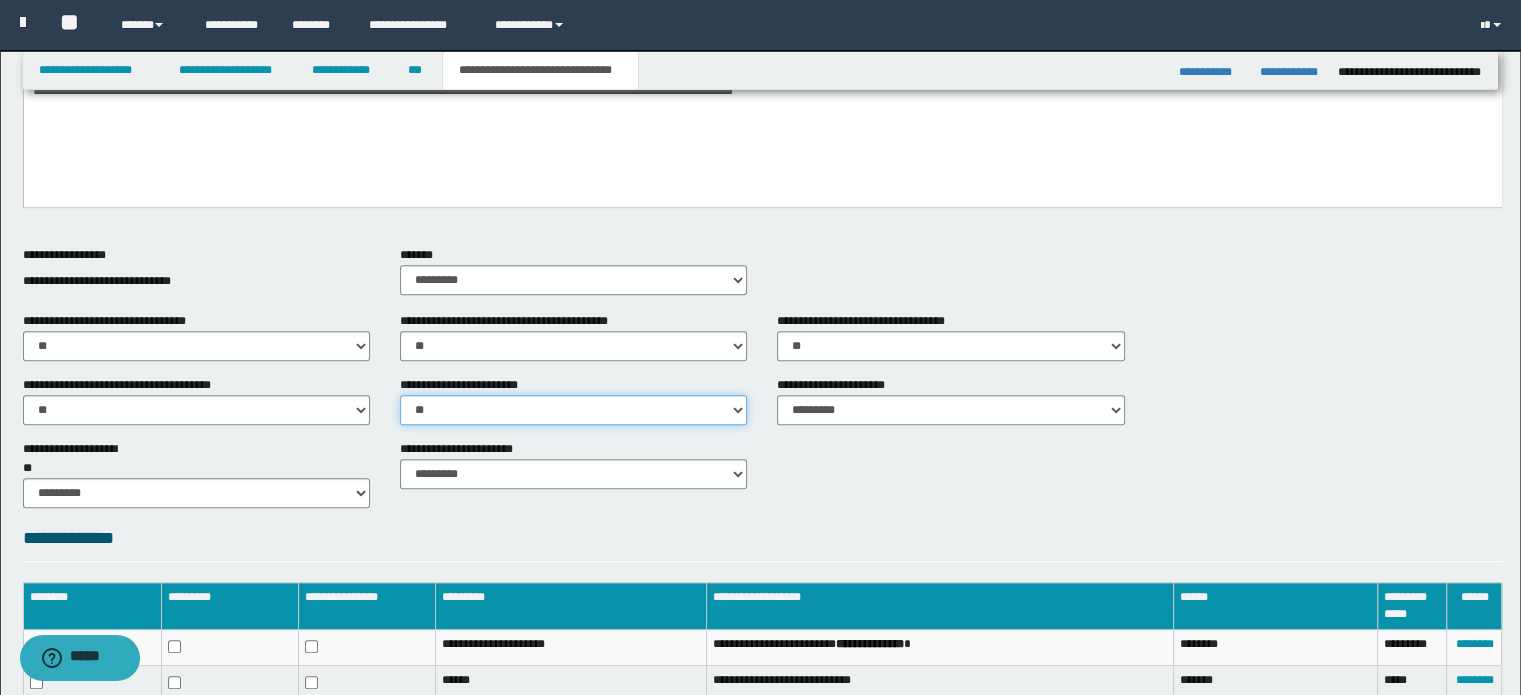 click on "*********
**
**" at bounding box center (573, 410) 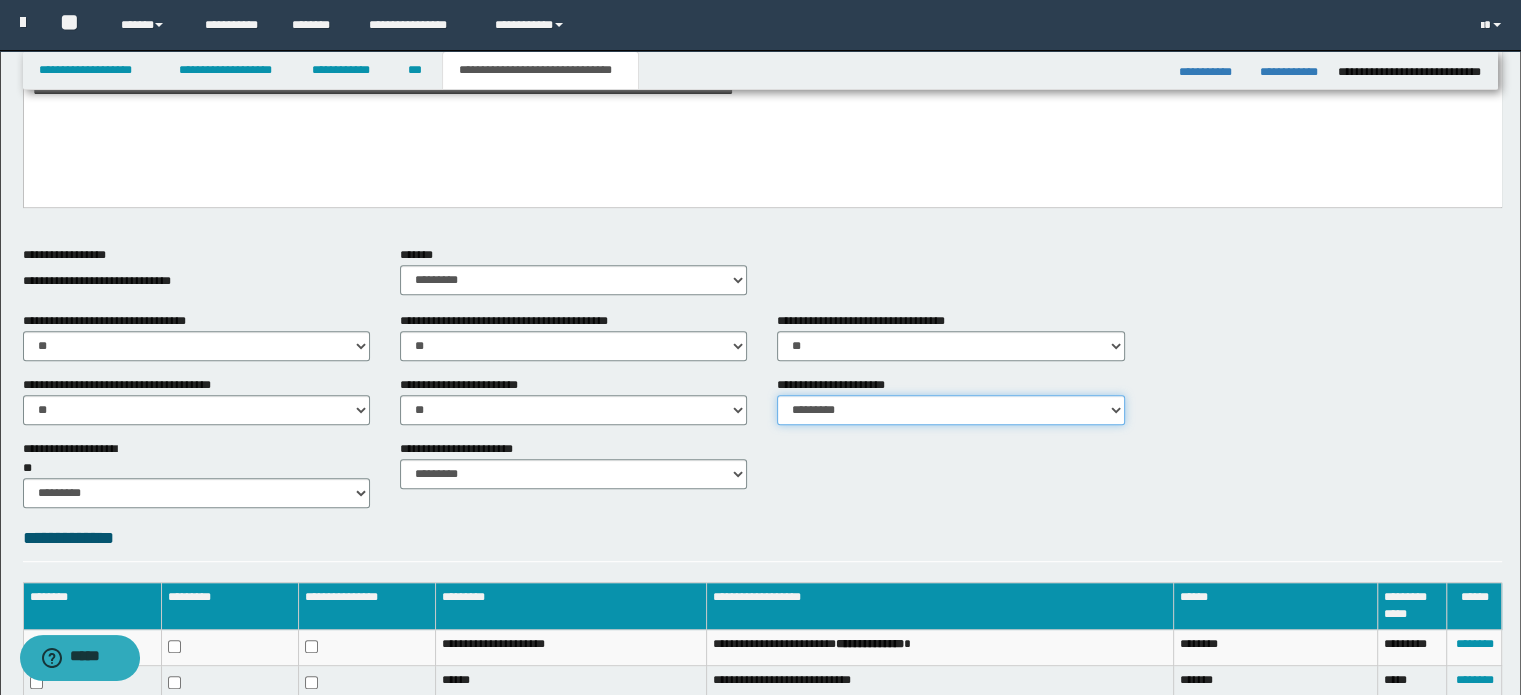 click on "*********
**
**" at bounding box center [950, 410] 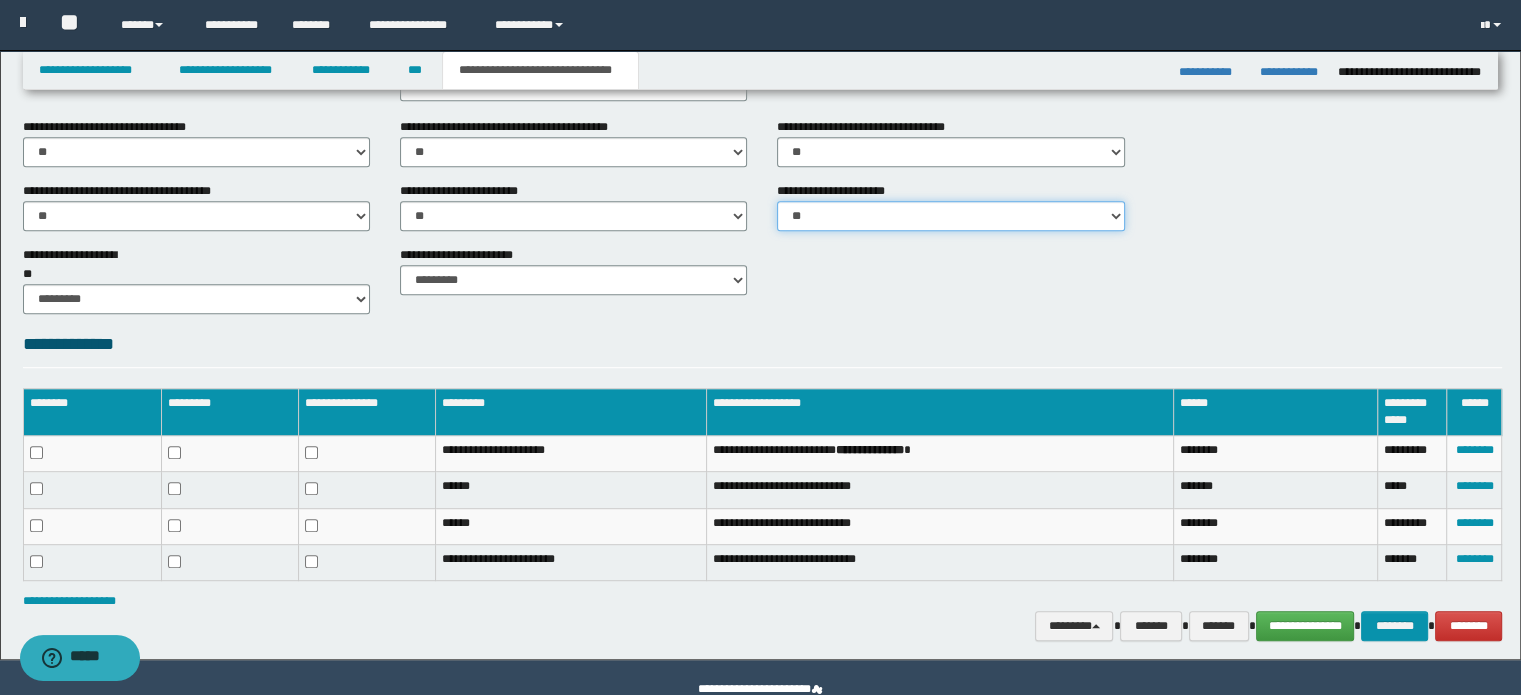 scroll, scrollTop: 1024, scrollLeft: 0, axis: vertical 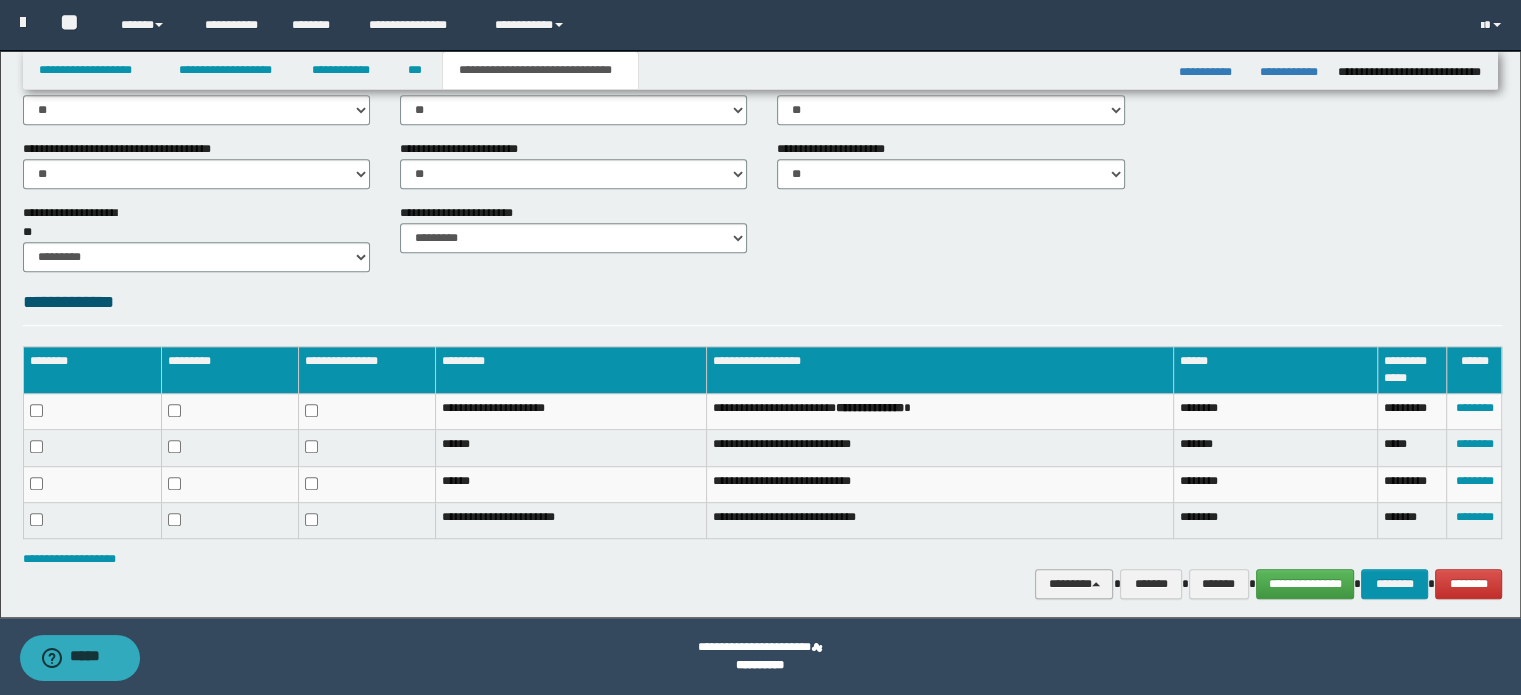 click on "********" at bounding box center (1074, 584) 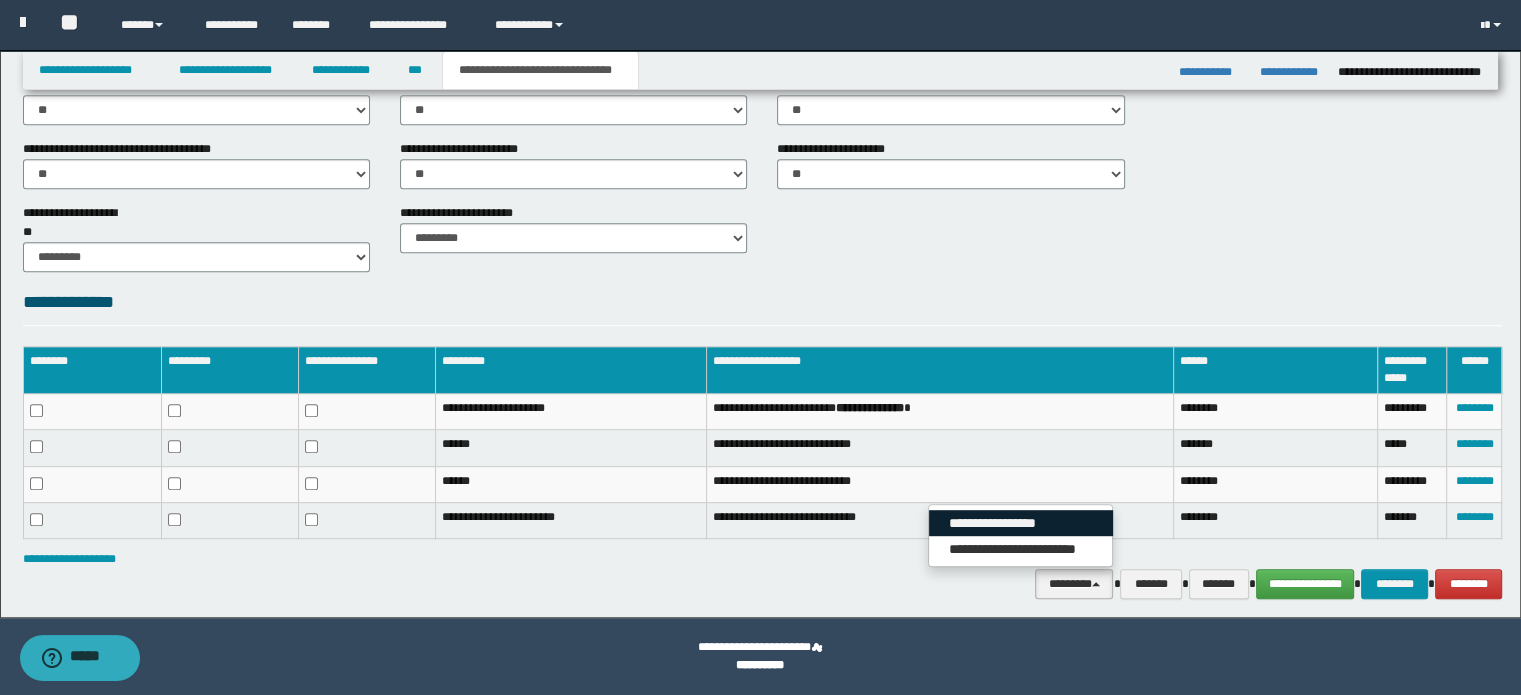 click on "**********" at bounding box center [1021, 523] 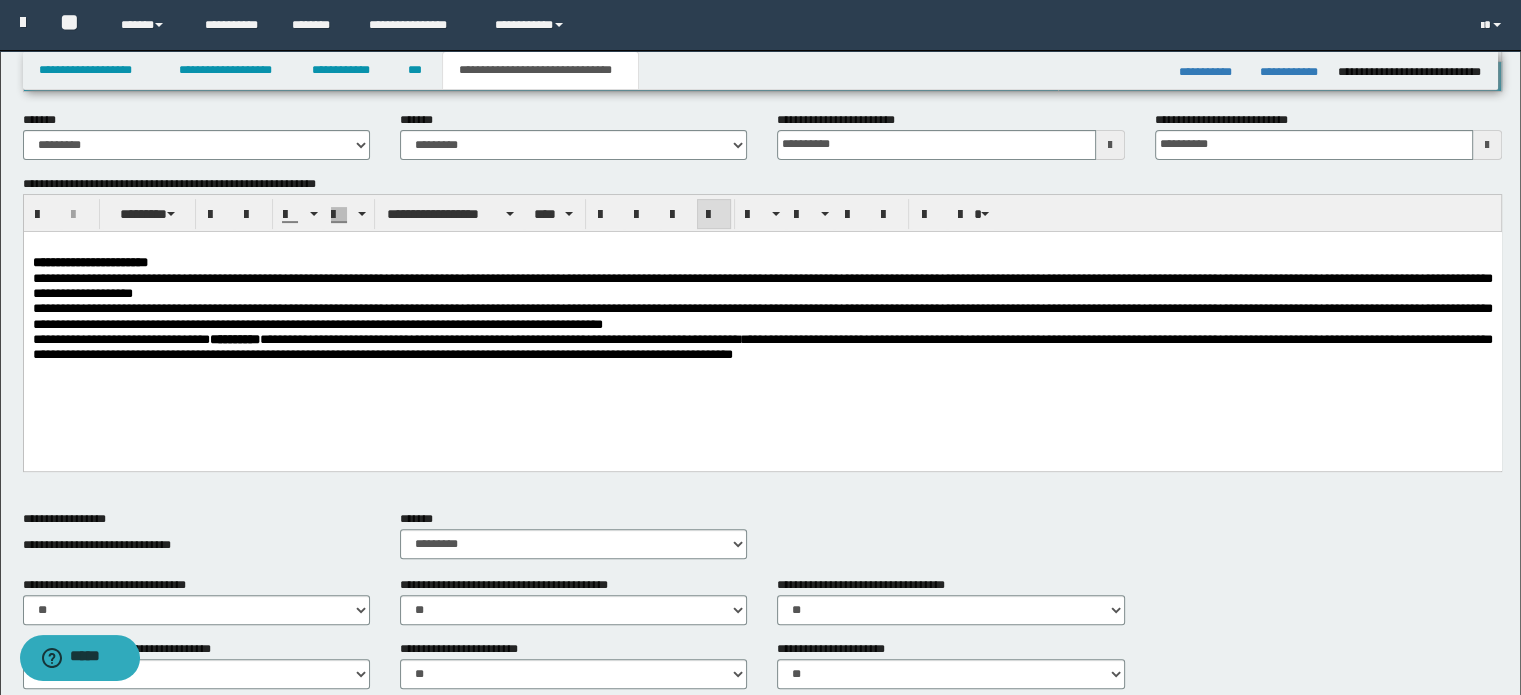 scroll, scrollTop: 124, scrollLeft: 0, axis: vertical 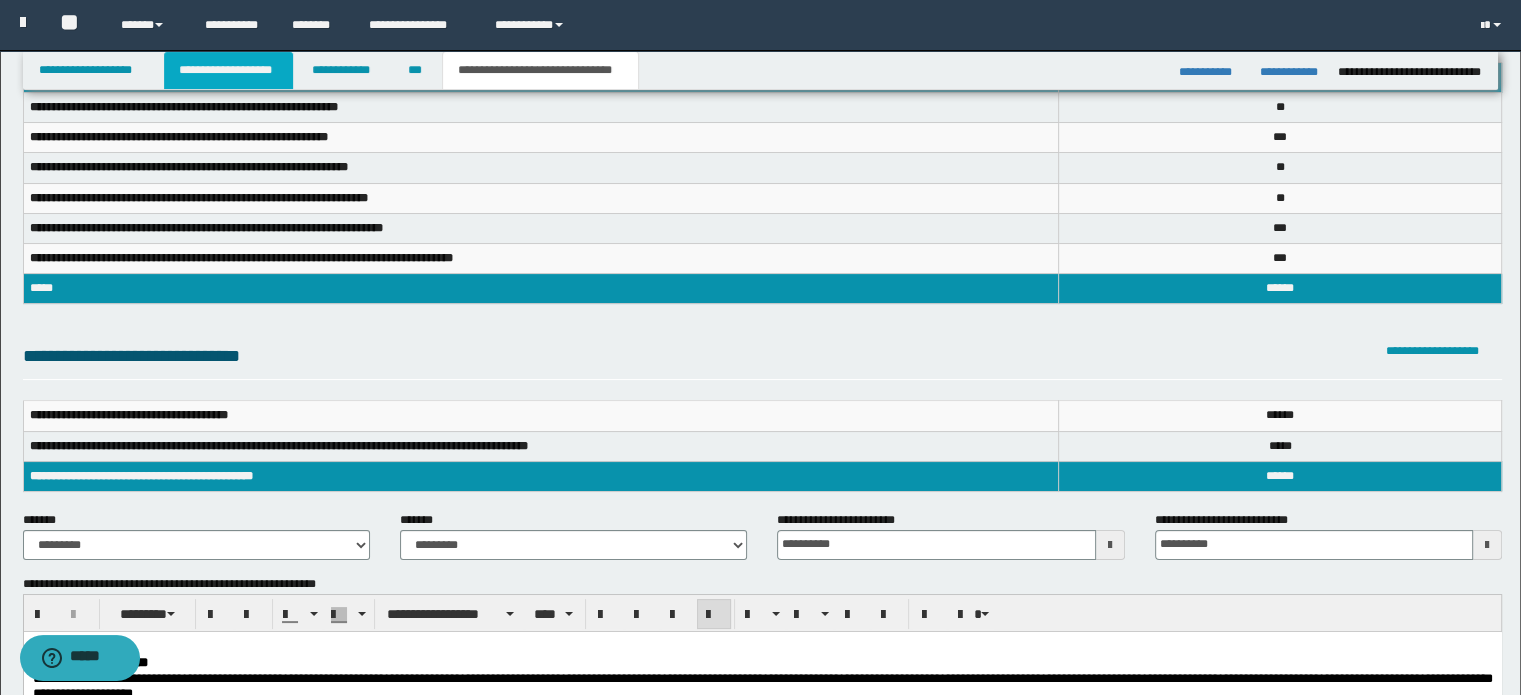 click on "**********" at bounding box center [228, 70] 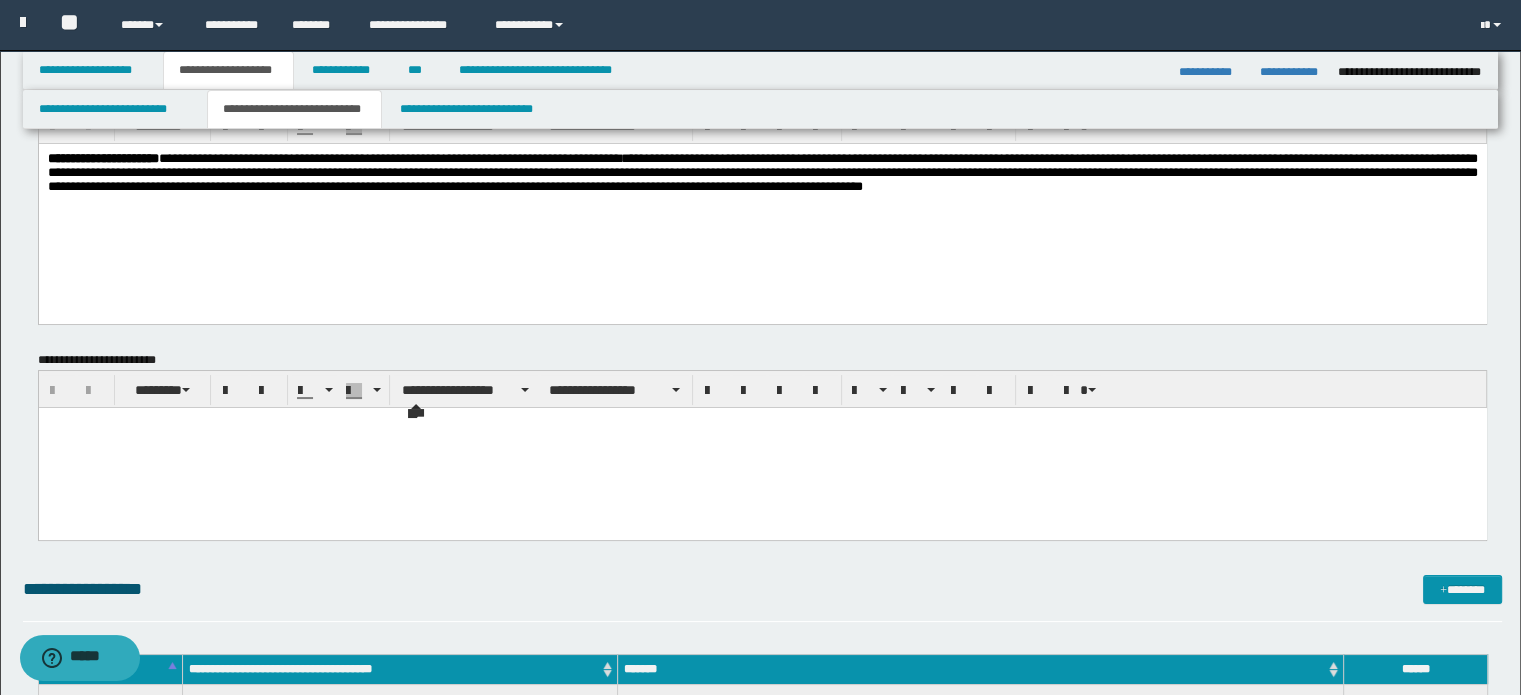 scroll, scrollTop: 0, scrollLeft: 0, axis: both 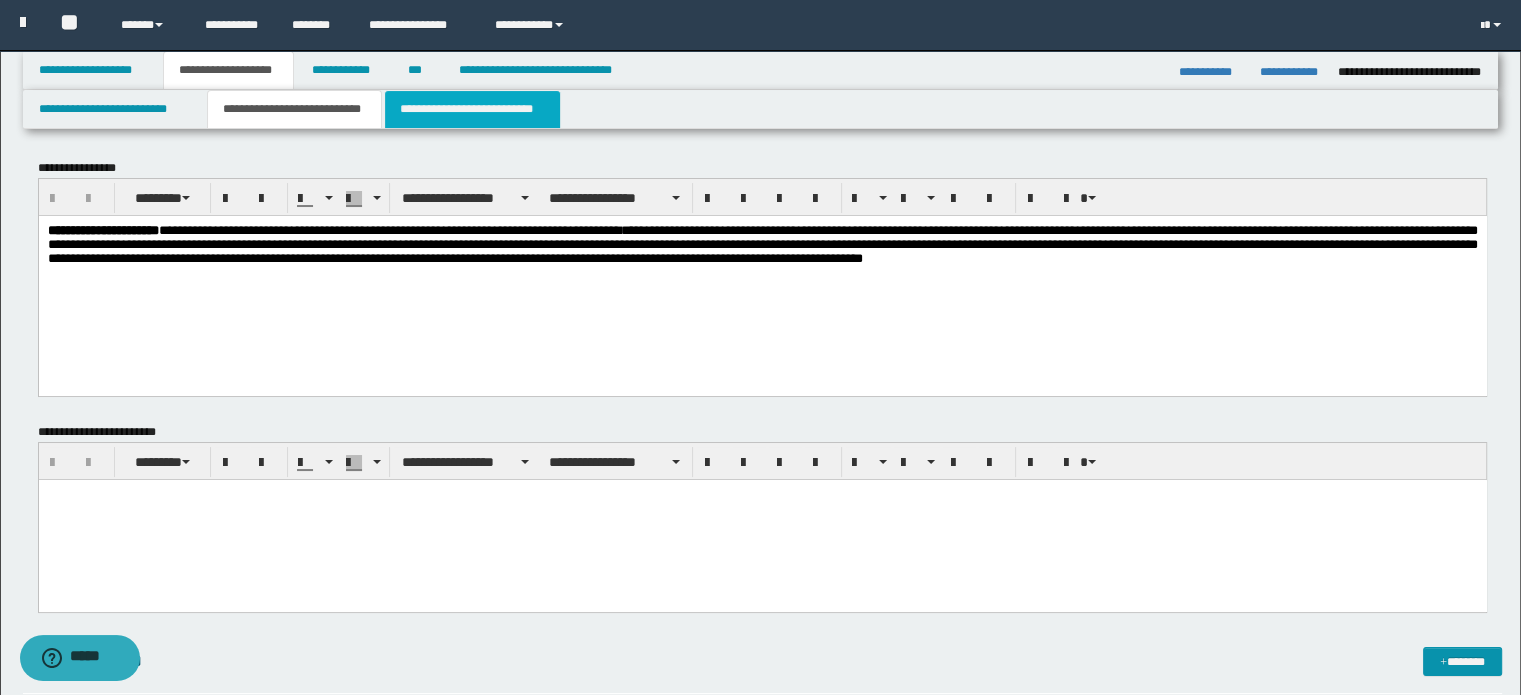 click on "**********" at bounding box center (472, 109) 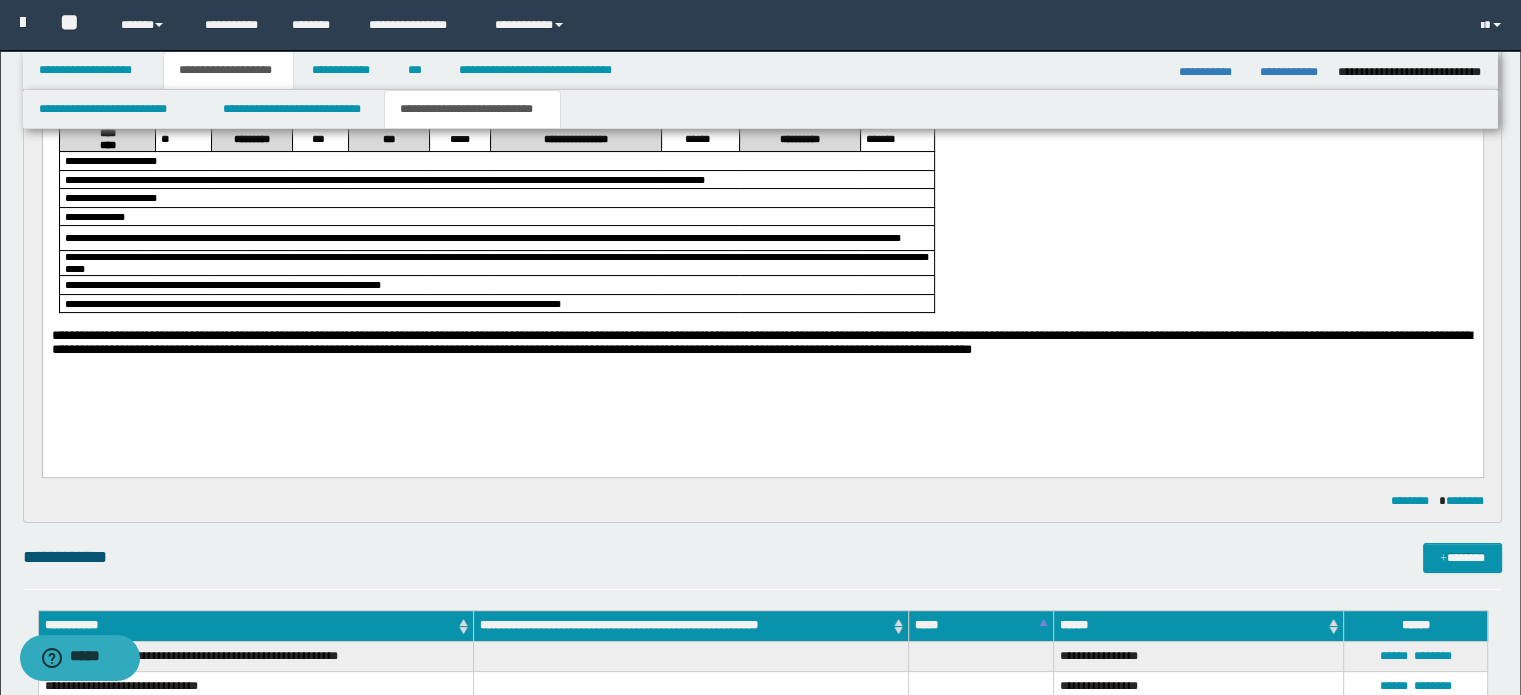 scroll, scrollTop: 300, scrollLeft: 0, axis: vertical 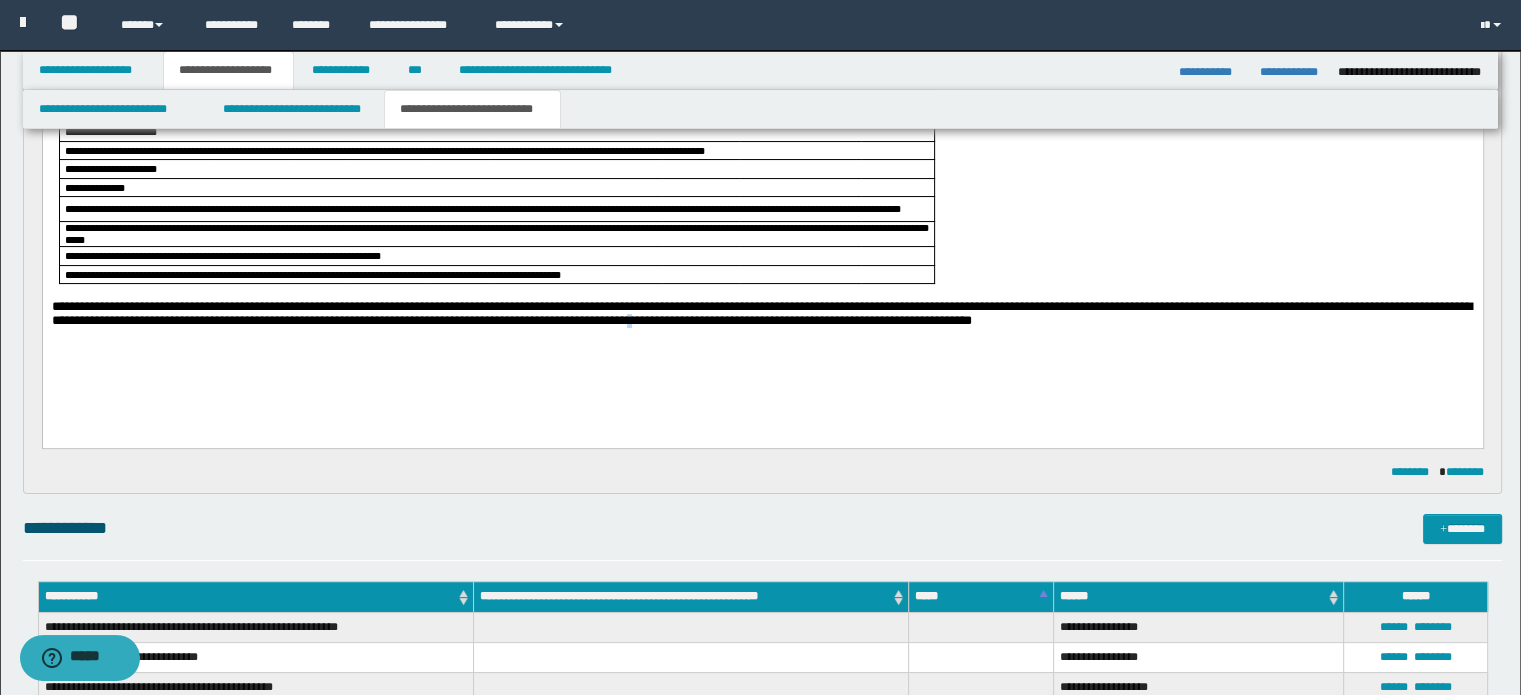 drag, startPoint x: 1080, startPoint y: 333, endPoint x: 1076, endPoint y: 360, distance: 27.294687 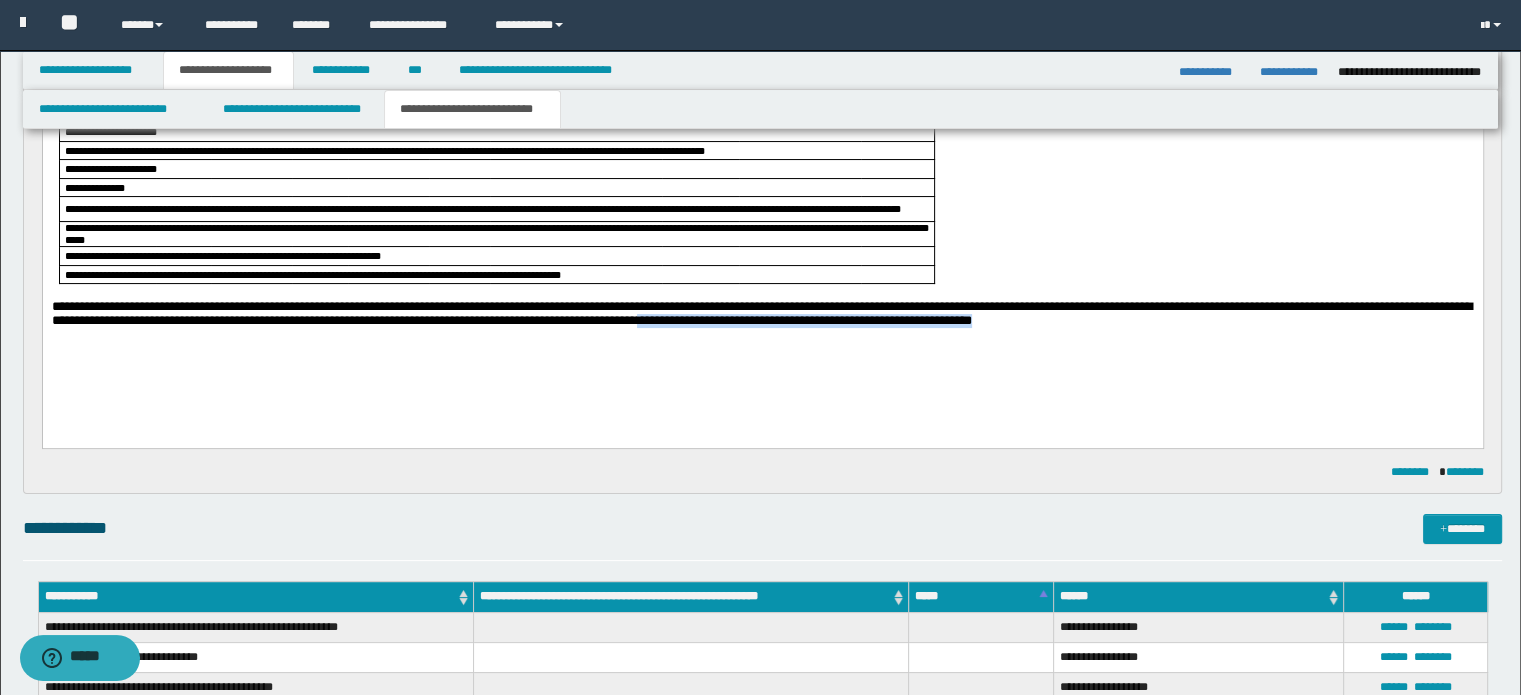 drag, startPoint x: 1085, startPoint y: 336, endPoint x: 1462, endPoint y: 368, distance: 378.35565 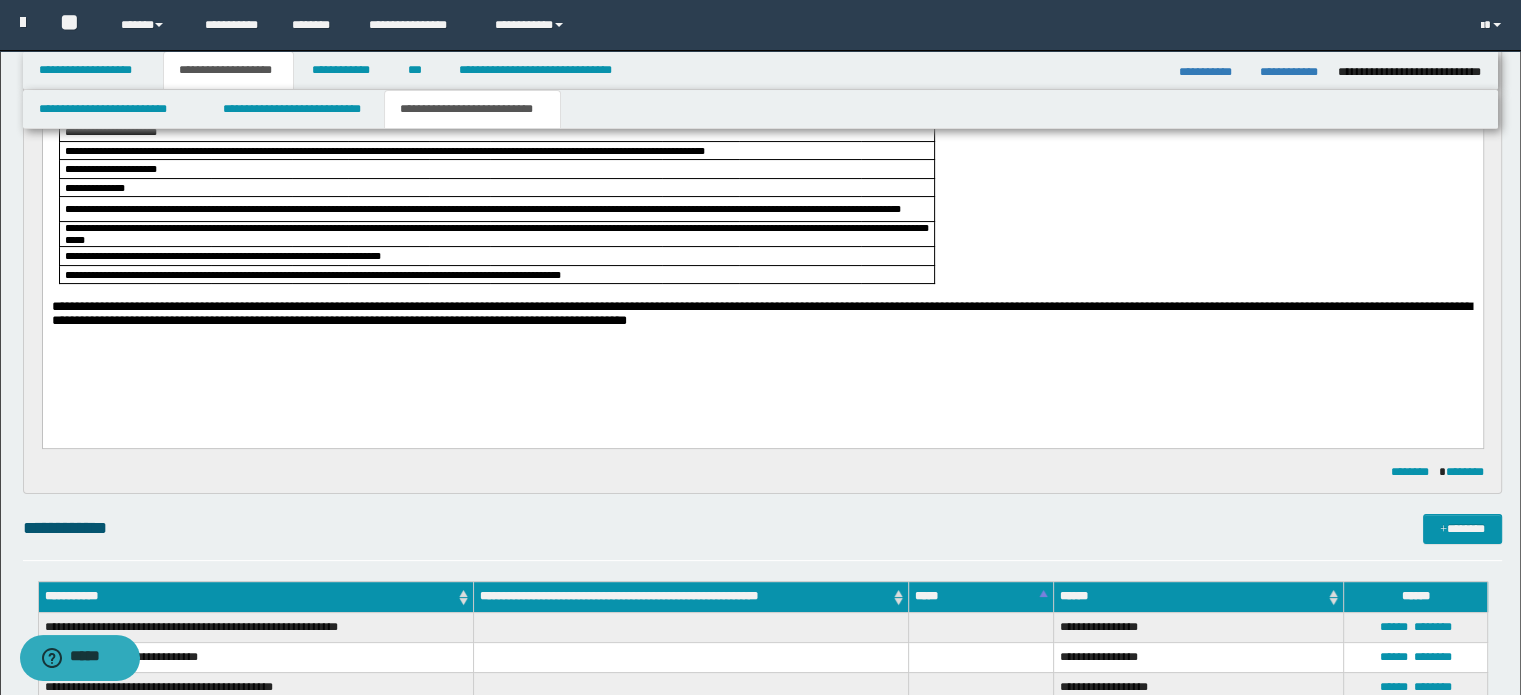 click on "**********" at bounding box center (761, 312) 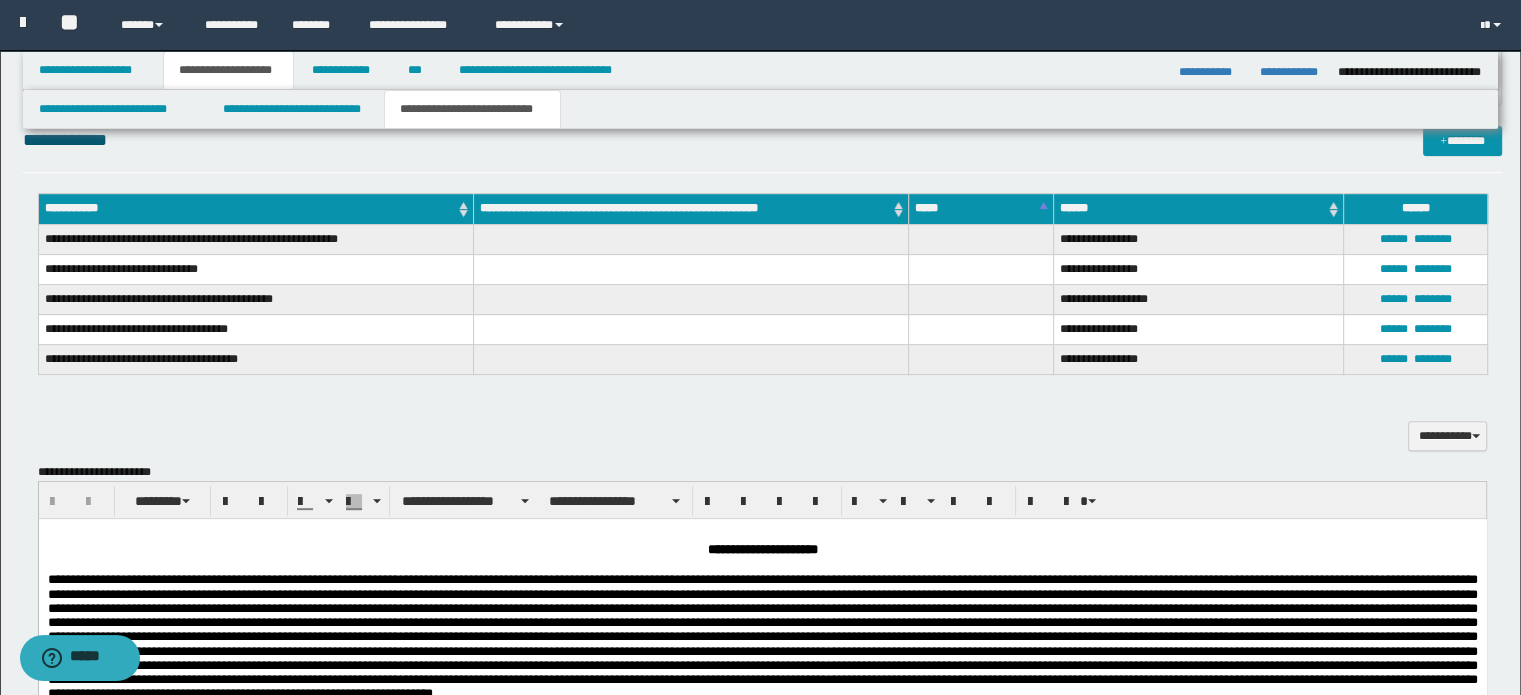 scroll, scrollTop: 700, scrollLeft: 0, axis: vertical 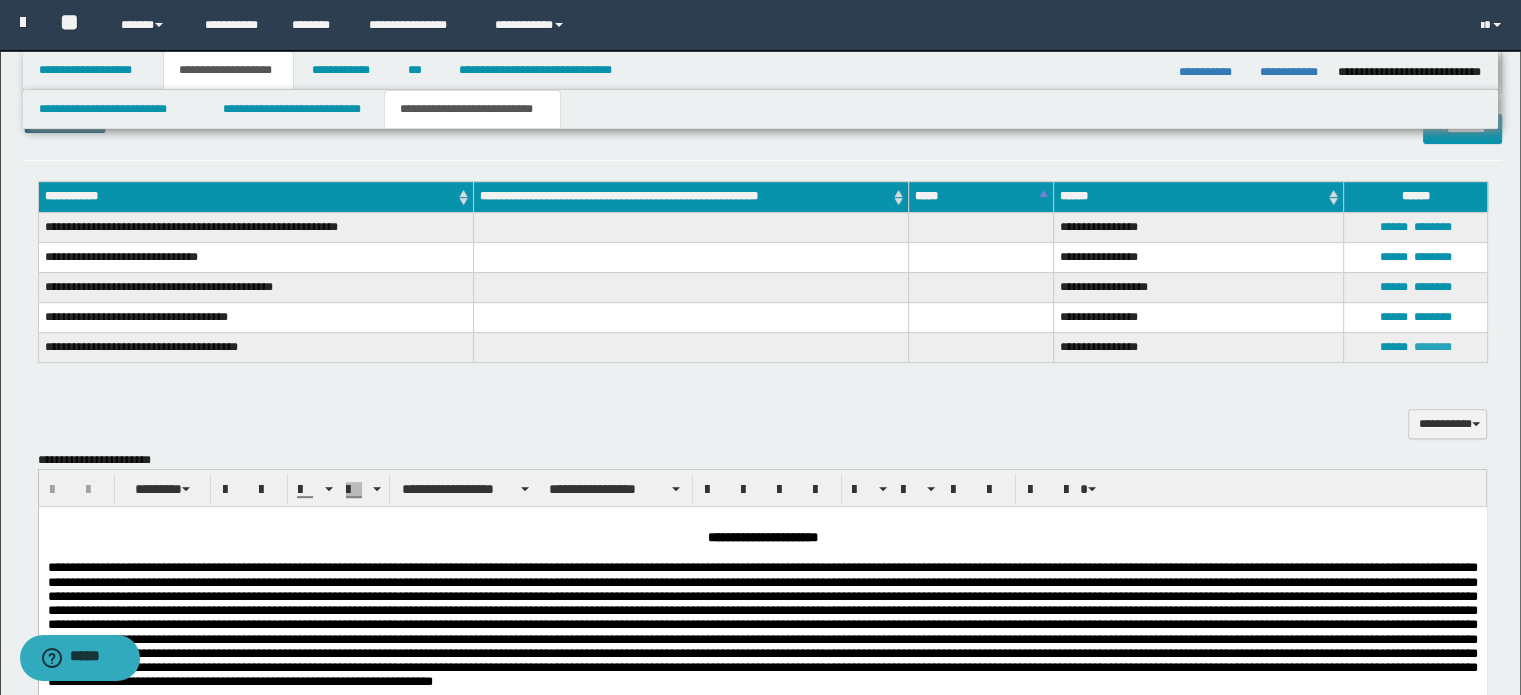 click on "********" at bounding box center [1432, 347] 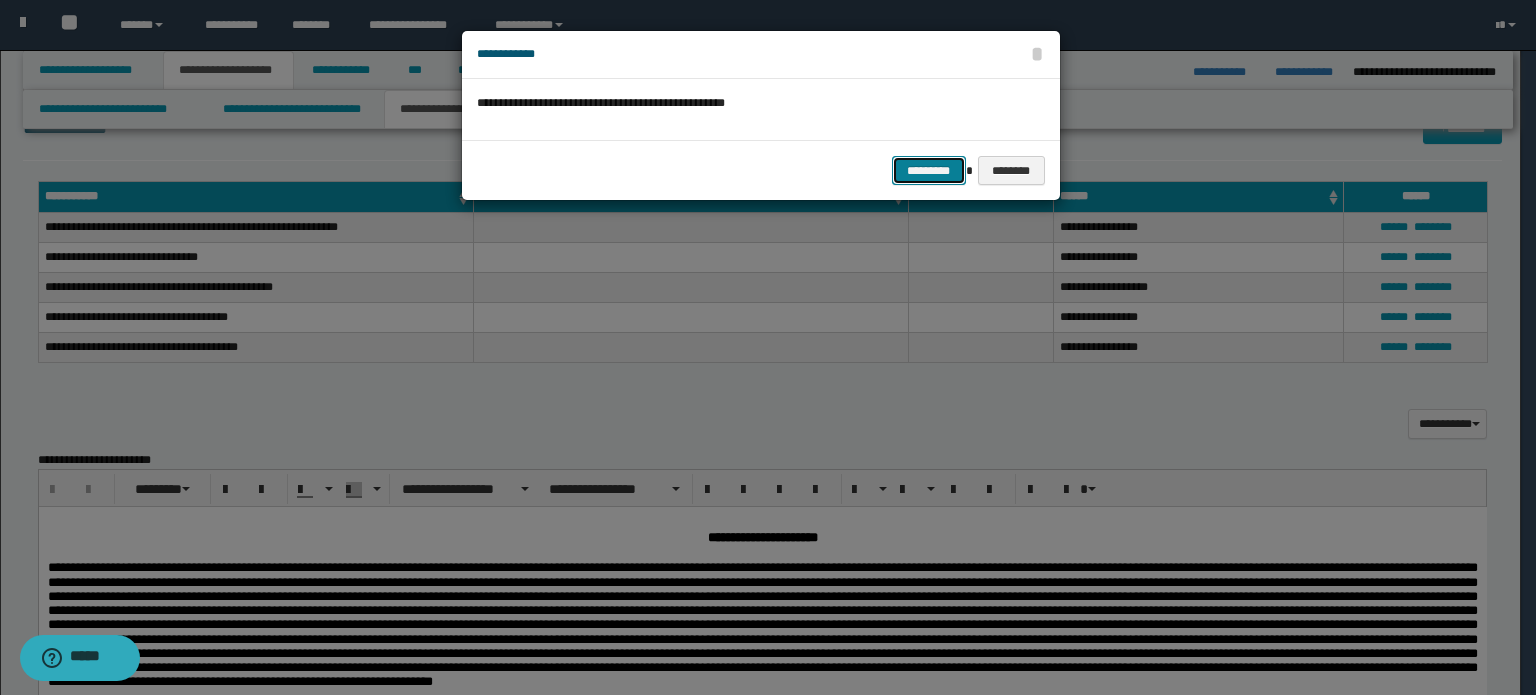 click on "*********" at bounding box center [929, 171] 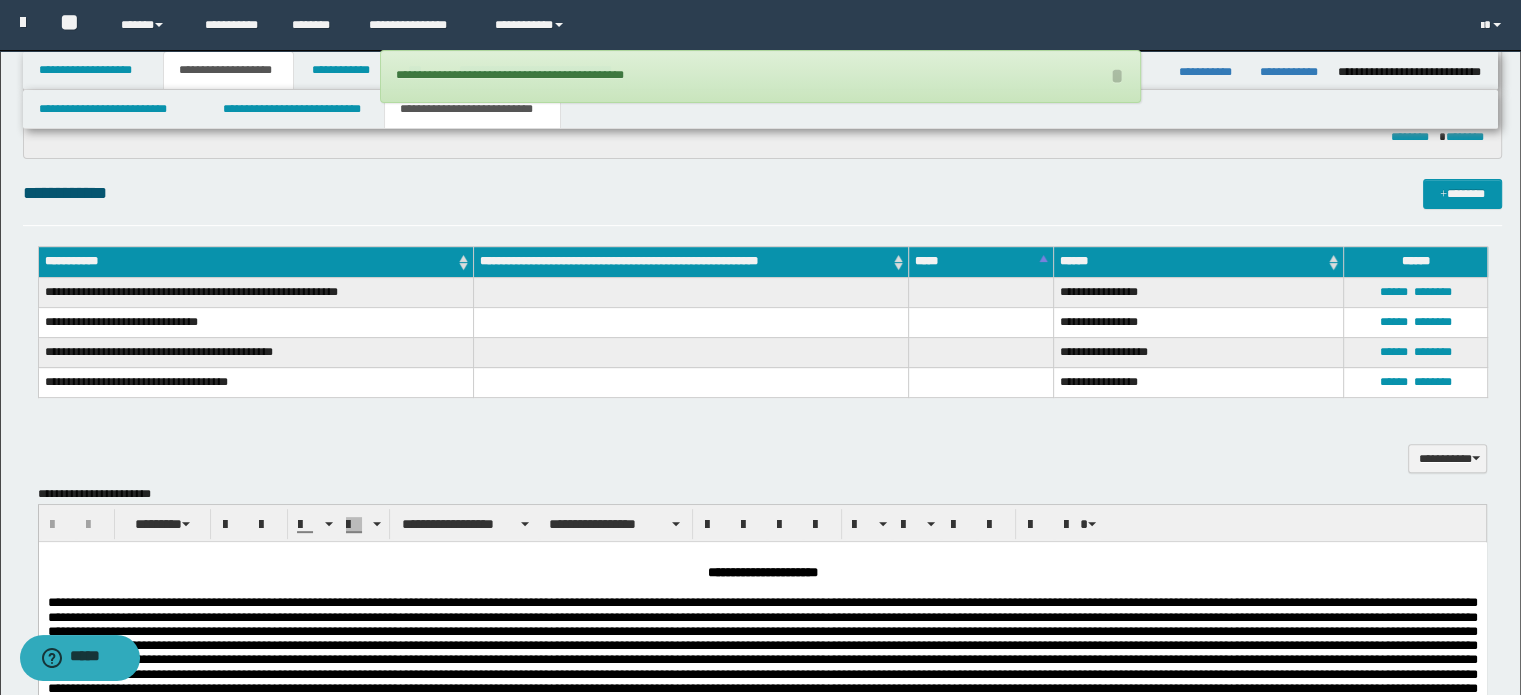scroll, scrollTop: 600, scrollLeft: 0, axis: vertical 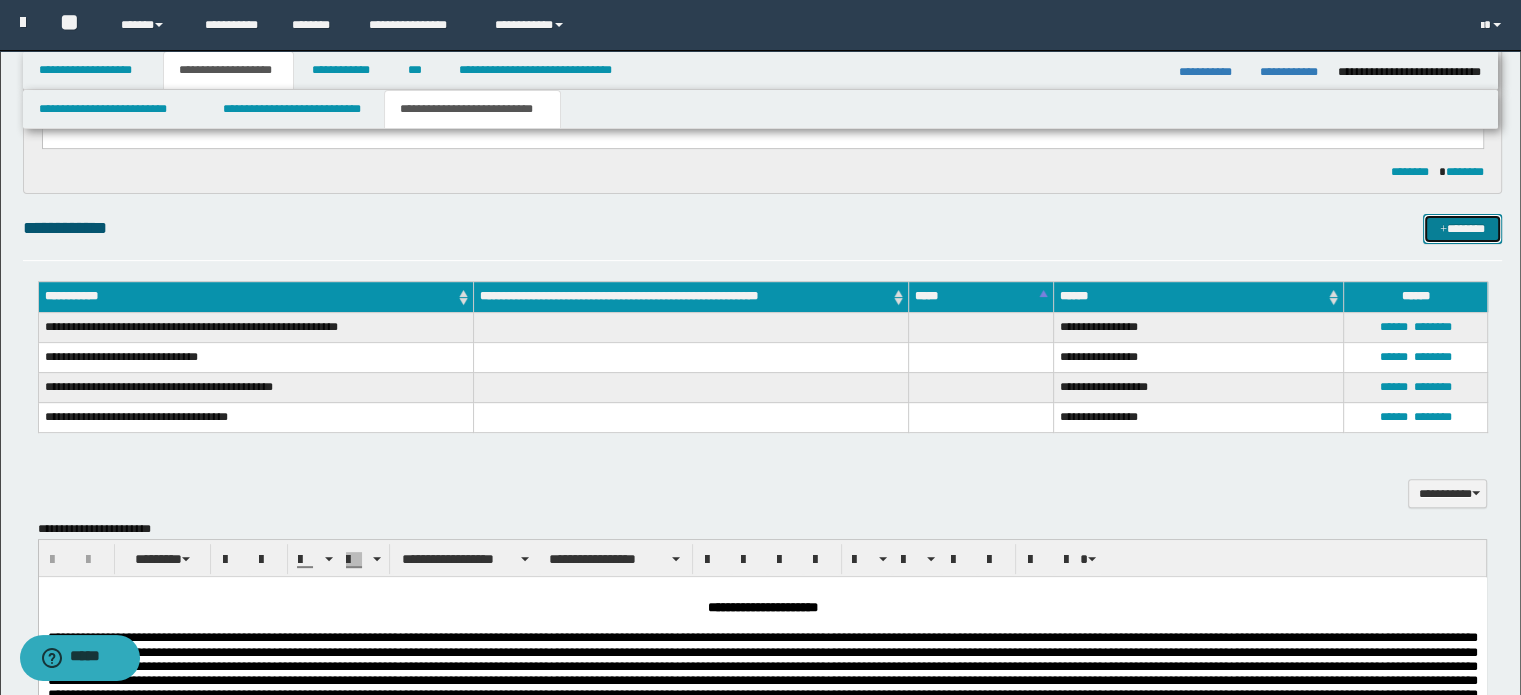 click on "*******" at bounding box center (1462, 229) 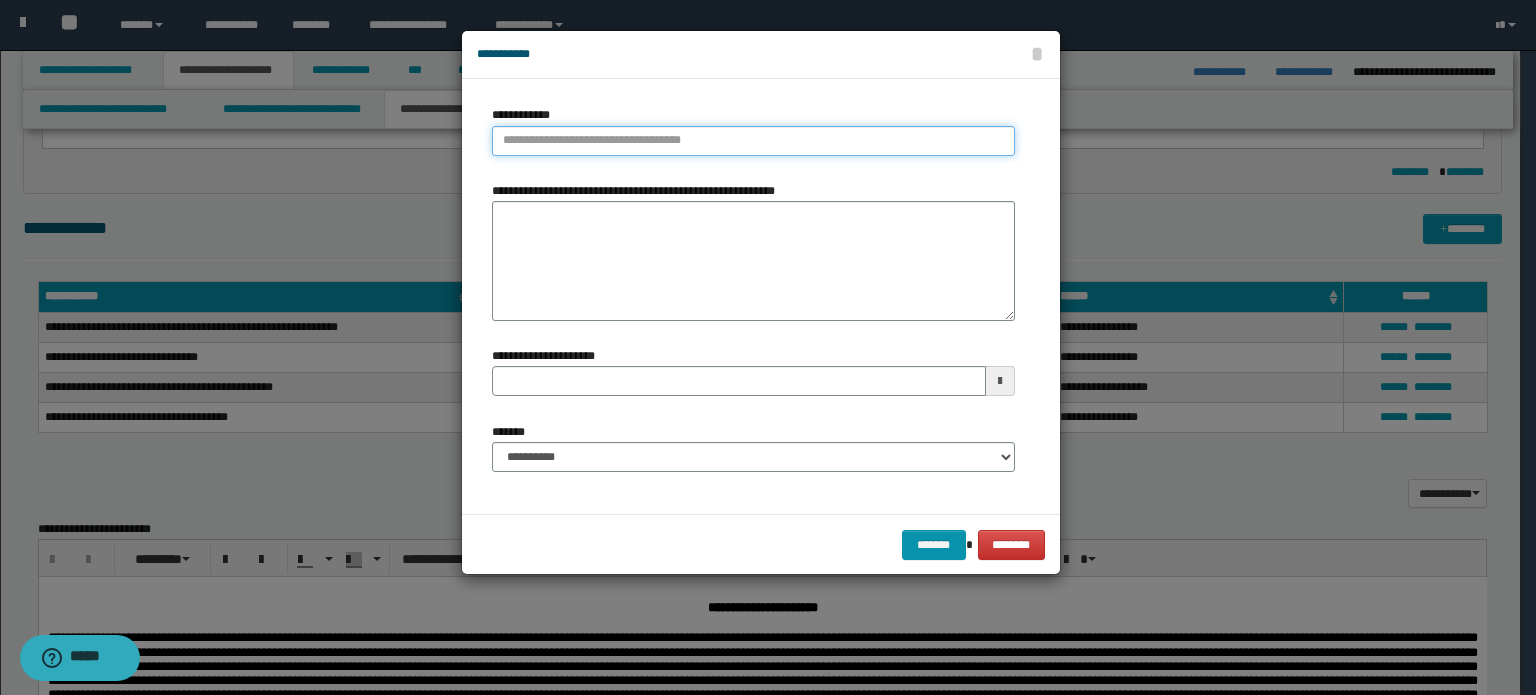 click on "**********" at bounding box center [753, 141] 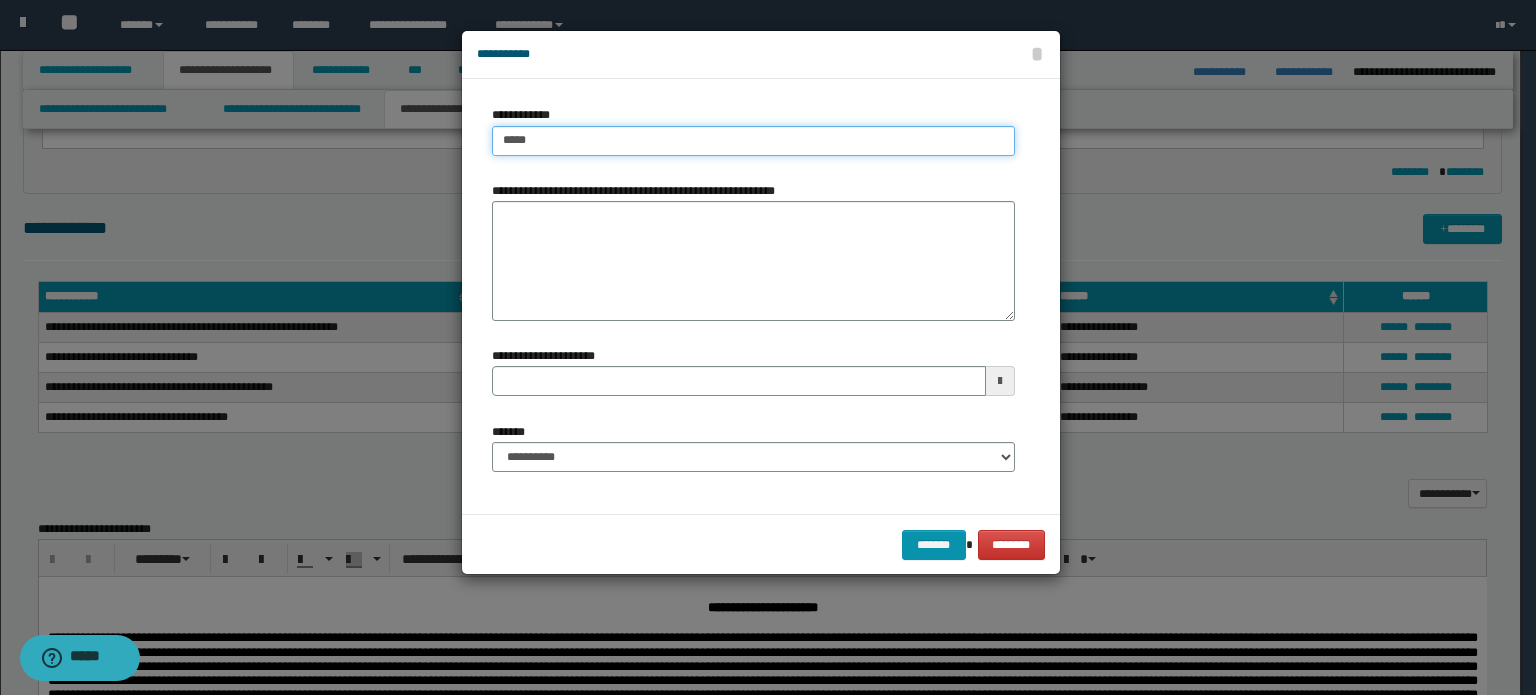 type on "******" 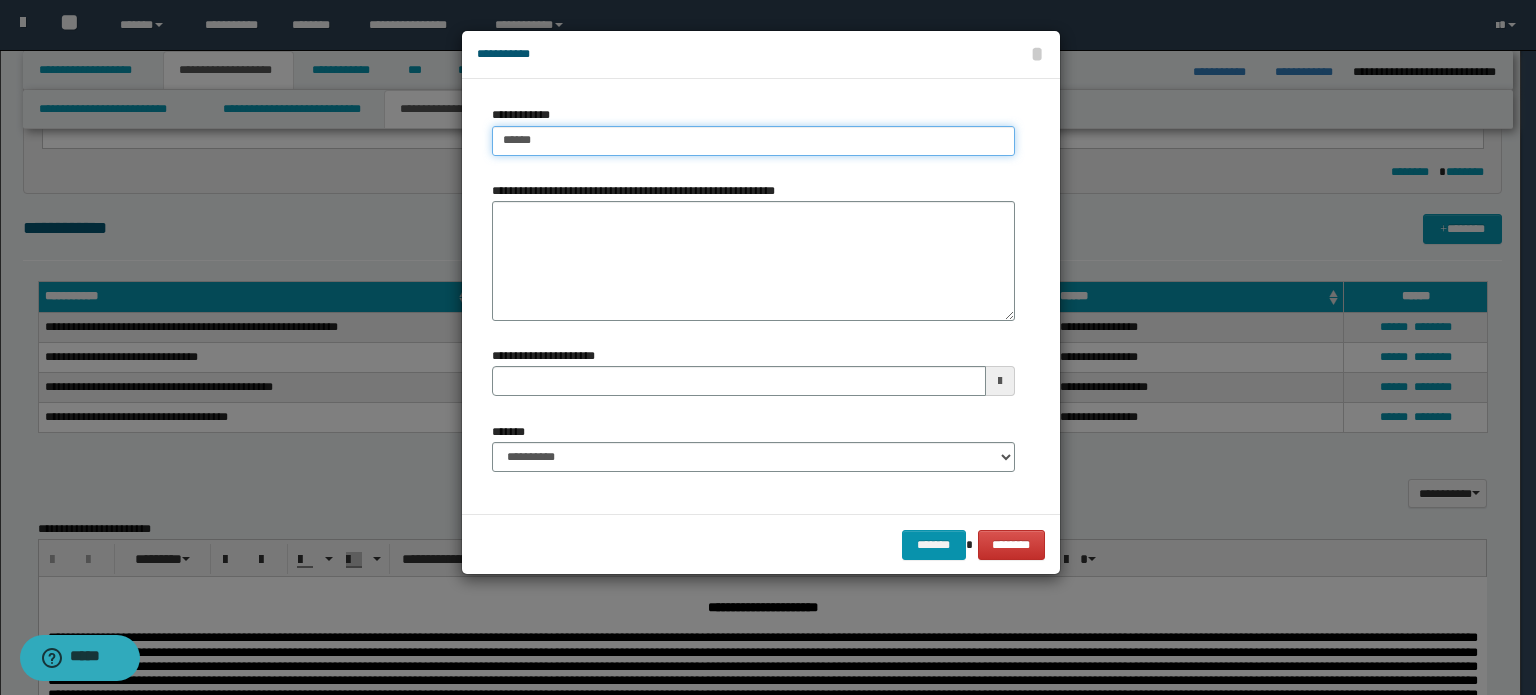 type on "******" 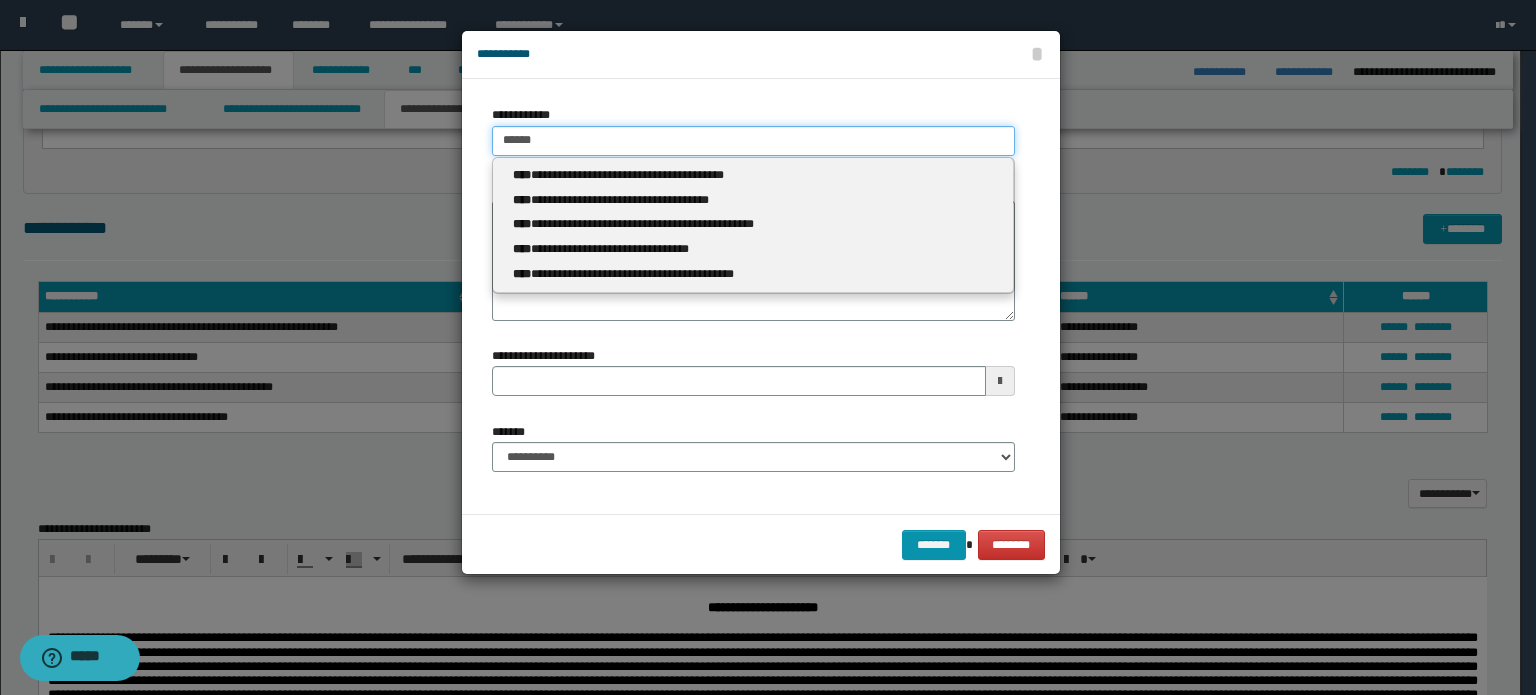 type 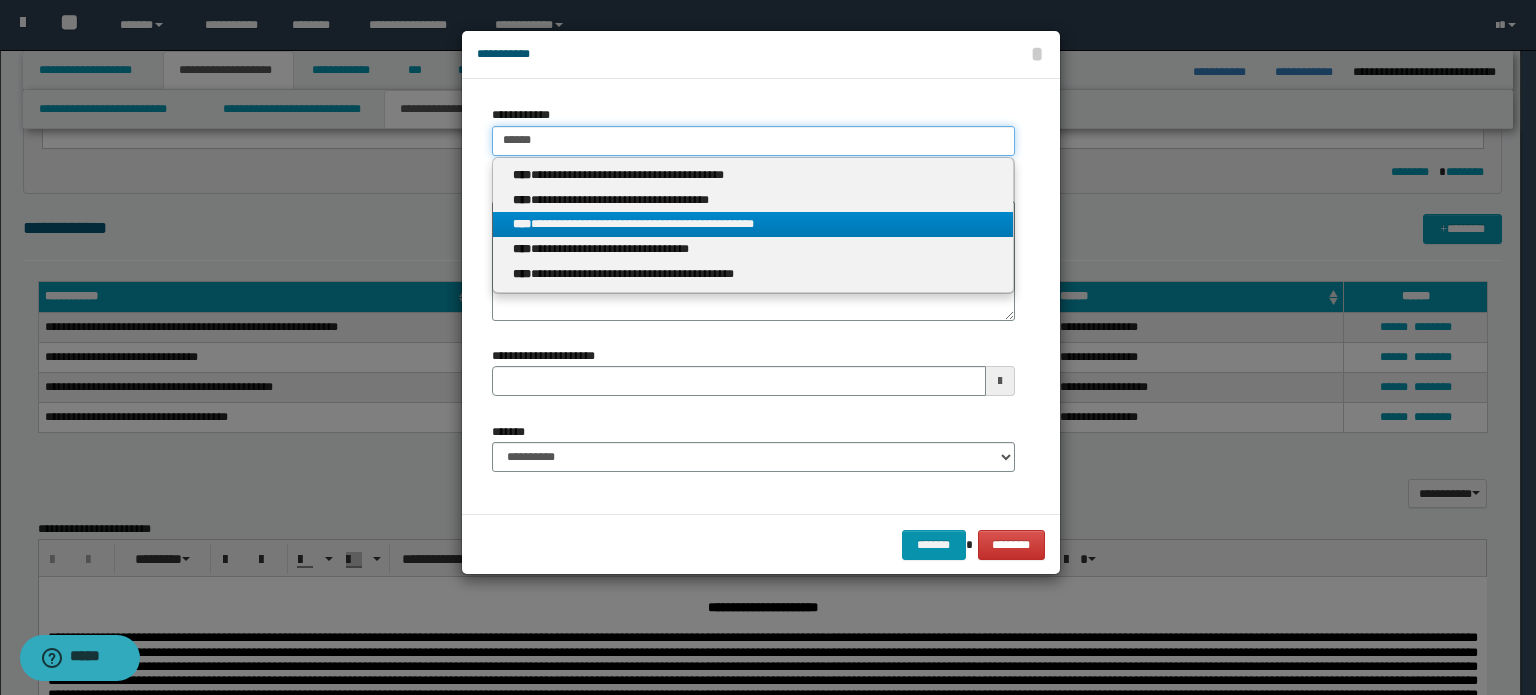 type on "******" 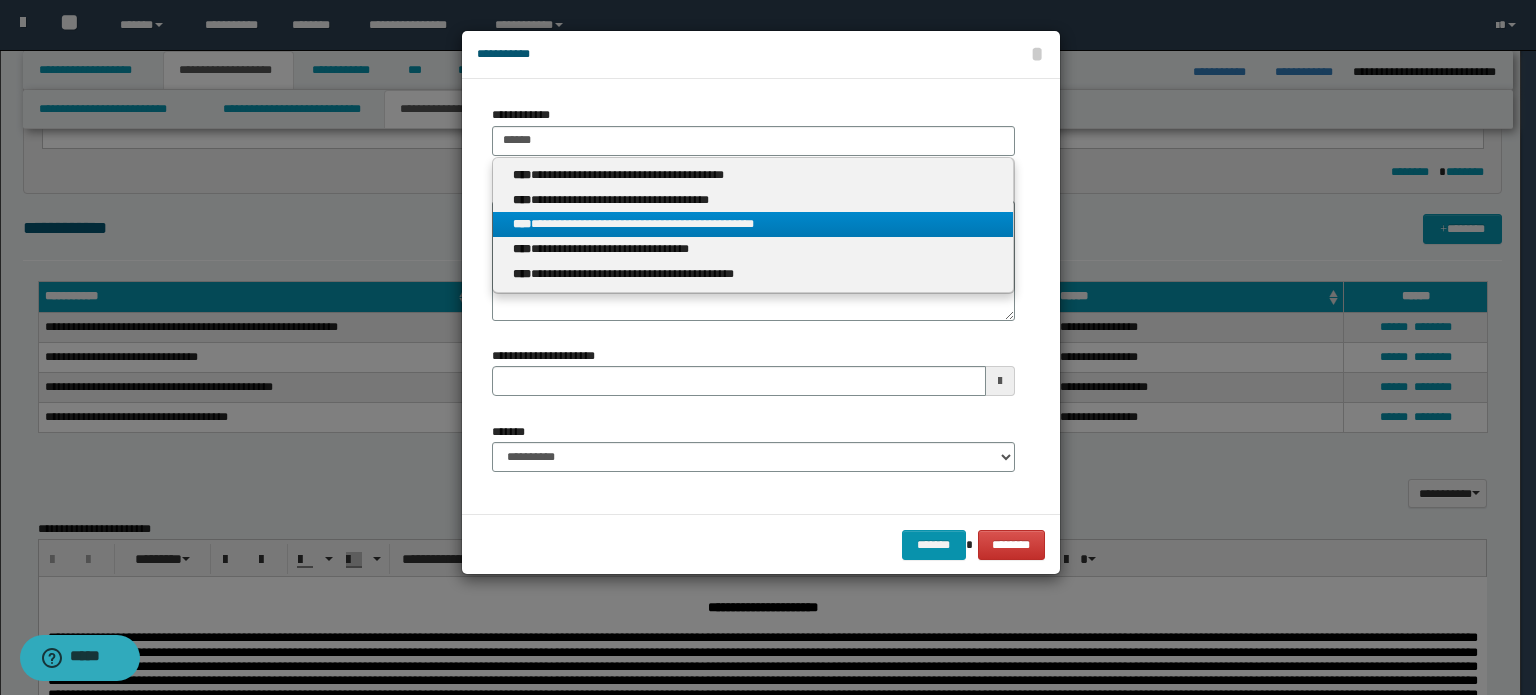 click on "**********" at bounding box center [753, 224] 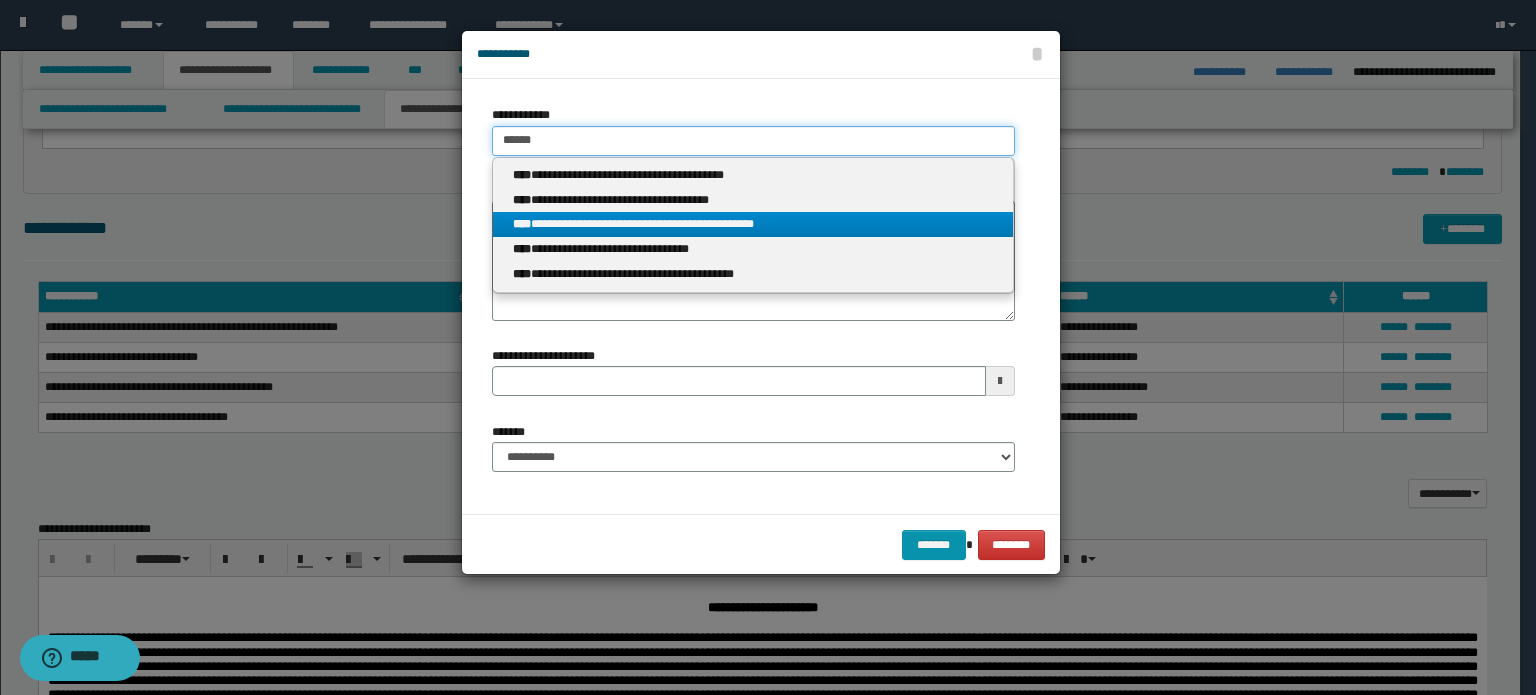 type 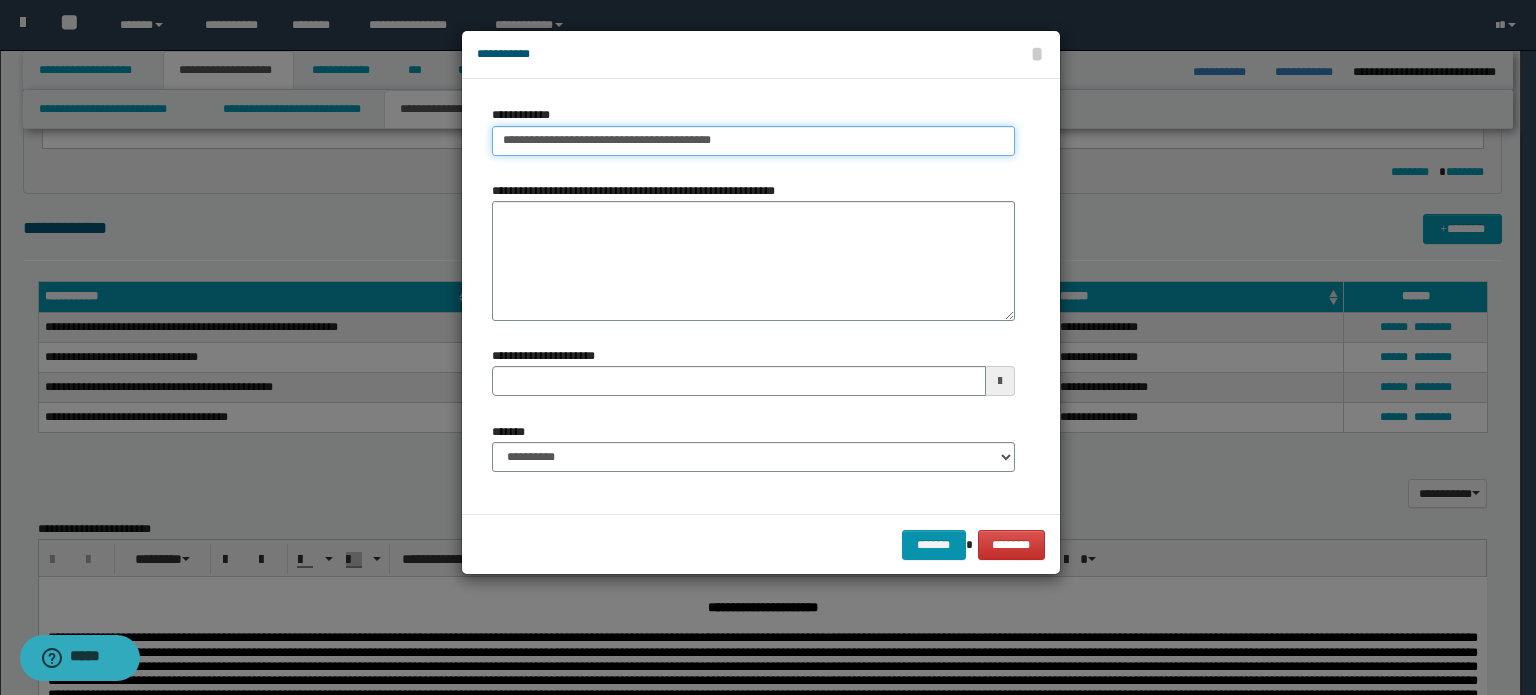 type 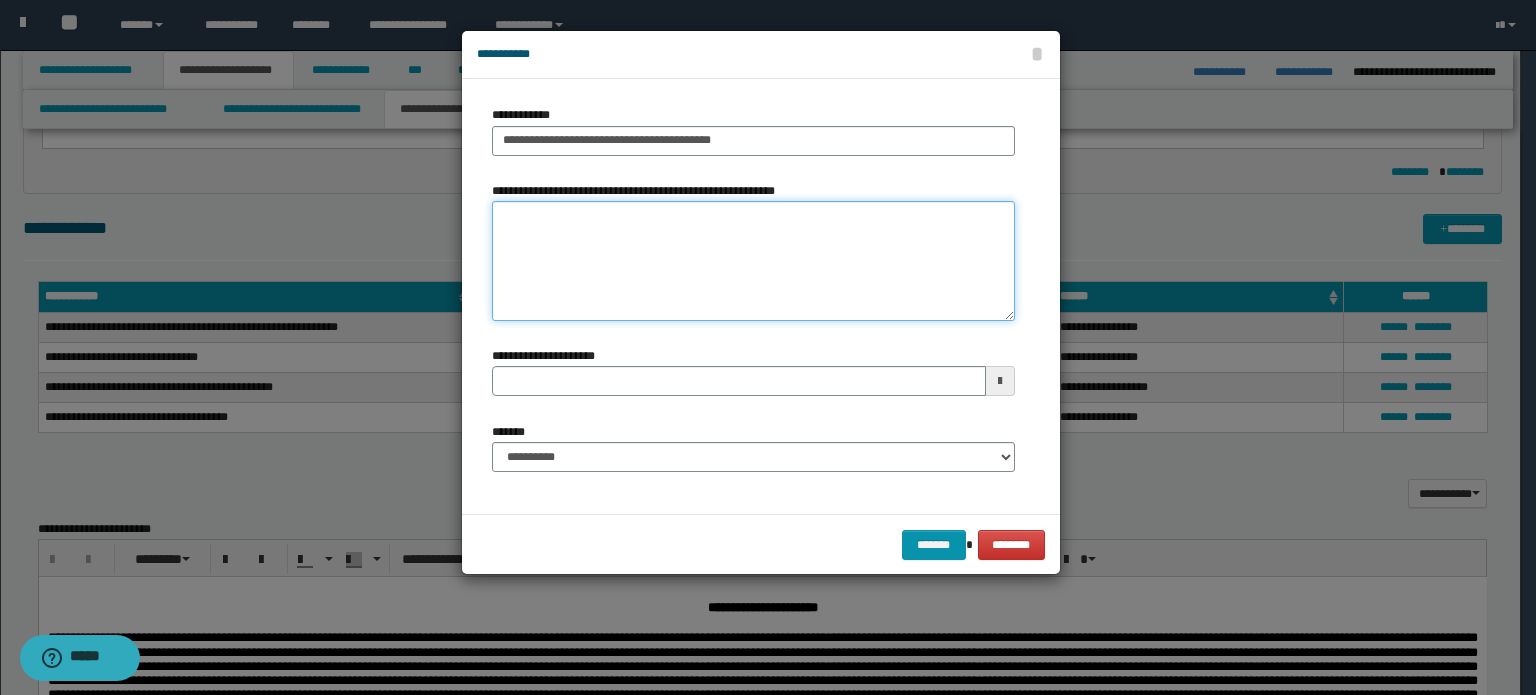 click on "**********" at bounding box center (753, 261) 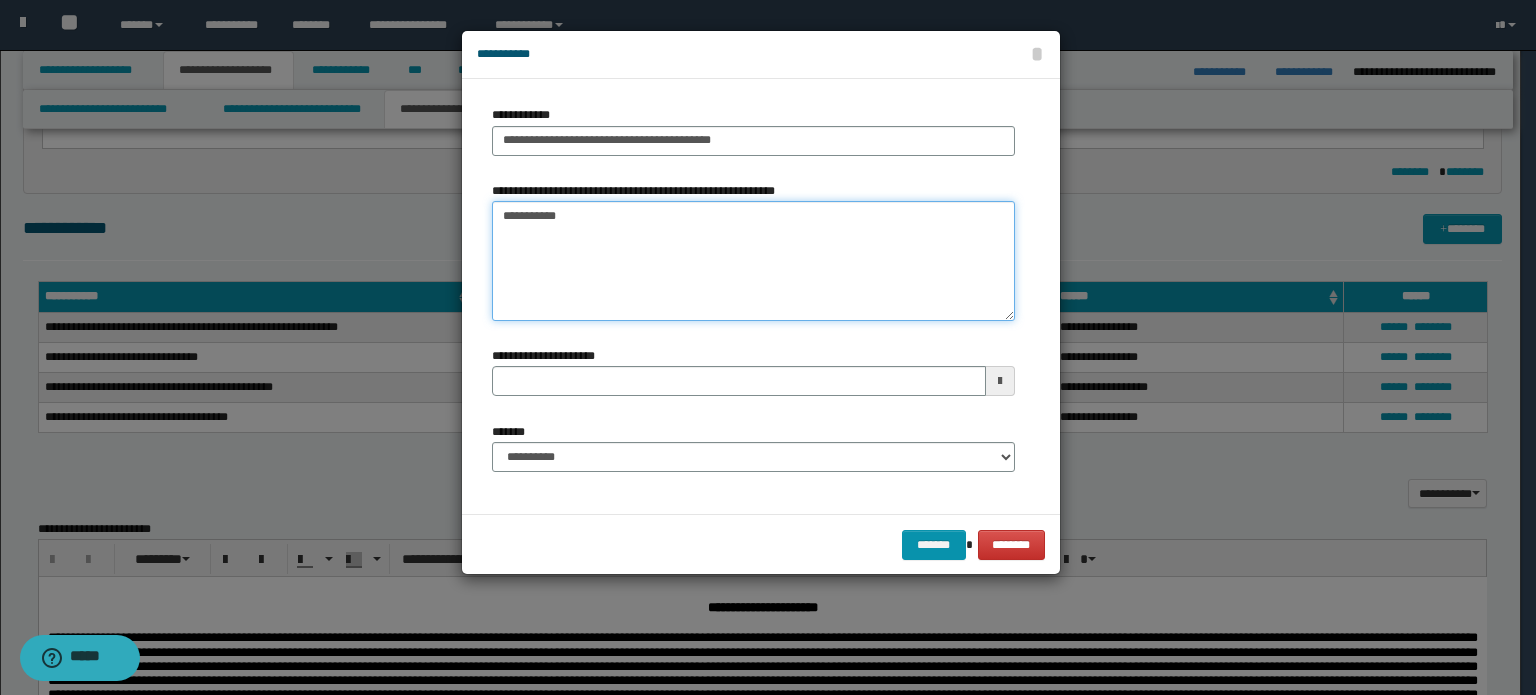 type on "**********" 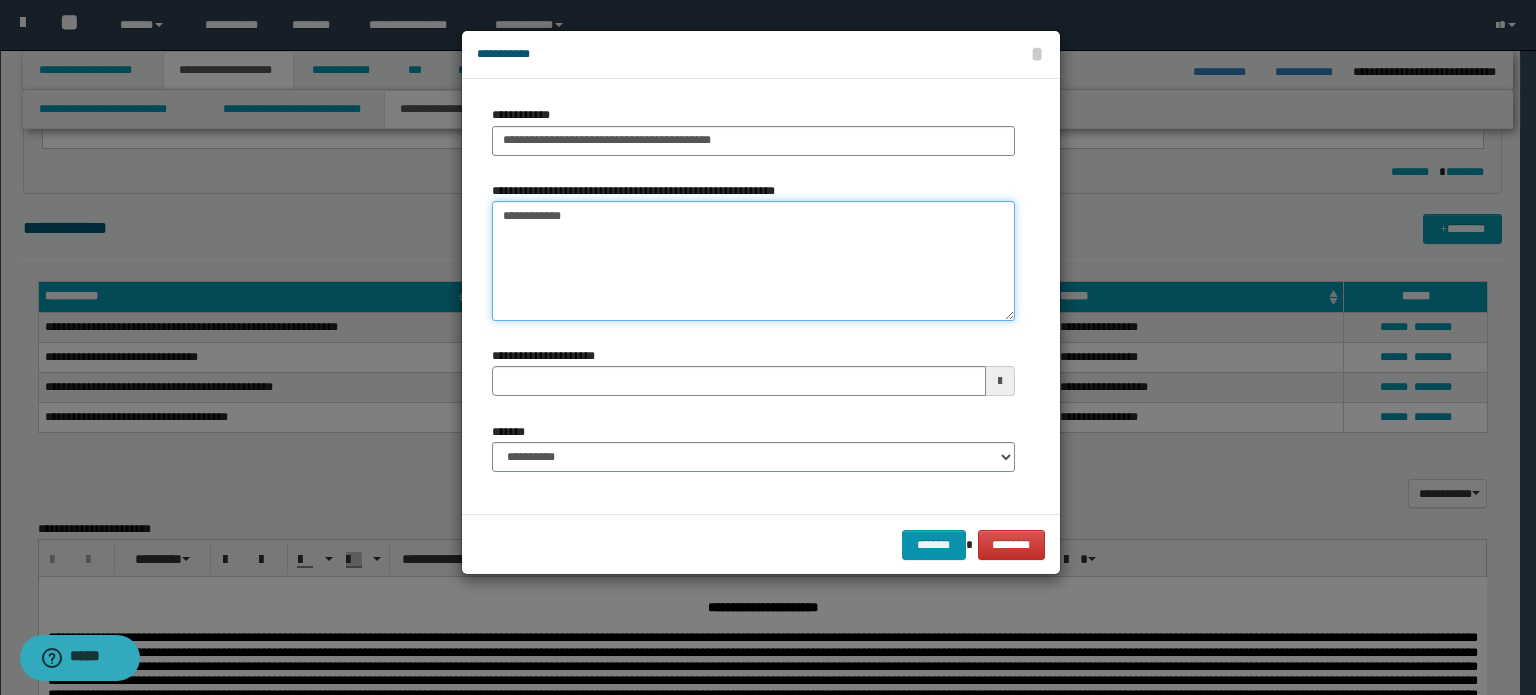 type 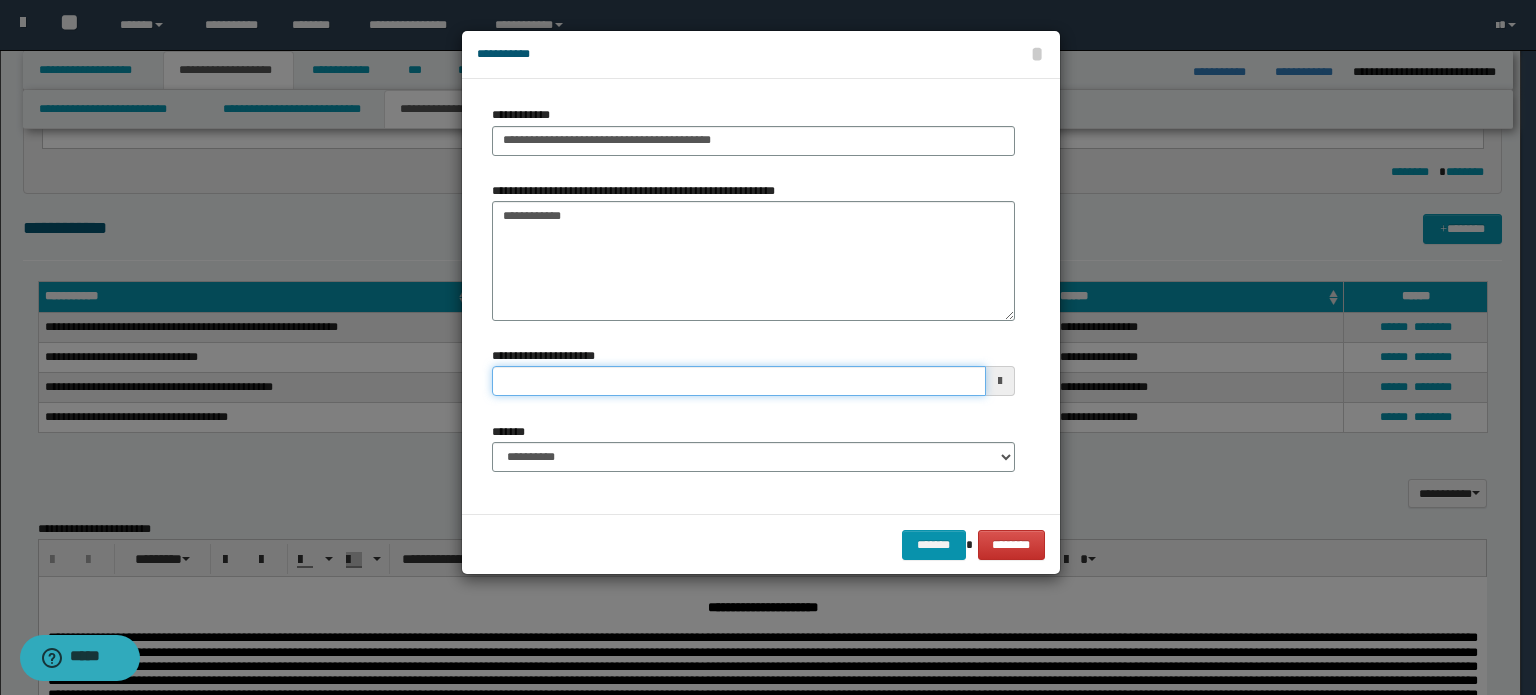 click on "**********" at bounding box center [739, 381] 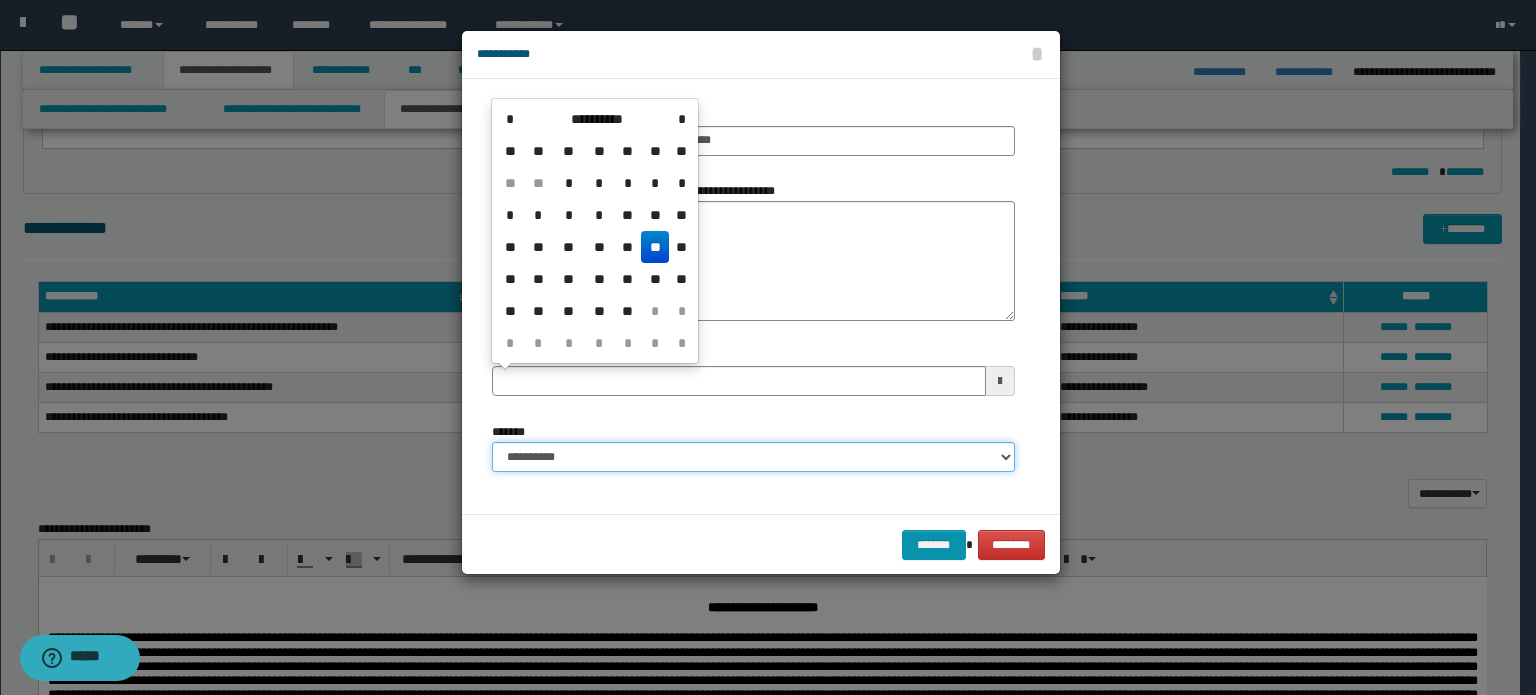 type 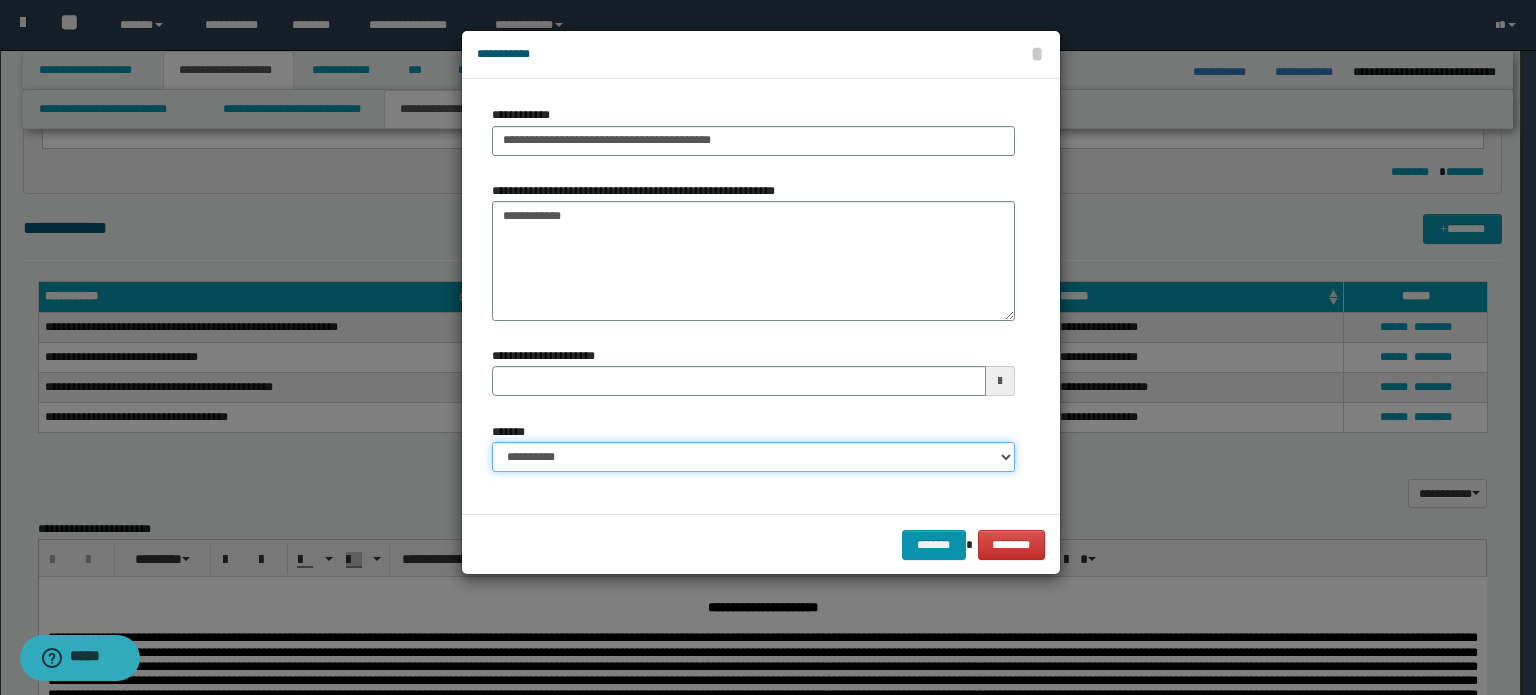select on "*" 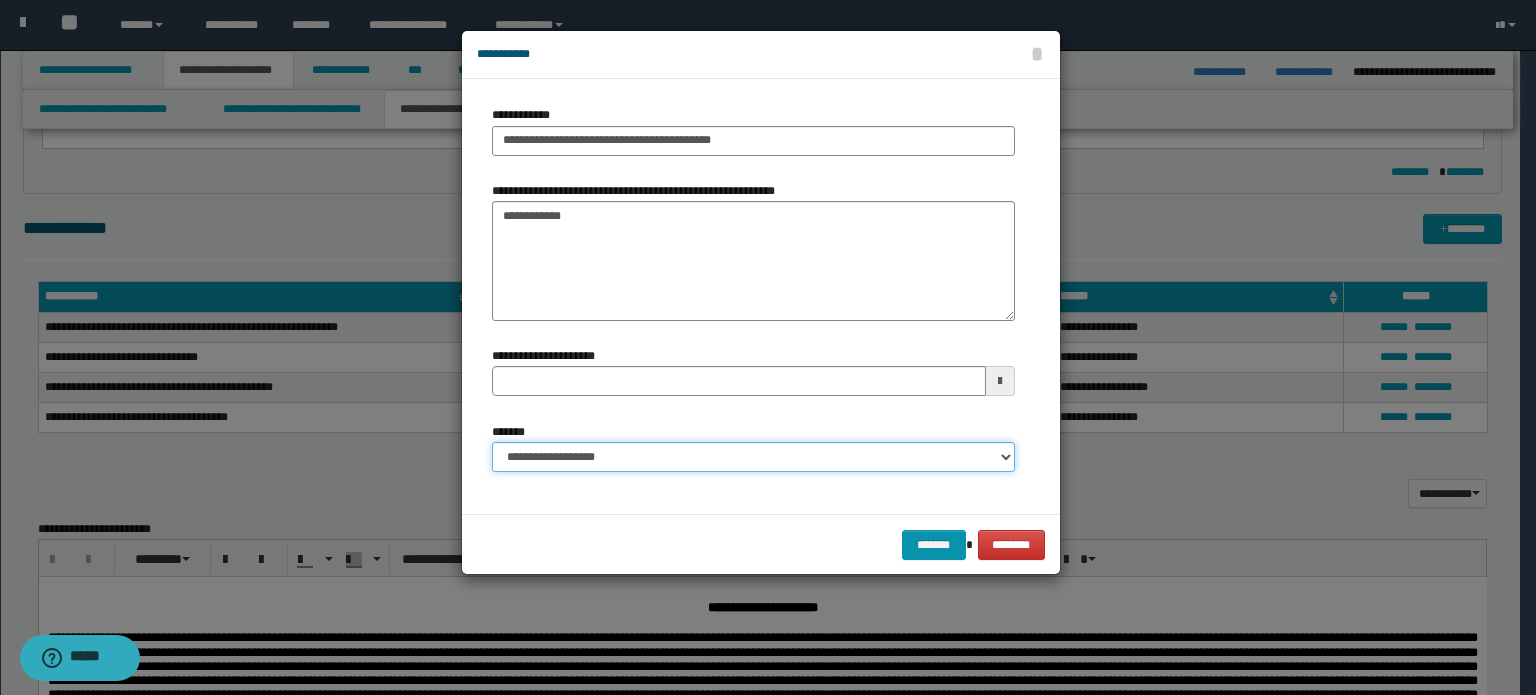 type 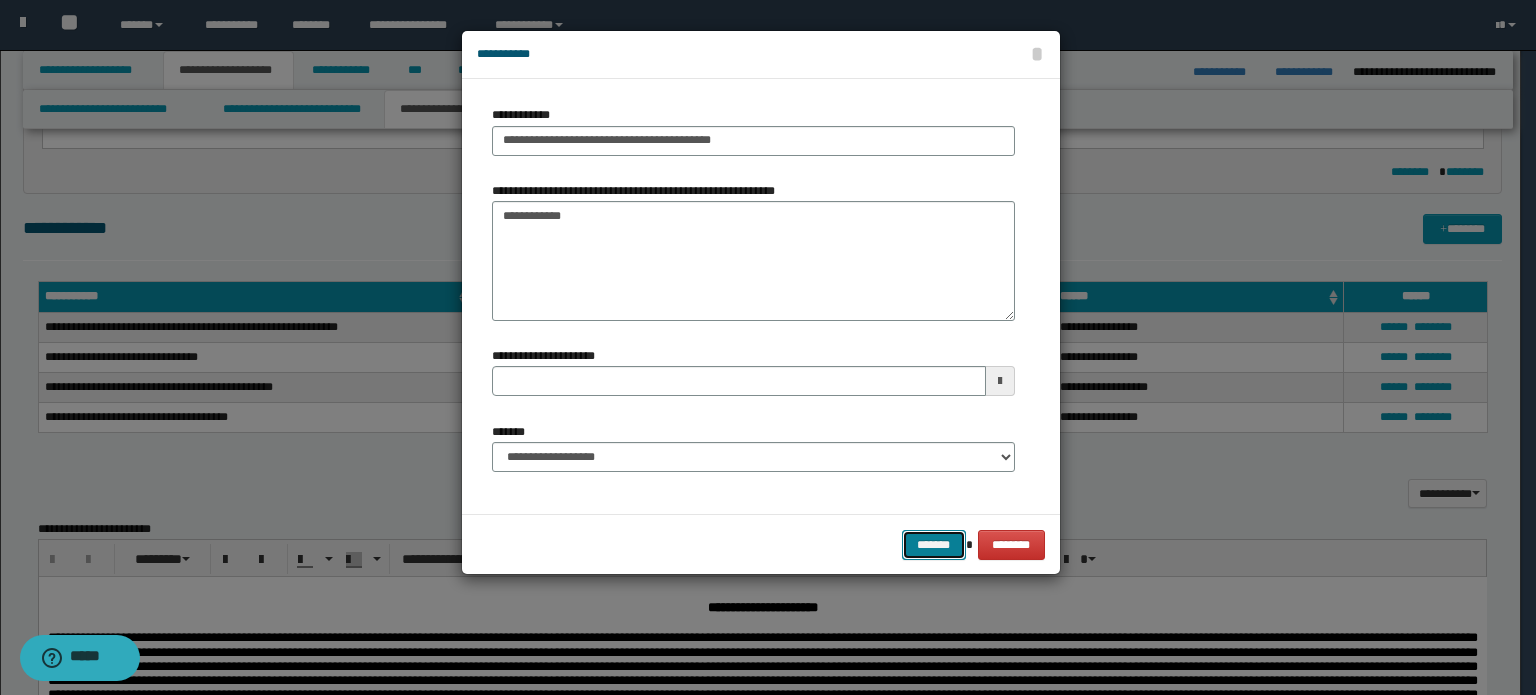click on "*******" at bounding box center (934, 545) 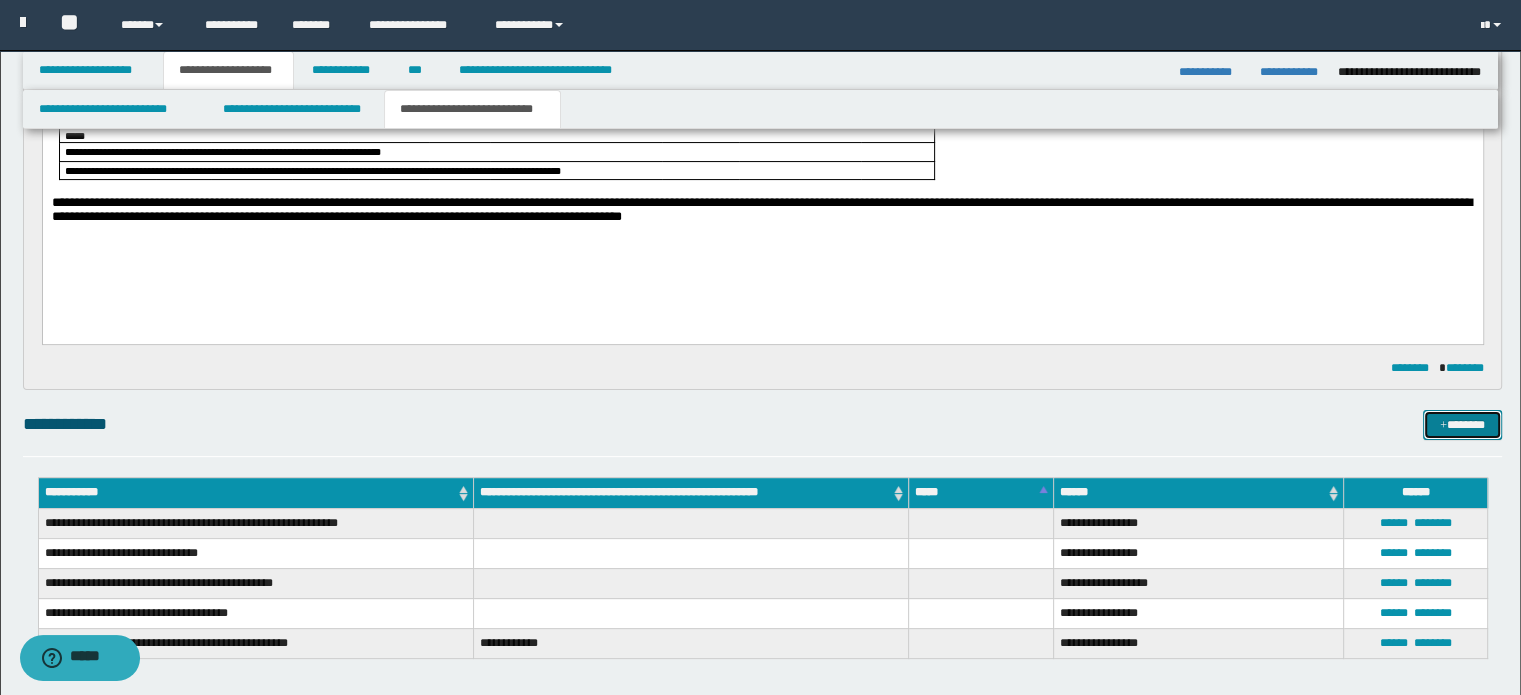 scroll, scrollTop: 400, scrollLeft: 0, axis: vertical 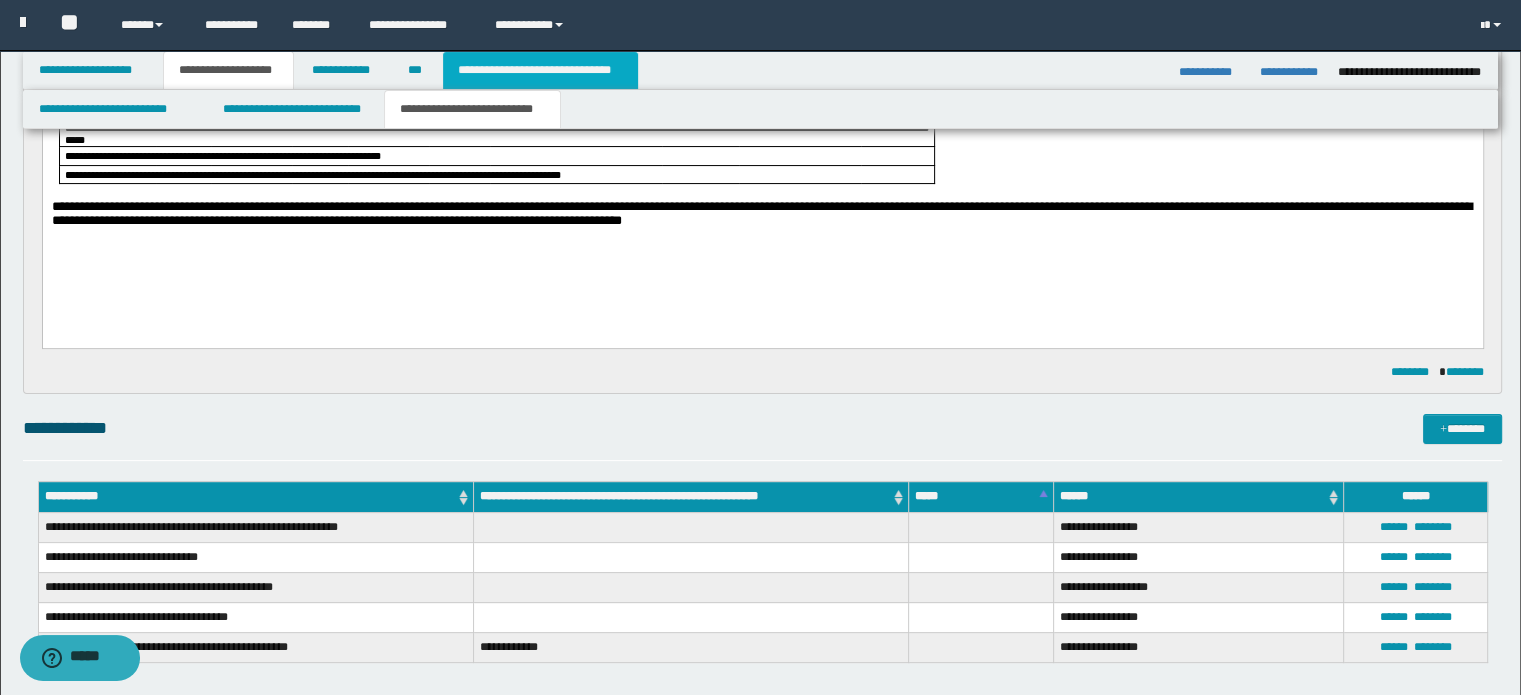 click on "**********" at bounding box center [540, 70] 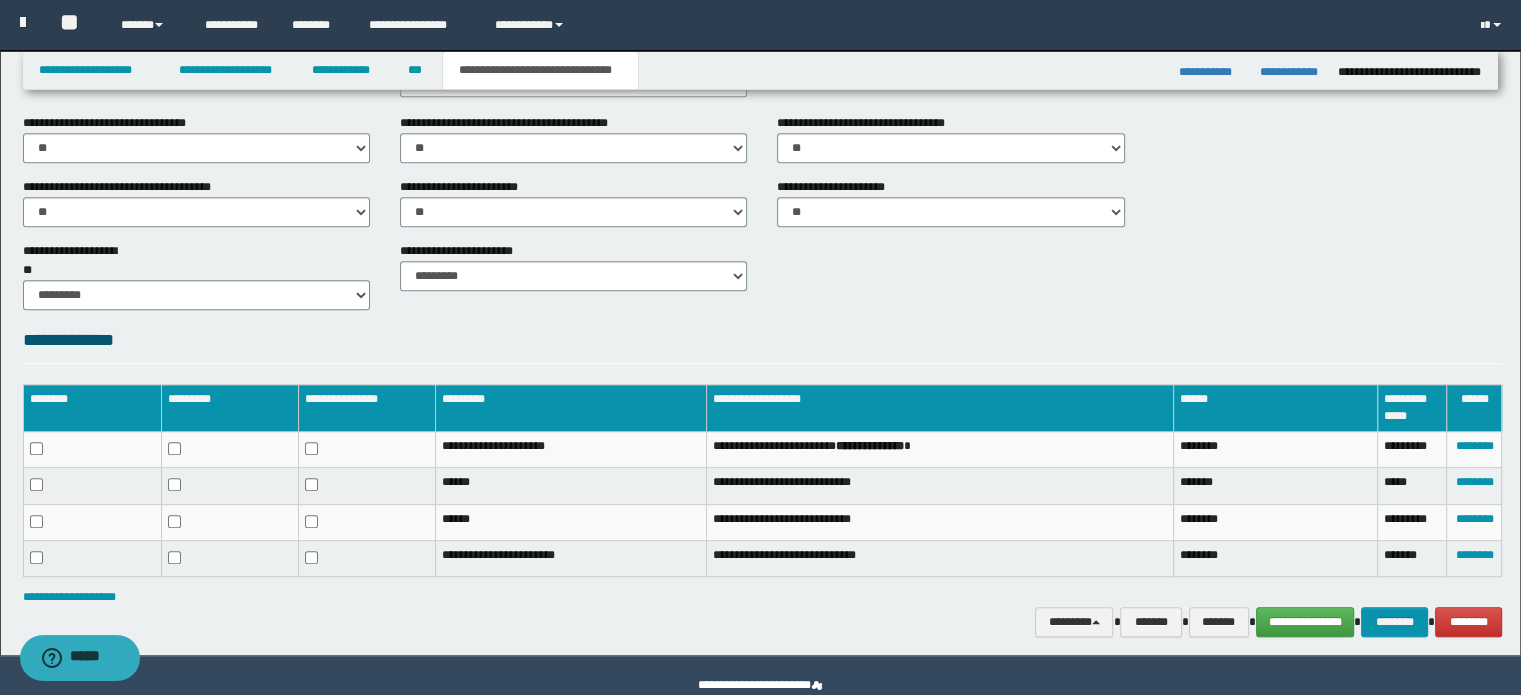 scroll, scrollTop: 1024, scrollLeft: 0, axis: vertical 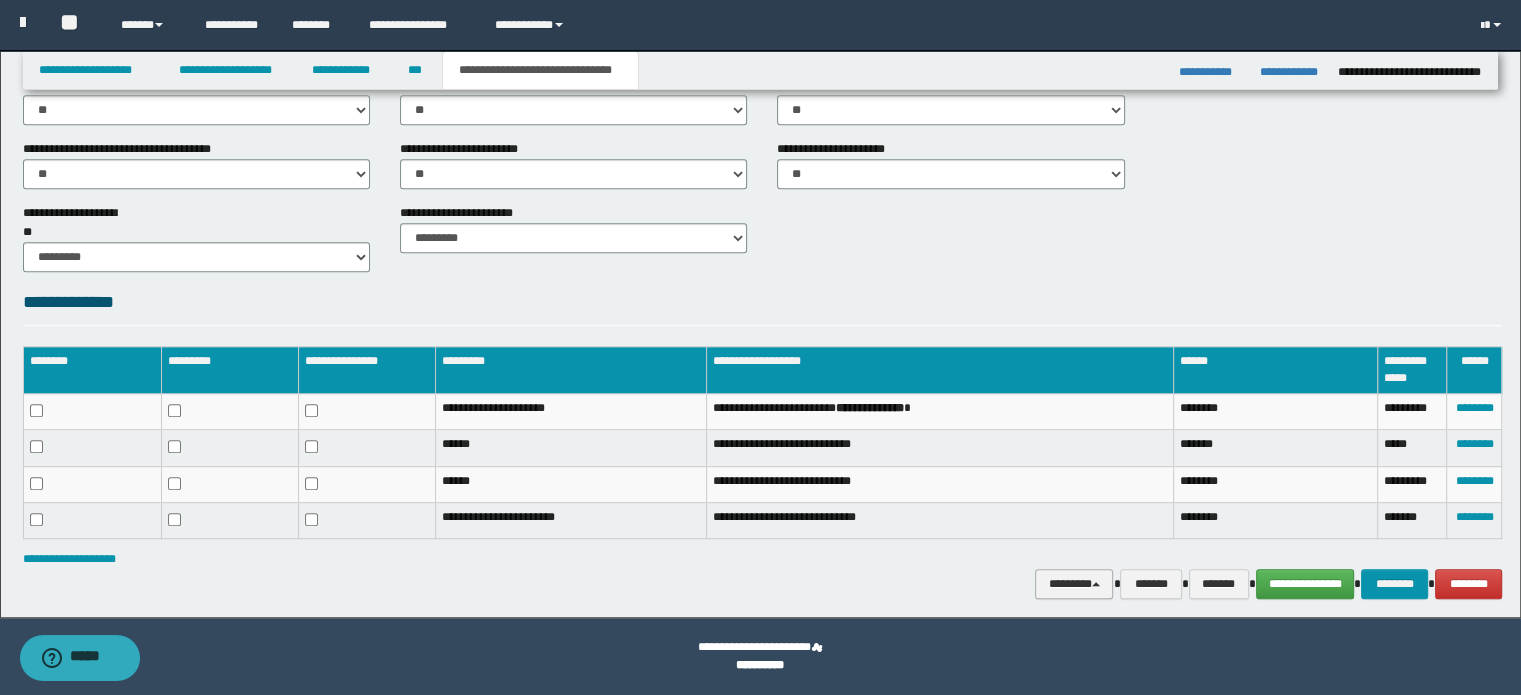 click on "********" at bounding box center [1074, 584] 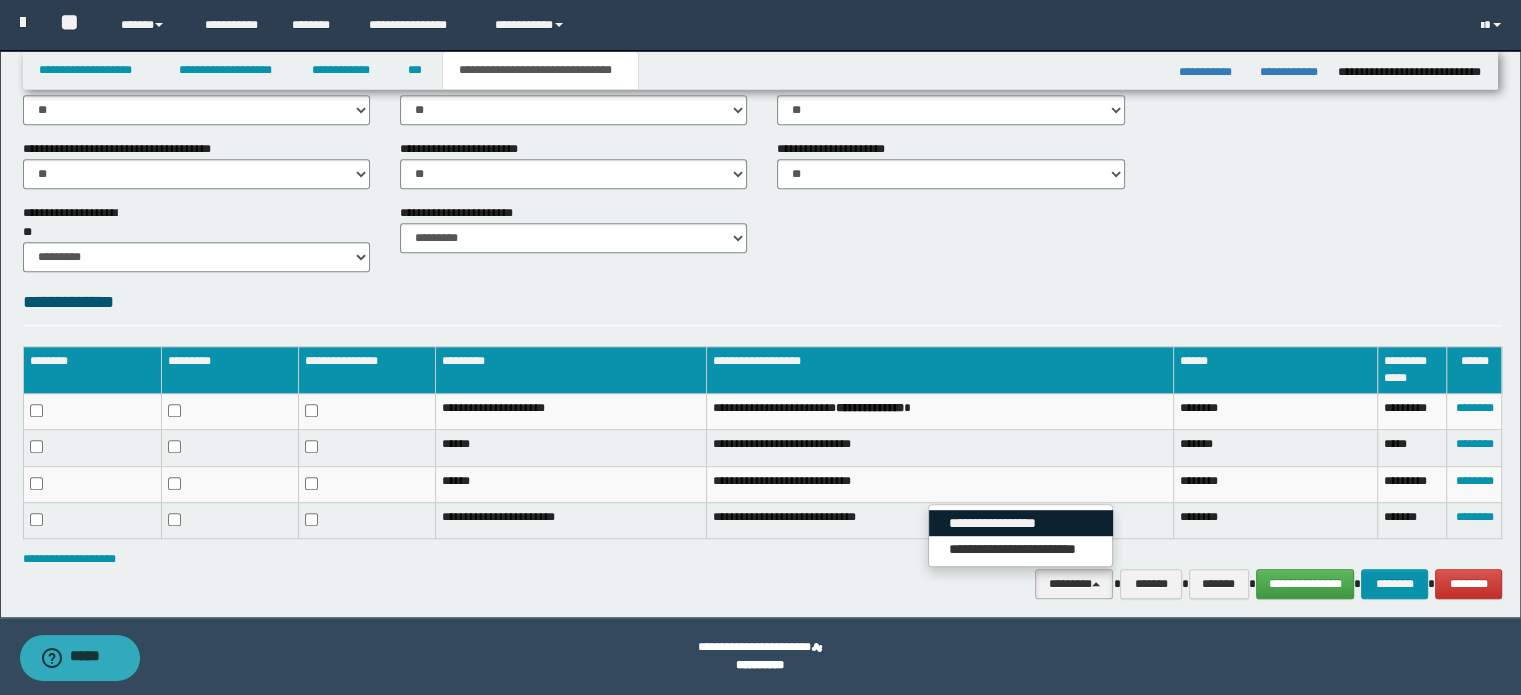 click on "**********" at bounding box center (1021, 523) 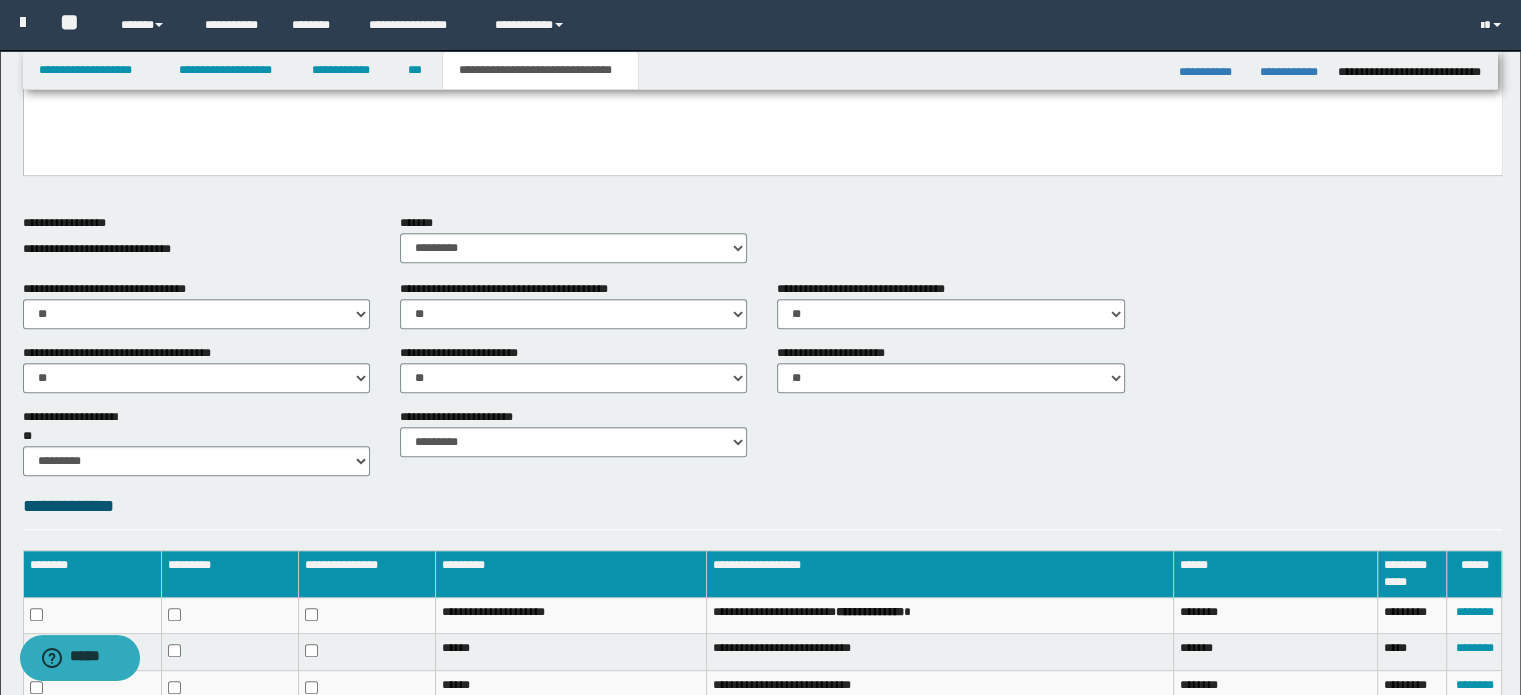 scroll, scrollTop: 624, scrollLeft: 0, axis: vertical 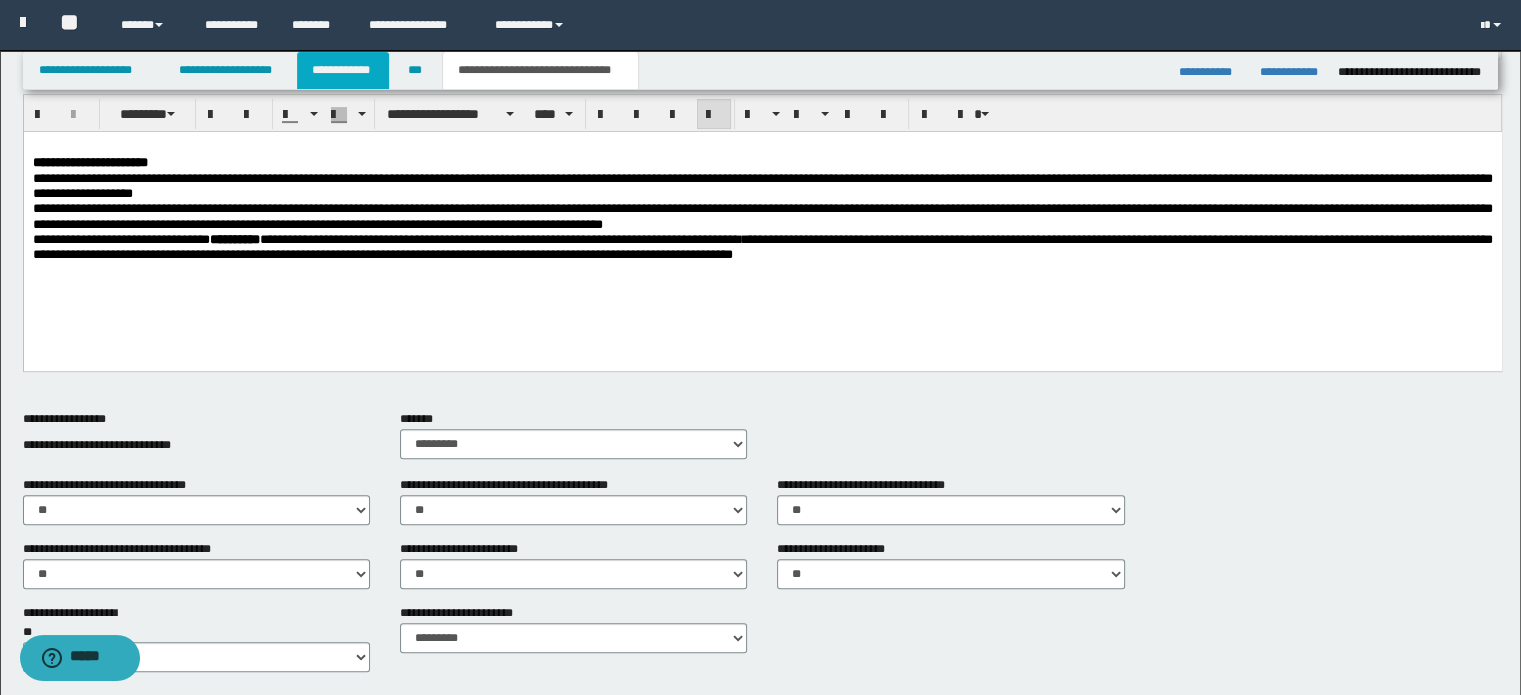 click on "**********" at bounding box center (343, 70) 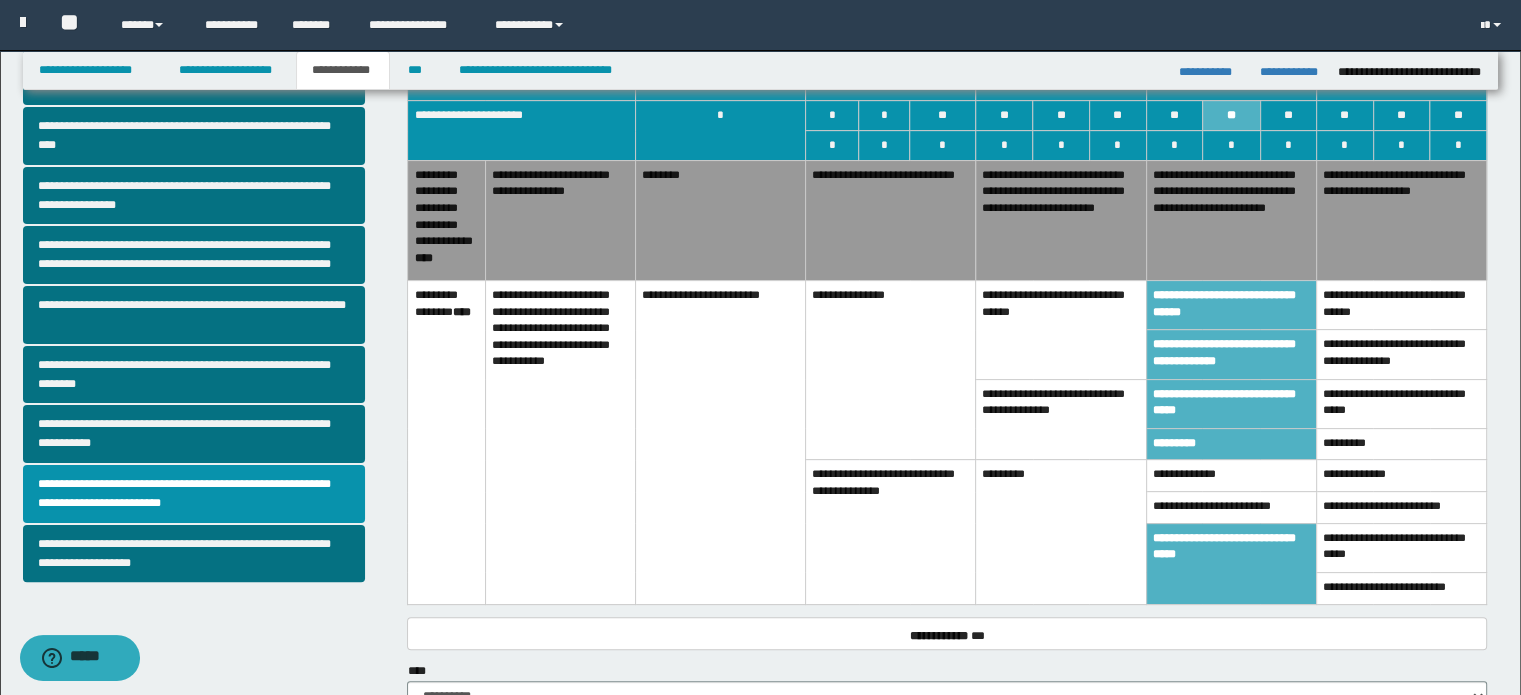 scroll, scrollTop: 424, scrollLeft: 0, axis: vertical 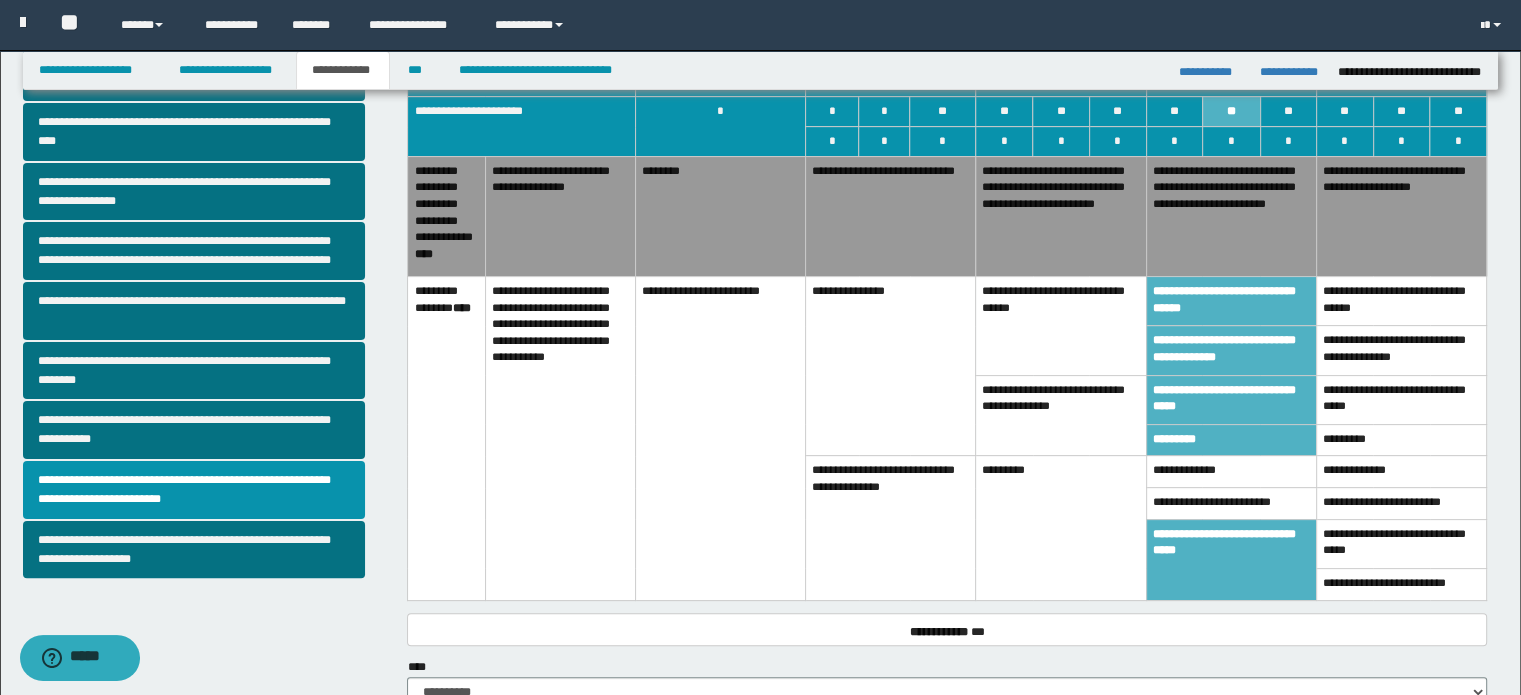 click on "**********" at bounding box center [1231, 216] 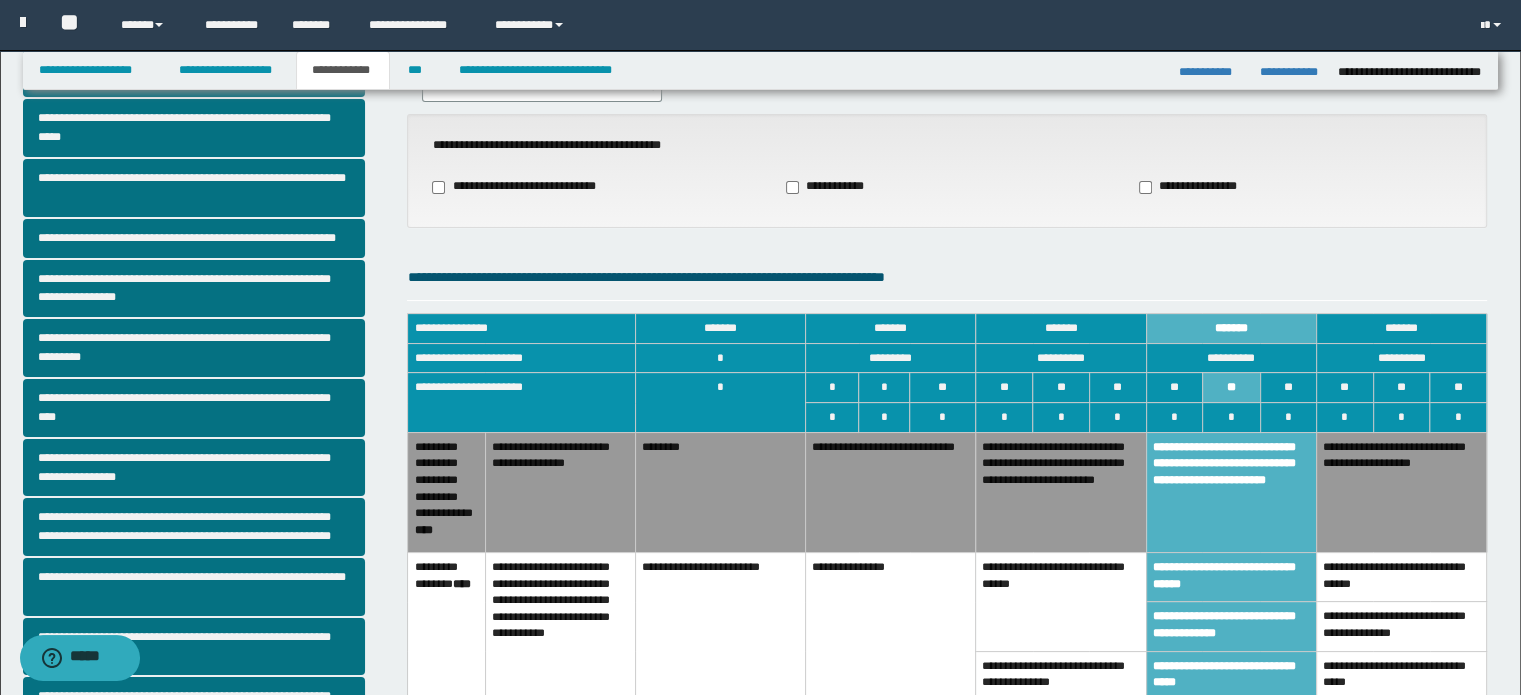 scroll, scrollTop: 124, scrollLeft: 0, axis: vertical 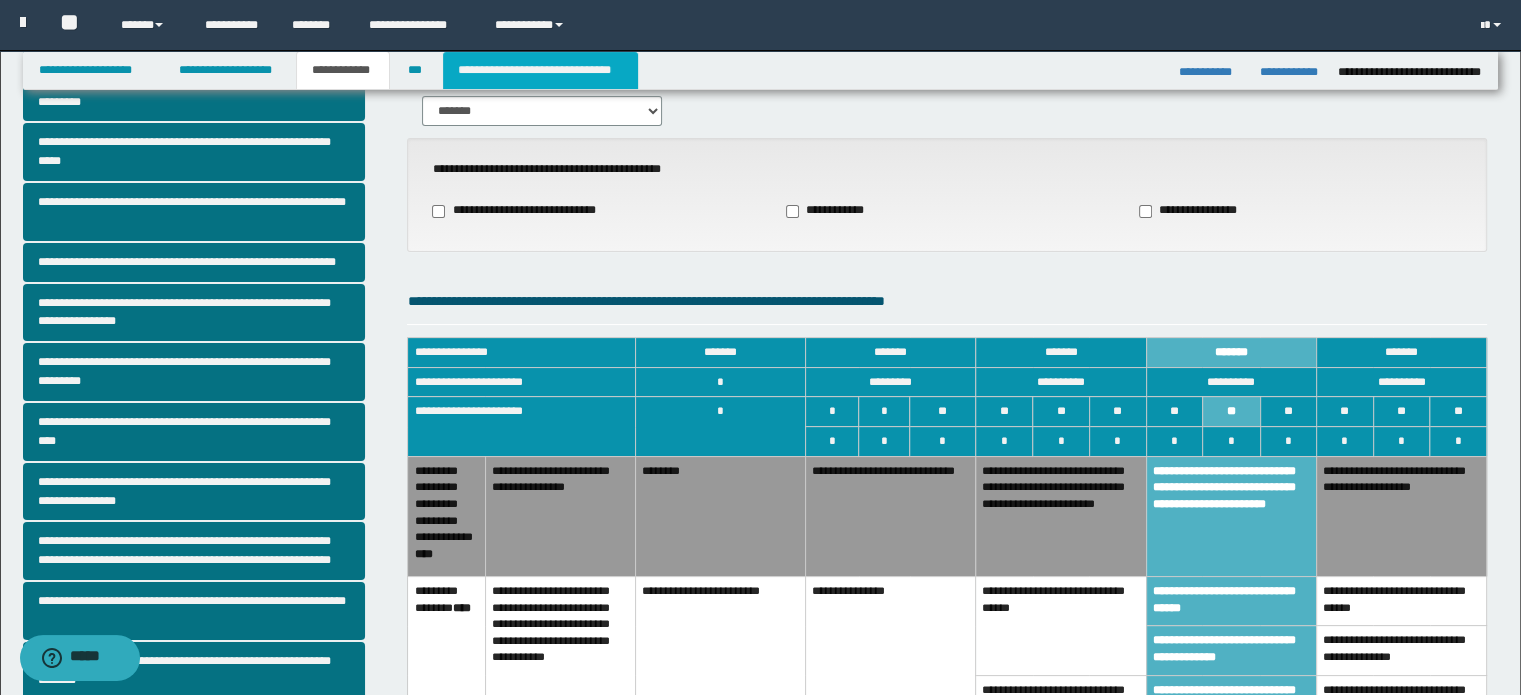 click on "**********" at bounding box center (540, 70) 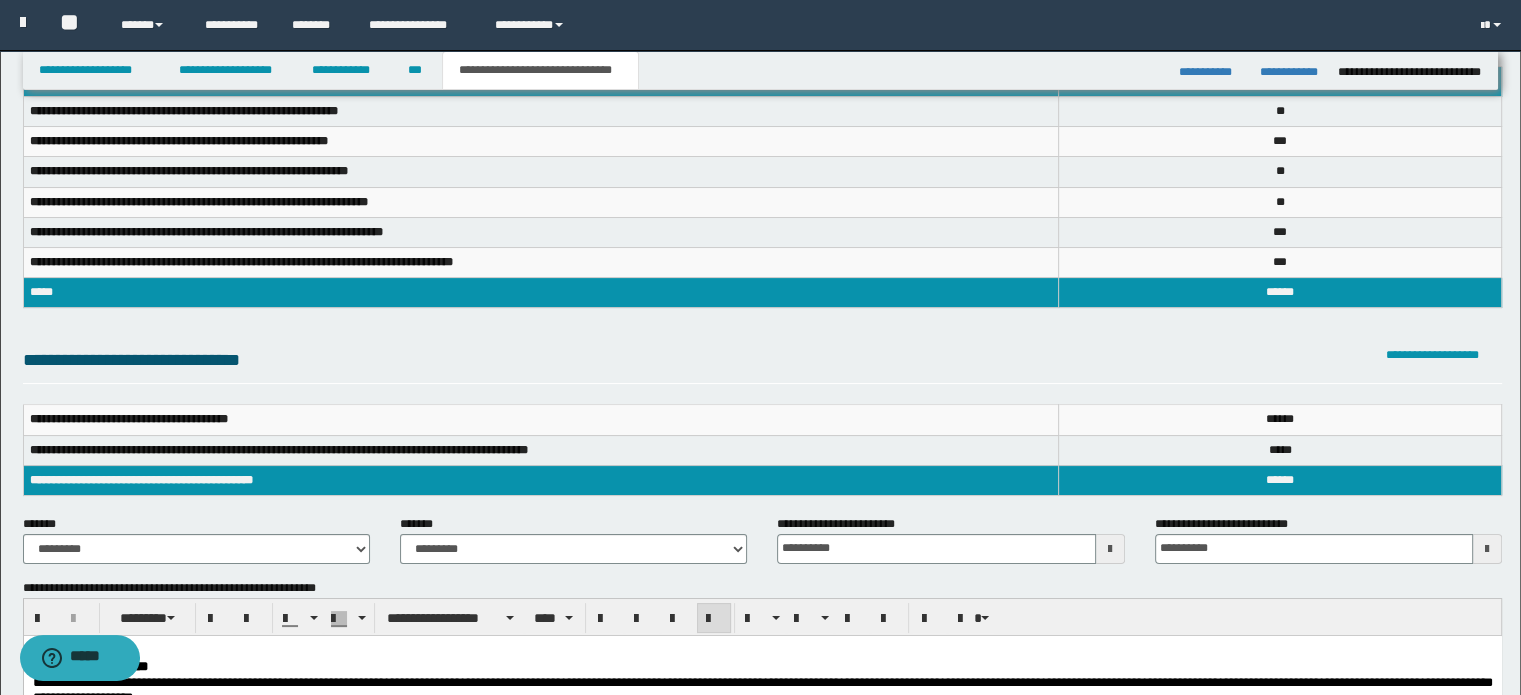 scroll, scrollTop: 0, scrollLeft: 0, axis: both 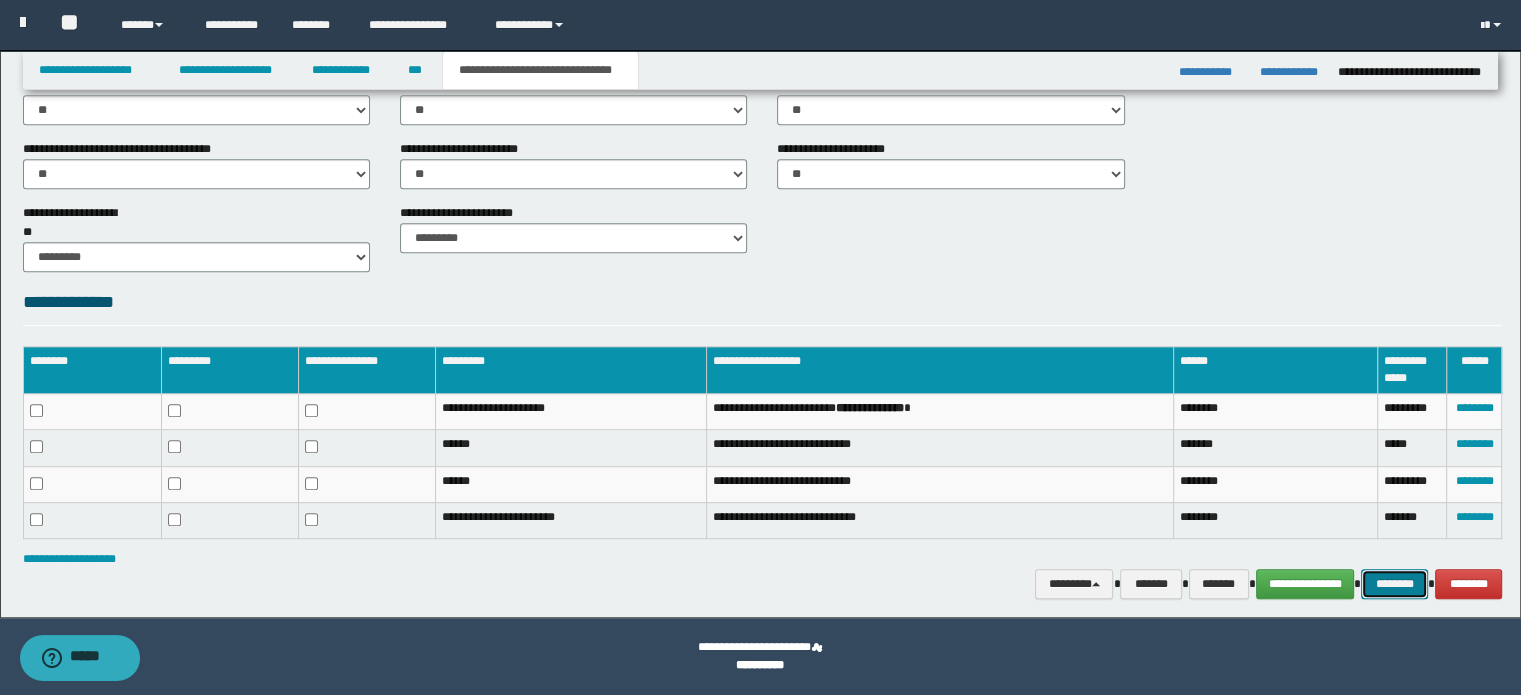 click on "********" at bounding box center [1394, 584] 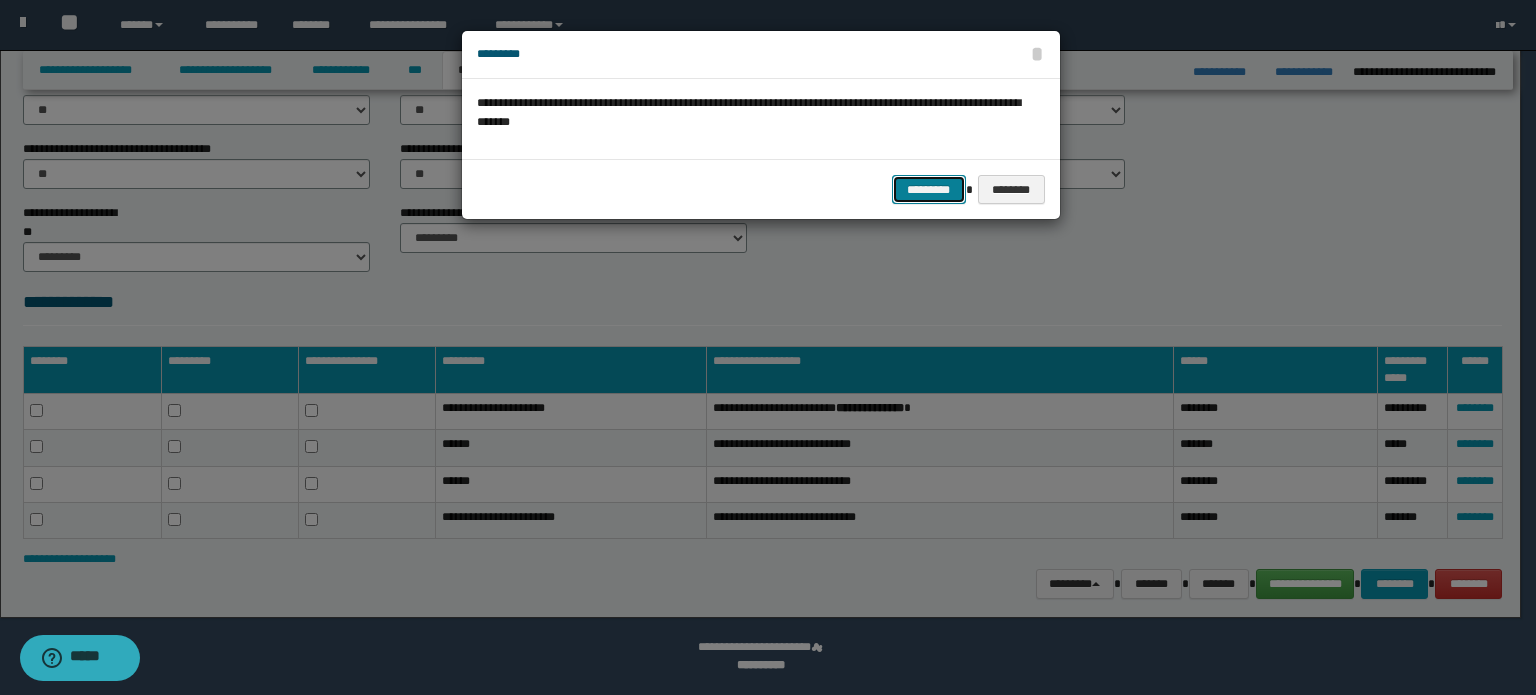 click on "*********" at bounding box center [929, 190] 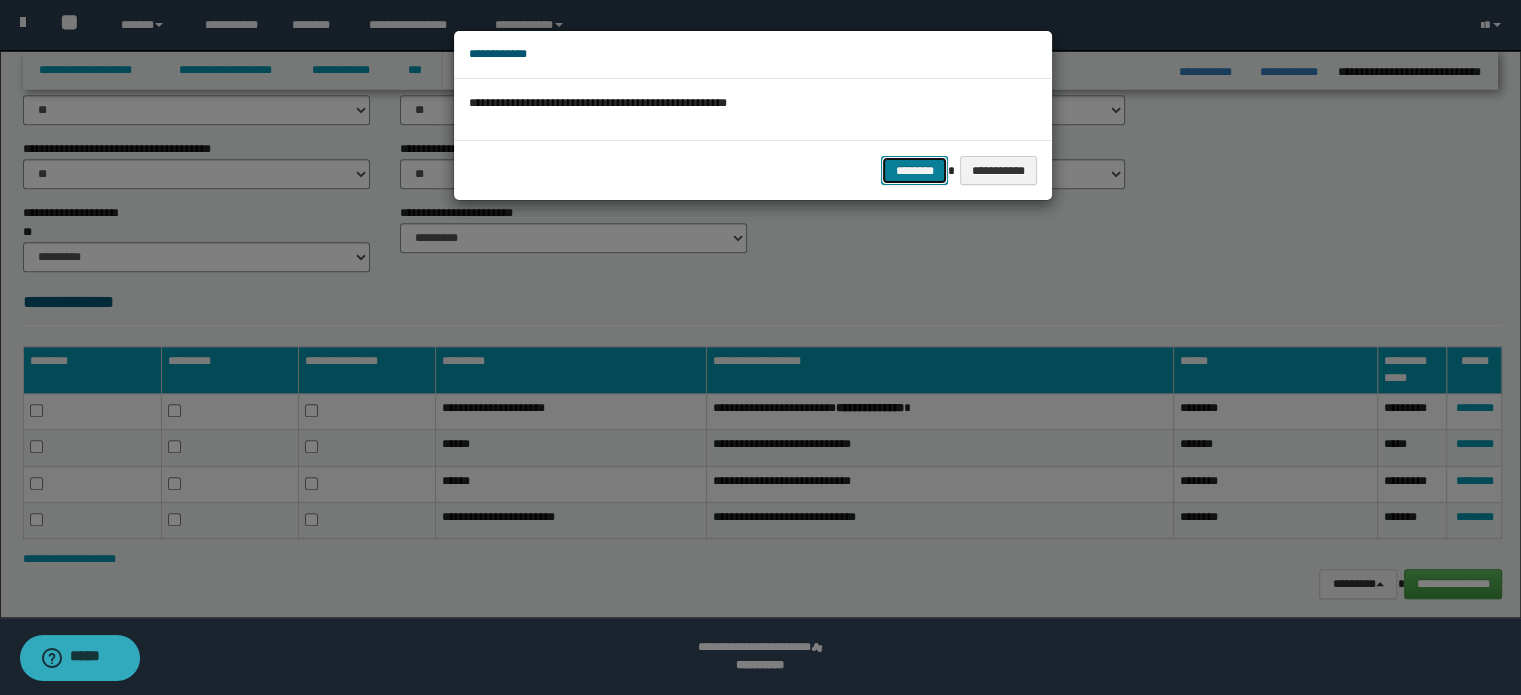 click on "********" at bounding box center (914, 171) 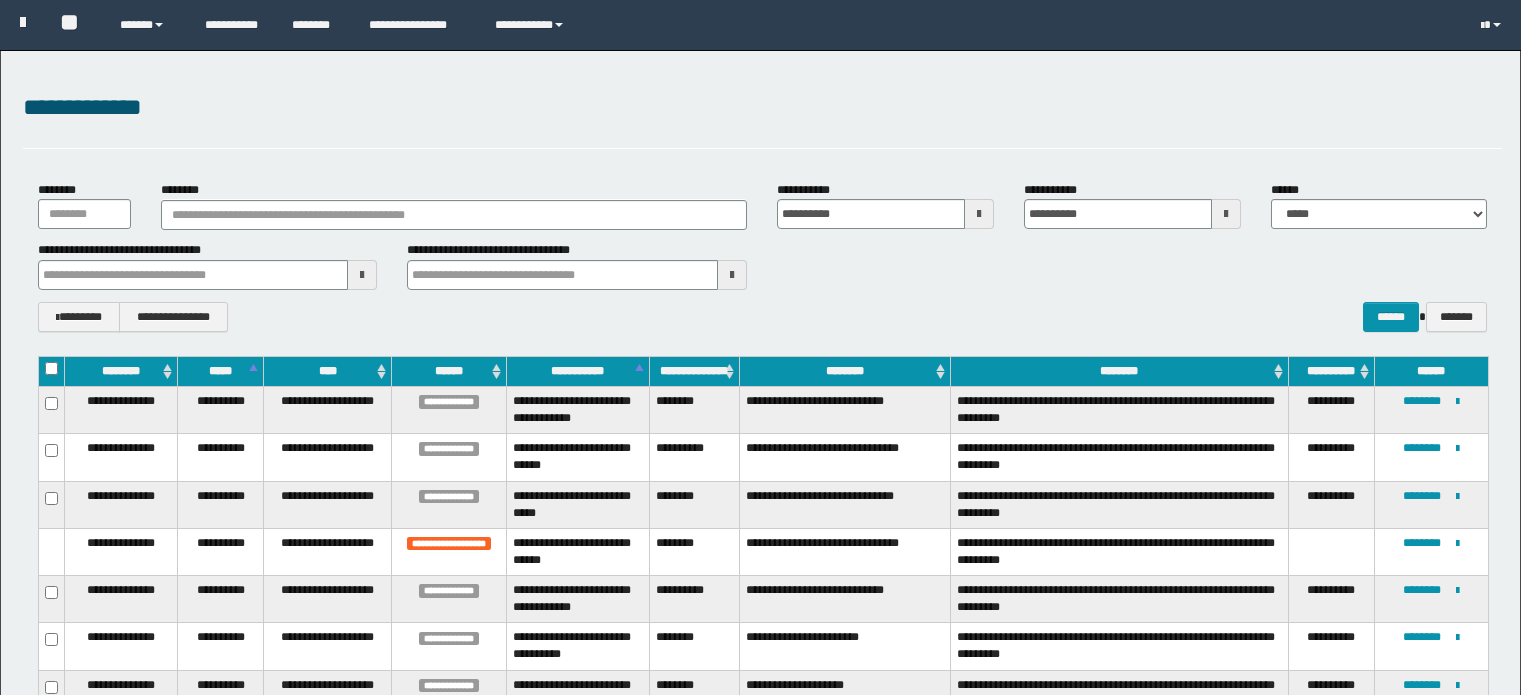 scroll, scrollTop: 0, scrollLeft: 0, axis: both 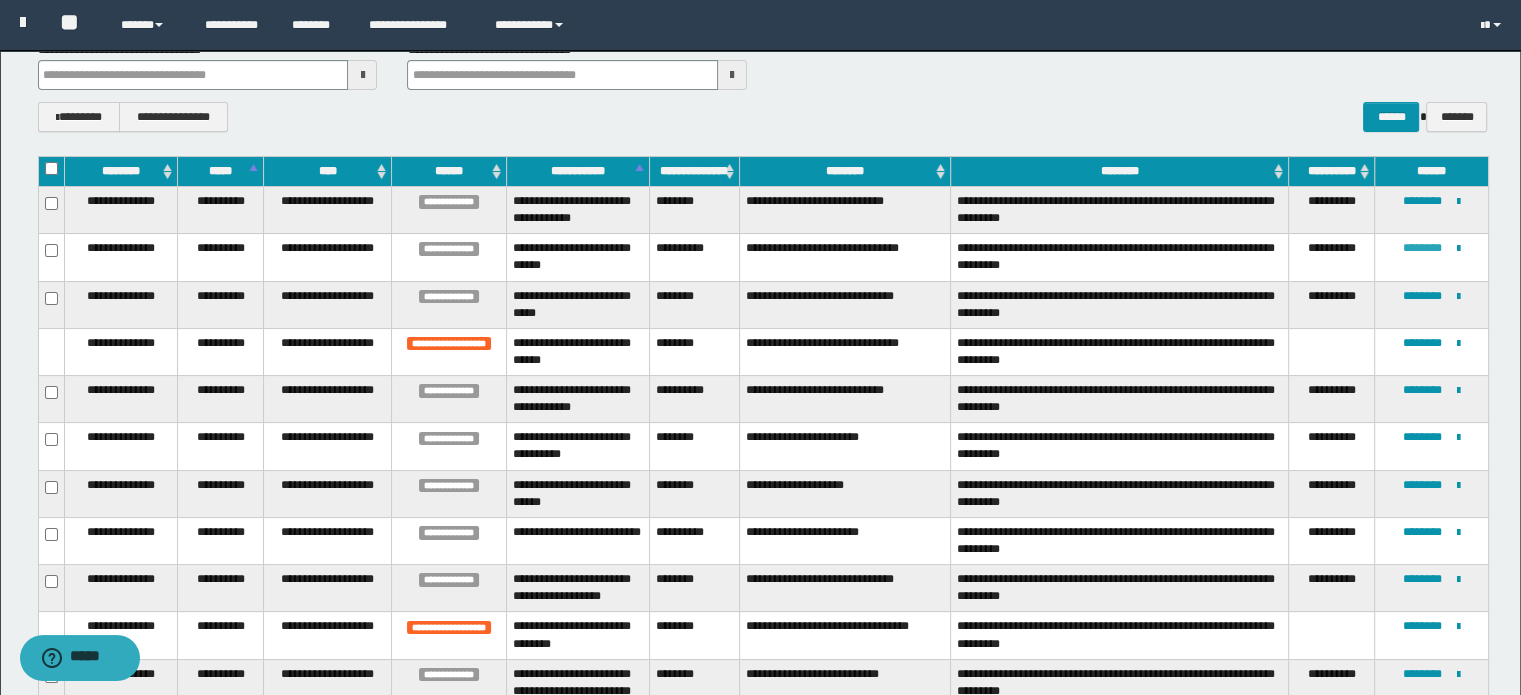 click on "********" at bounding box center [1422, 248] 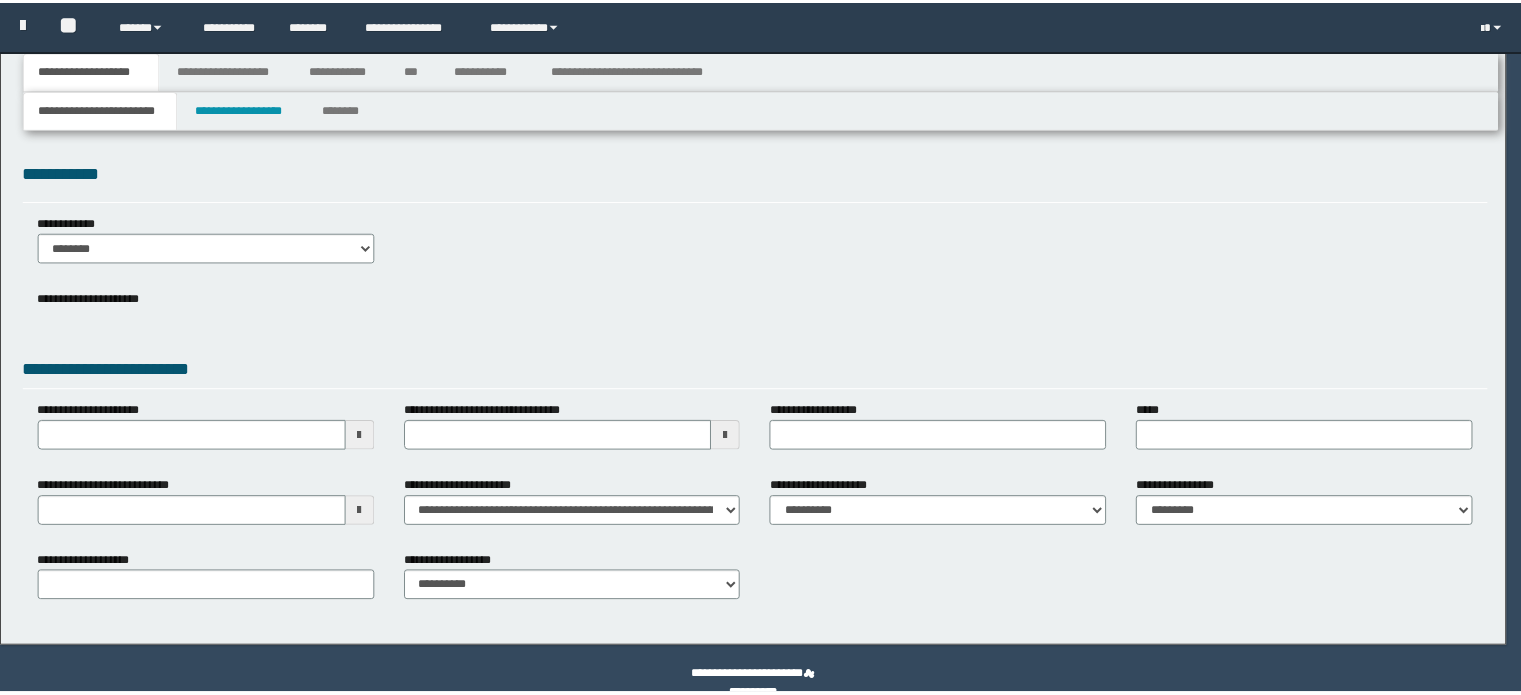 scroll, scrollTop: 0, scrollLeft: 0, axis: both 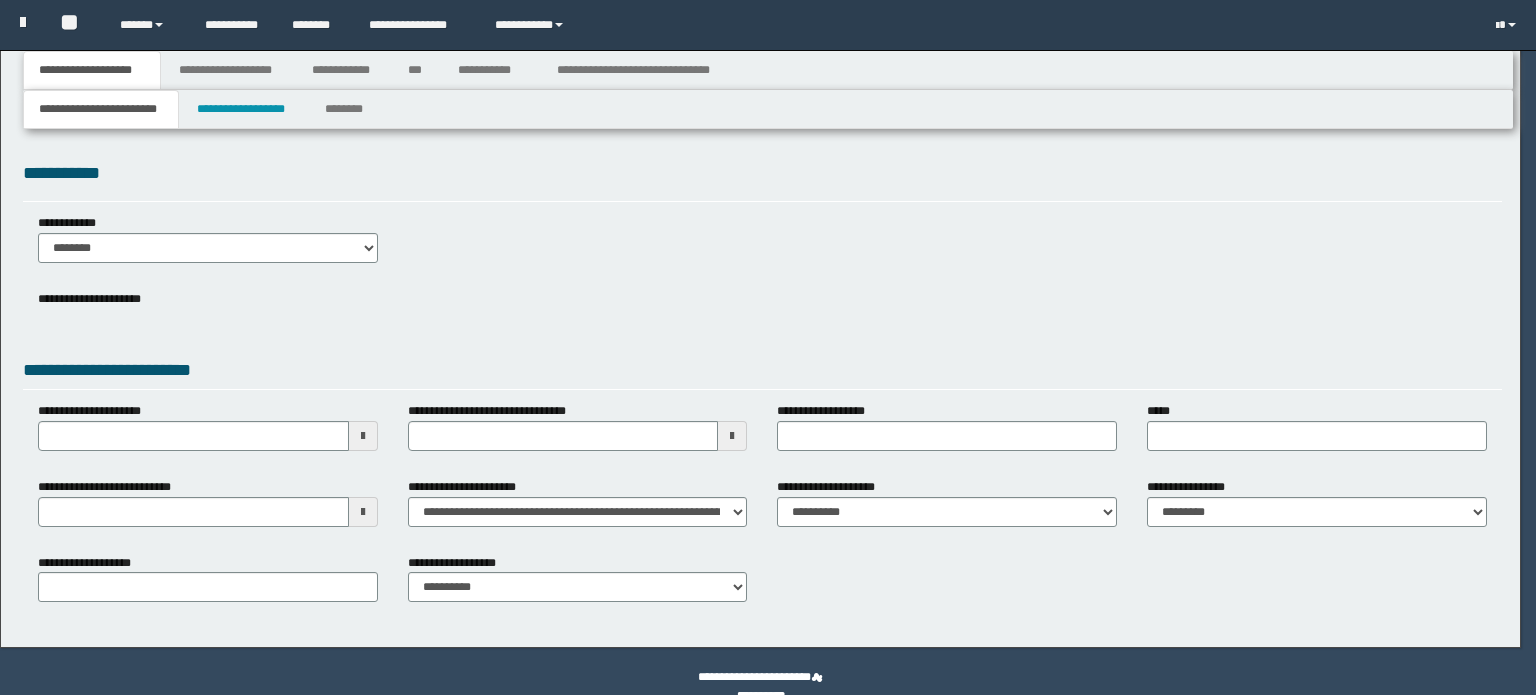 select on "*" 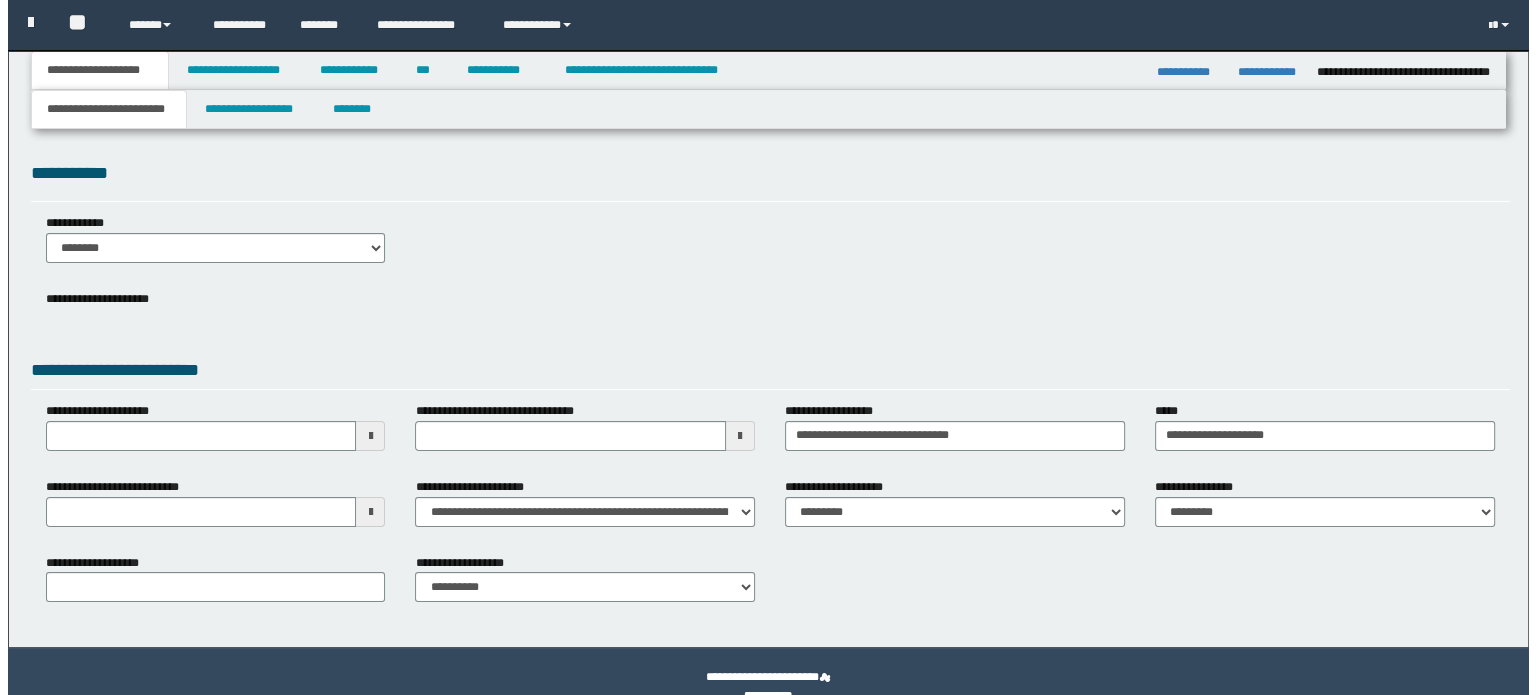 scroll, scrollTop: 0, scrollLeft: 0, axis: both 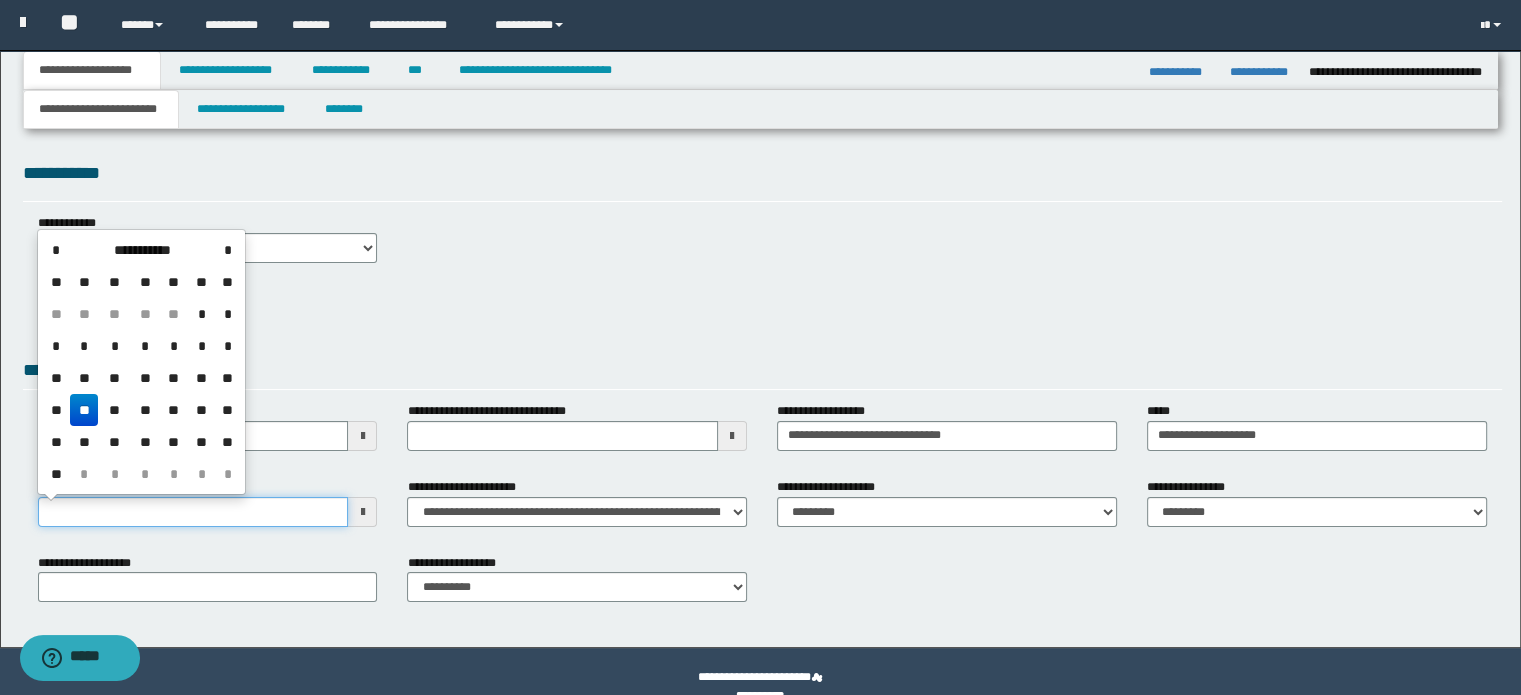 click on "**********" at bounding box center (193, 512) 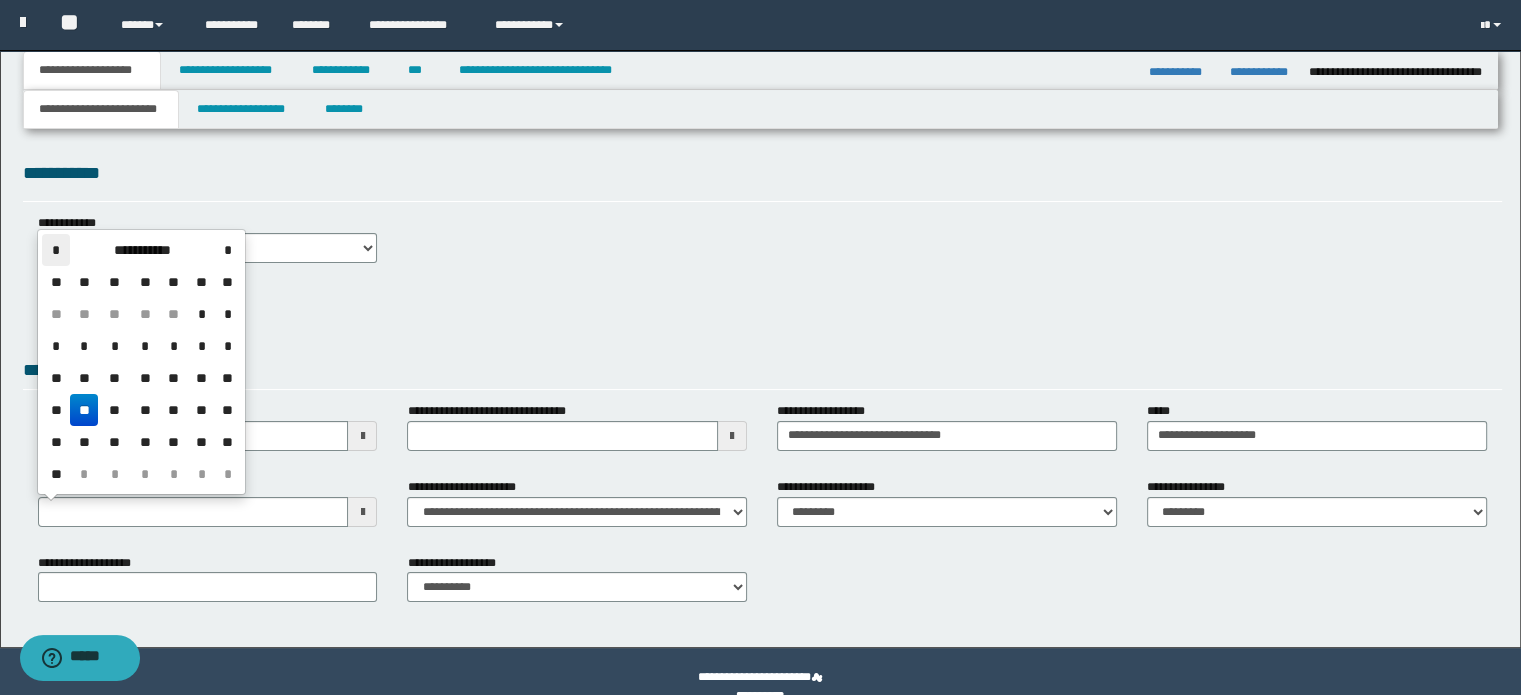 click on "*" at bounding box center (56, 250) 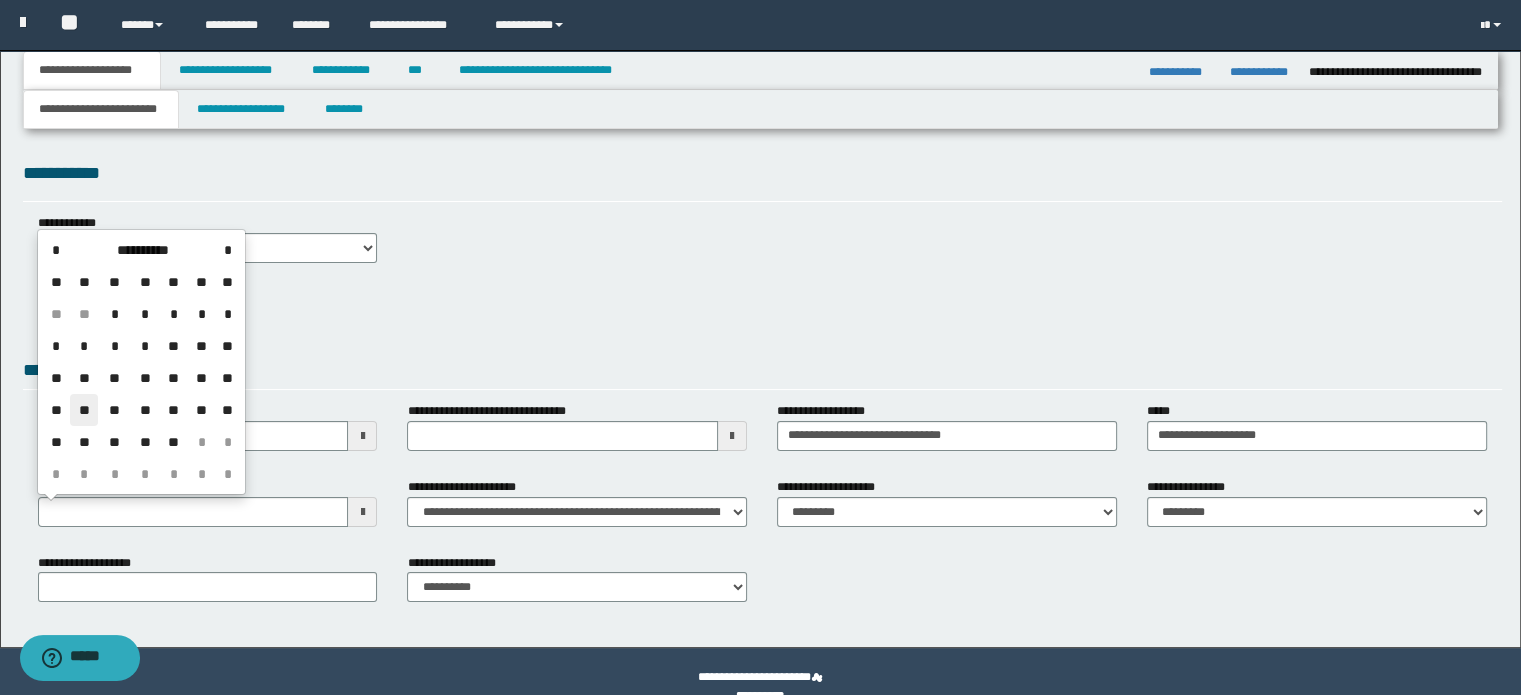 click on "**" at bounding box center [84, 410] 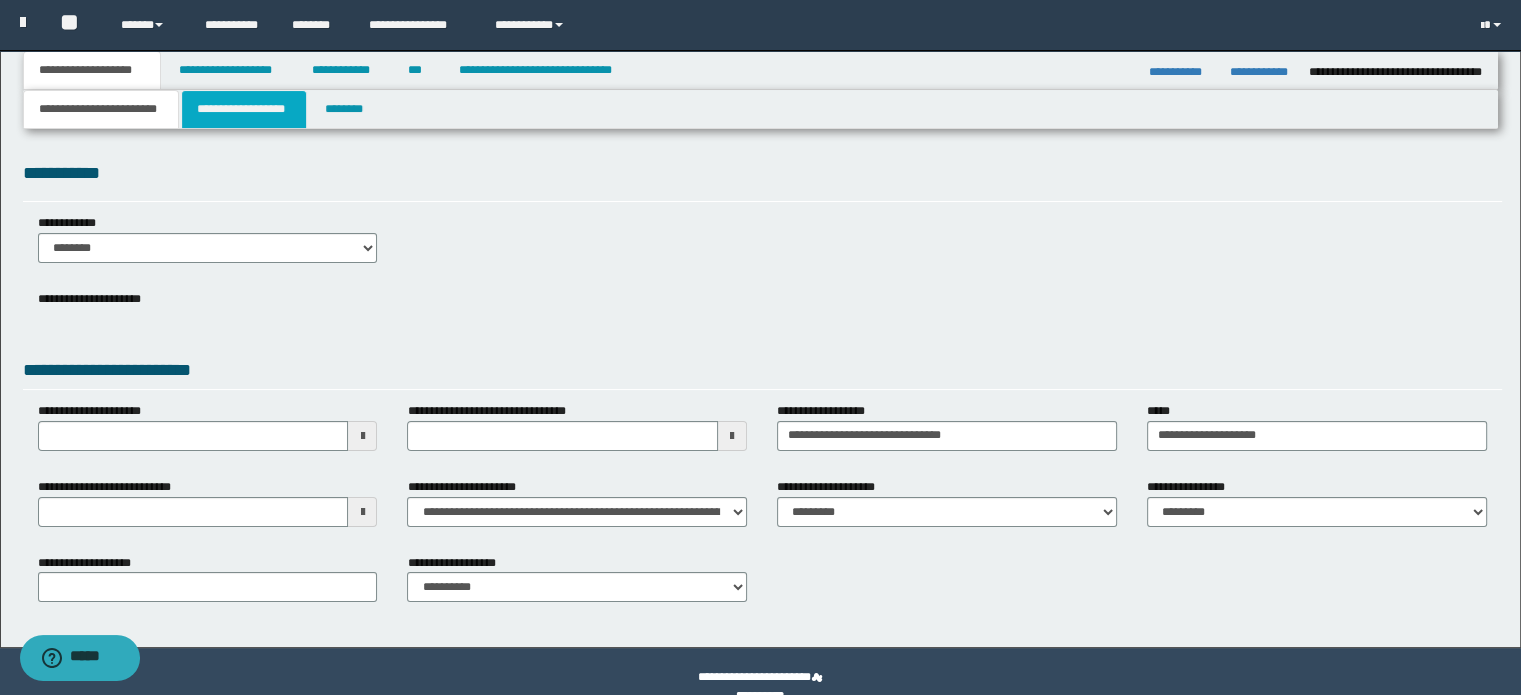 click on "**********" at bounding box center [244, 109] 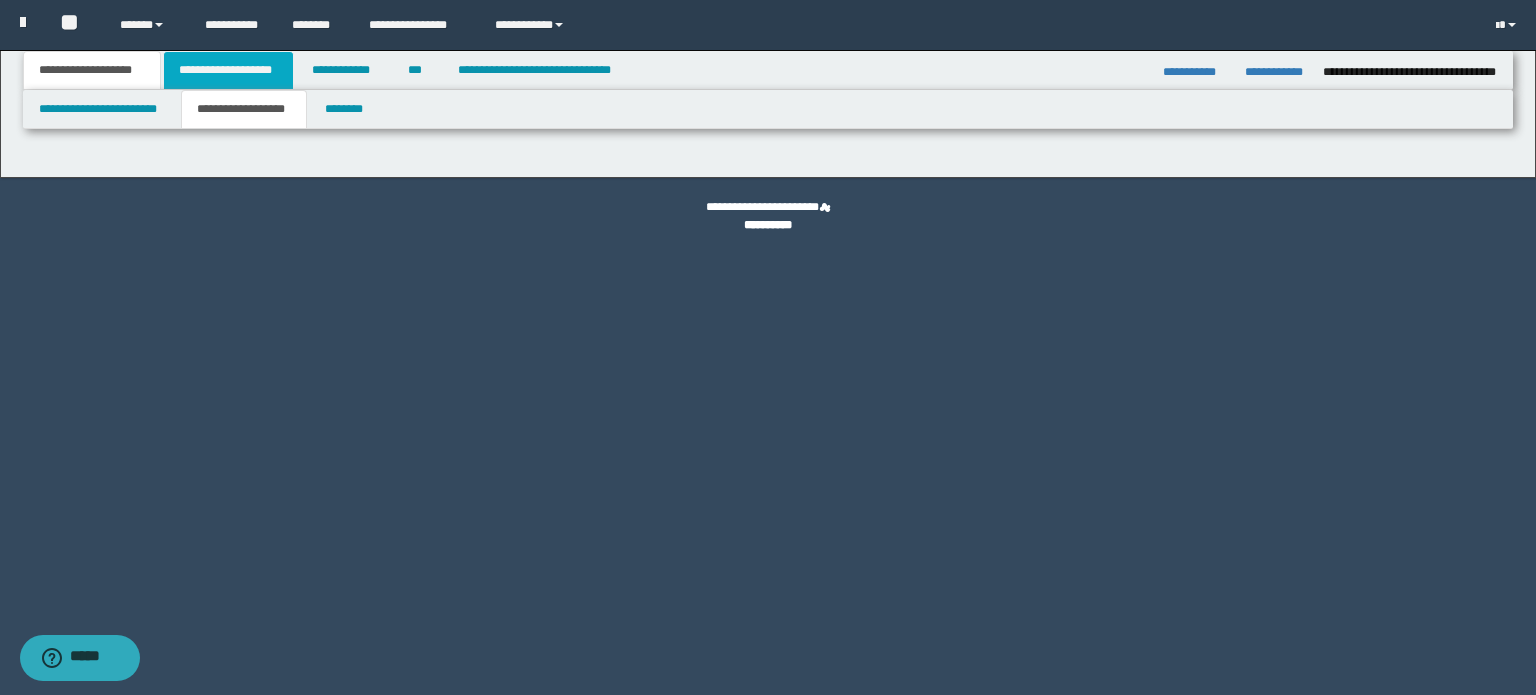 click on "**********" at bounding box center (228, 70) 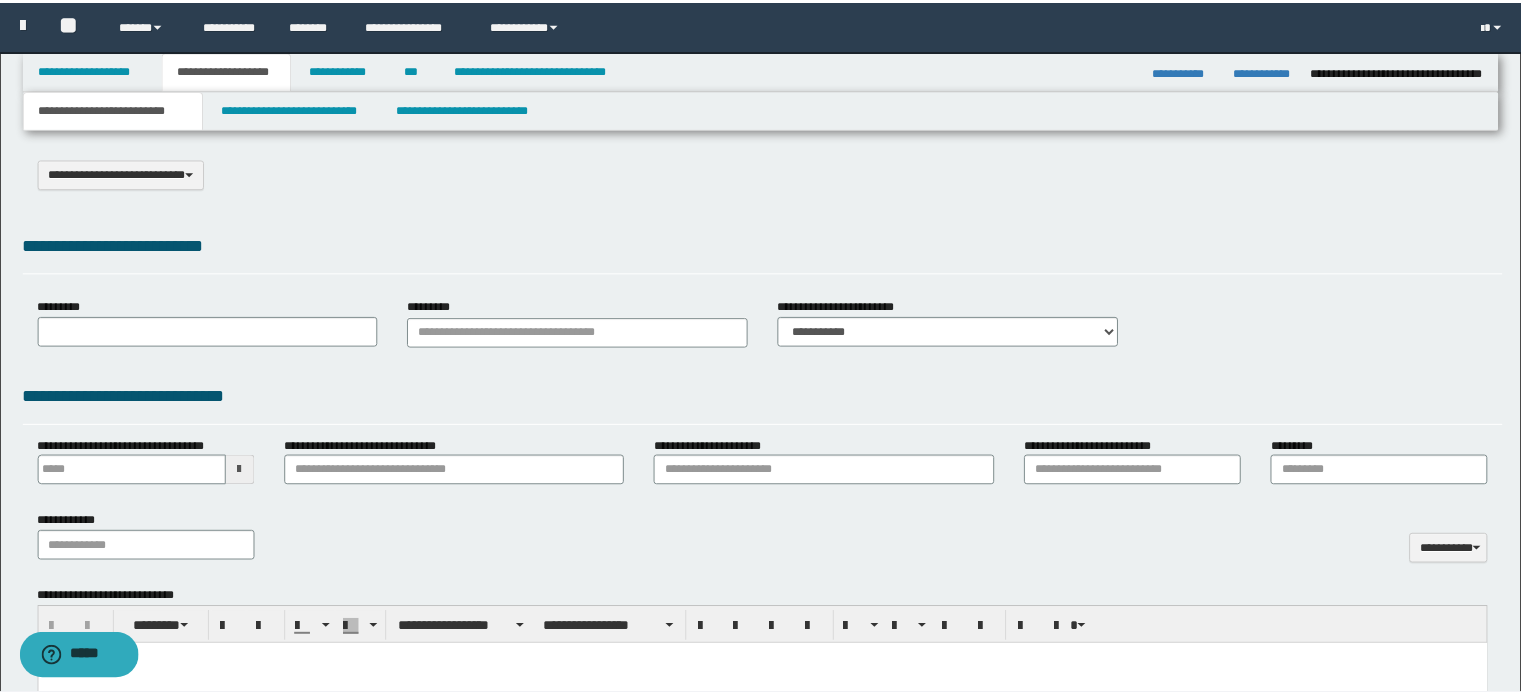 scroll, scrollTop: 0, scrollLeft: 0, axis: both 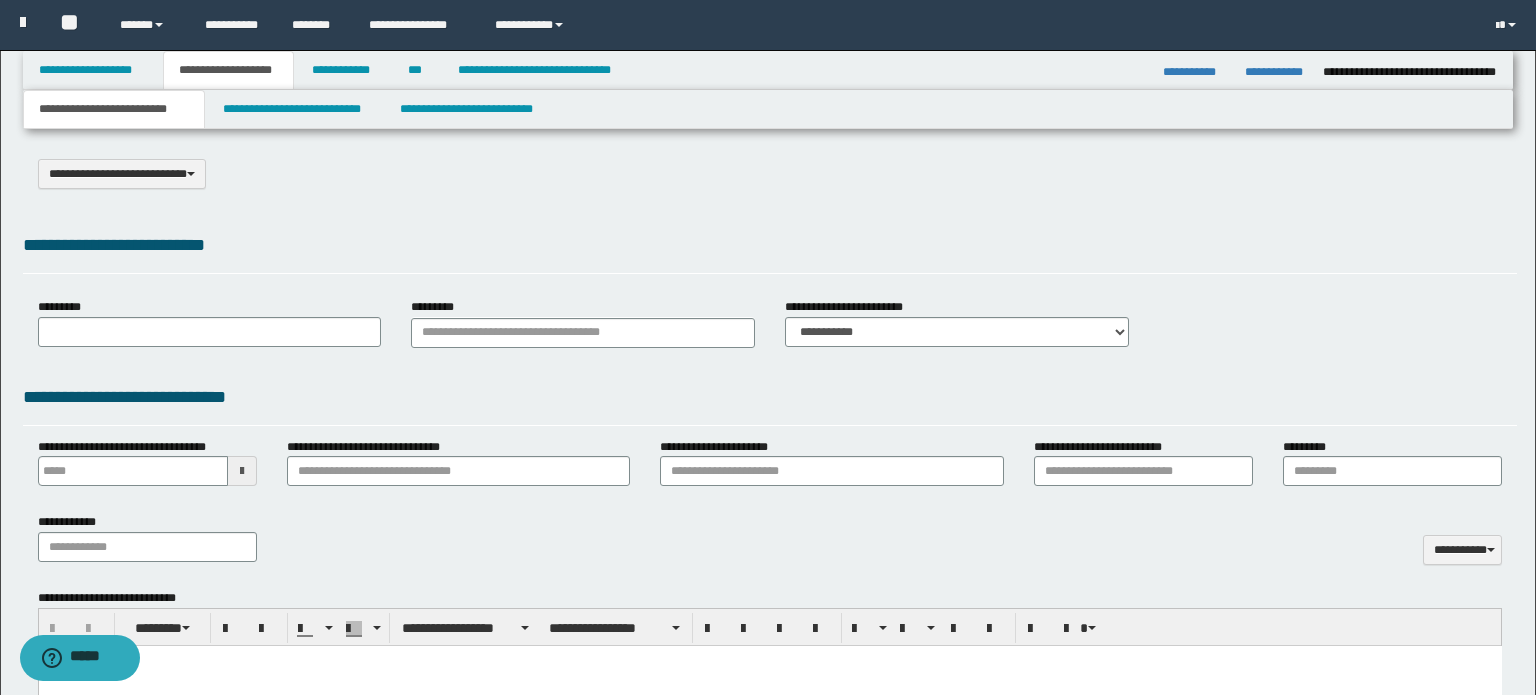 type on "**********" 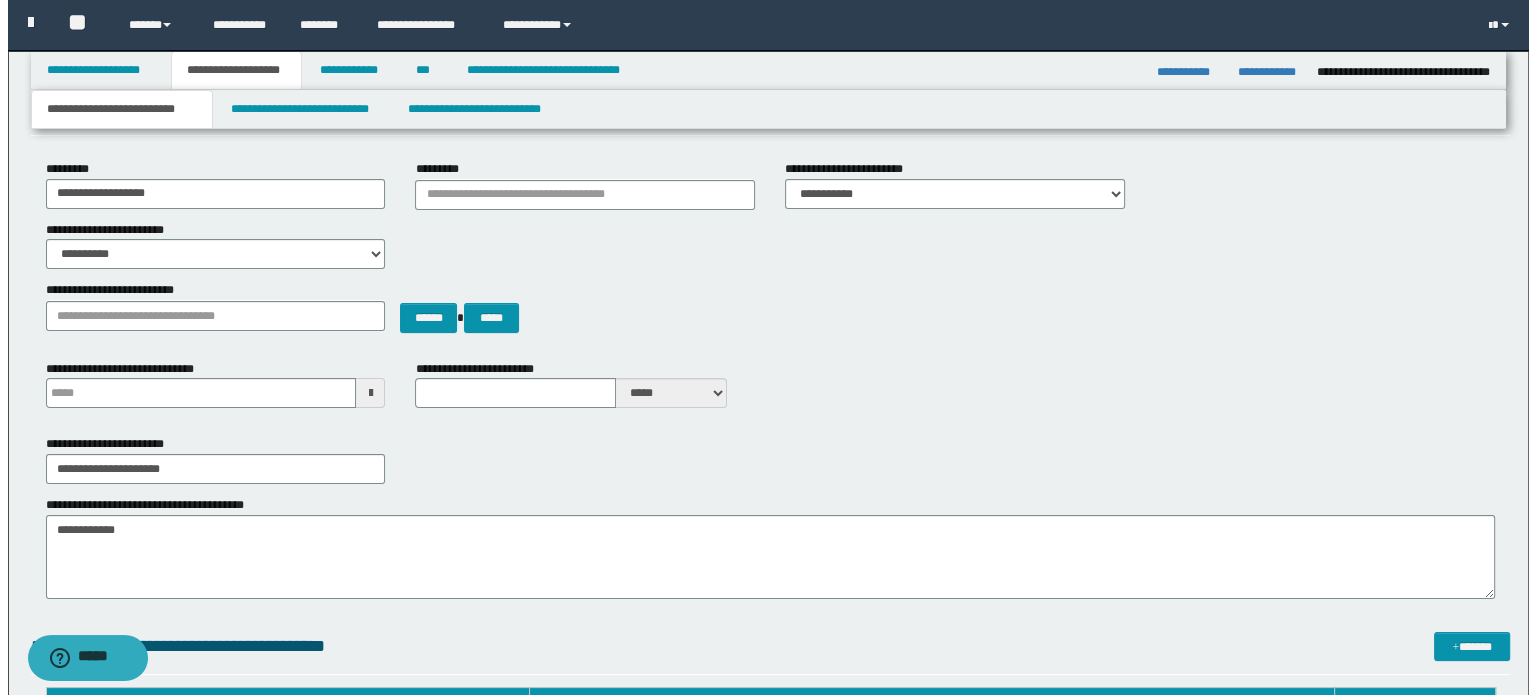 scroll, scrollTop: 0, scrollLeft: 0, axis: both 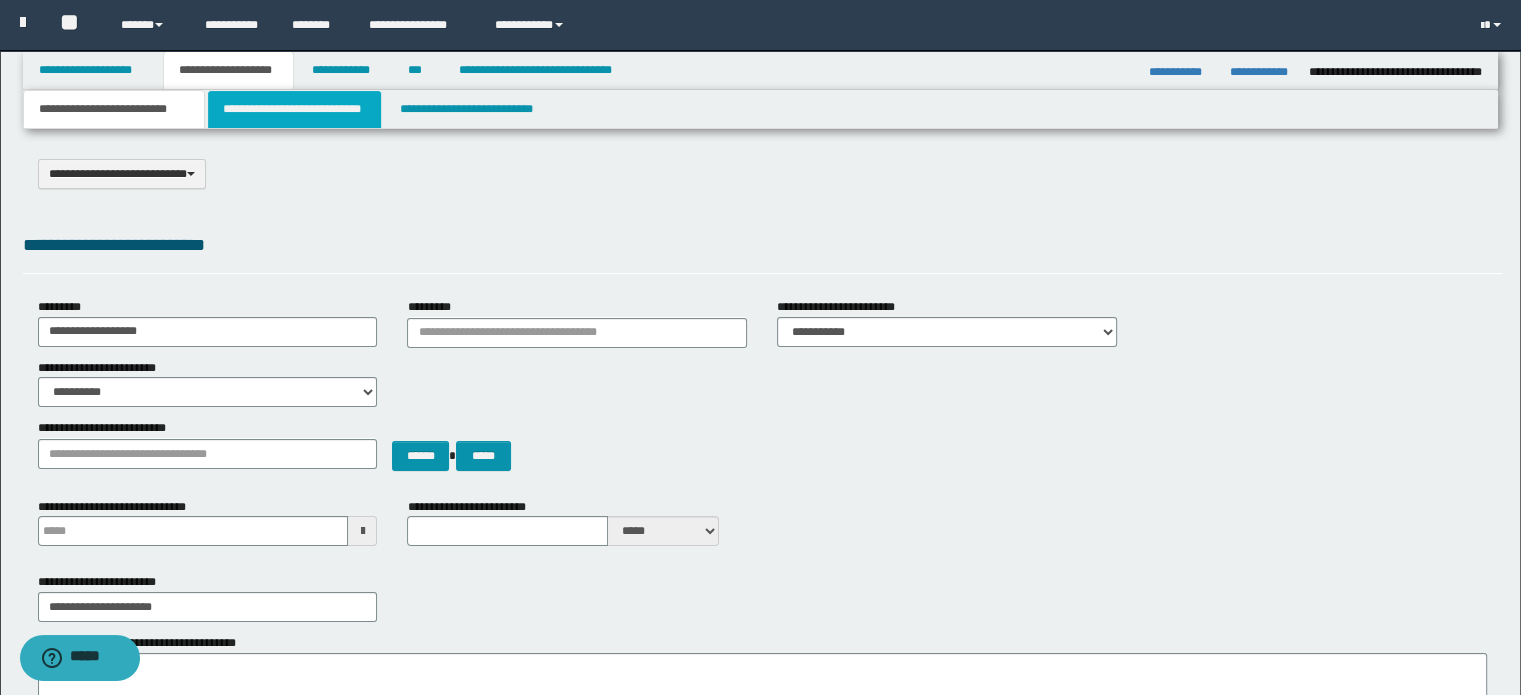 click on "**********" at bounding box center [294, 109] 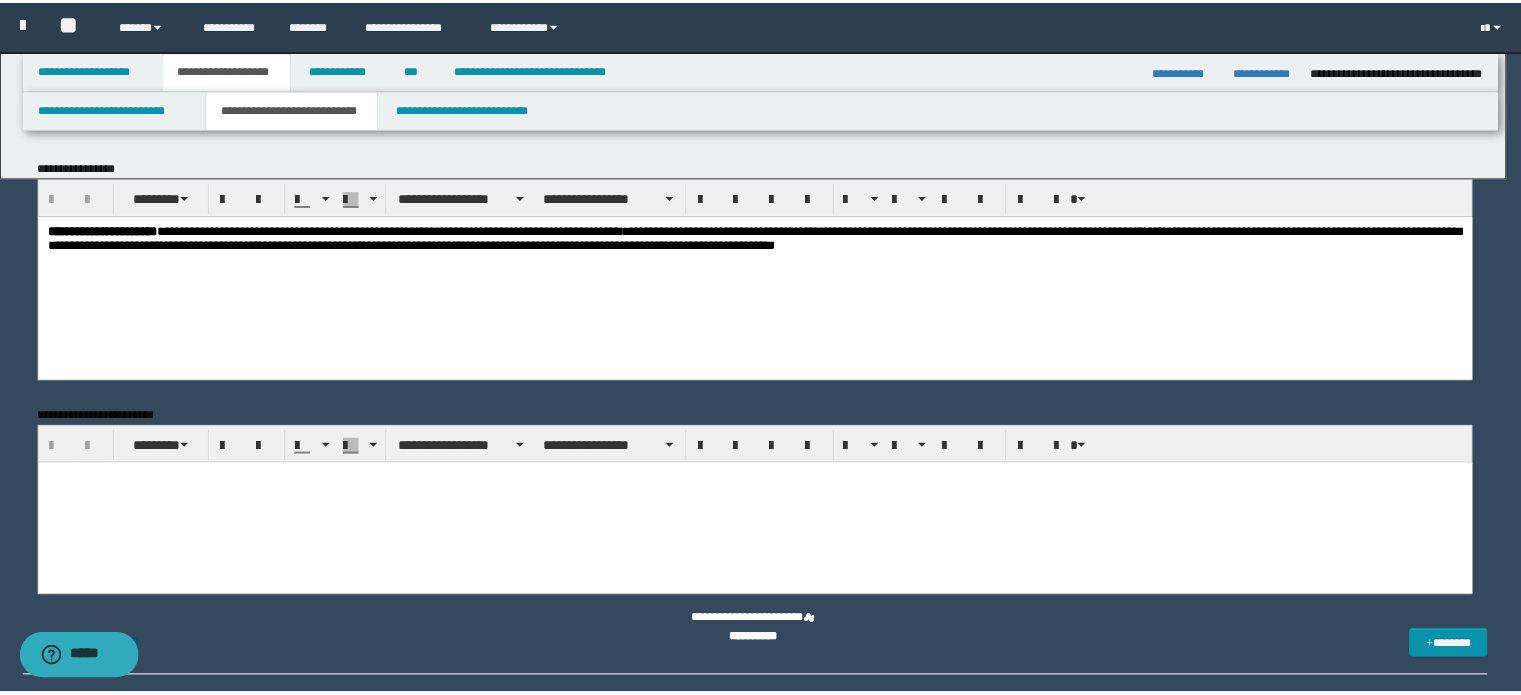scroll, scrollTop: 0, scrollLeft: 0, axis: both 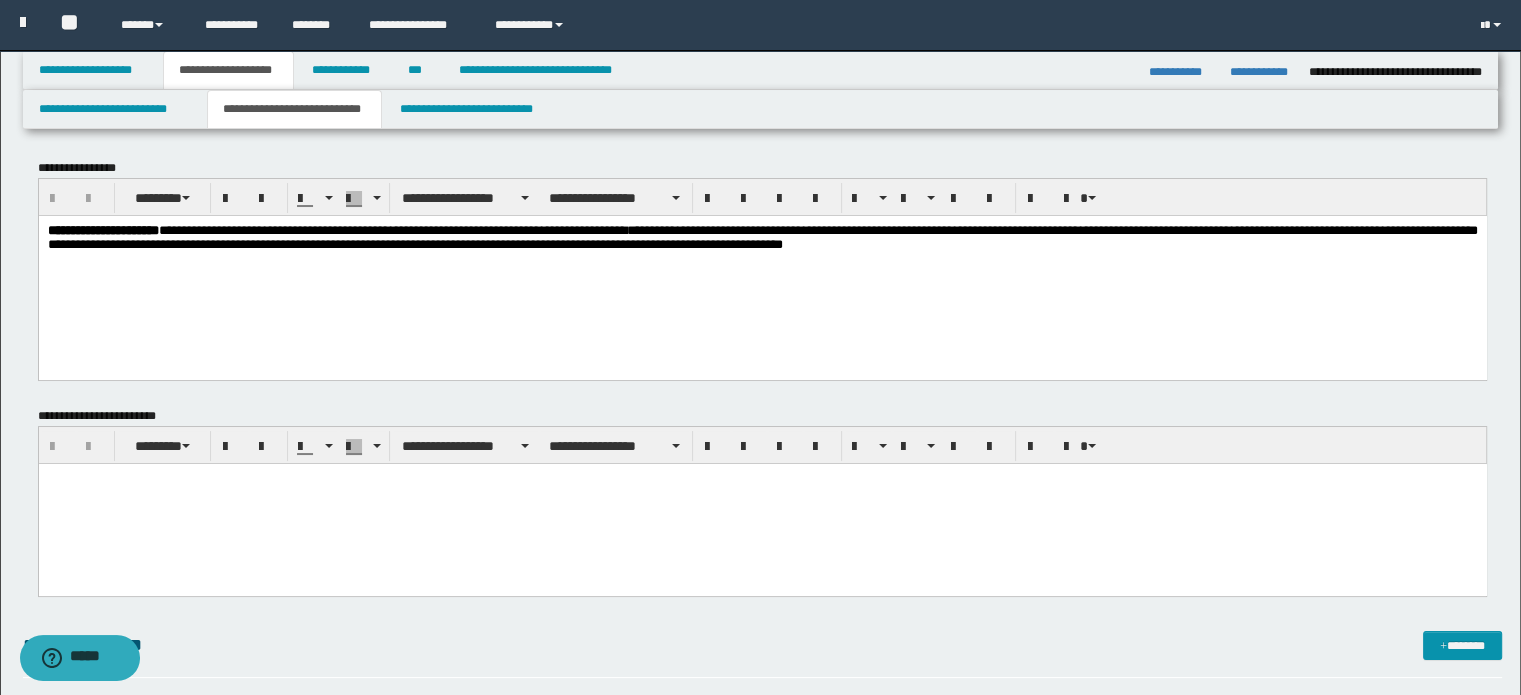 click on "**********" at bounding box center (392, 229) 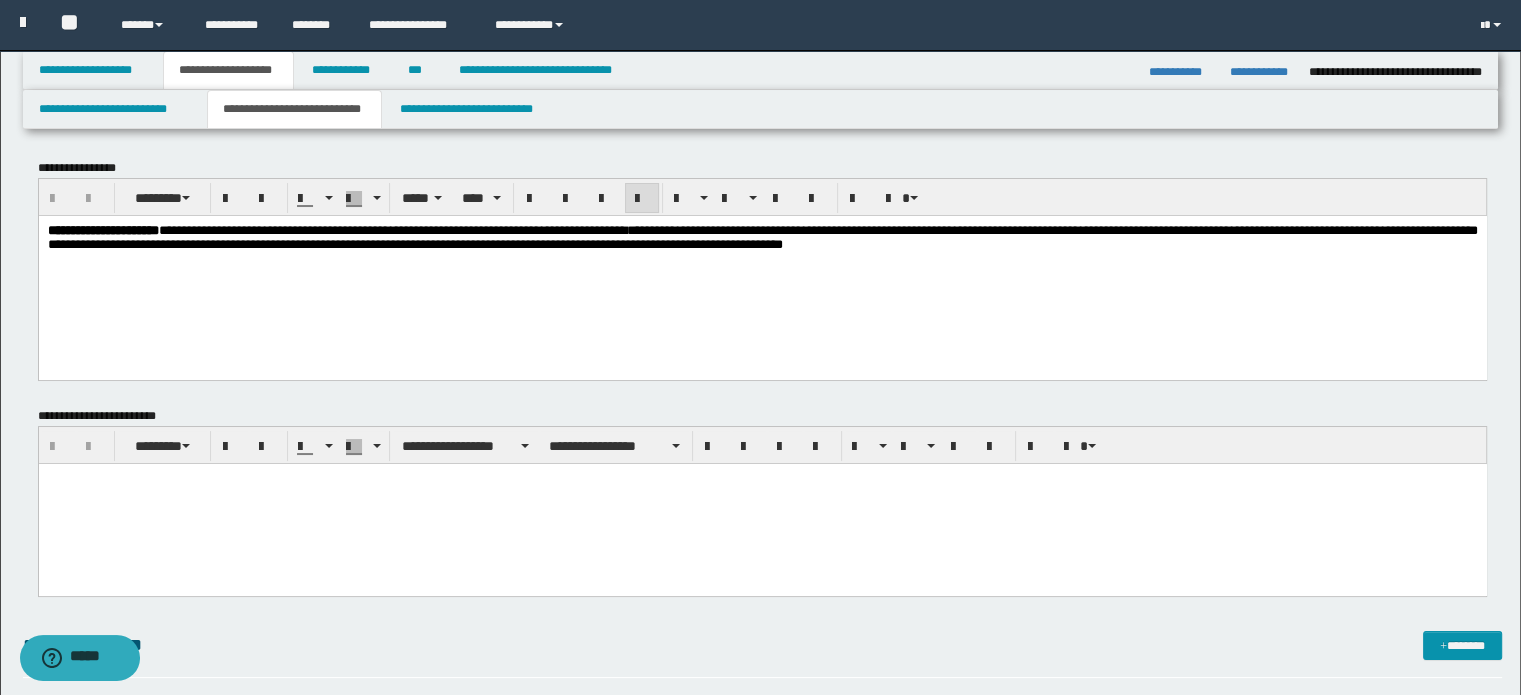 click on "**********" at bounding box center (392, 229) 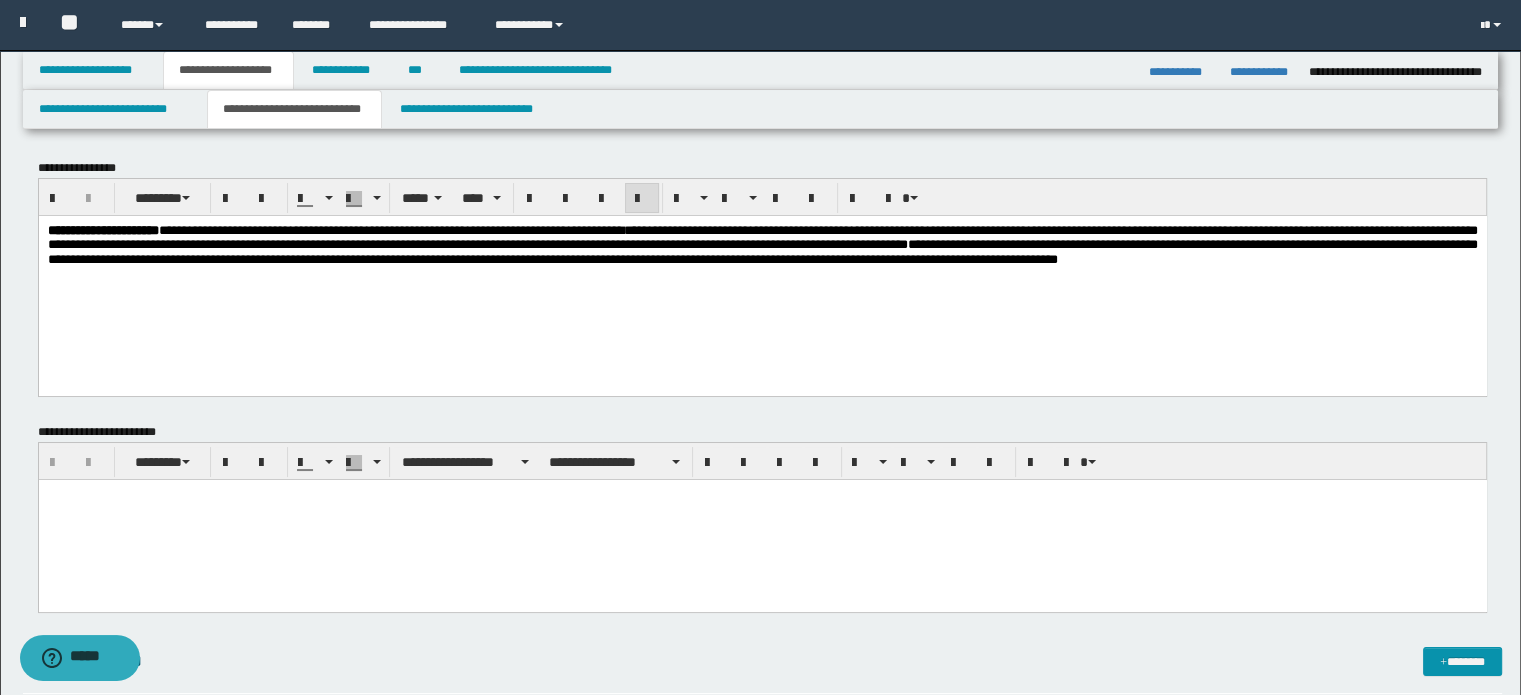 click on "**********" at bounding box center [762, 236] 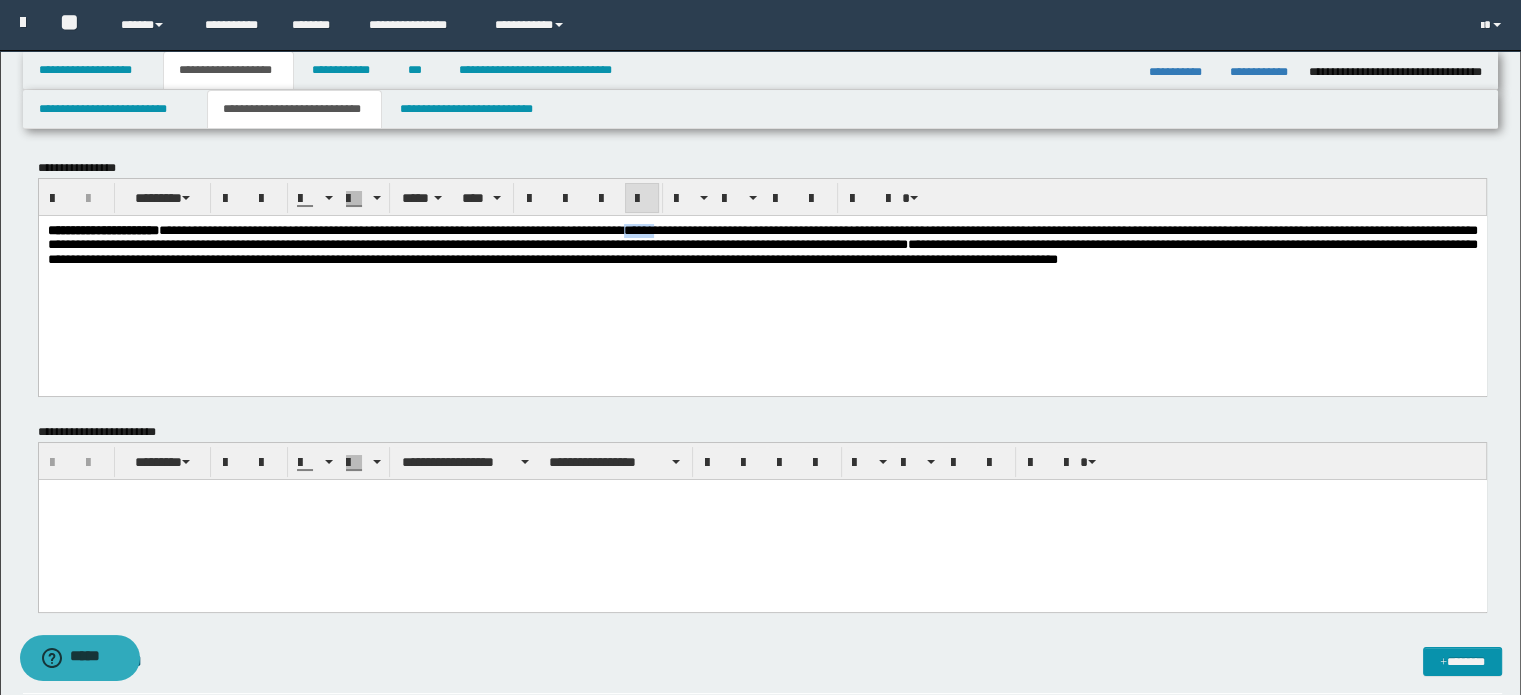 click on "**********" at bounding box center (762, 236) 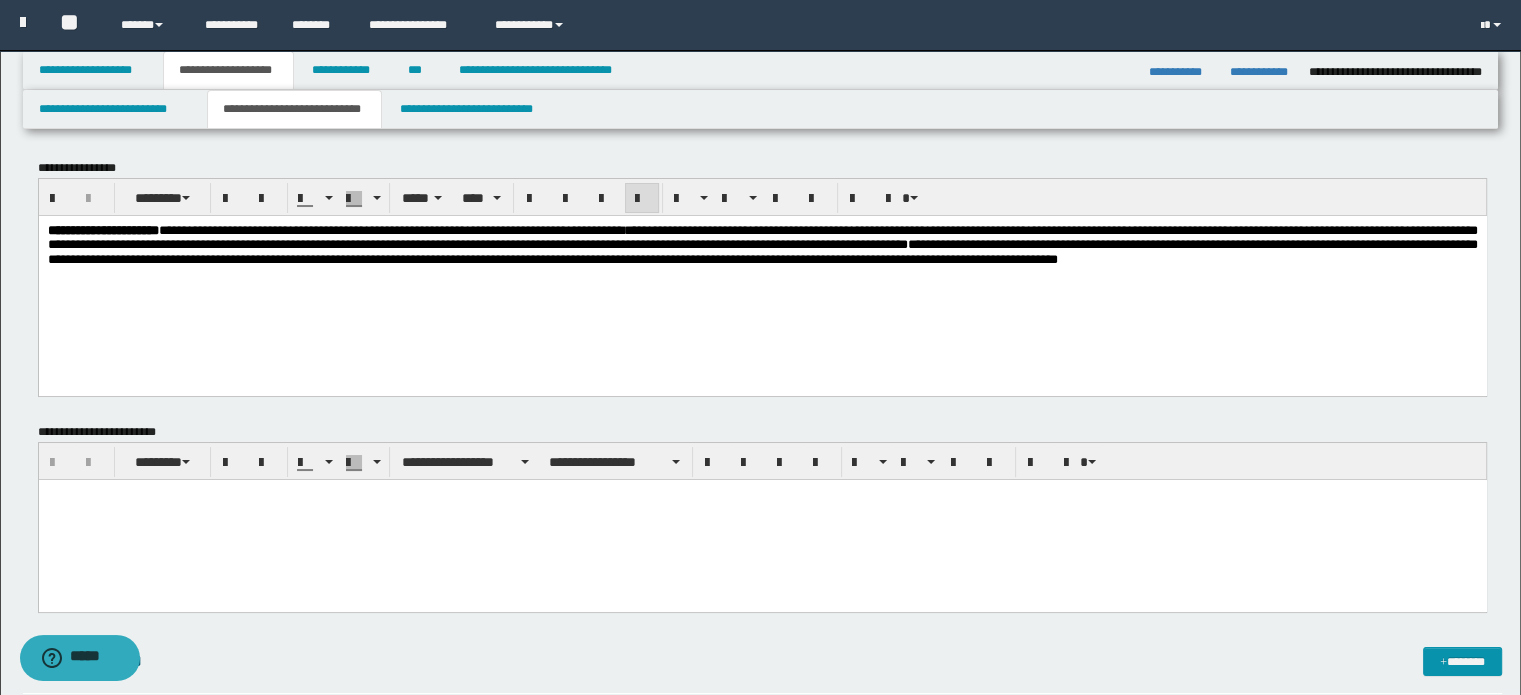 click on "**********" at bounding box center (762, 236) 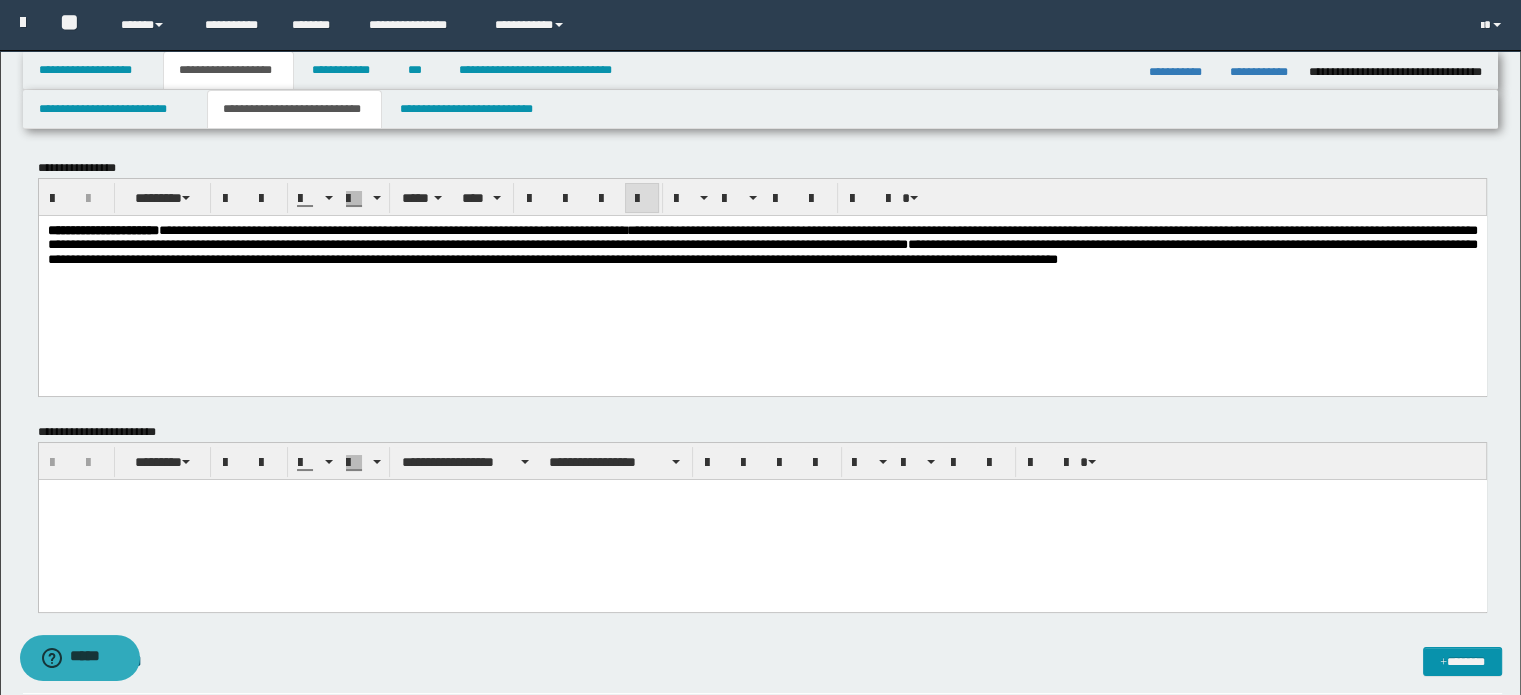 click on "**********" at bounding box center [762, 236] 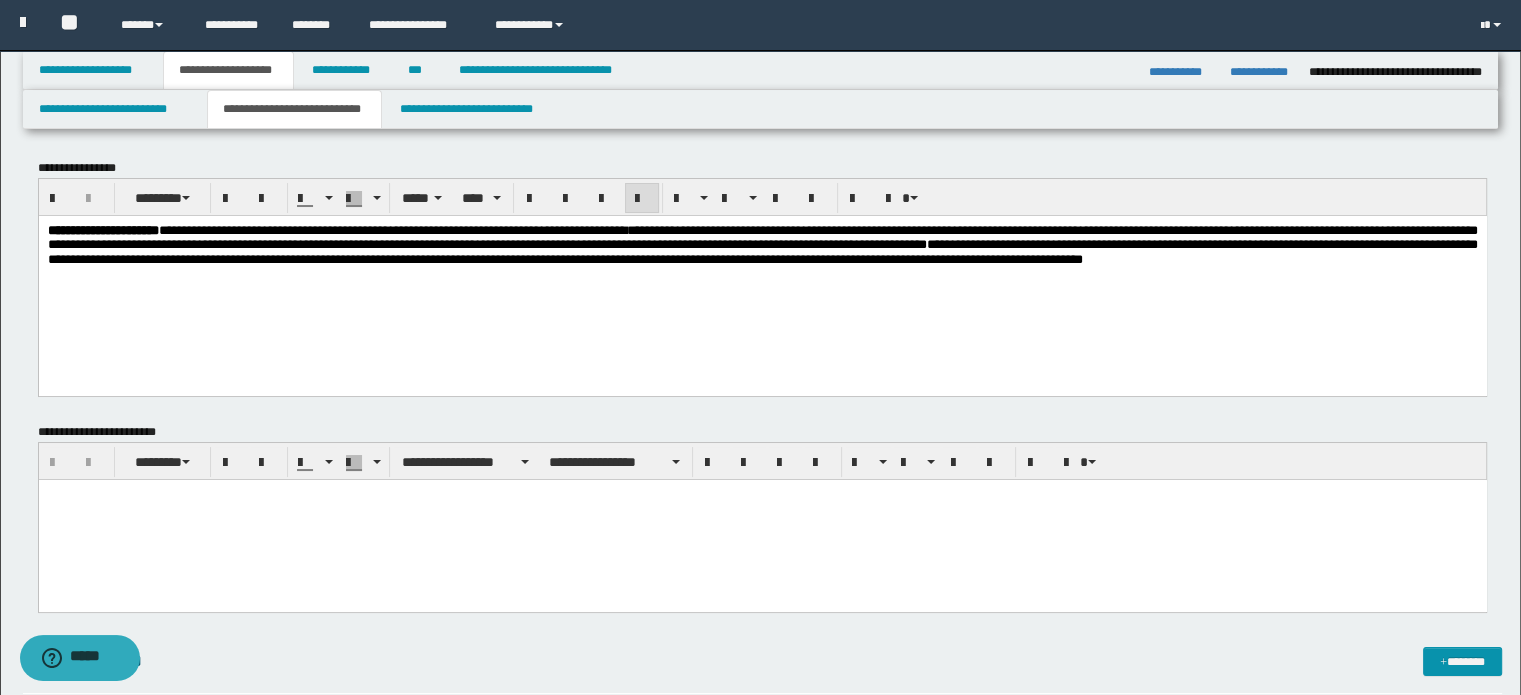 click on "**********" at bounding box center (762, 269) 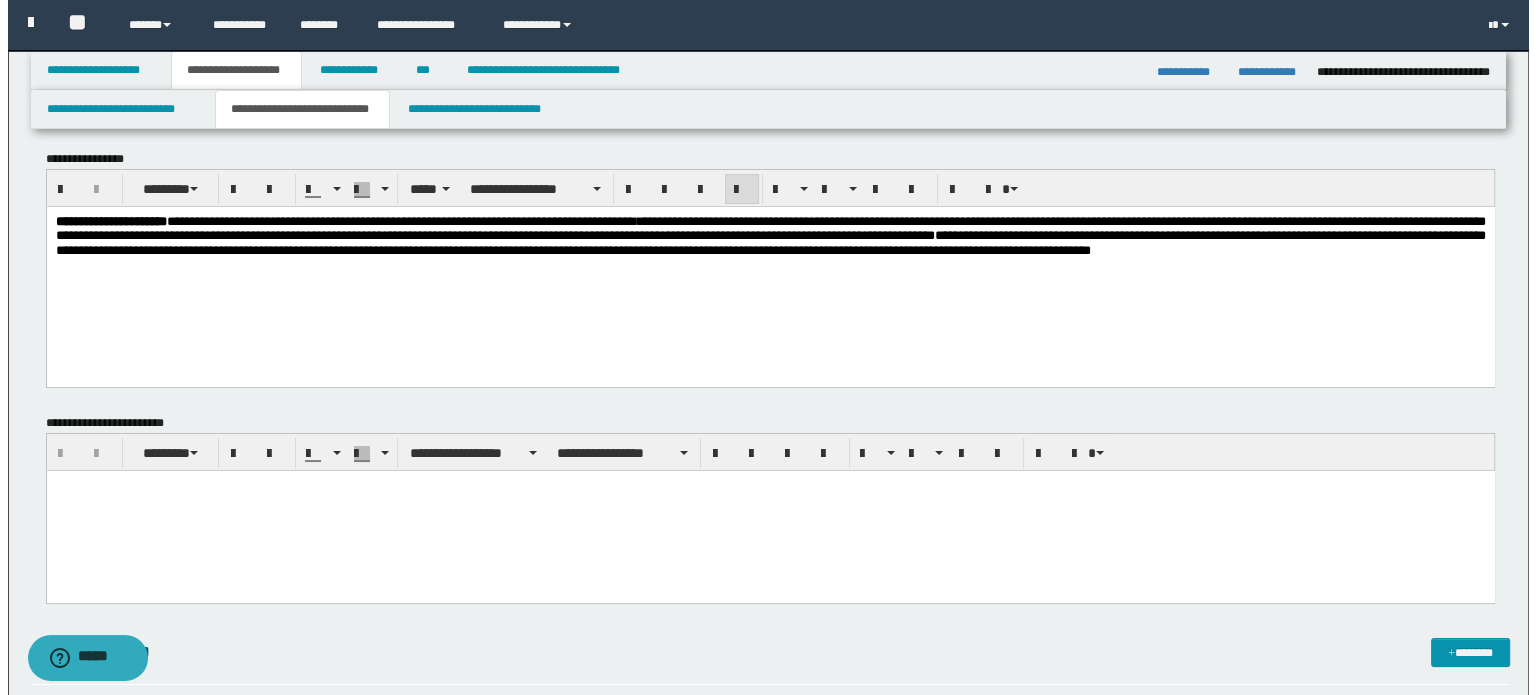 scroll, scrollTop: 0, scrollLeft: 0, axis: both 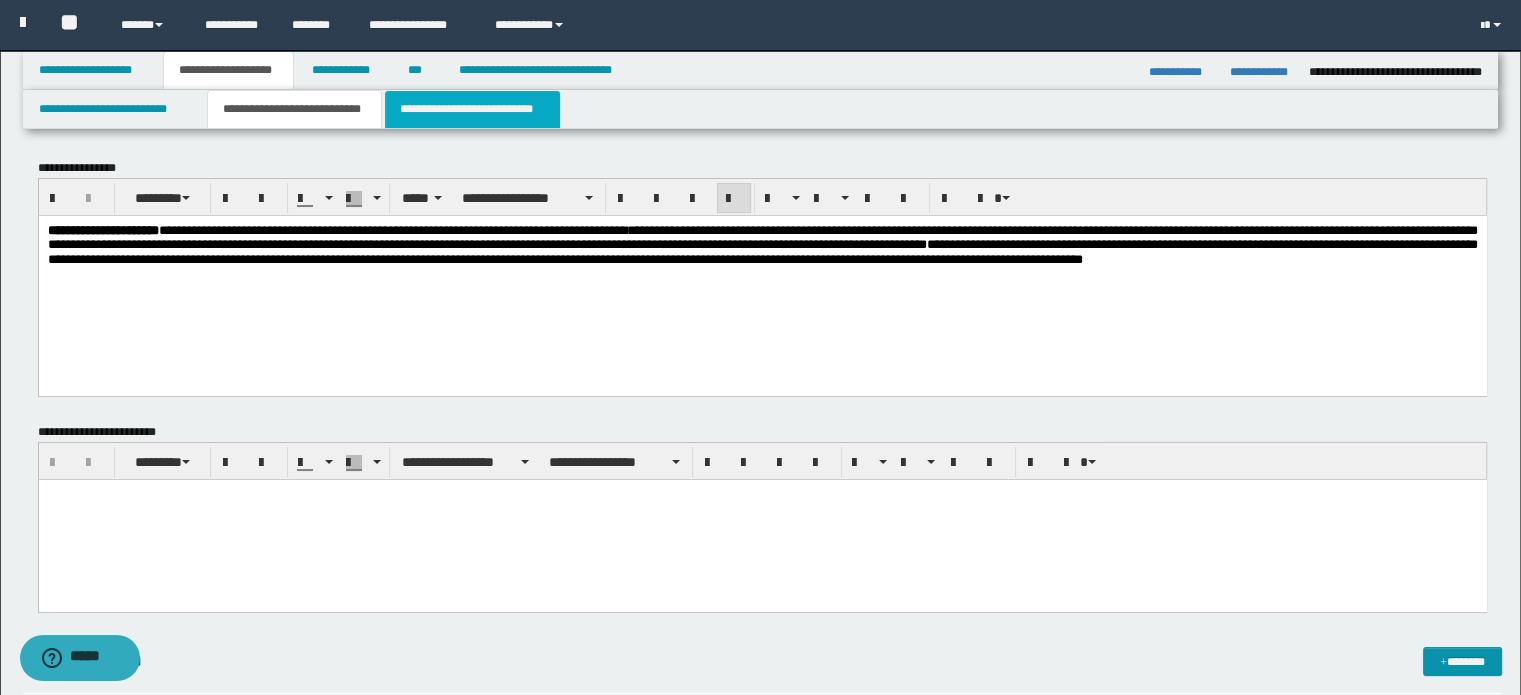 click on "**********" at bounding box center (472, 109) 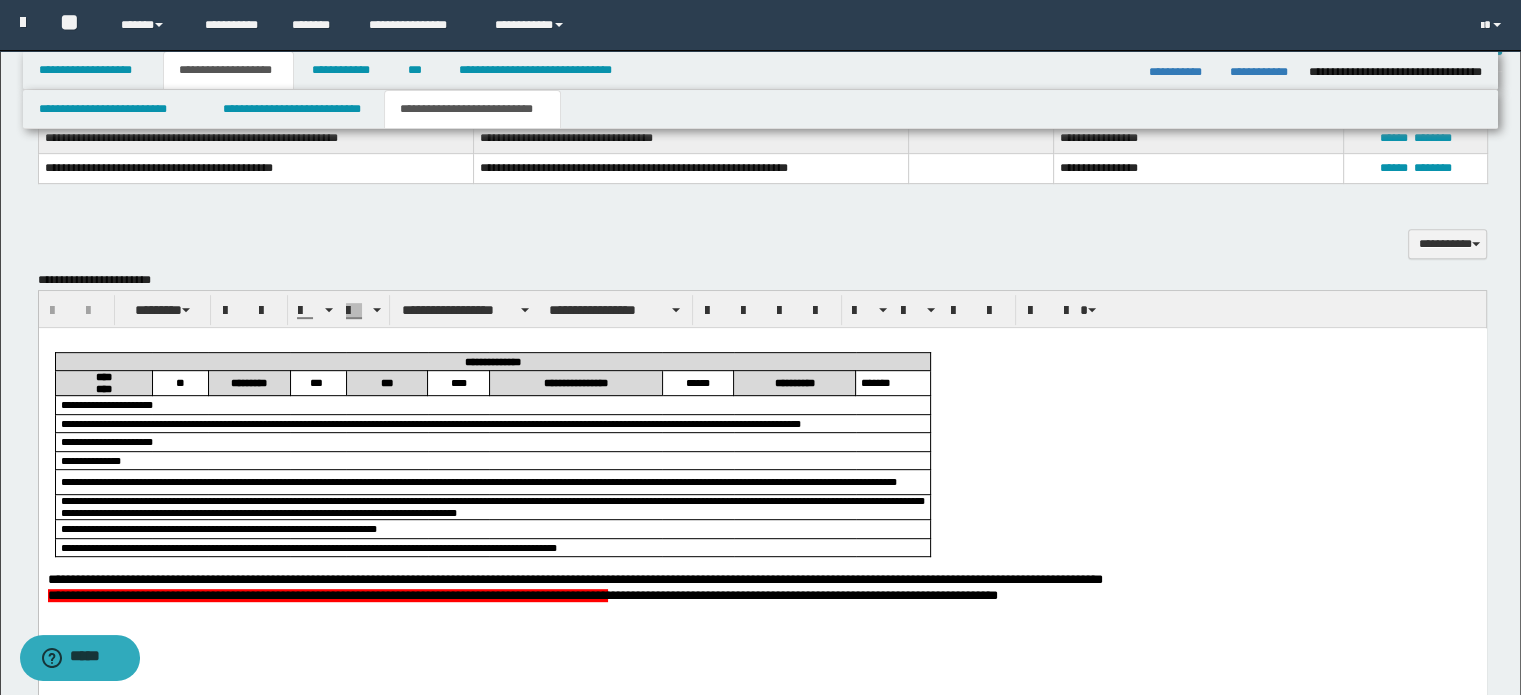 scroll, scrollTop: 840, scrollLeft: 0, axis: vertical 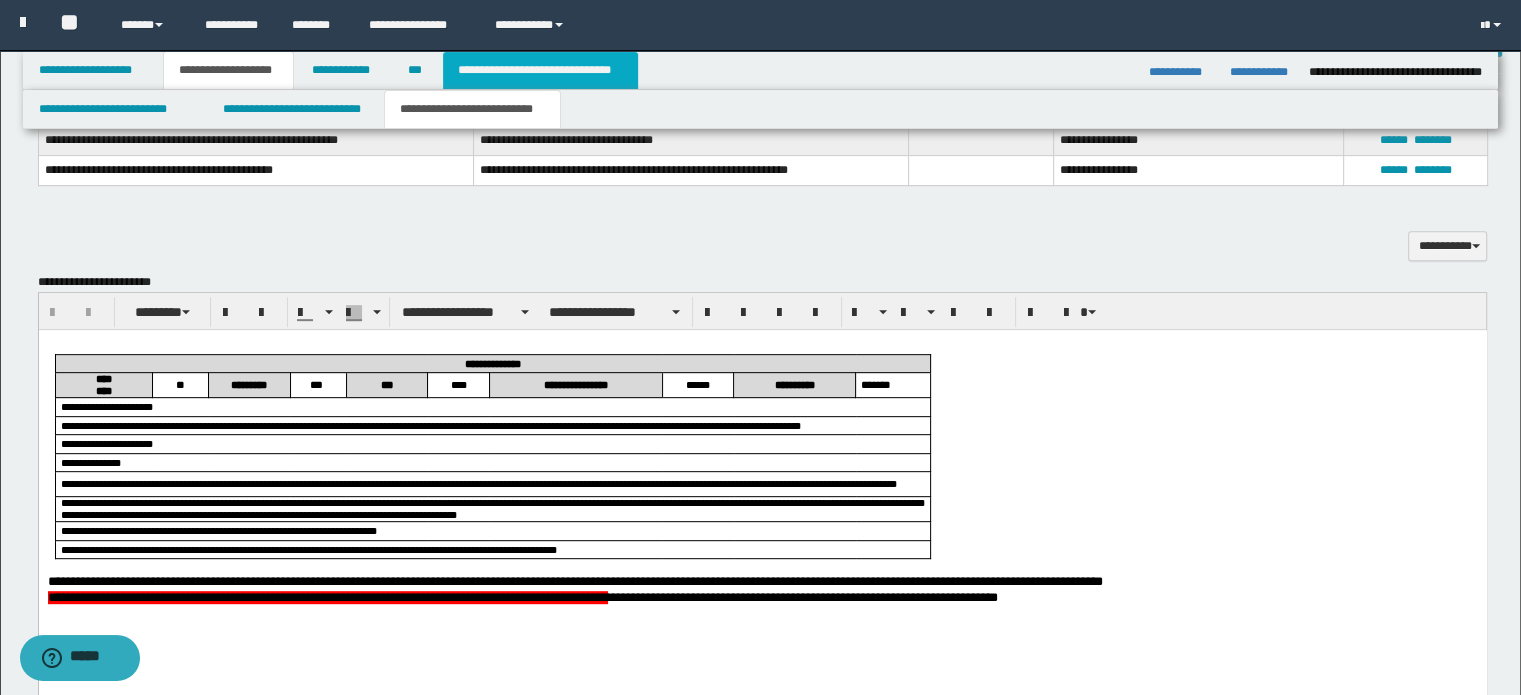 click on "**********" at bounding box center [540, 70] 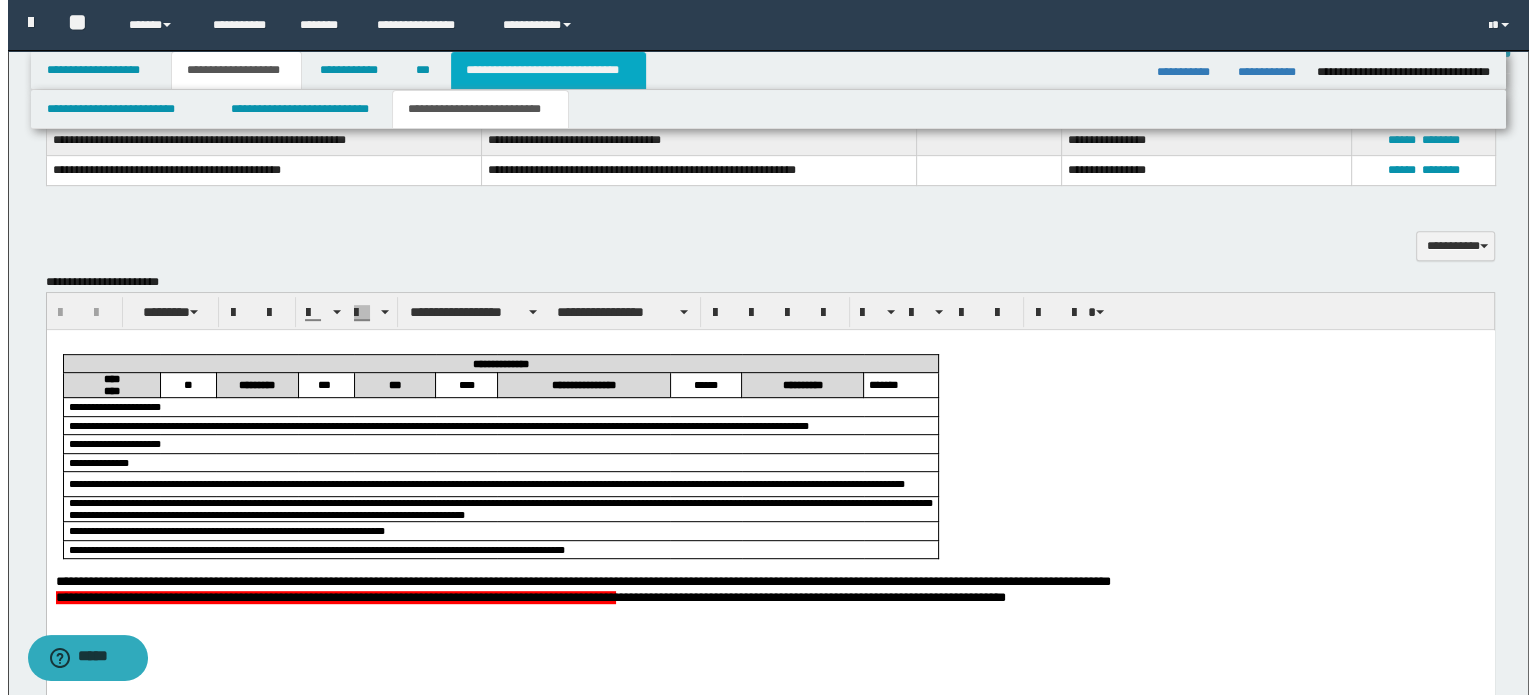 scroll, scrollTop: 0, scrollLeft: 0, axis: both 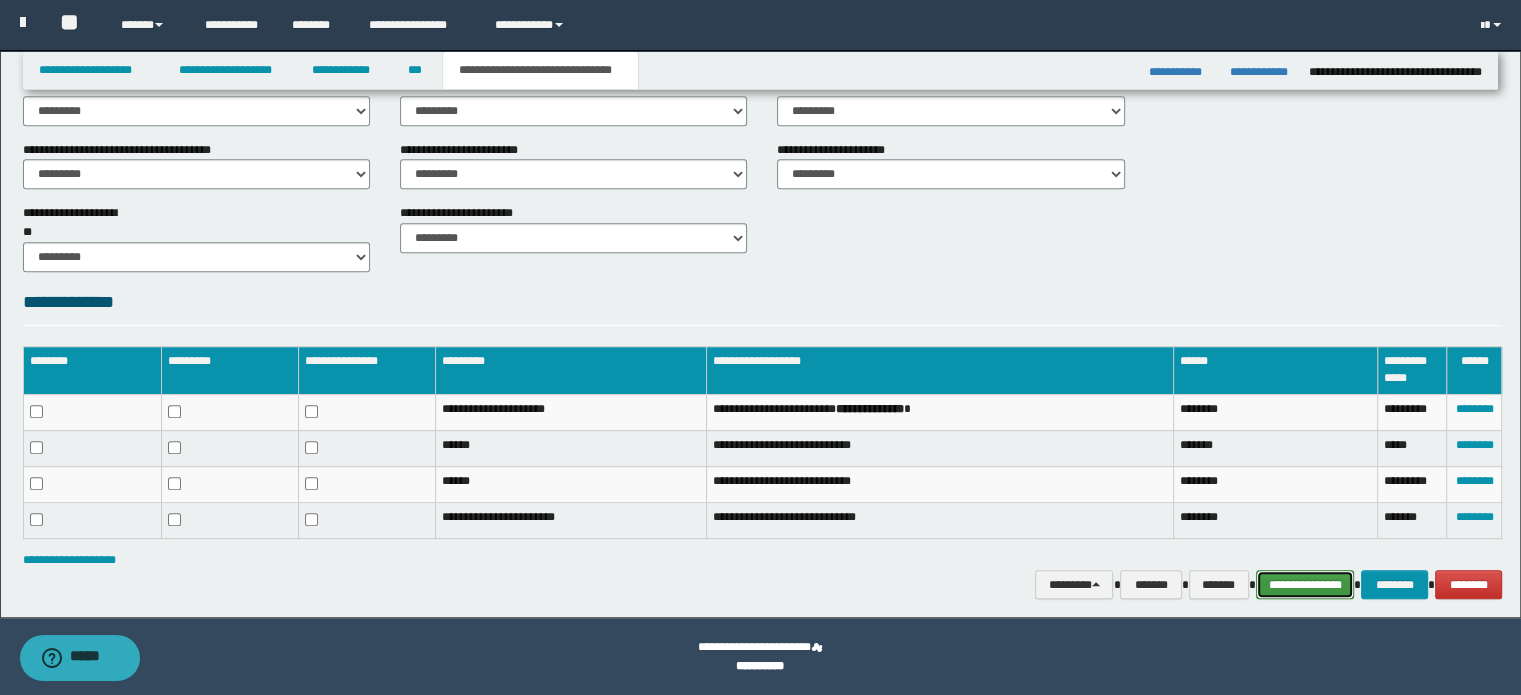 click on "**********" at bounding box center (1305, 585) 